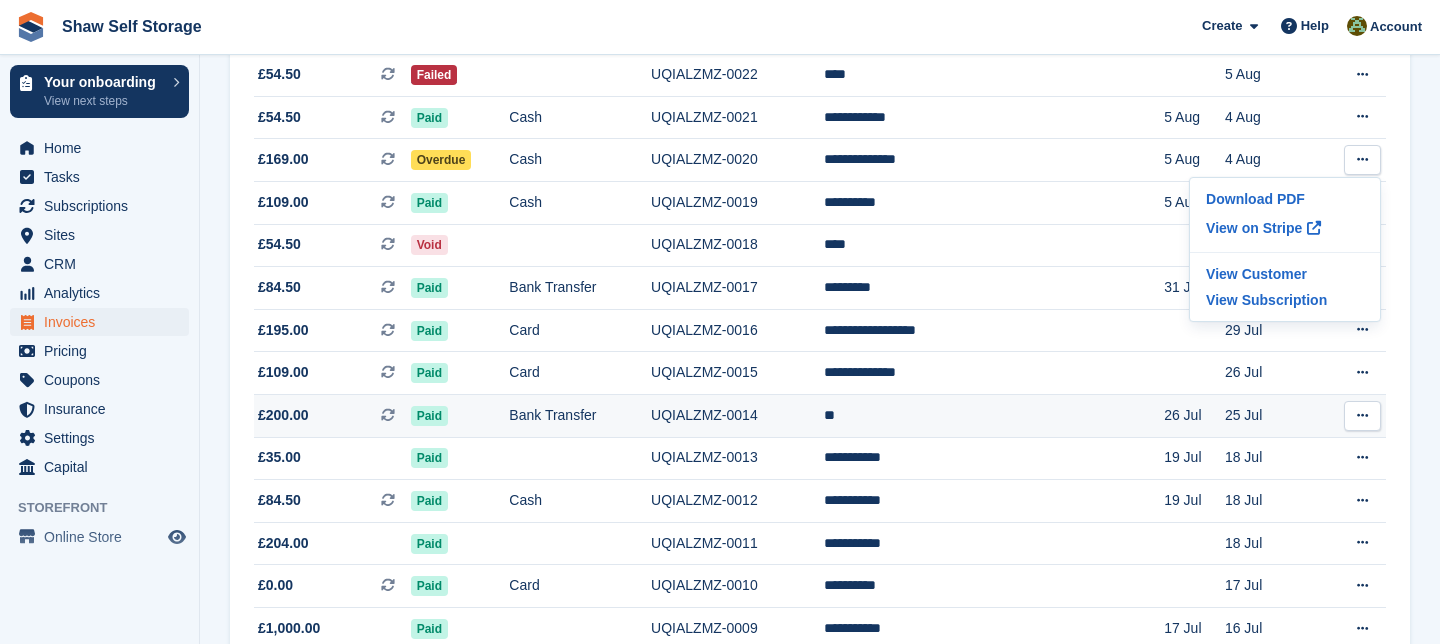 scroll, scrollTop: 315, scrollLeft: 0, axis: vertical 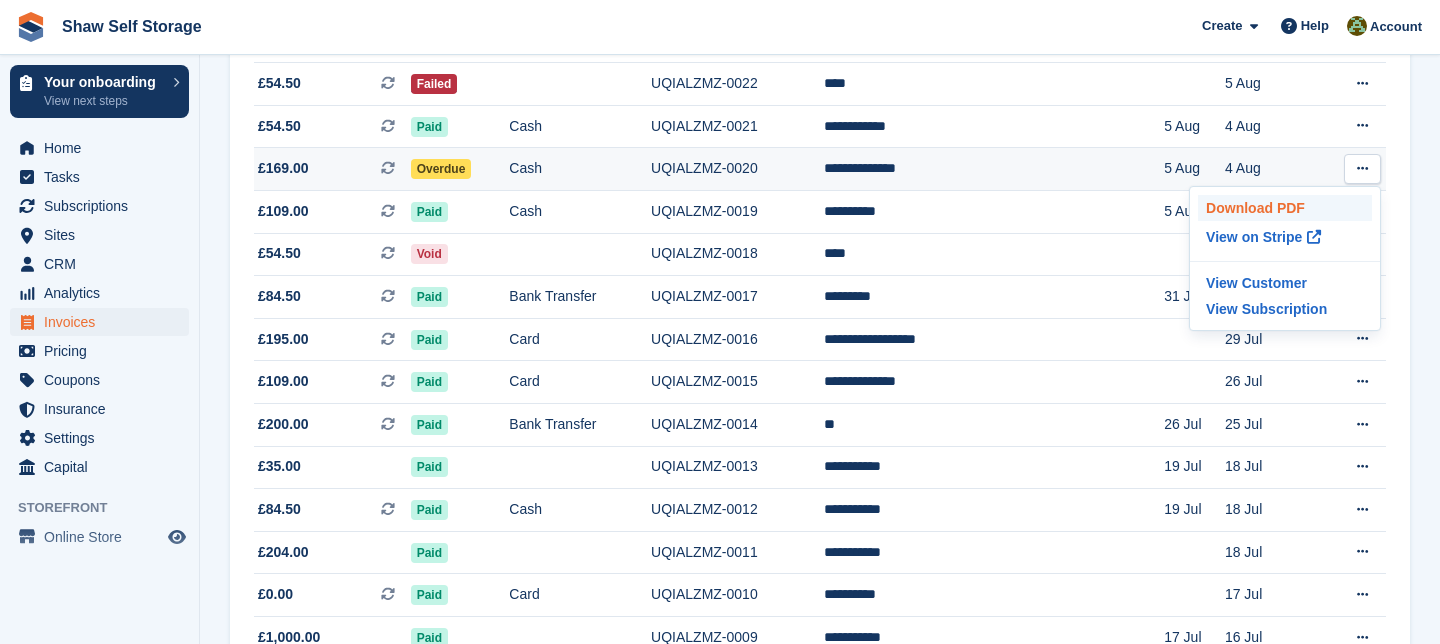 click on "Download PDF" at bounding box center (1285, 208) 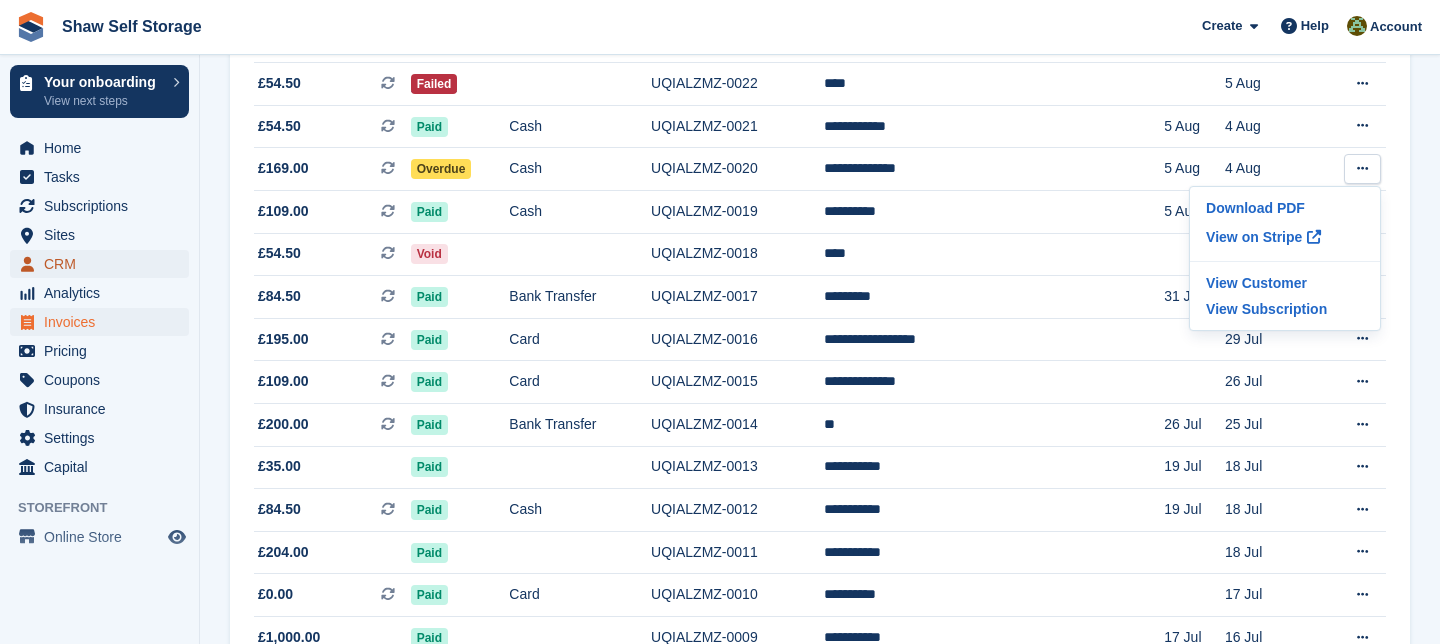 click on "CRM" at bounding box center (104, 264) 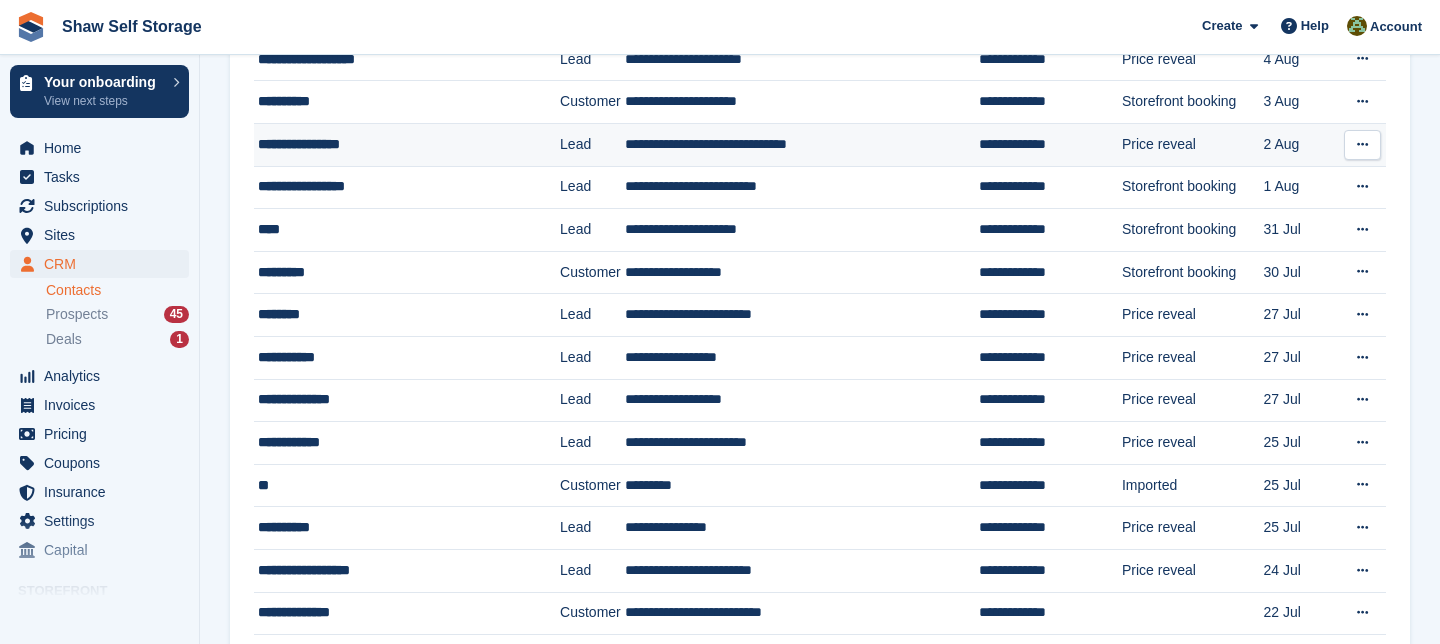 scroll, scrollTop: 0, scrollLeft: 0, axis: both 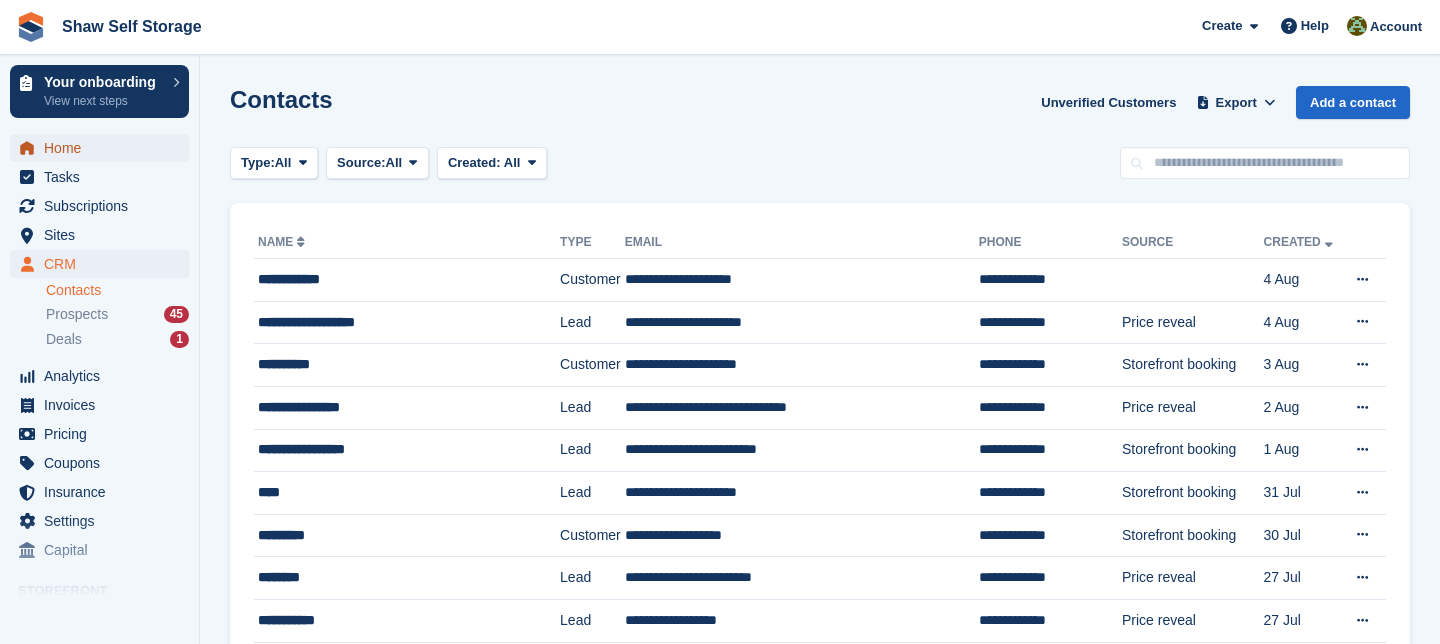 click on "Home" at bounding box center (104, 148) 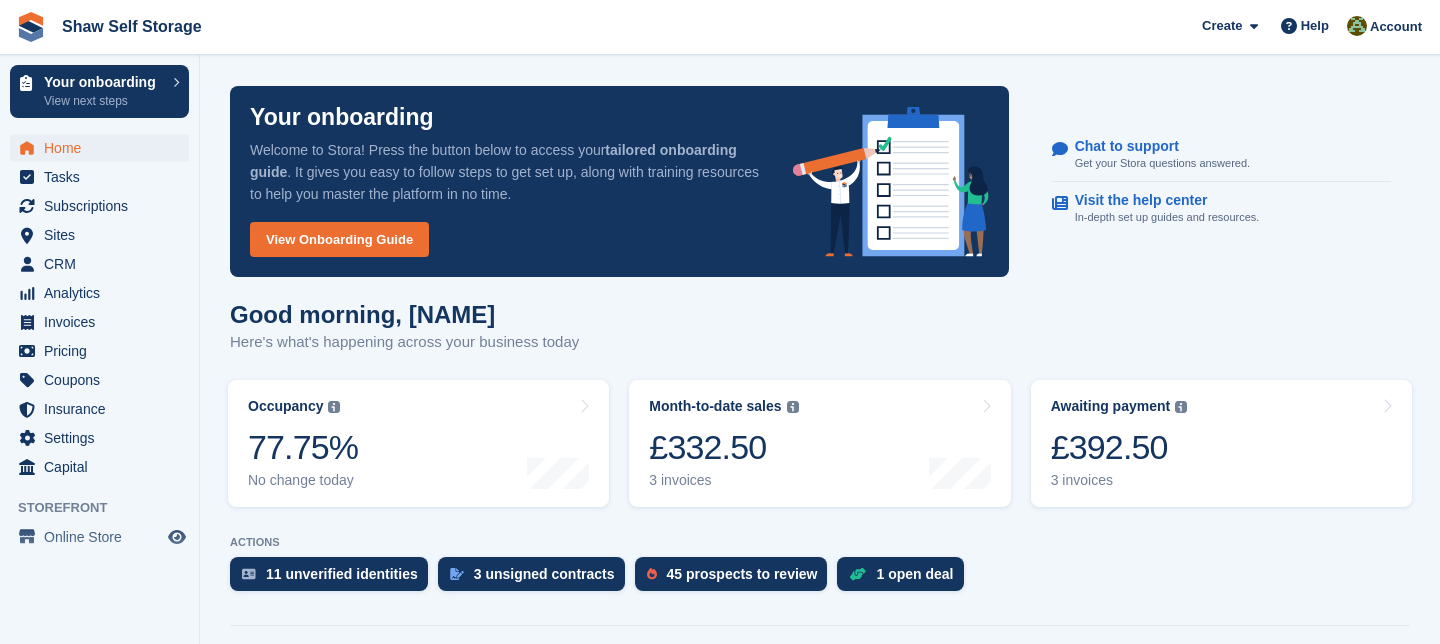 scroll, scrollTop: 0, scrollLeft: 0, axis: both 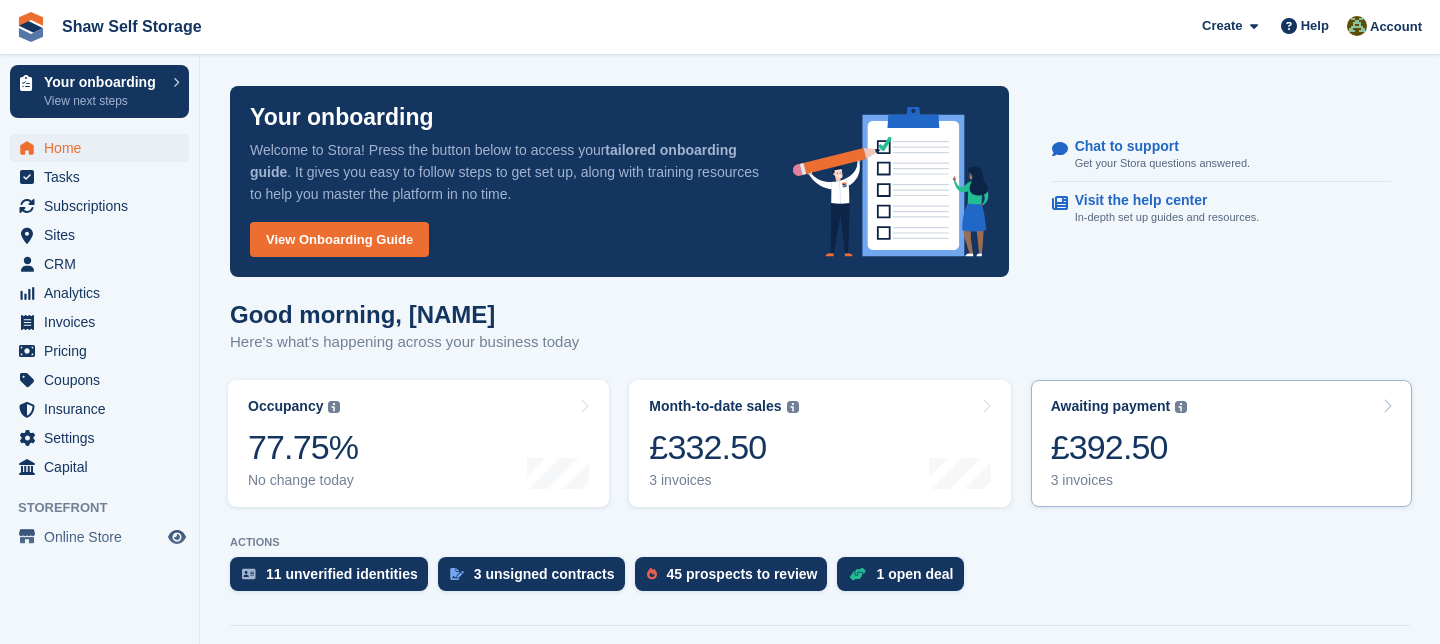 click at bounding box center (1387, 406) 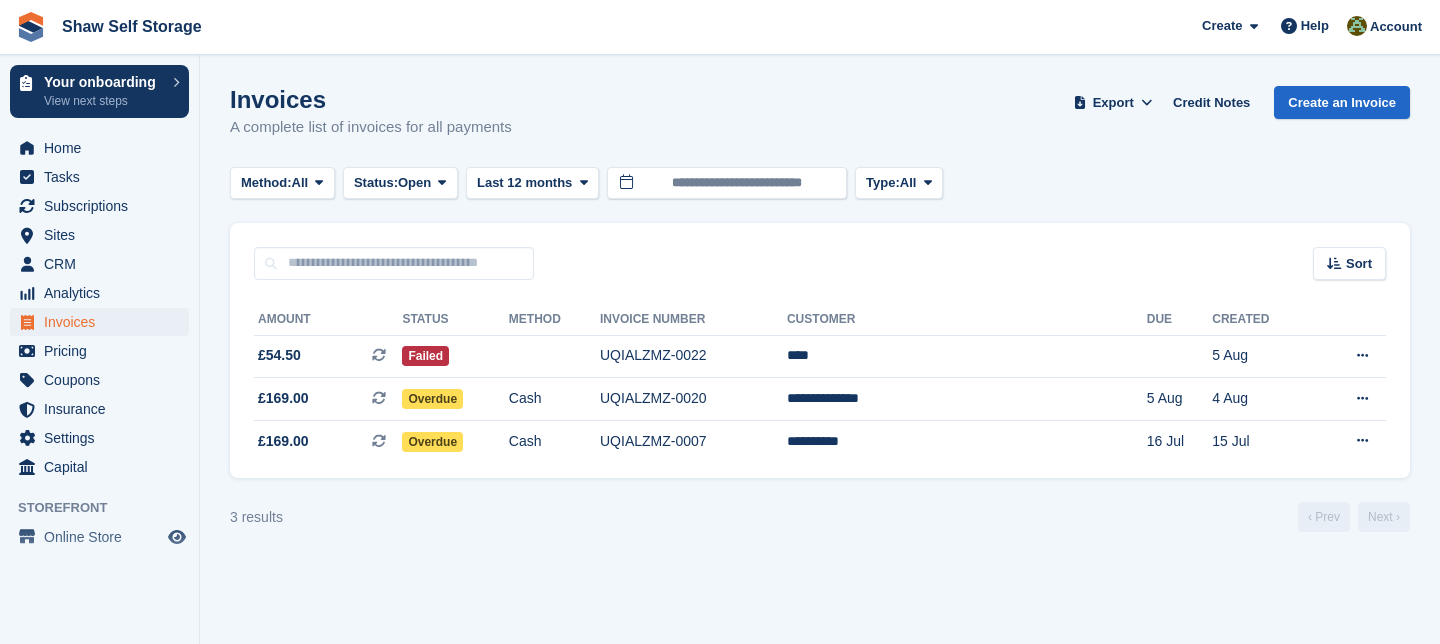 scroll, scrollTop: 0, scrollLeft: 0, axis: both 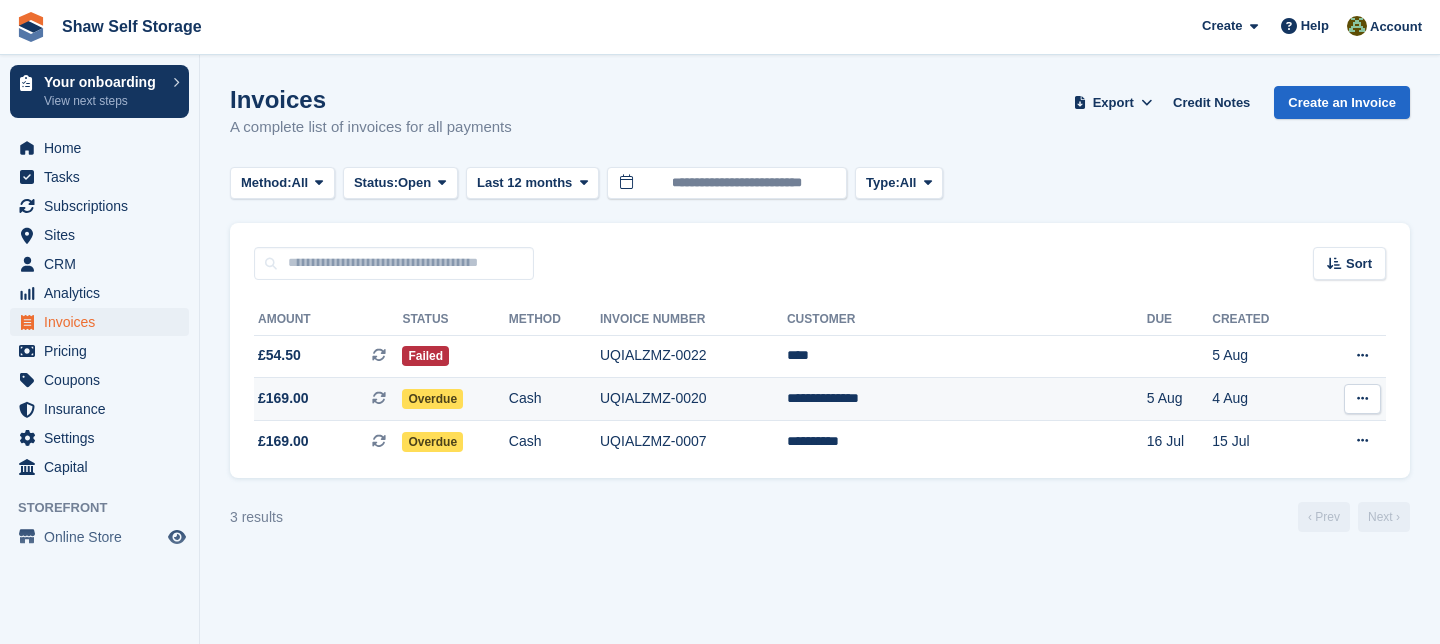 click on "£169.00" at bounding box center (283, 398) 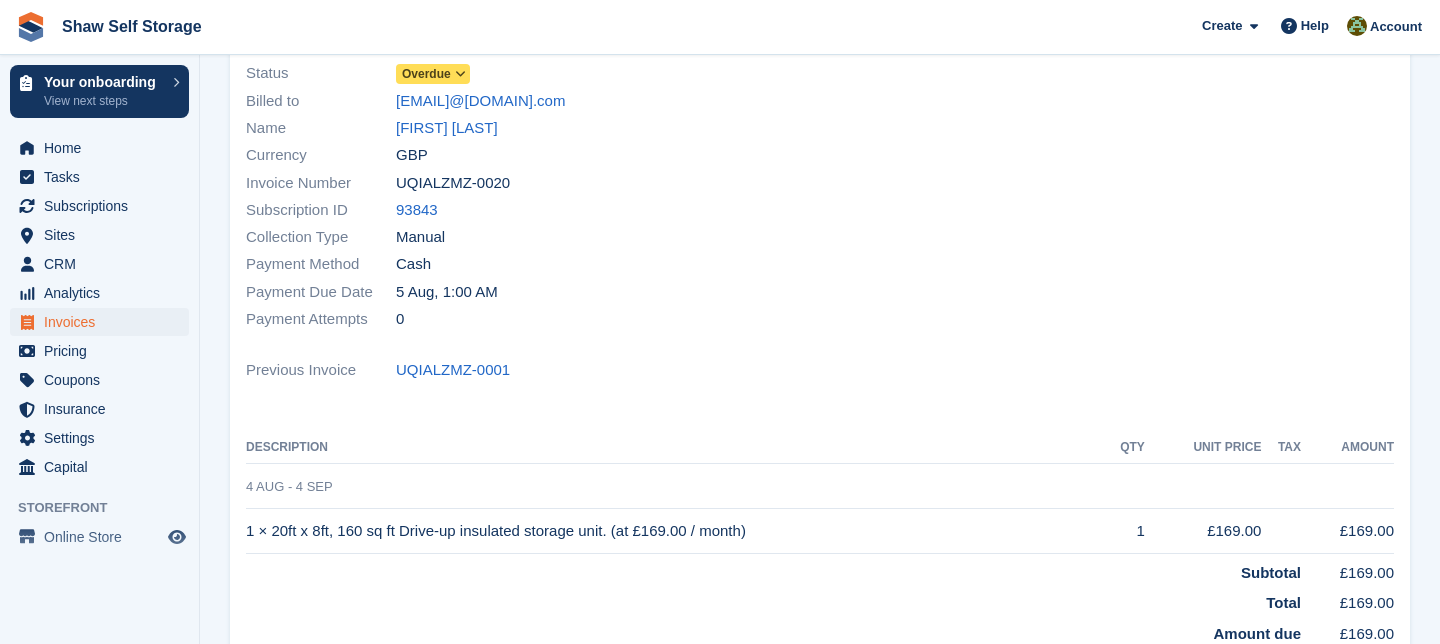 scroll, scrollTop: 140, scrollLeft: 0, axis: vertical 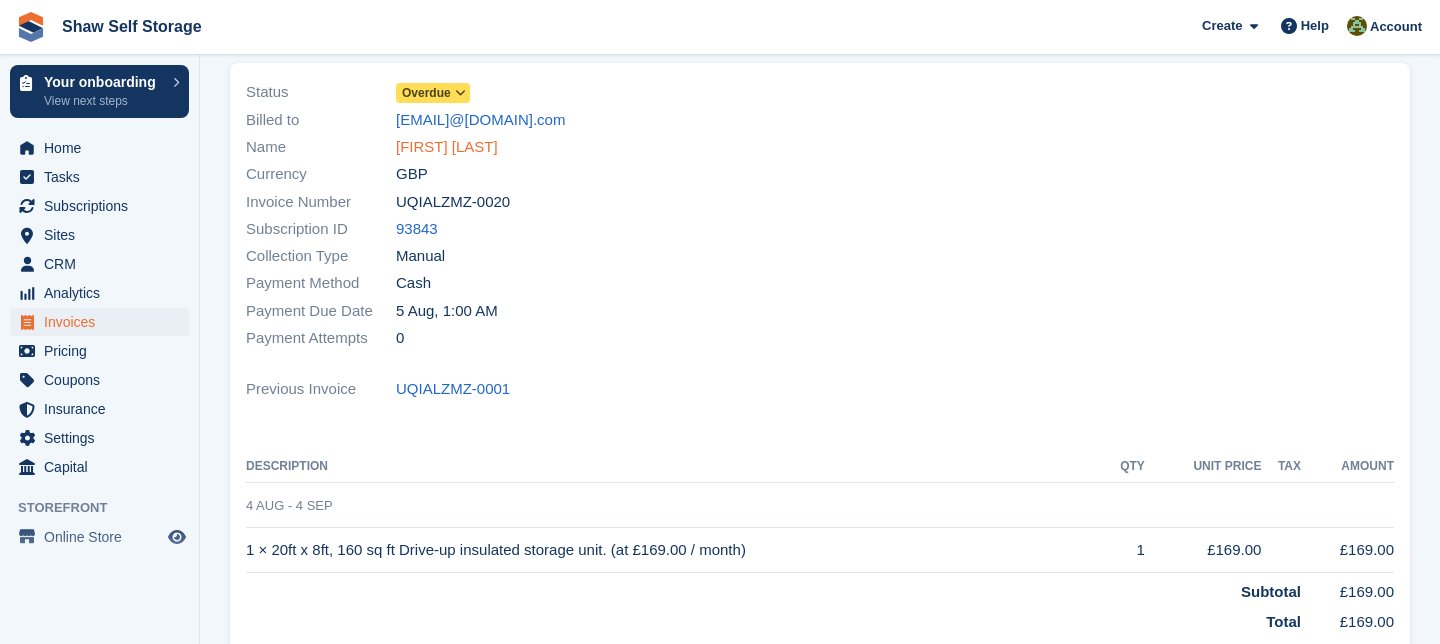 click on "Reagan Walters" at bounding box center (447, 147) 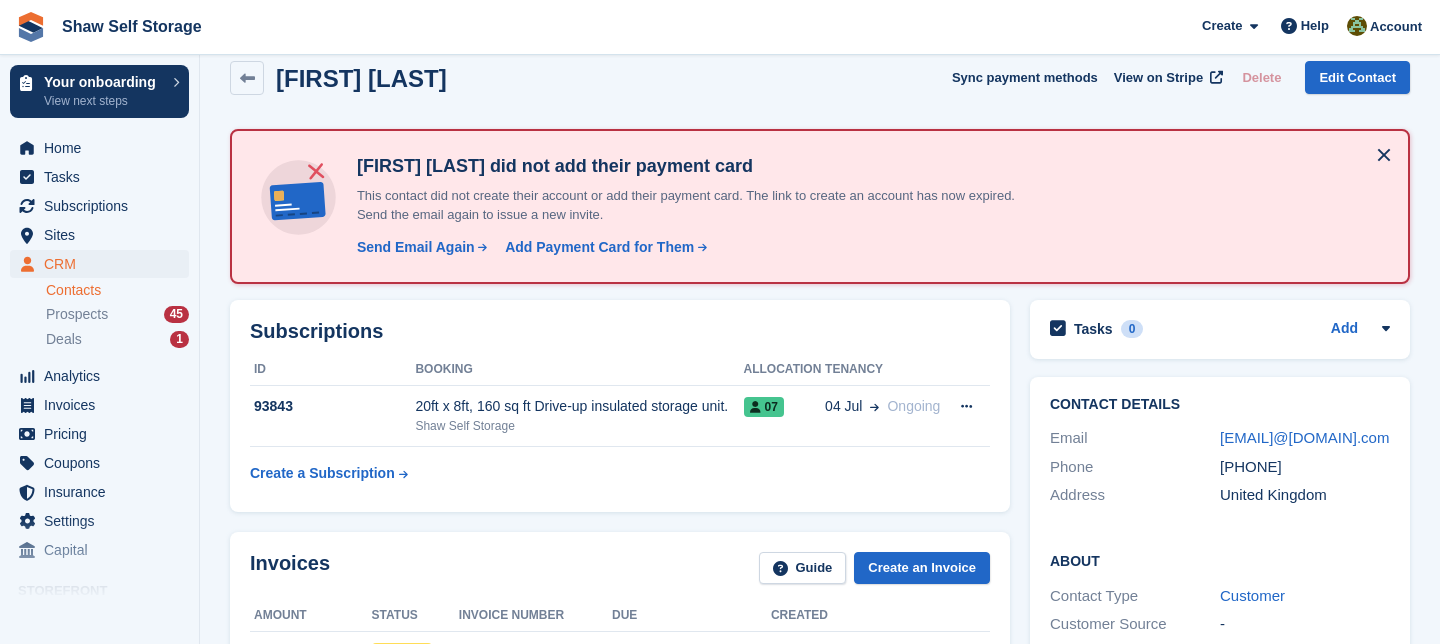 scroll, scrollTop: 33, scrollLeft: 0, axis: vertical 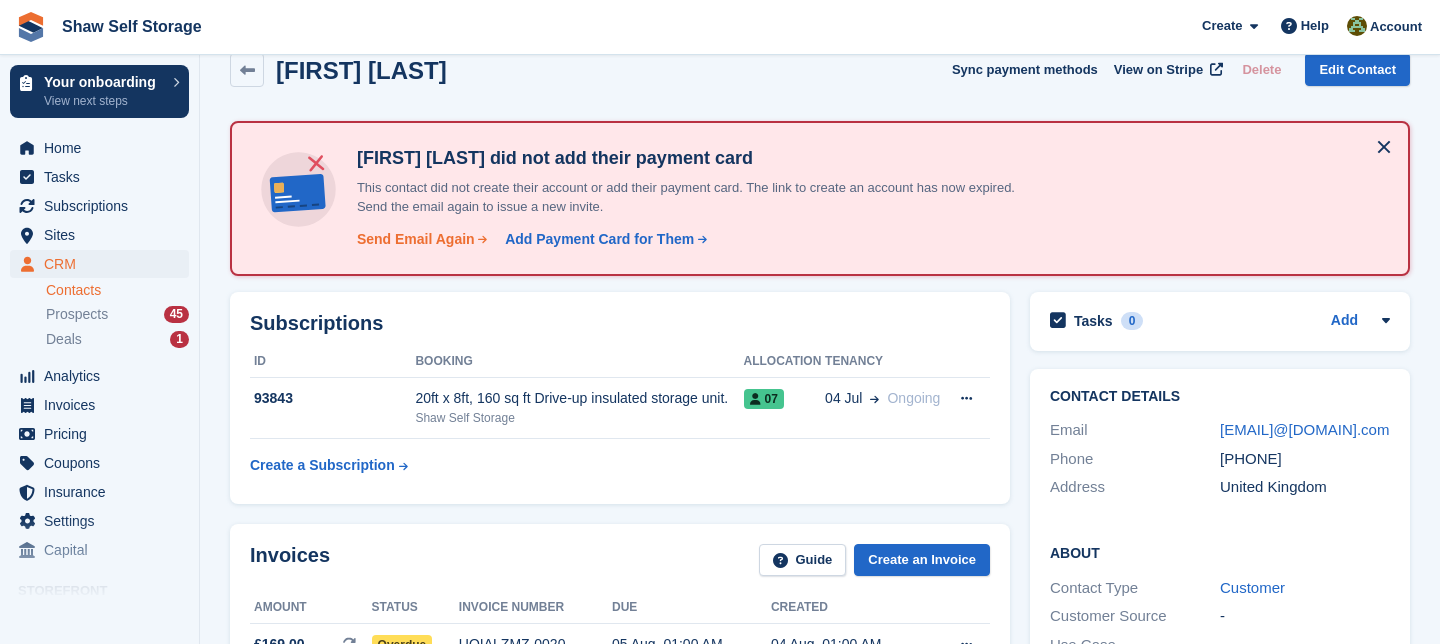 click on "Send Email Again" at bounding box center (416, 239) 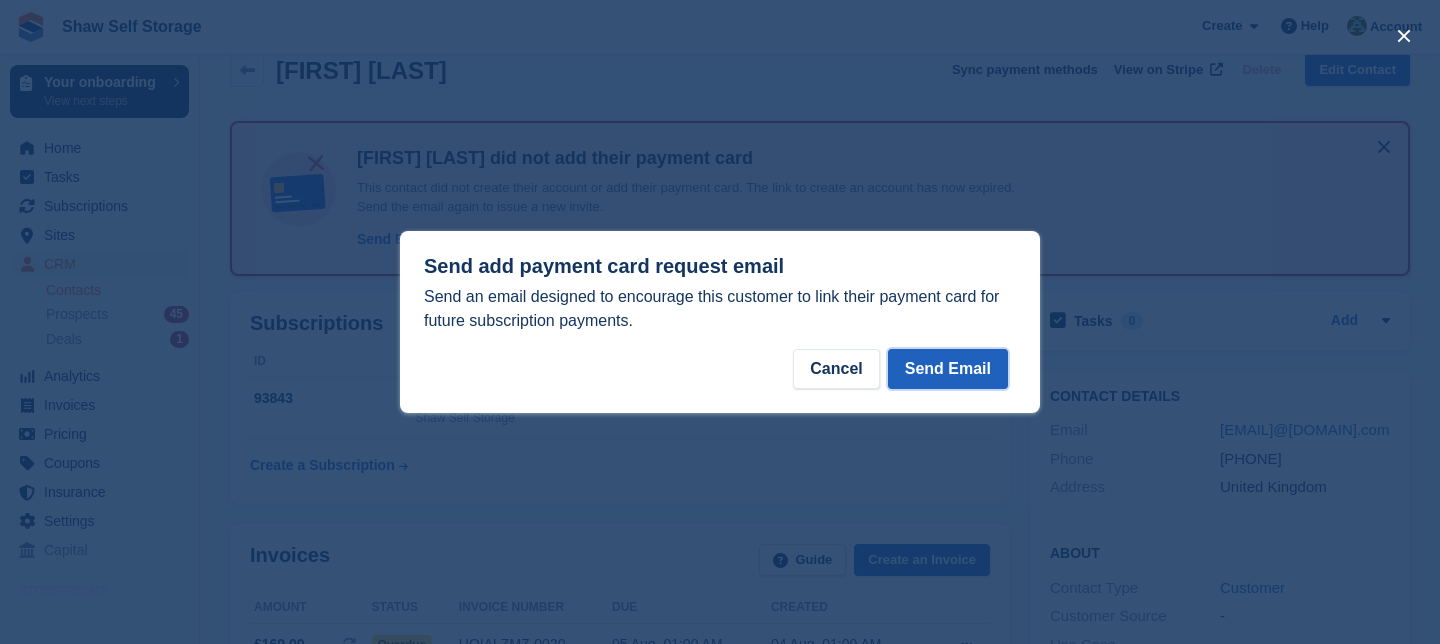 click on "Send Email" at bounding box center (948, 369) 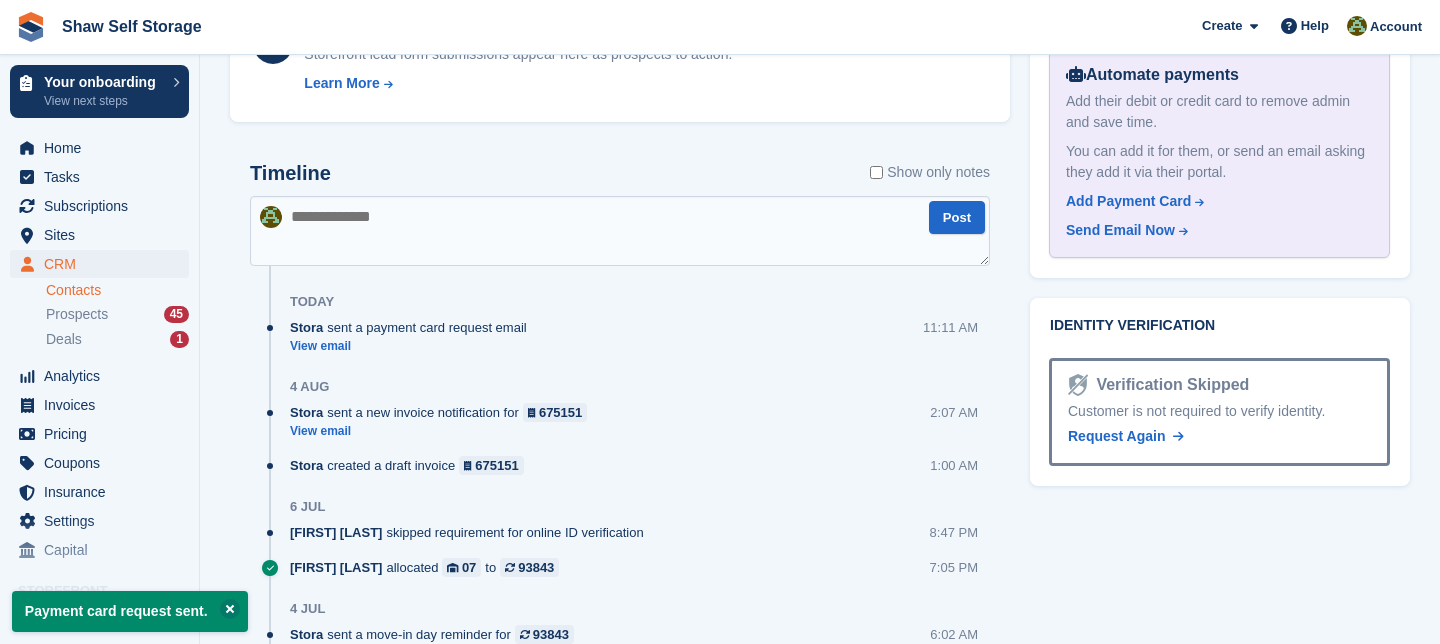 scroll, scrollTop: 1058, scrollLeft: 0, axis: vertical 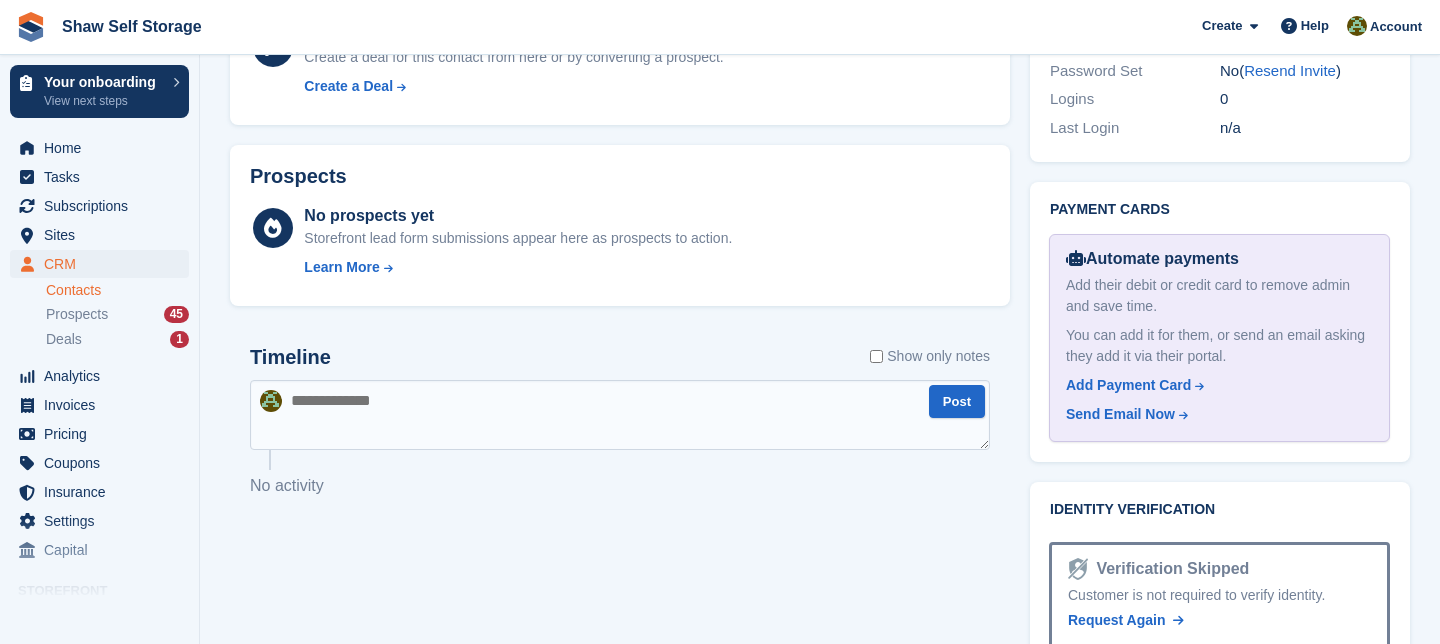 click at bounding box center (620, 415) 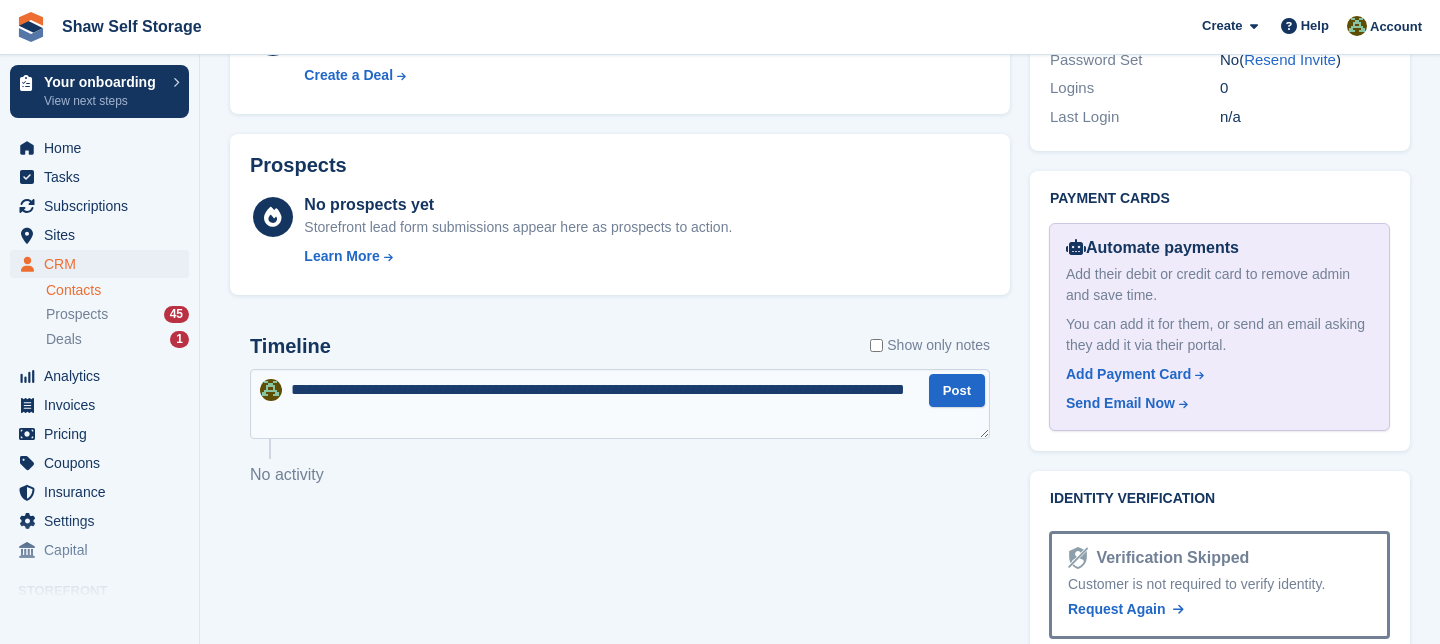scroll, scrollTop: 946, scrollLeft: 0, axis: vertical 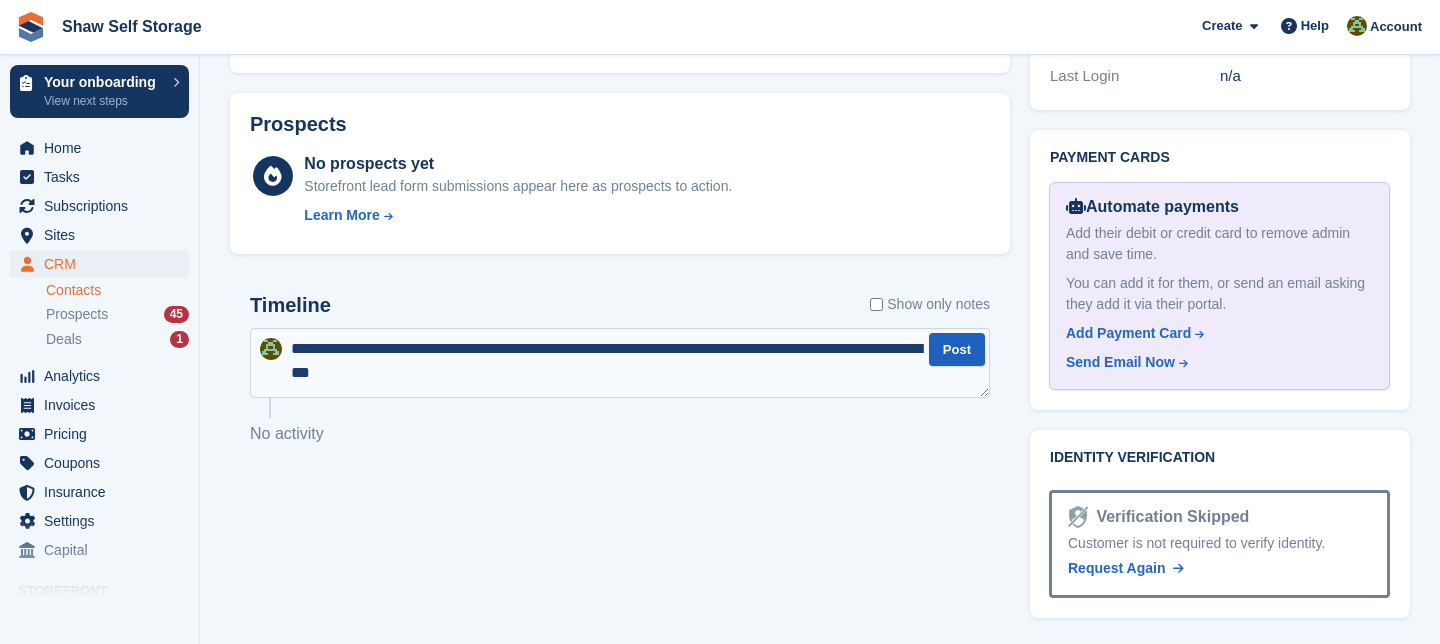 type on "**********" 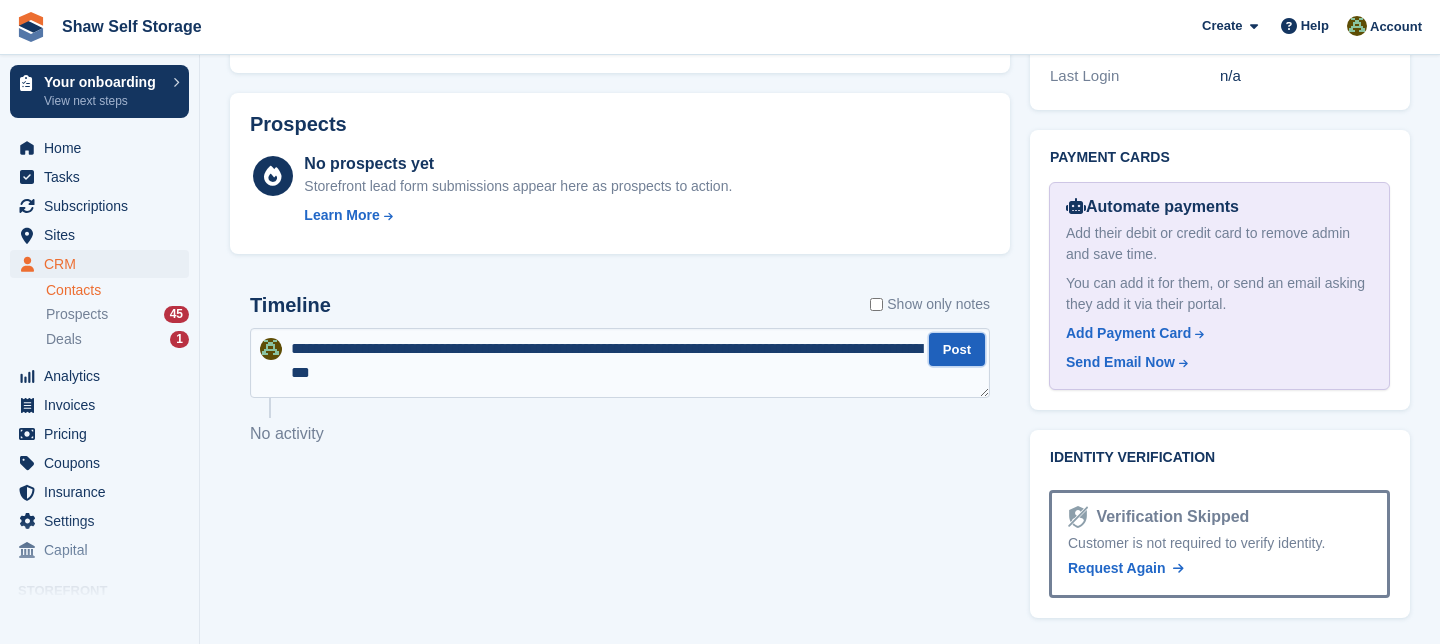 click on "Post" at bounding box center [957, 349] 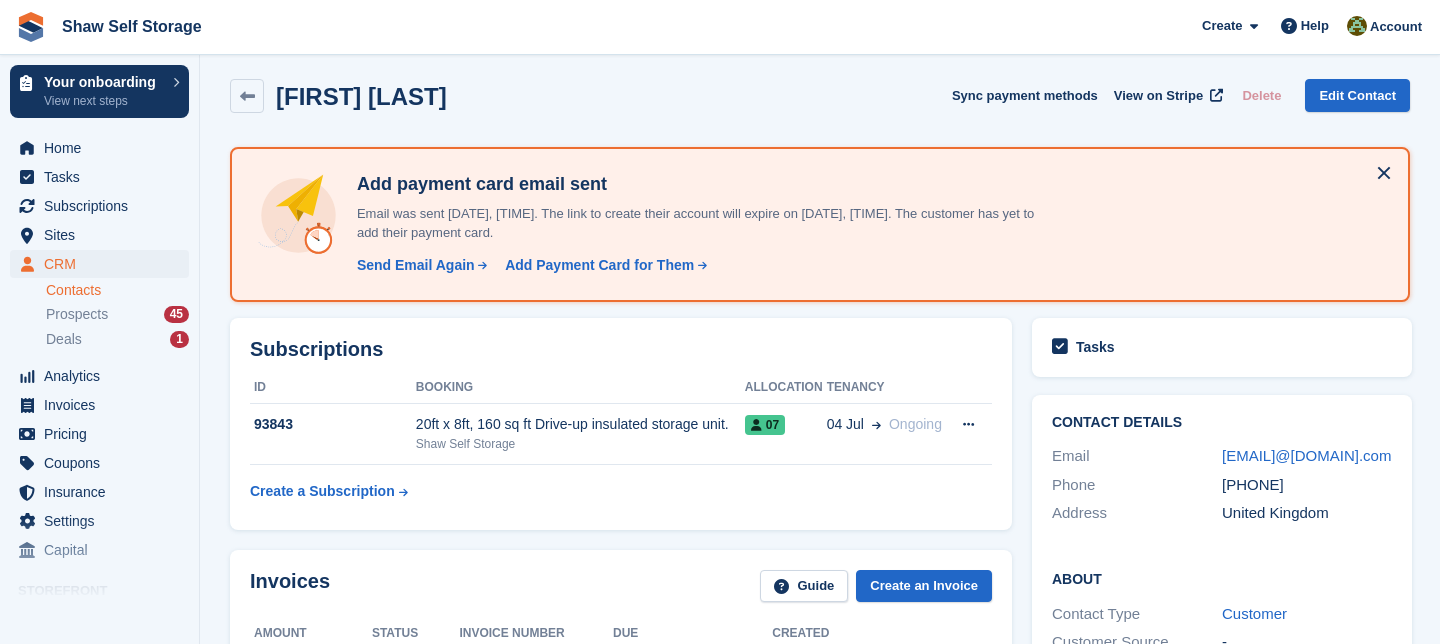 scroll, scrollTop: 0, scrollLeft: 0, axis: both 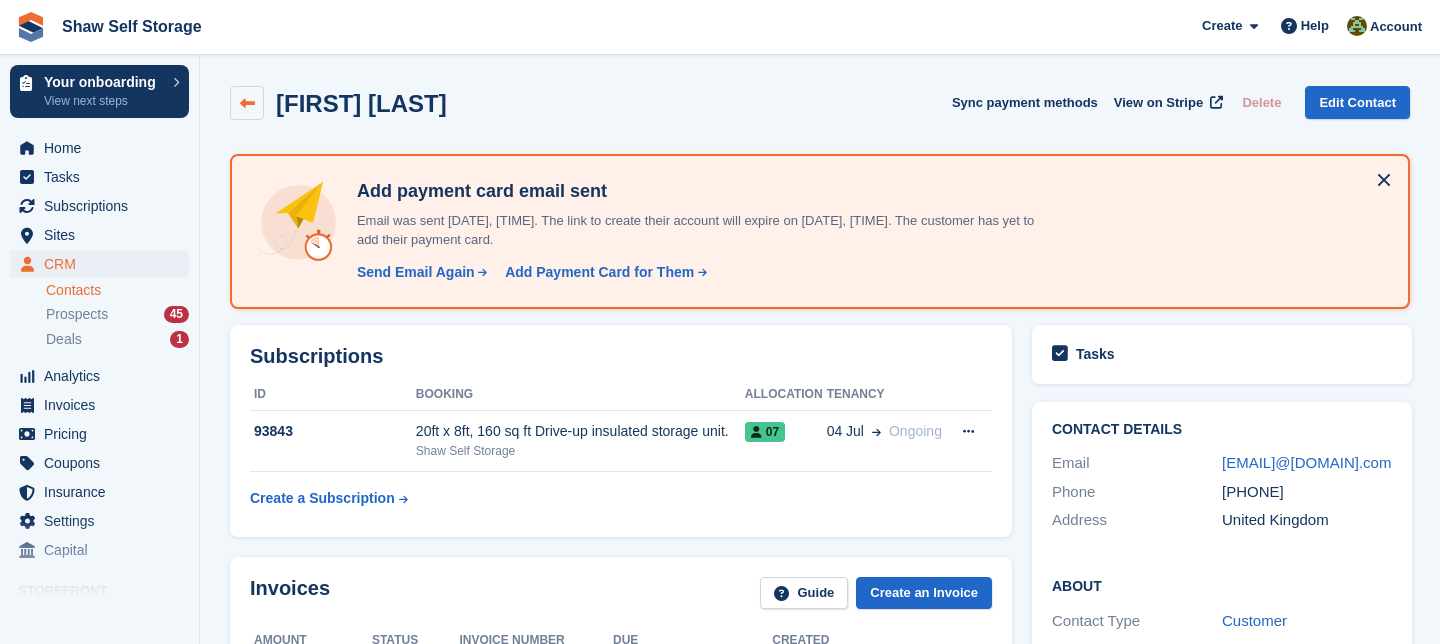 click at bounding box center [247, 103] 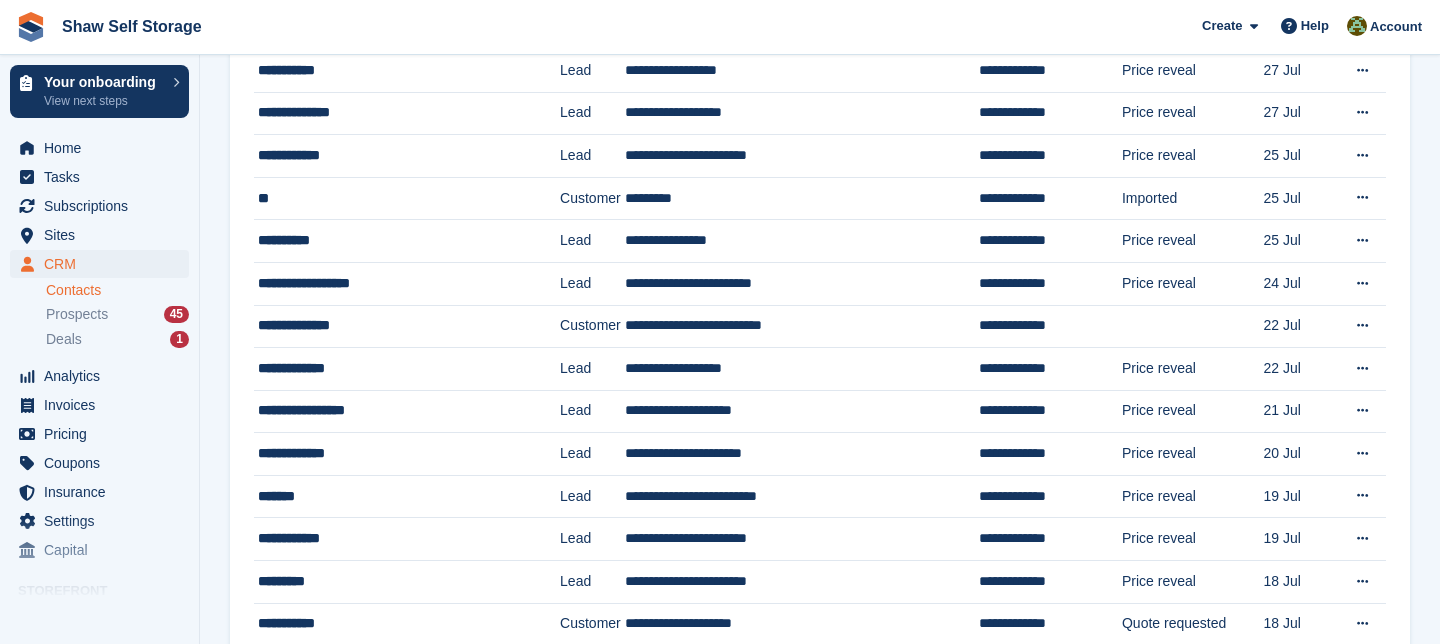 scroll, scrollTop: 0, scrollLeft: 0, axis: both 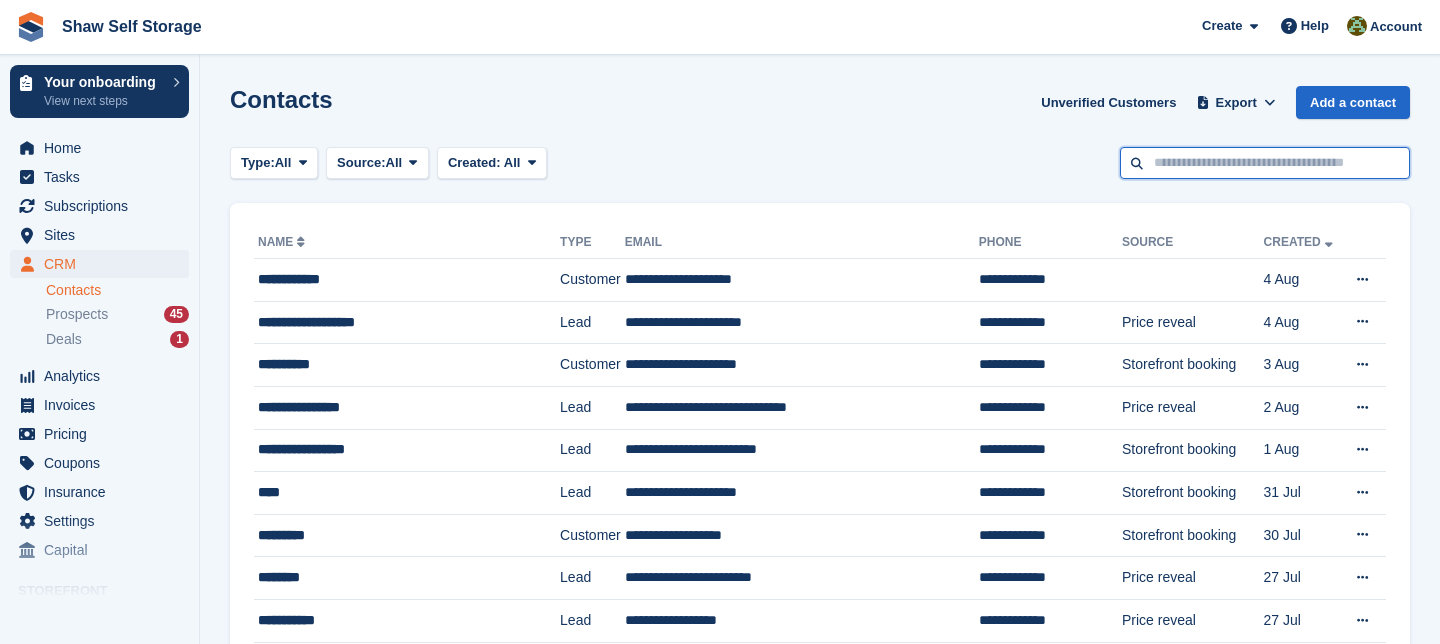 click at bounding box center (1265, 163) 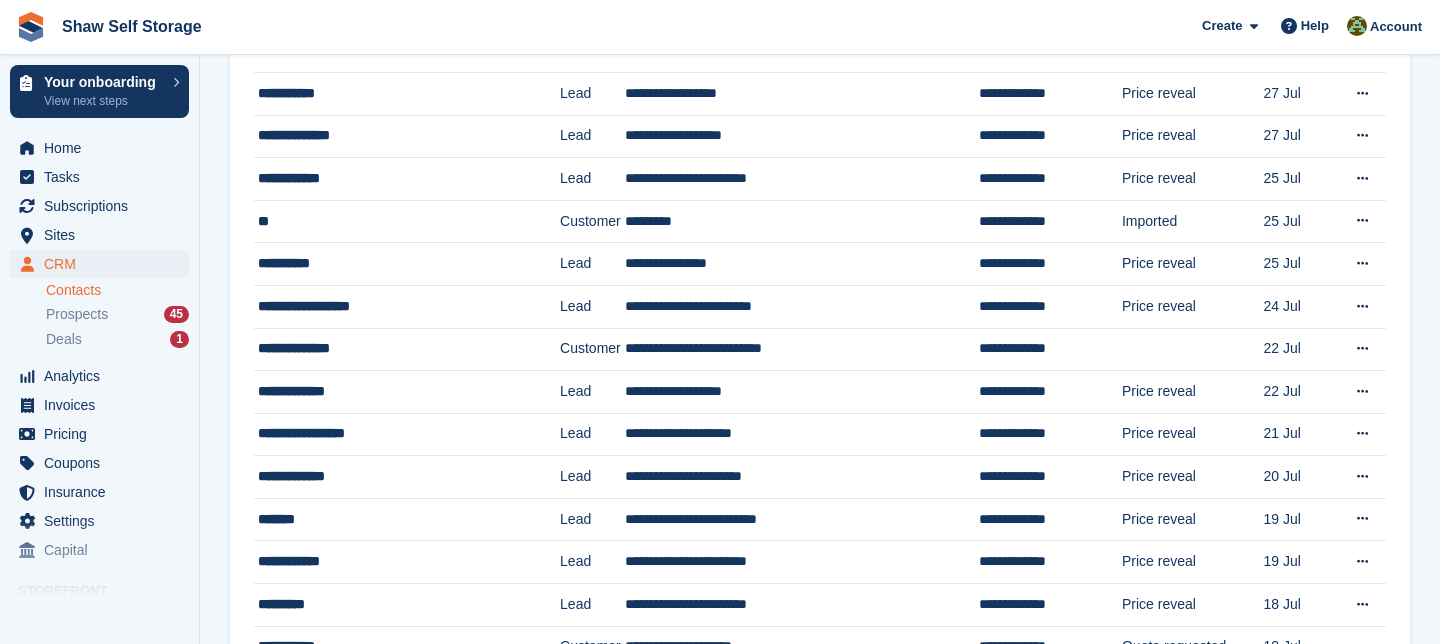 scroll, scrollTop: 561, scrollLeft: 0, axis: vertical 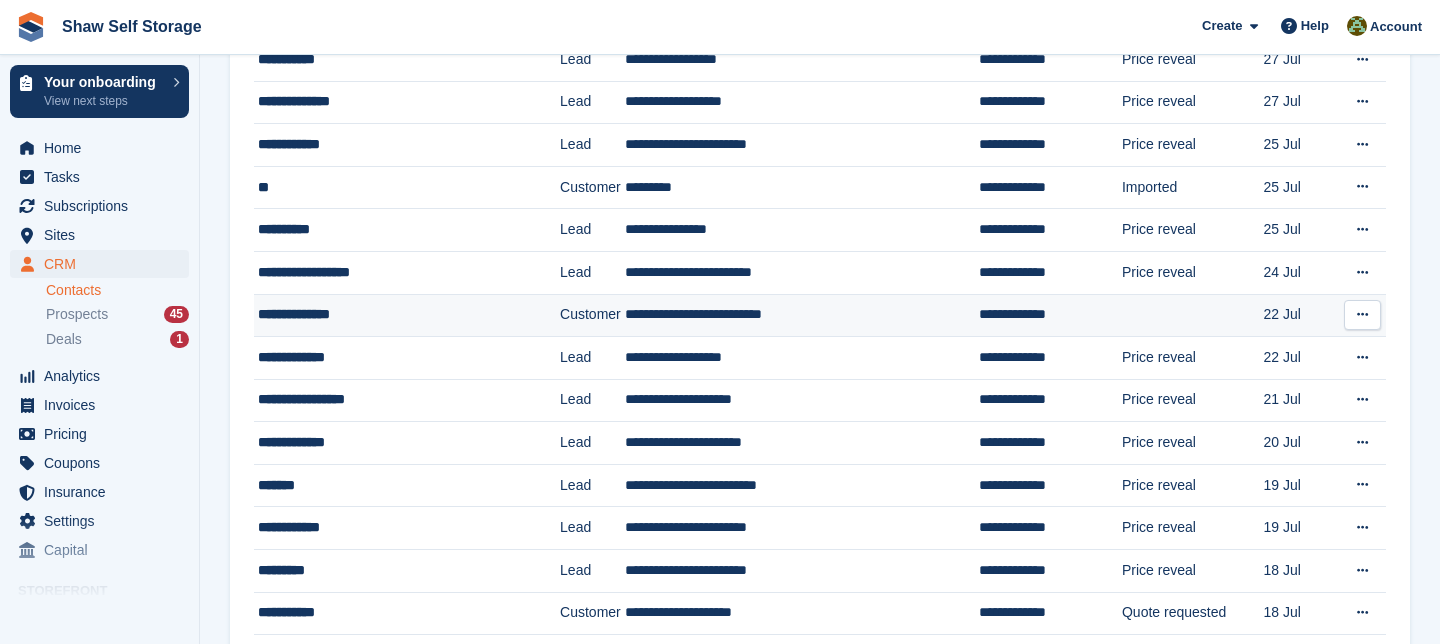 type on "******" 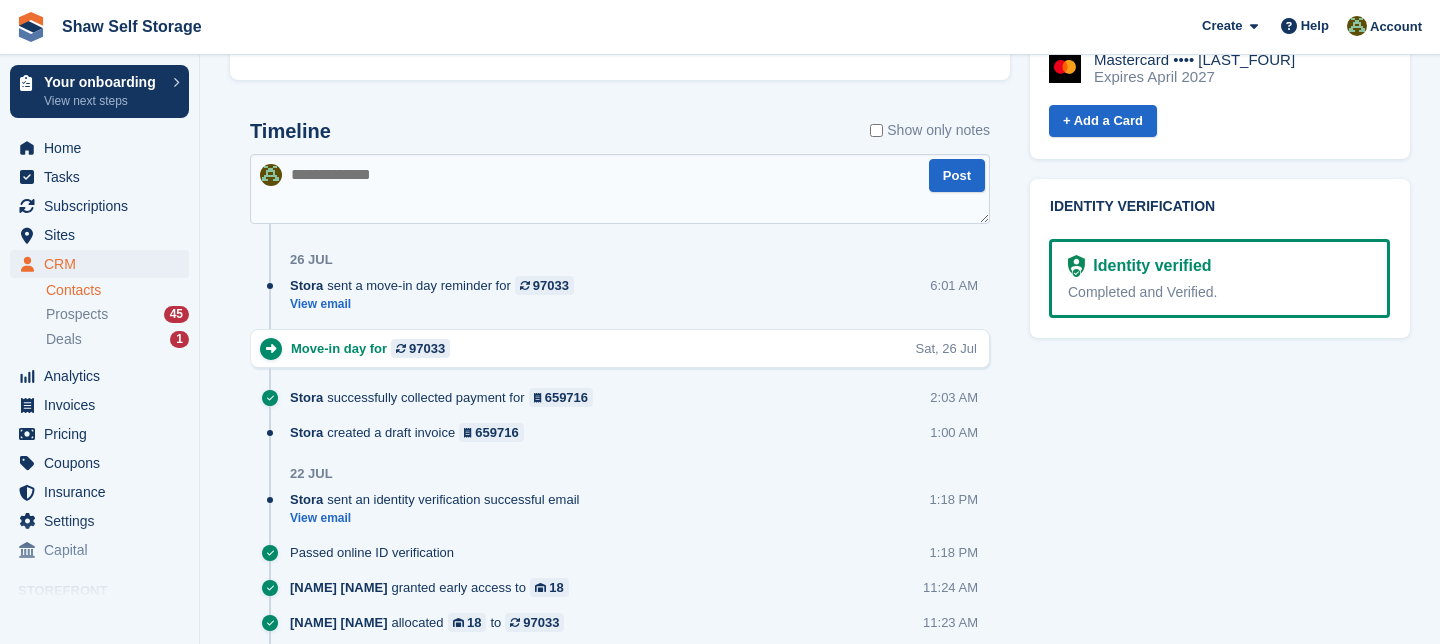 scroll, scrollTop: 1047, scrollLeft: 0, axis: vertical 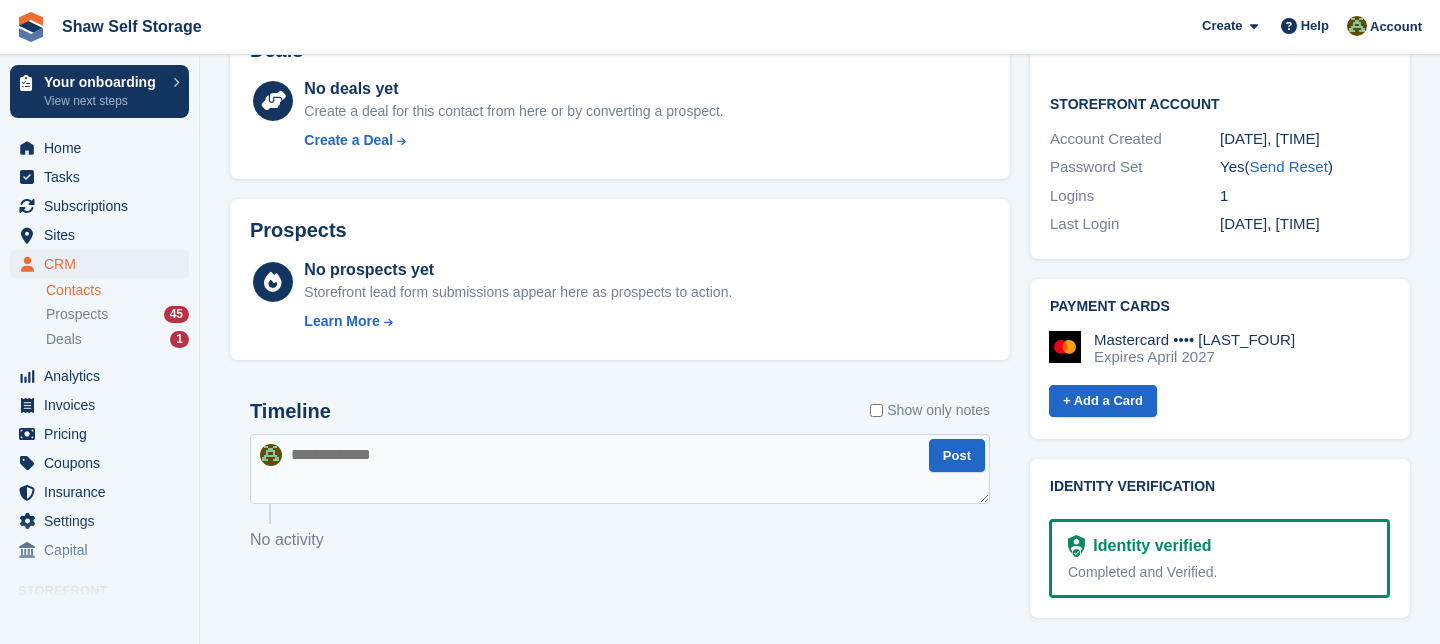 click at bounding box center [620, 469] 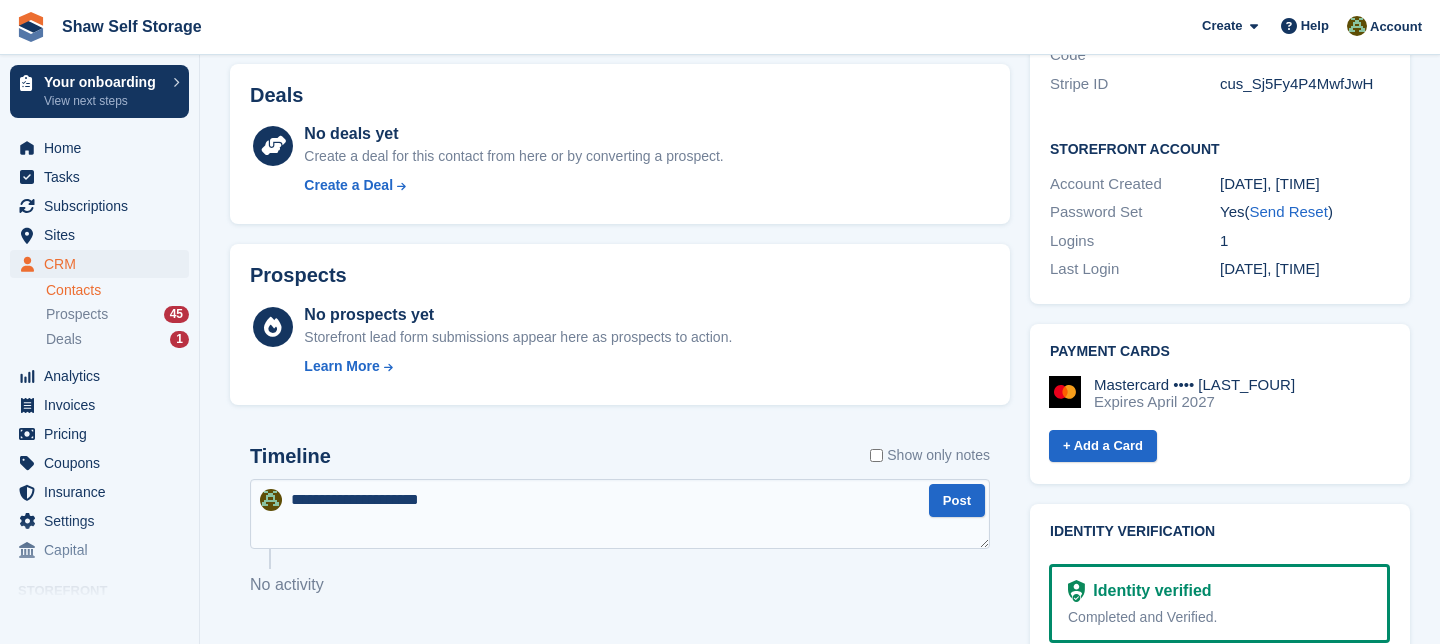 scroll, scrollTop: 786, scrollLeft: 0, axis: vertical 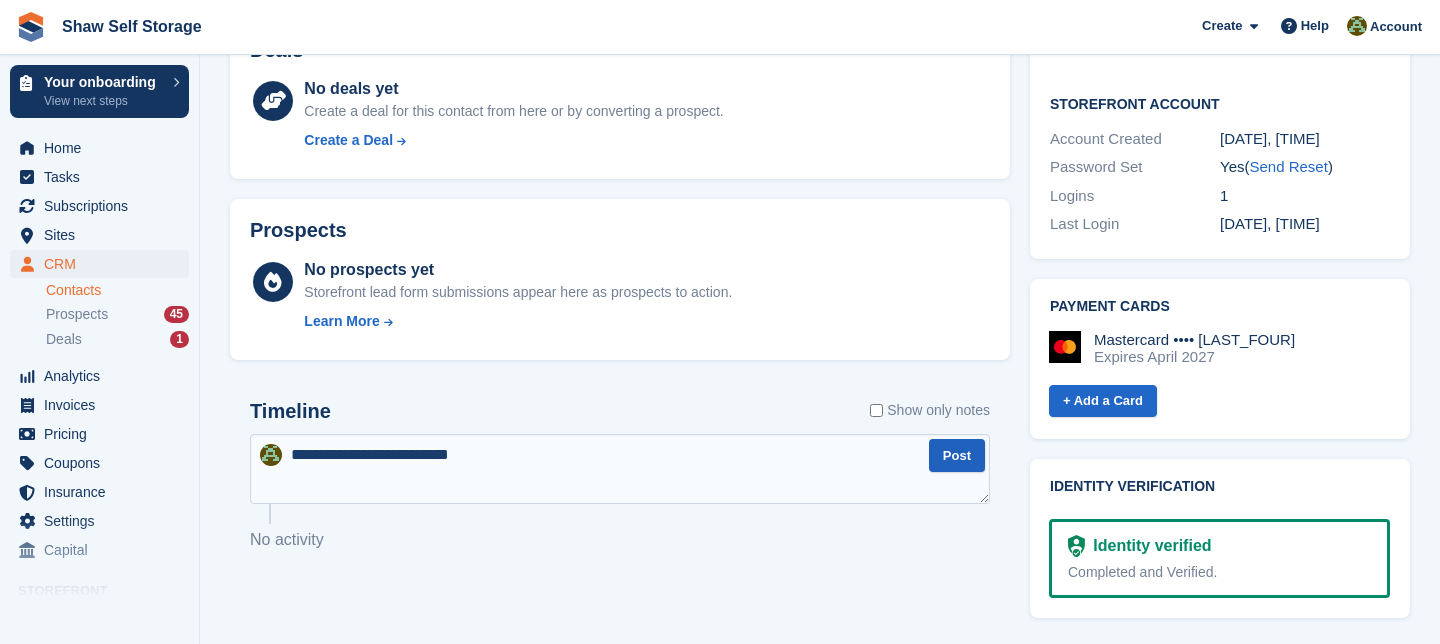type on "**********" 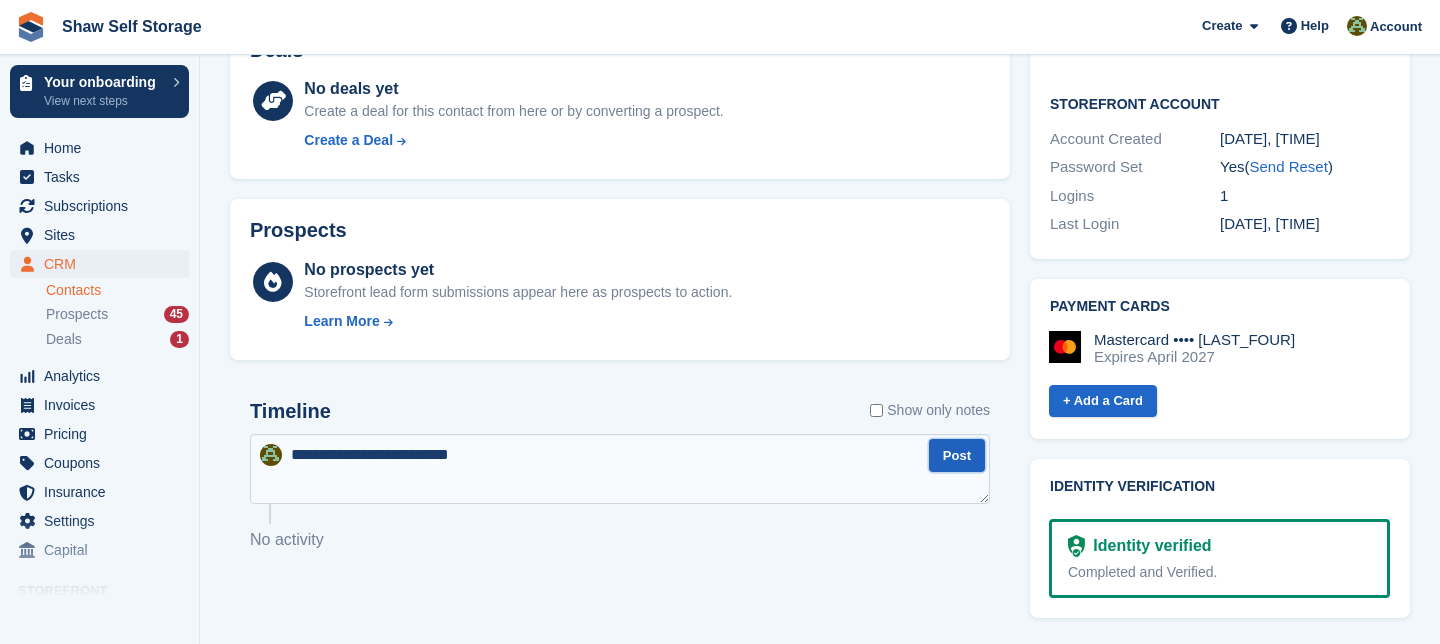 click on "Post" at bounding box center (957, 455) 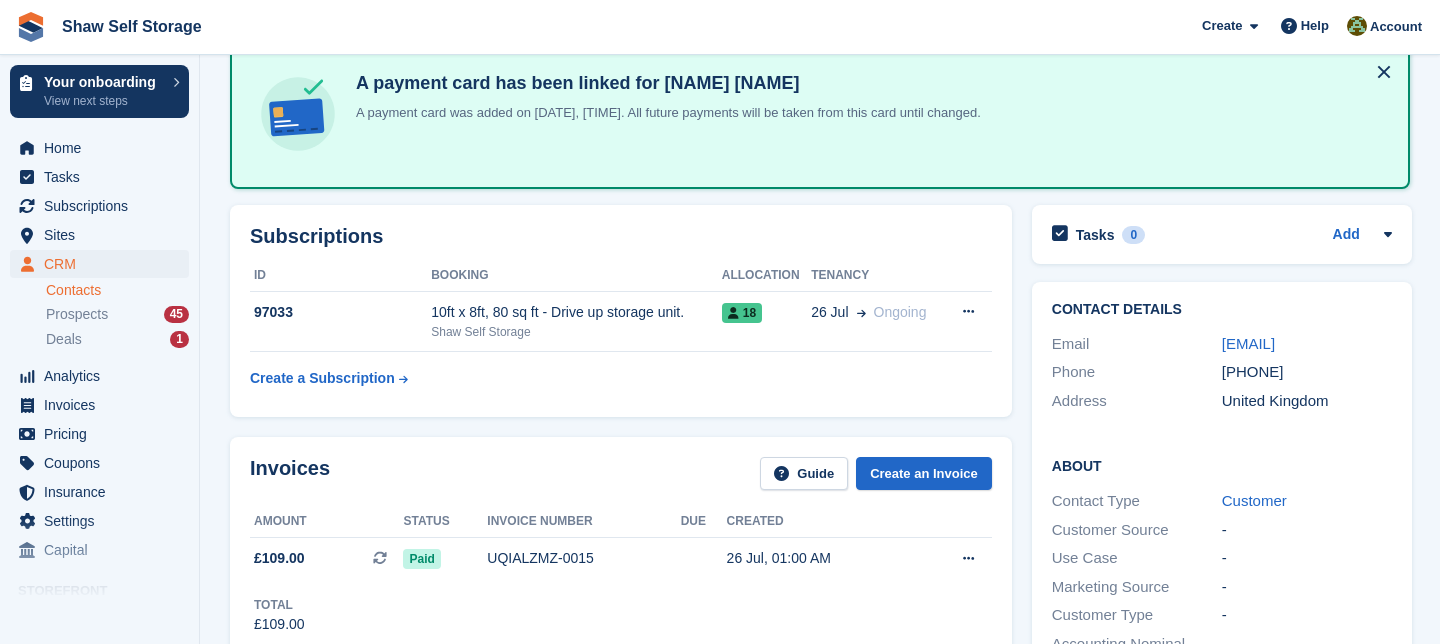 scroll, scrollTop: 106, scrollLeft: 0, axis: vertical 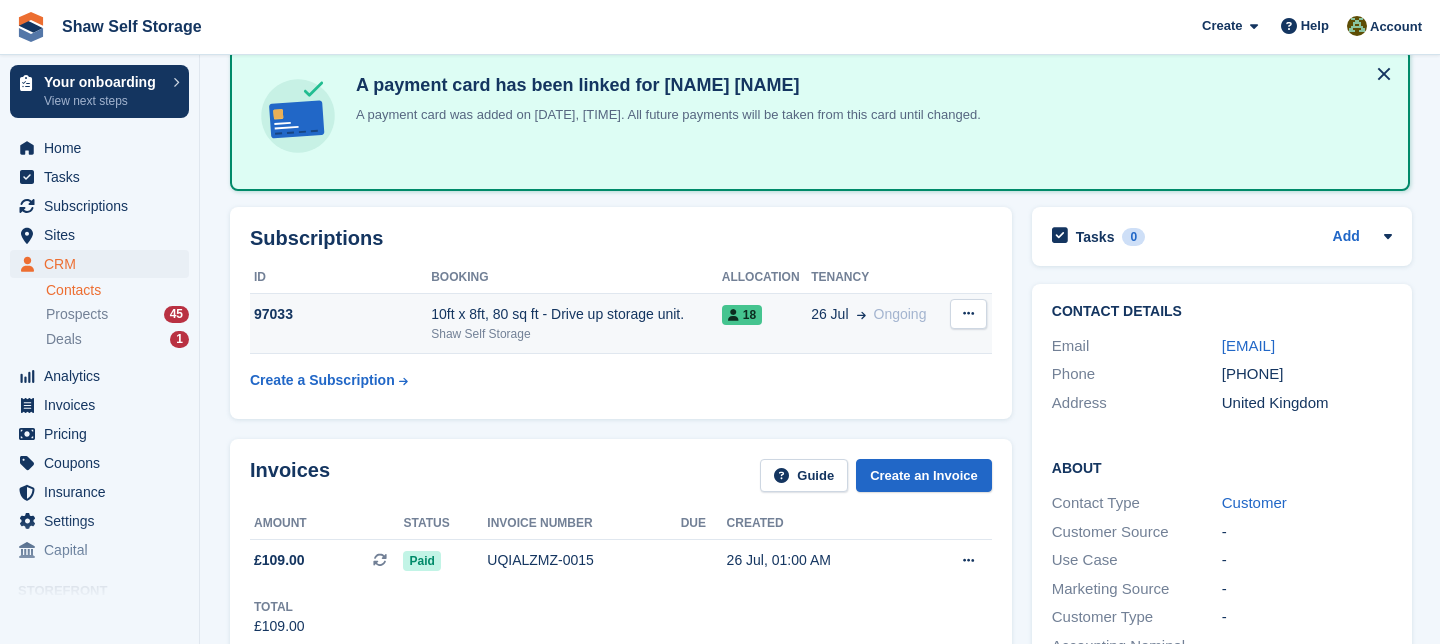 click on "Shaw Self Storage" at bounding box center [576, 334] 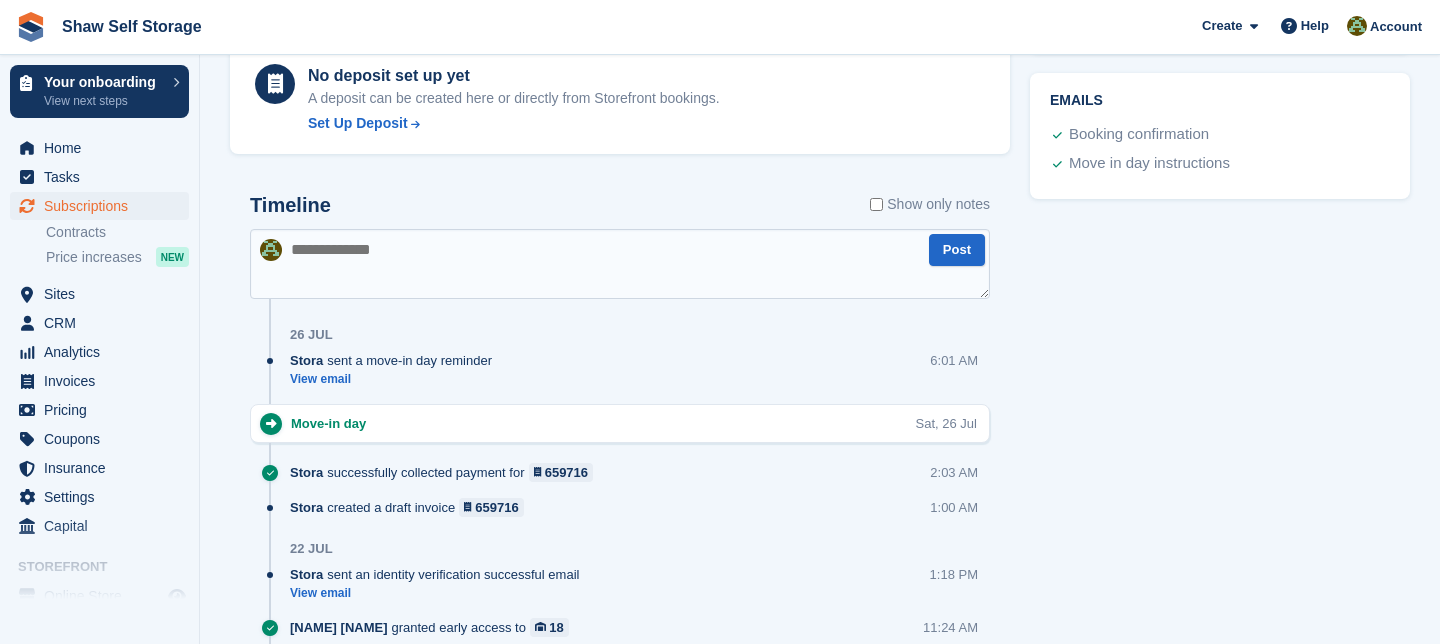 scroll, scrollTop: 892, scrollLeft: 0, axis: vertical 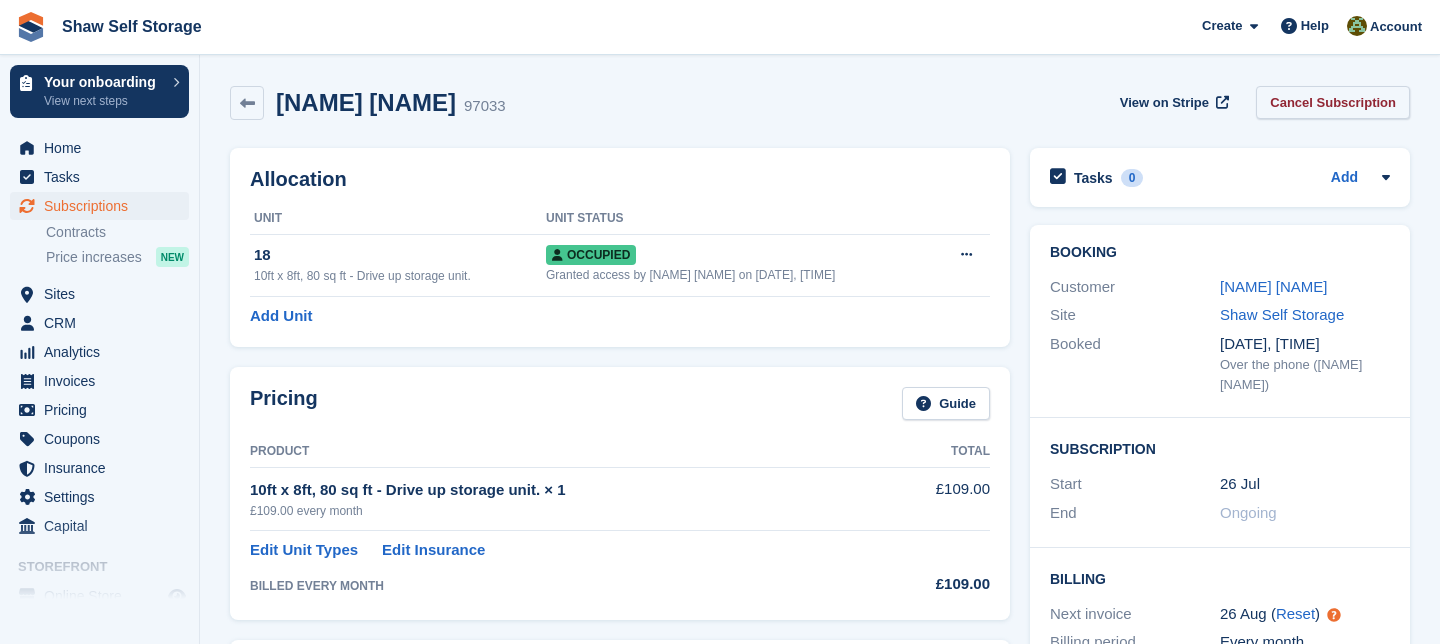 click on "Cancel Subscription" at bounding box center [1333, 102] 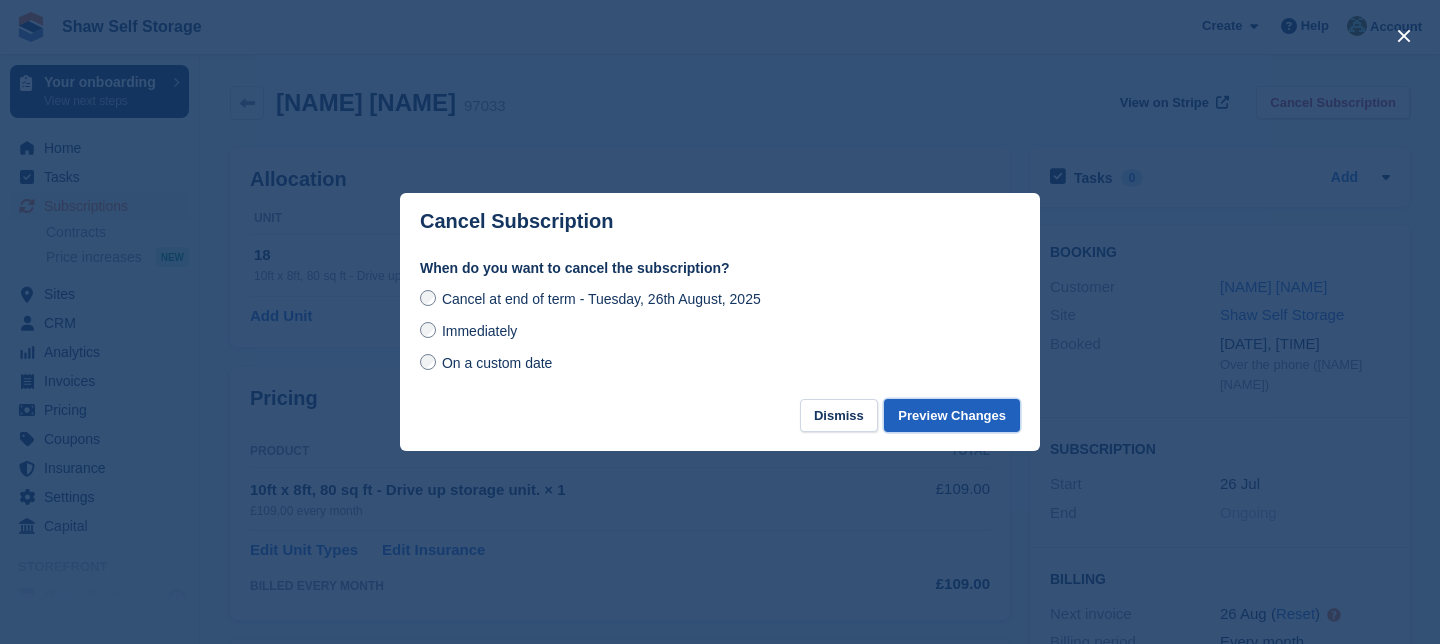 click on "Preview Changes" at bounding box center [952, 415] 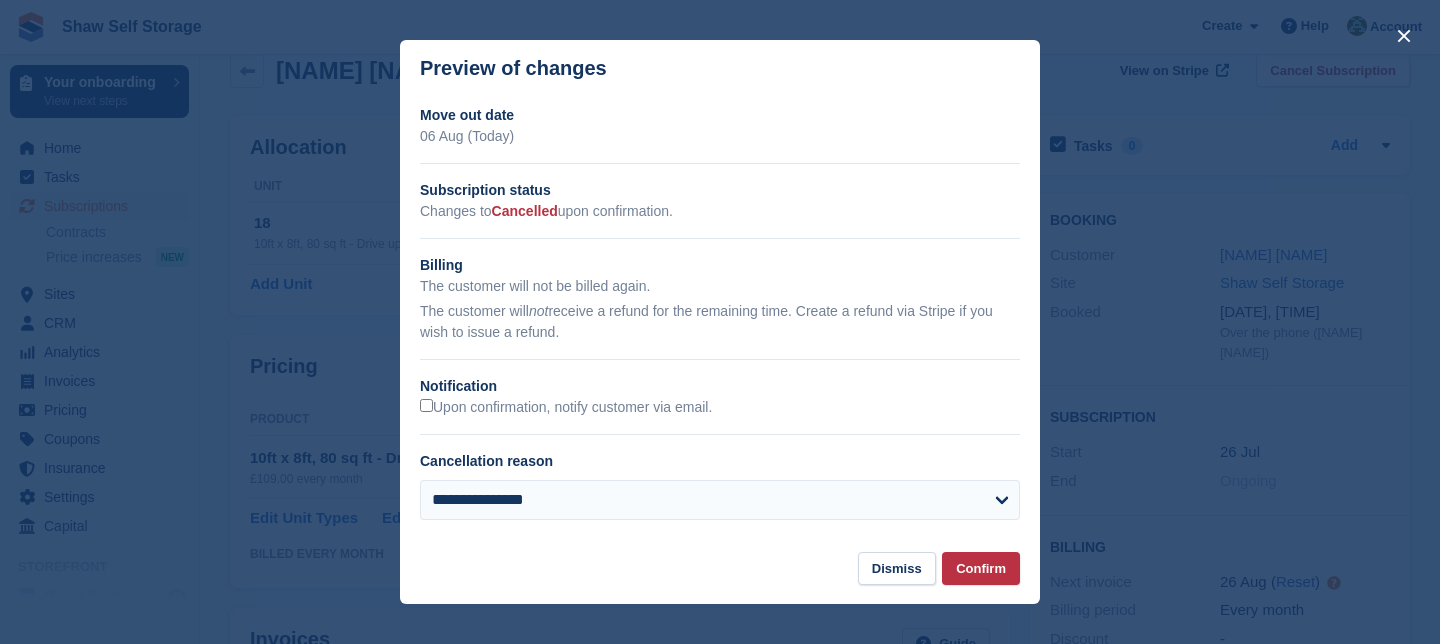 scroll, scrollTop: 40, scrollLeft: 0, axis: vertical 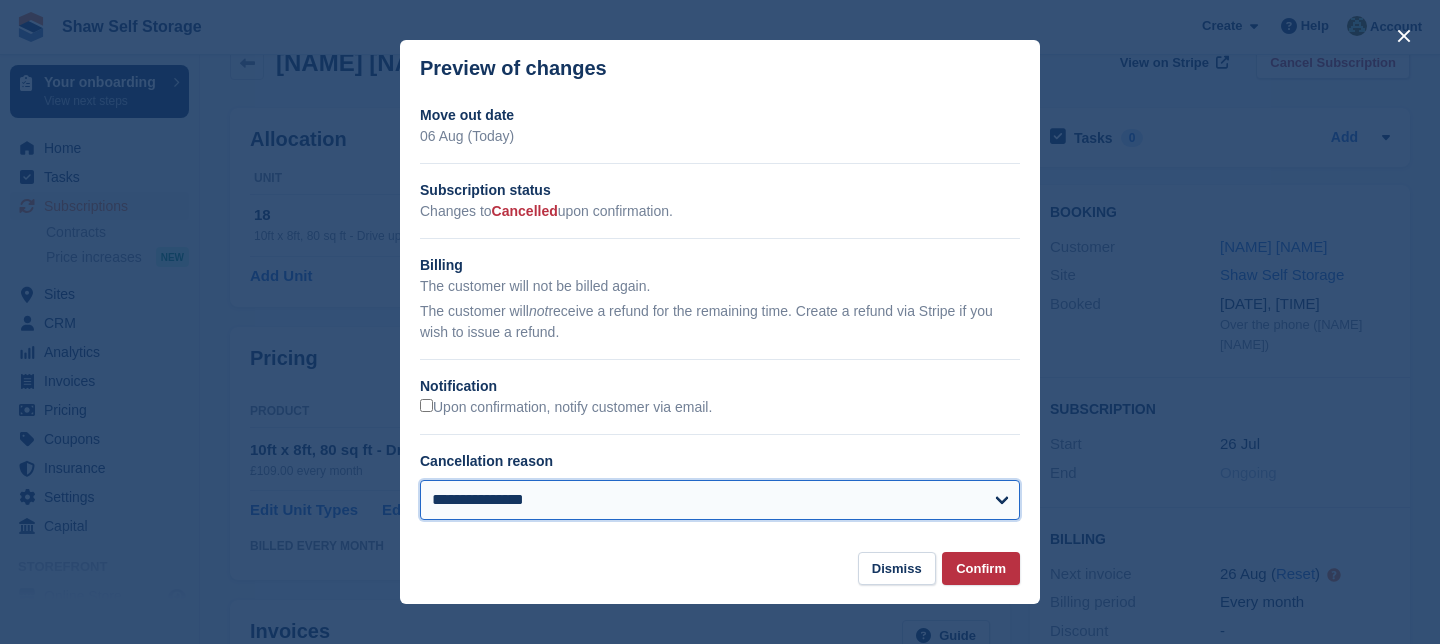 click on "**********" at bounding box center [720, 500] 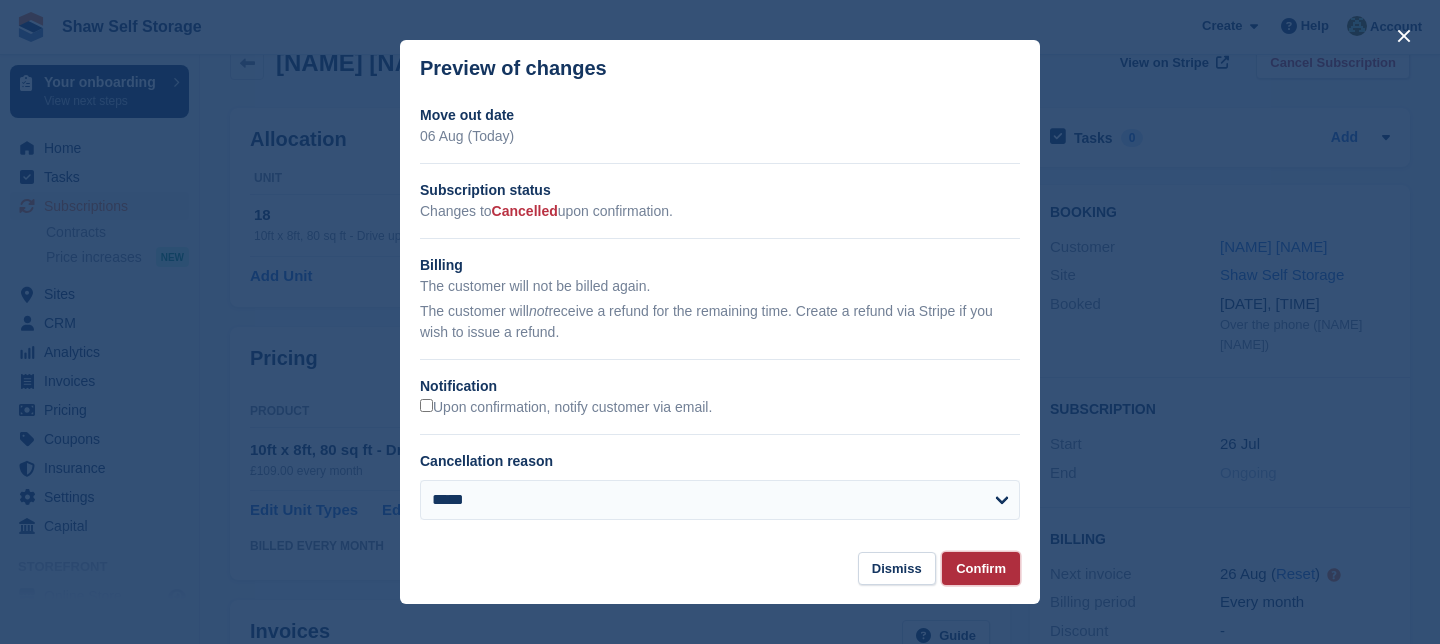 click on "Confirm" at bounding box center (981, 568) 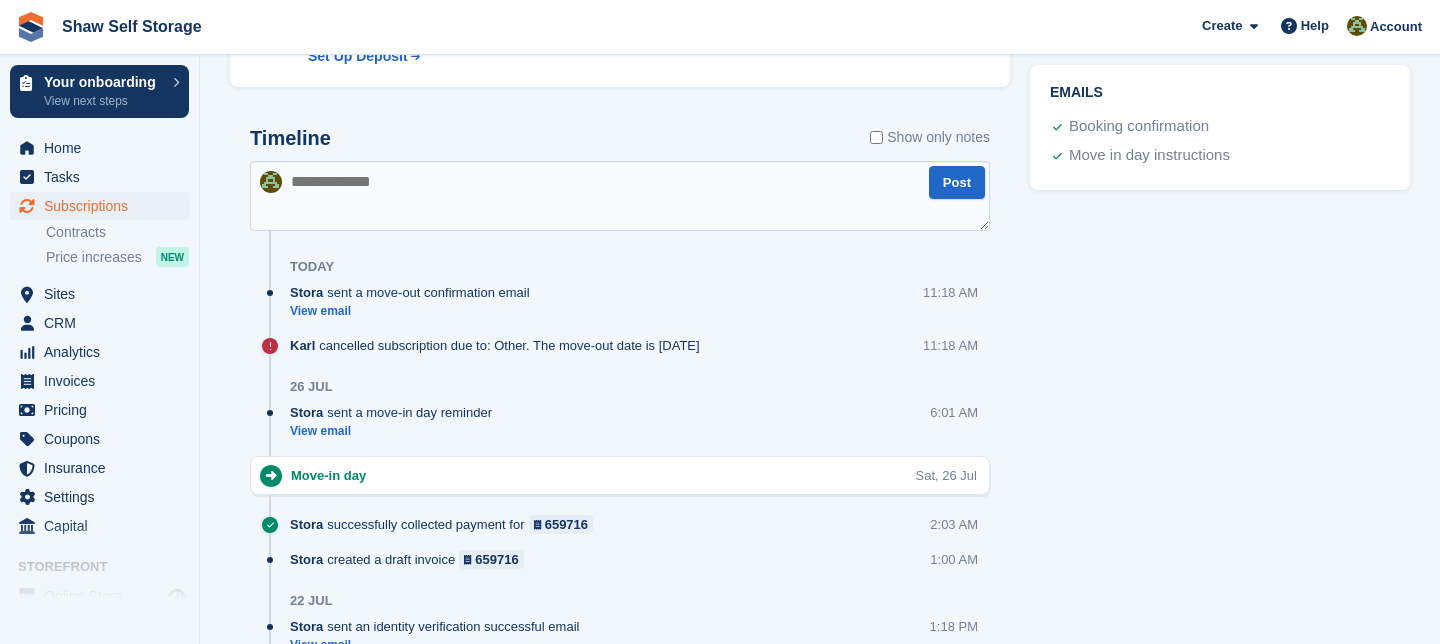 scroll, scrollTop: 897, scrollLeft: 0, axis: vertical 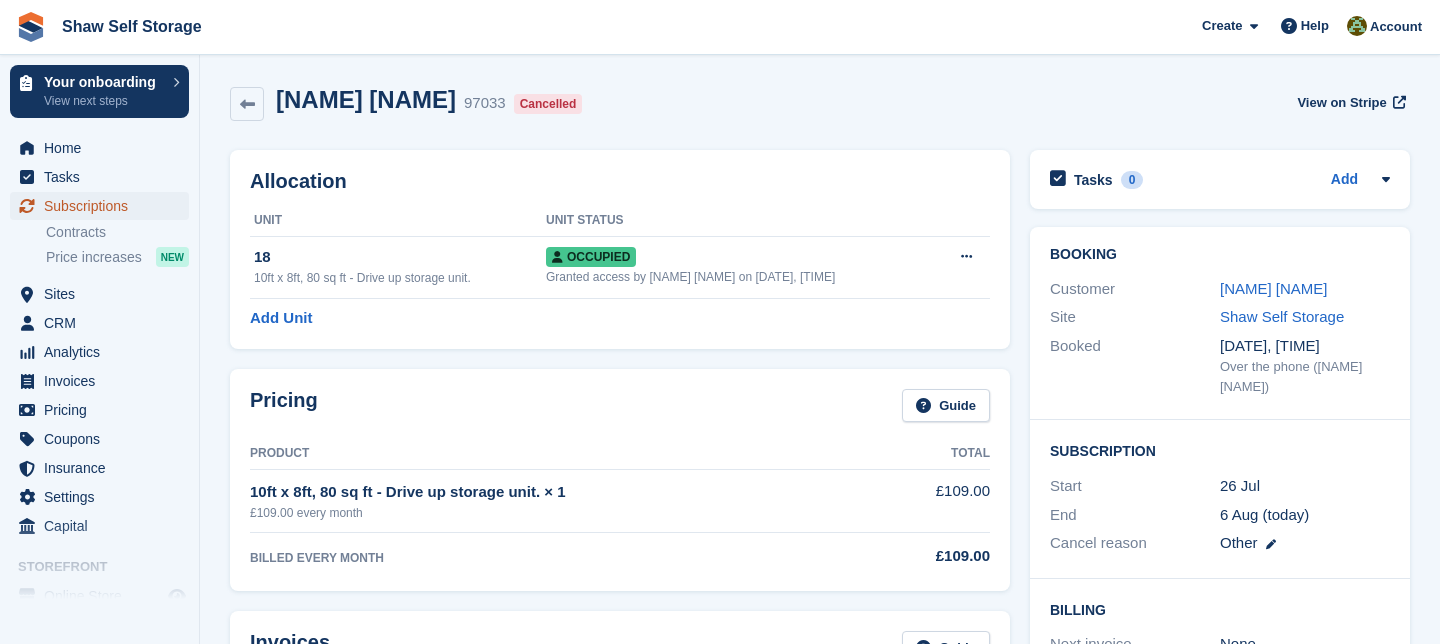 click on "Subscriptions" at bounding box center [104, 206] 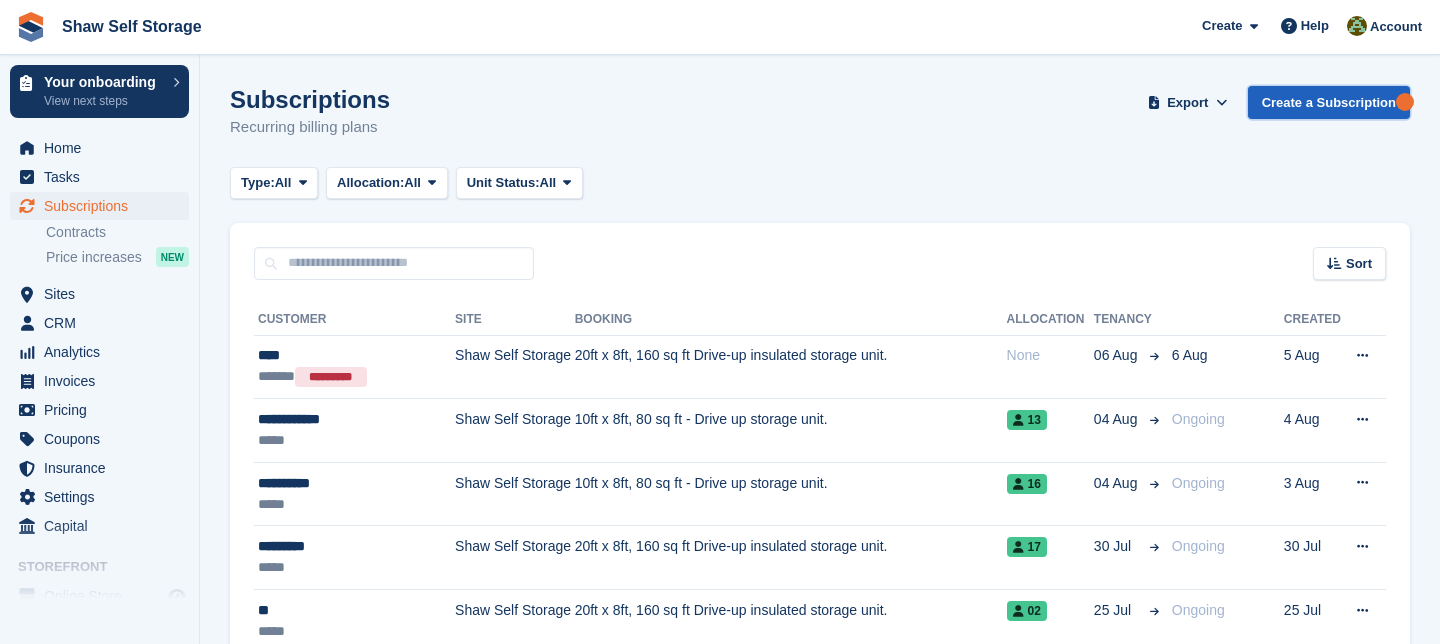 click on "Create a Subscription" at bounding box center [1329, 102] 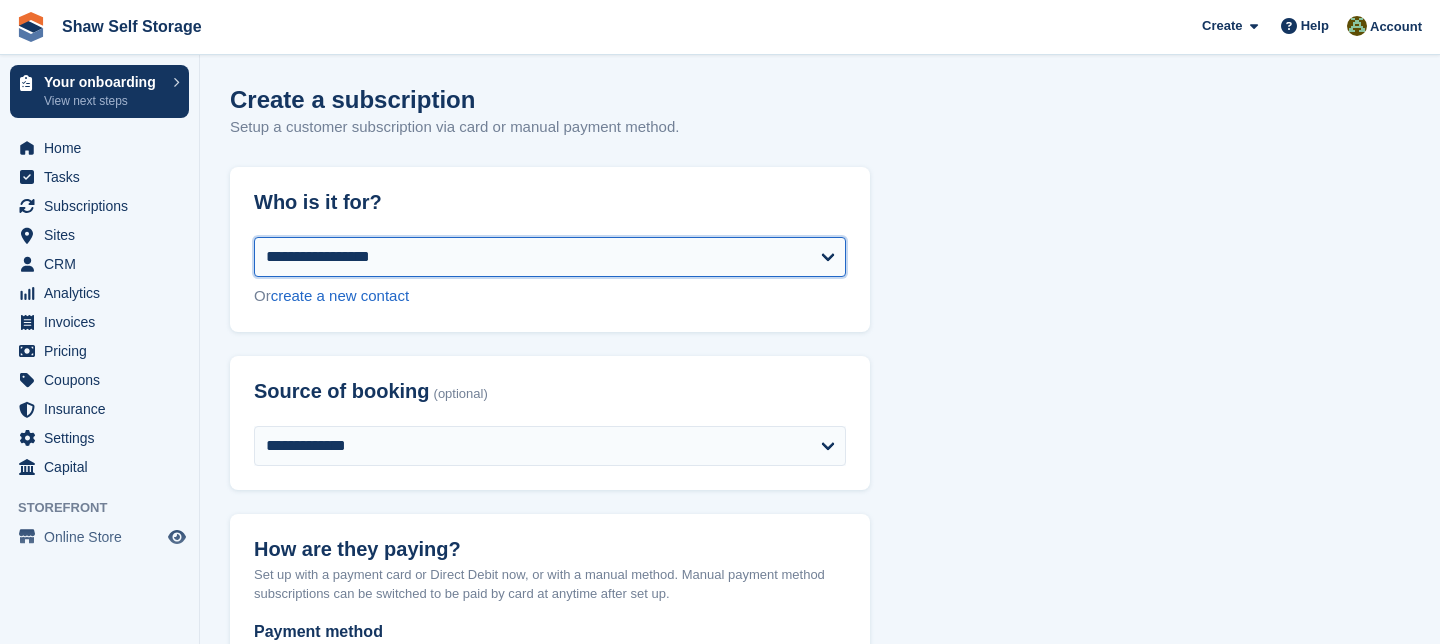 click on "**********" at bounding box center [550, 257] 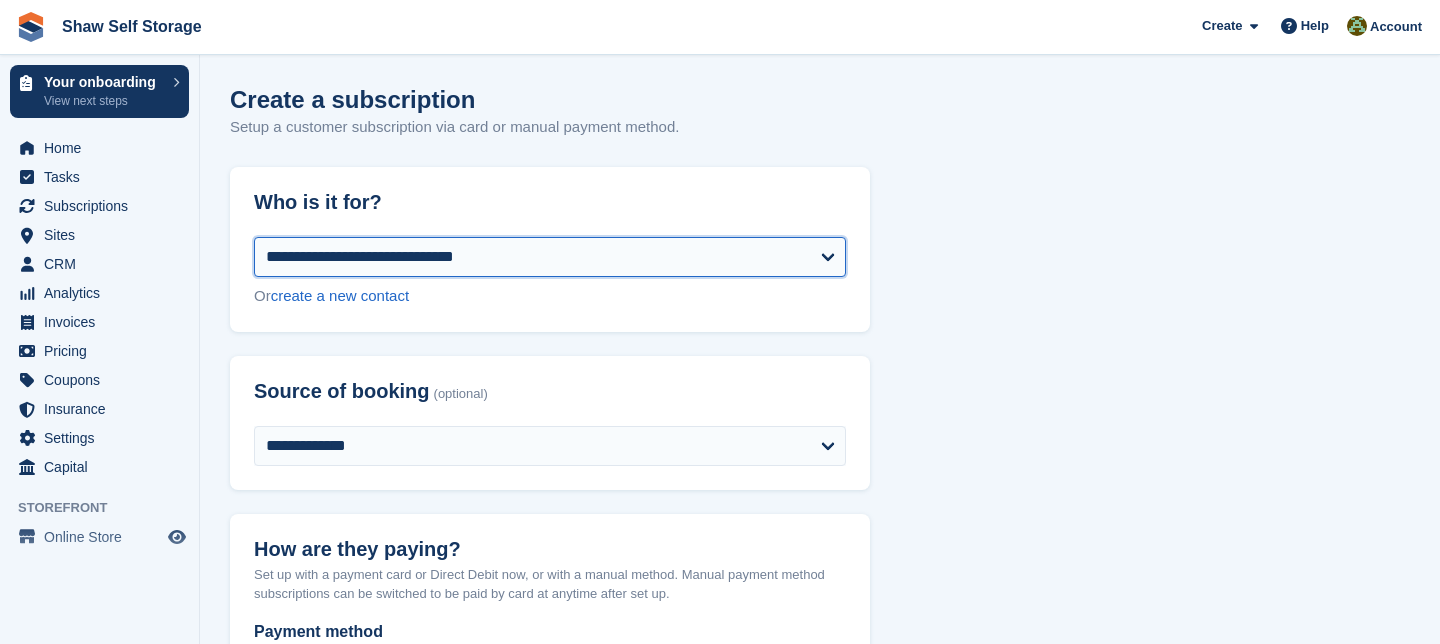 select on "**********" 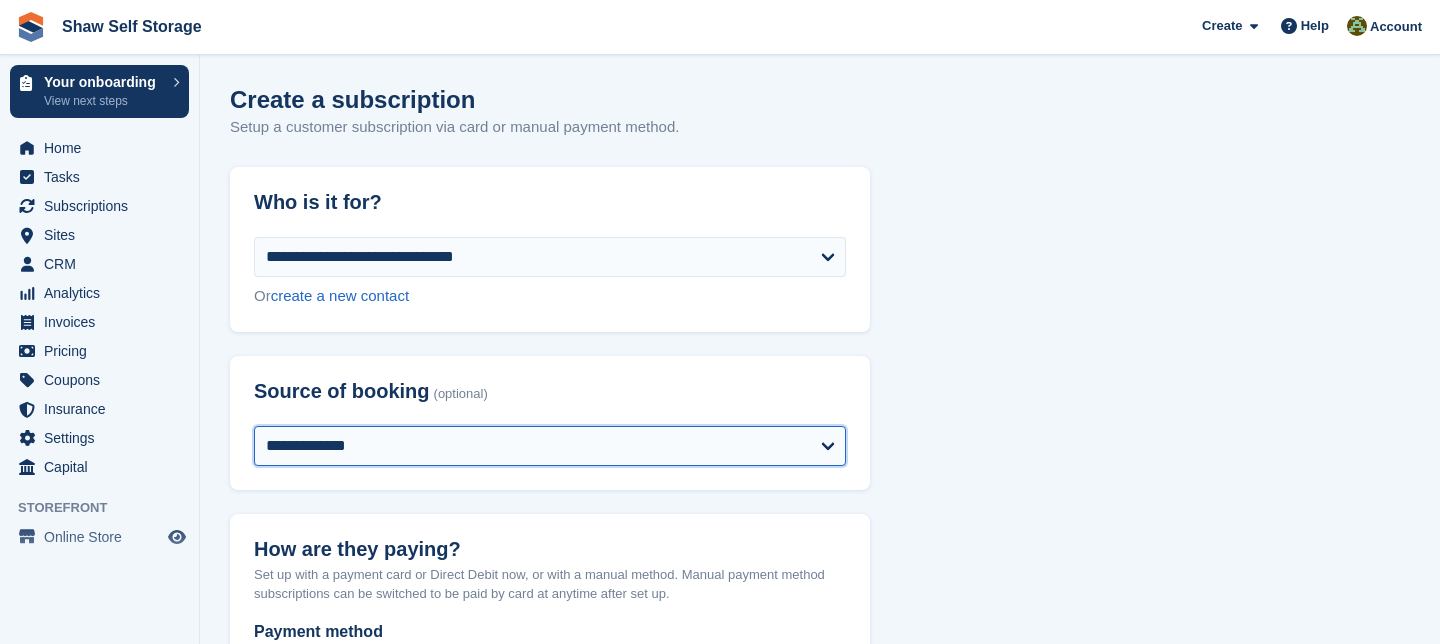 click on "**********" at bounding box center (550, 446) 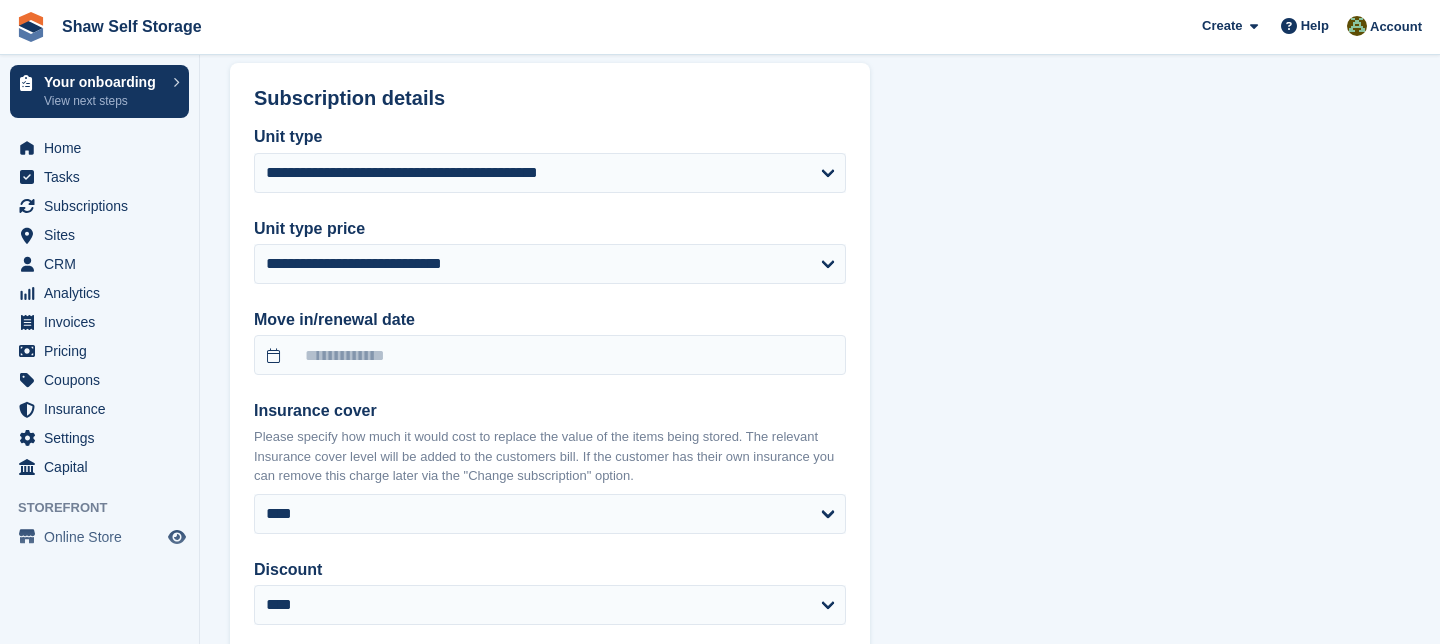 scroll, scrollTop: 1089, scrollLeft: 0, axis: vertical 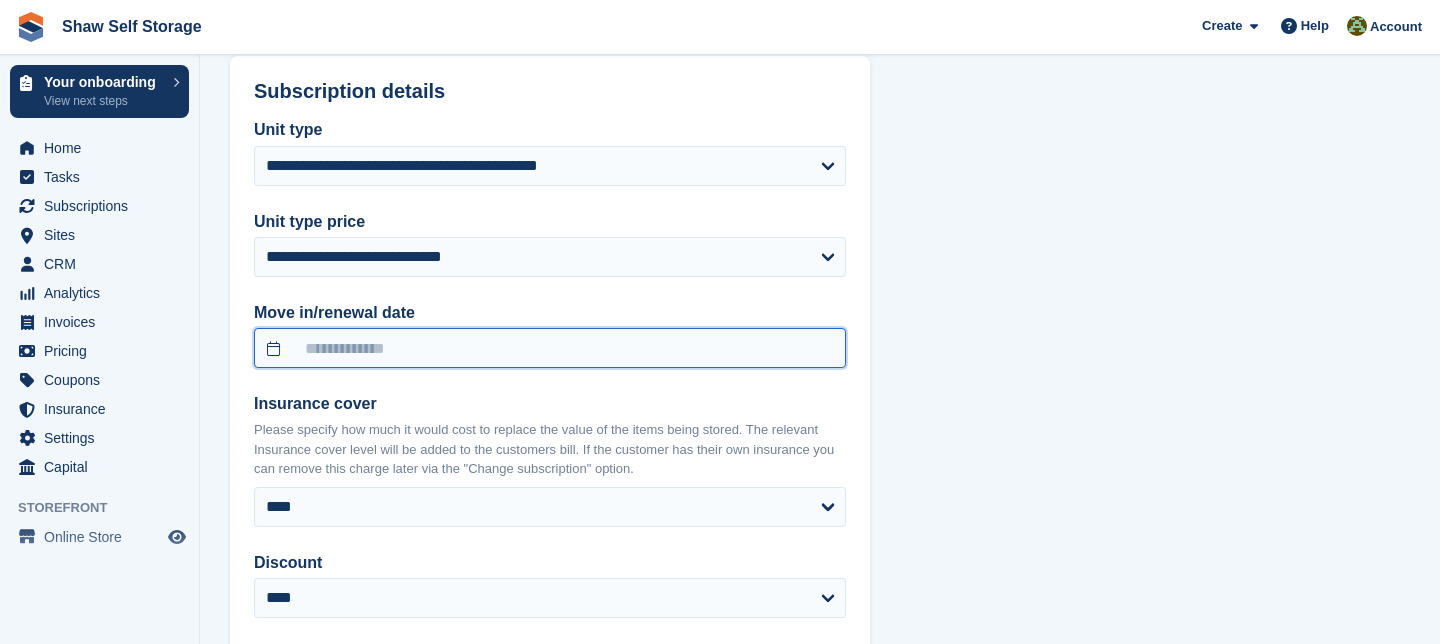 click at bounding box center [550, 348] 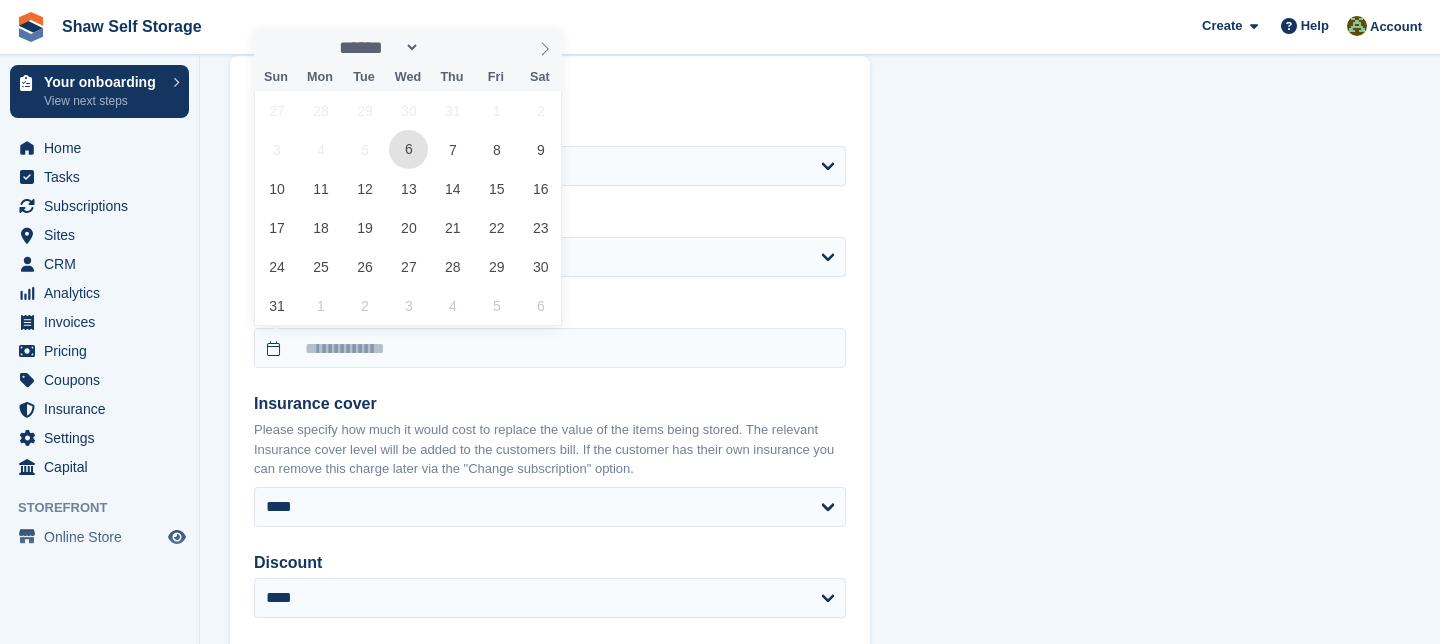 click on "6" at bounding box center [408, 149] 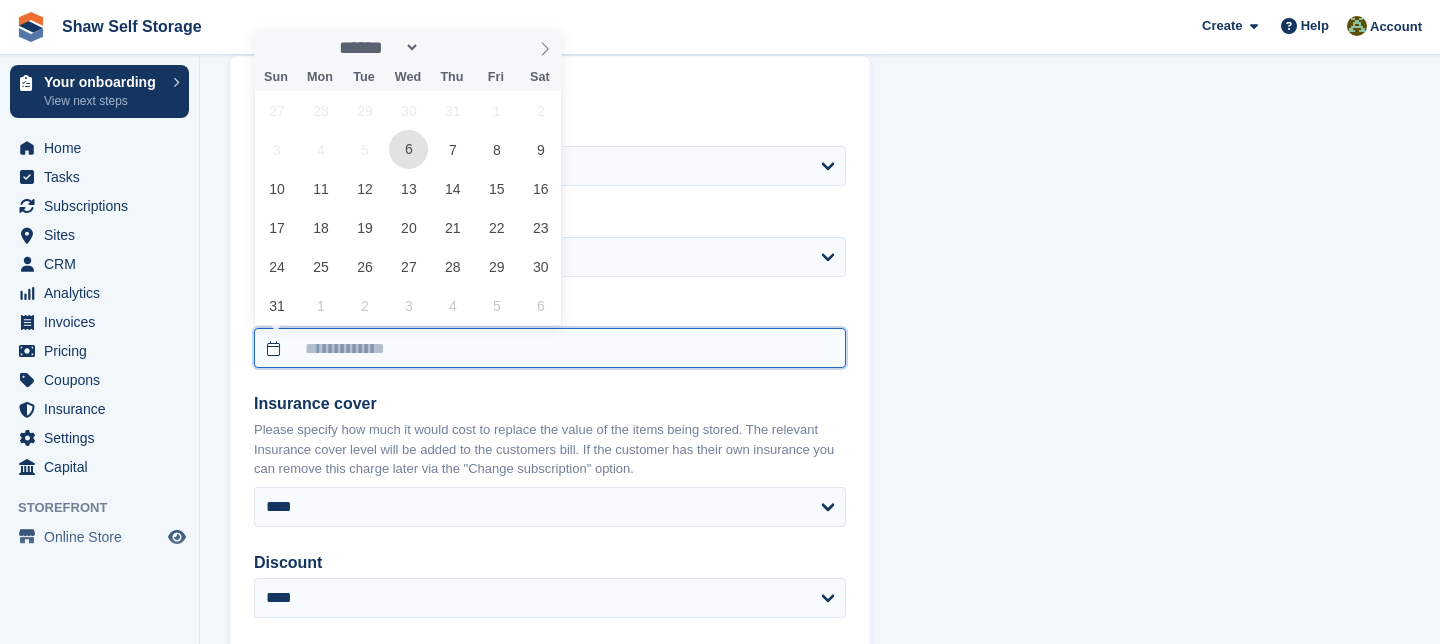 type on "**********" 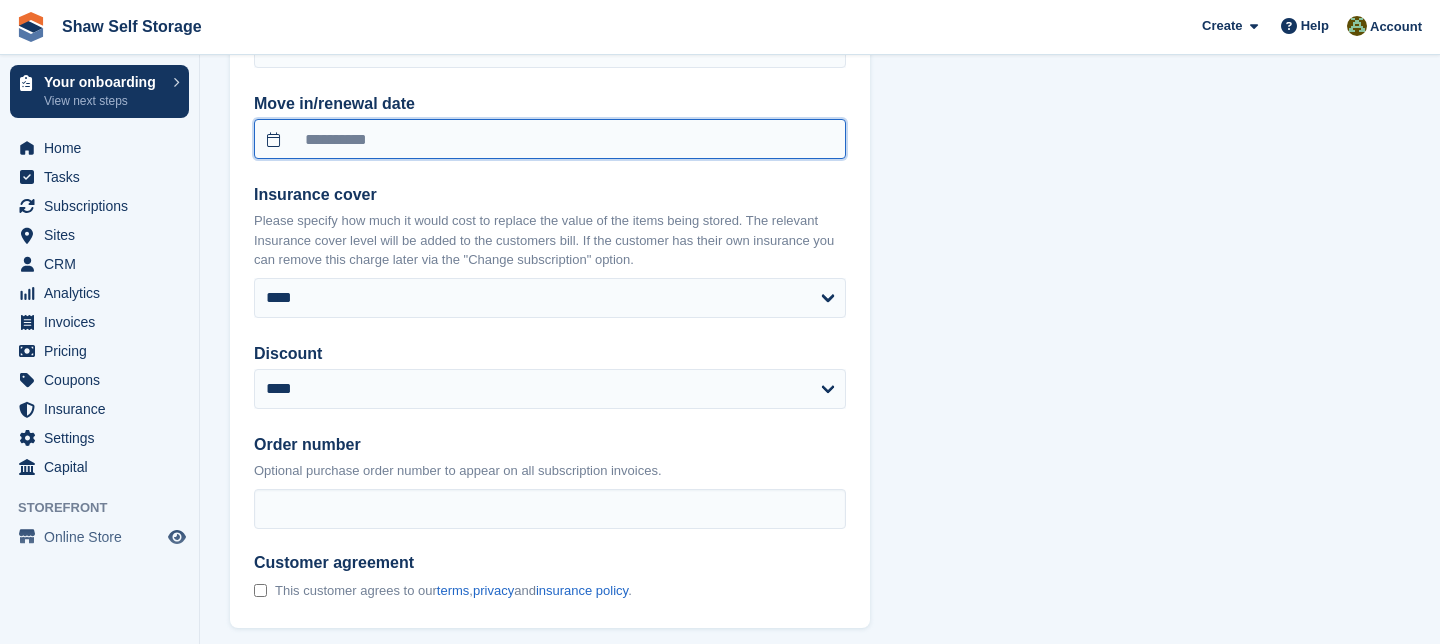 scroll, scrollTop: 1297, scrollLeft: 0, axis: vertical 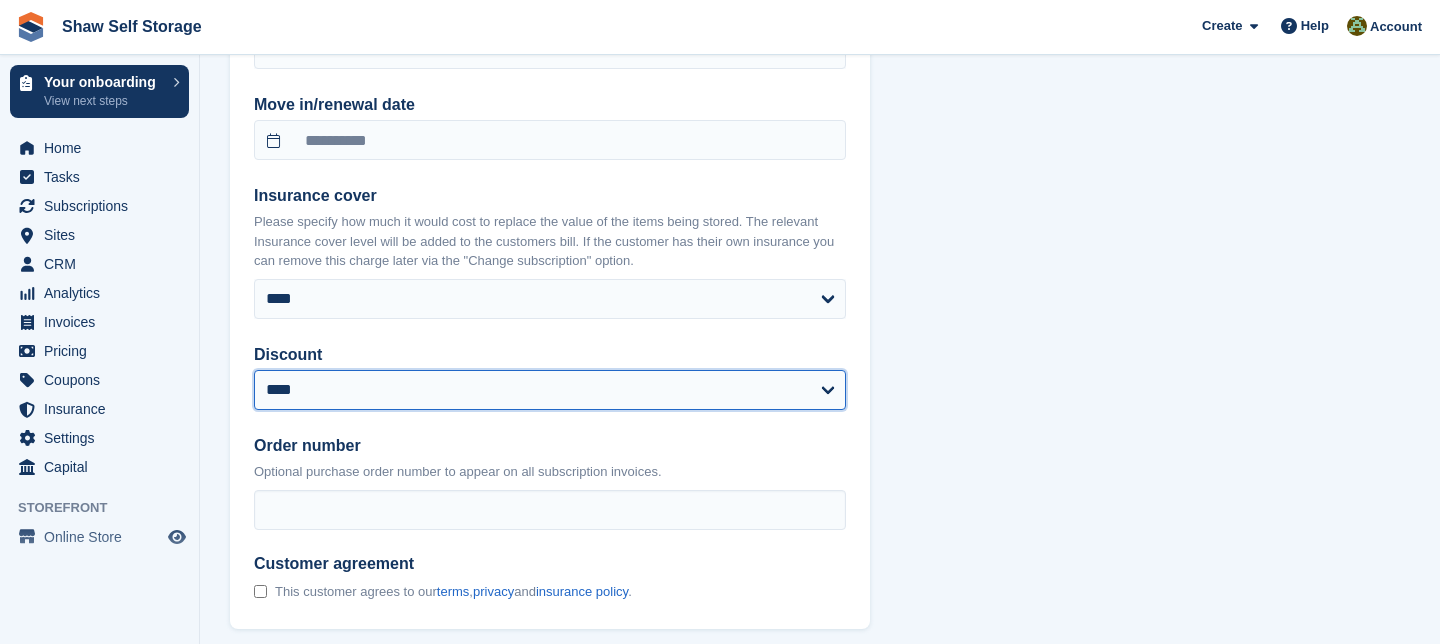 click on "**********" at bounding box center [550, 390] 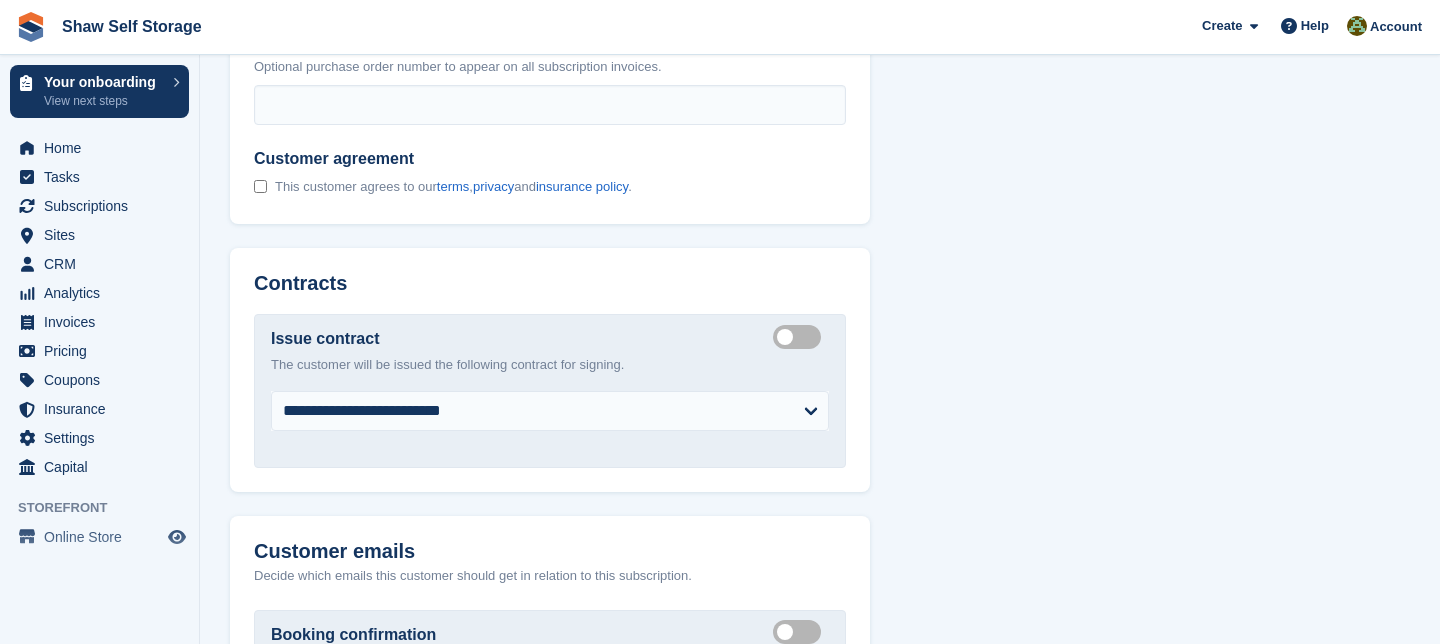 select on "******" 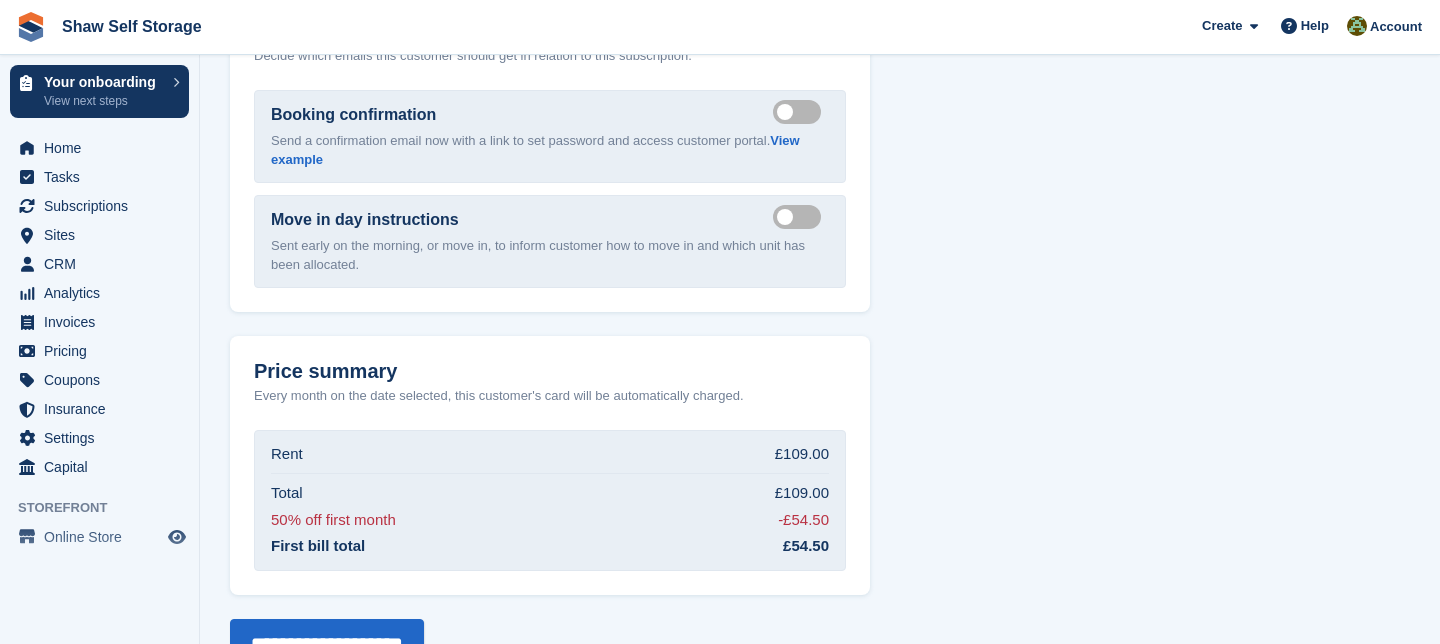 scroll, scrollTop: 2276, scrollLeft: 0, axis: vertical 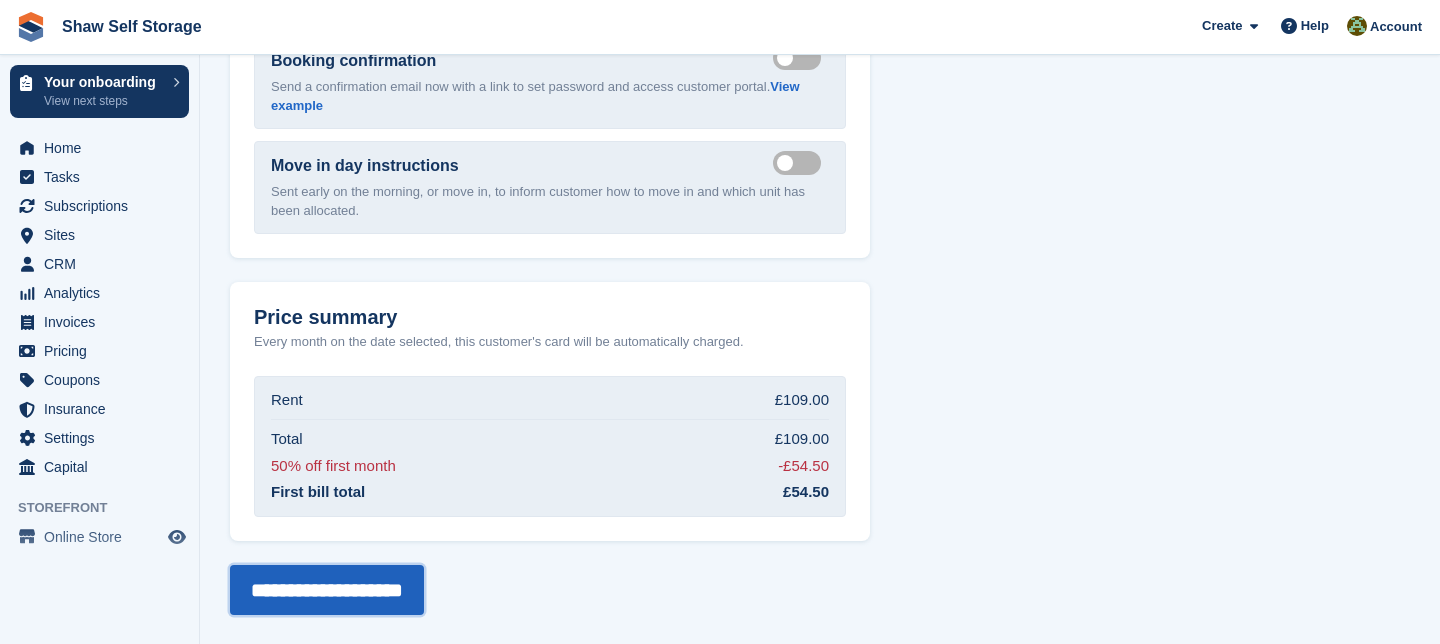 click on "**********" at bounding box center (327, 590) 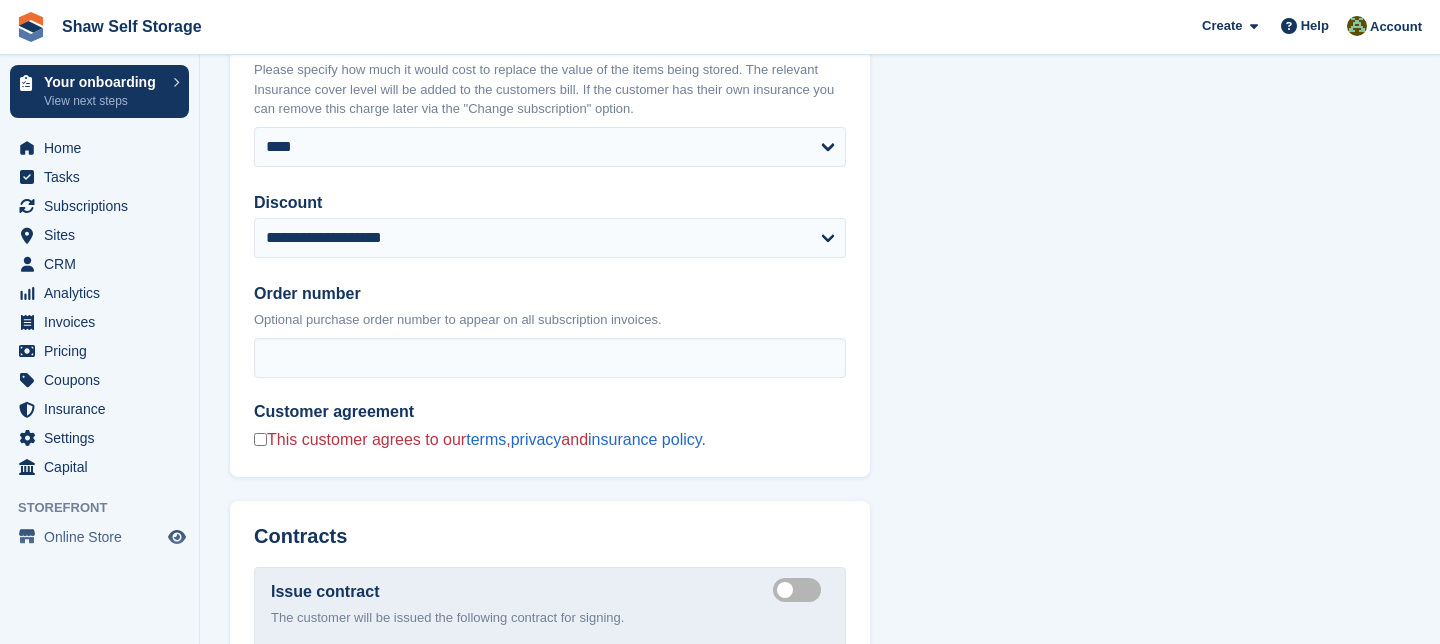 scroll, scrollTop: 1588, scrollLeft: 0, axis: vertical 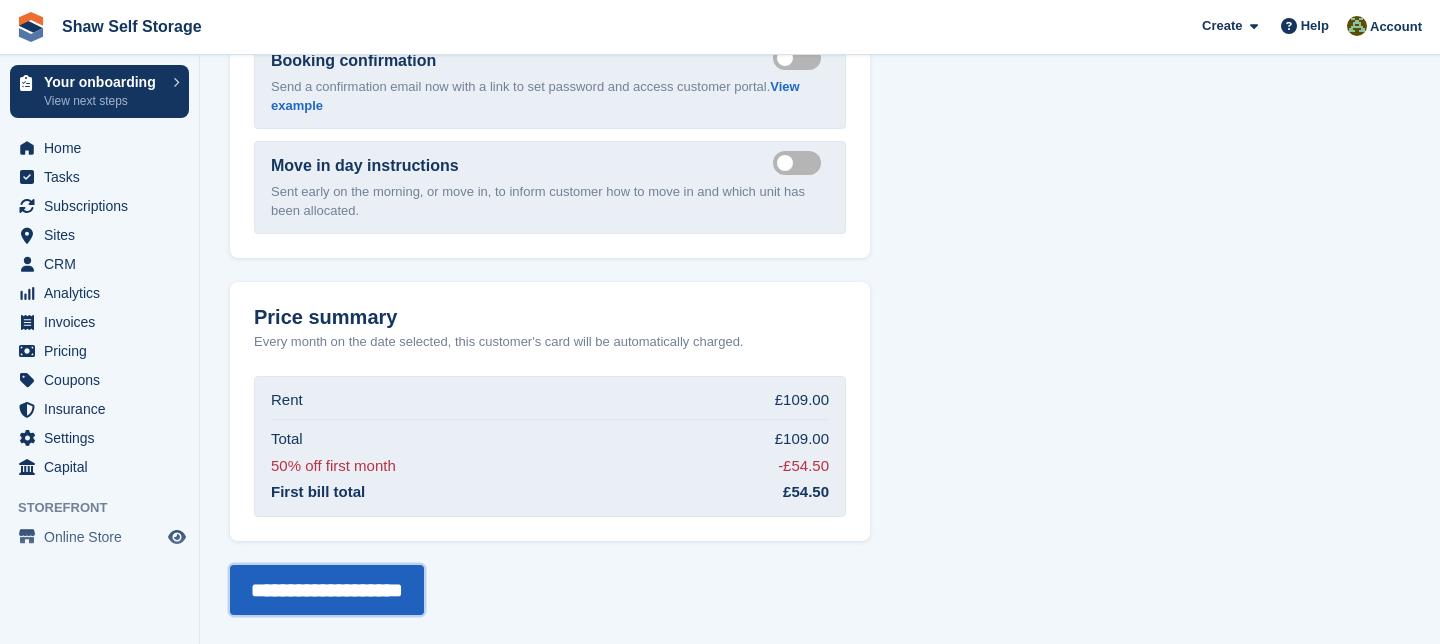 click on "**********" at bounding box center [327, 590] 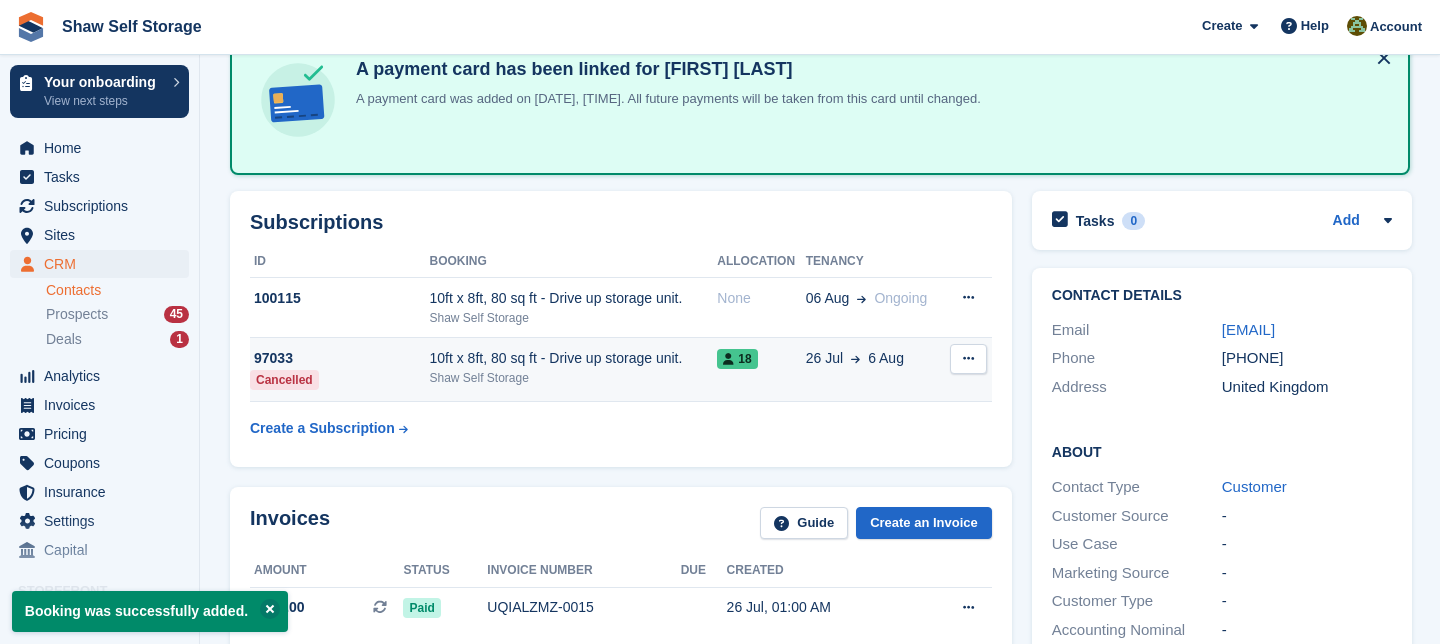scroll, scrollTop: 123, scrollLeft: 0, axis: vertical 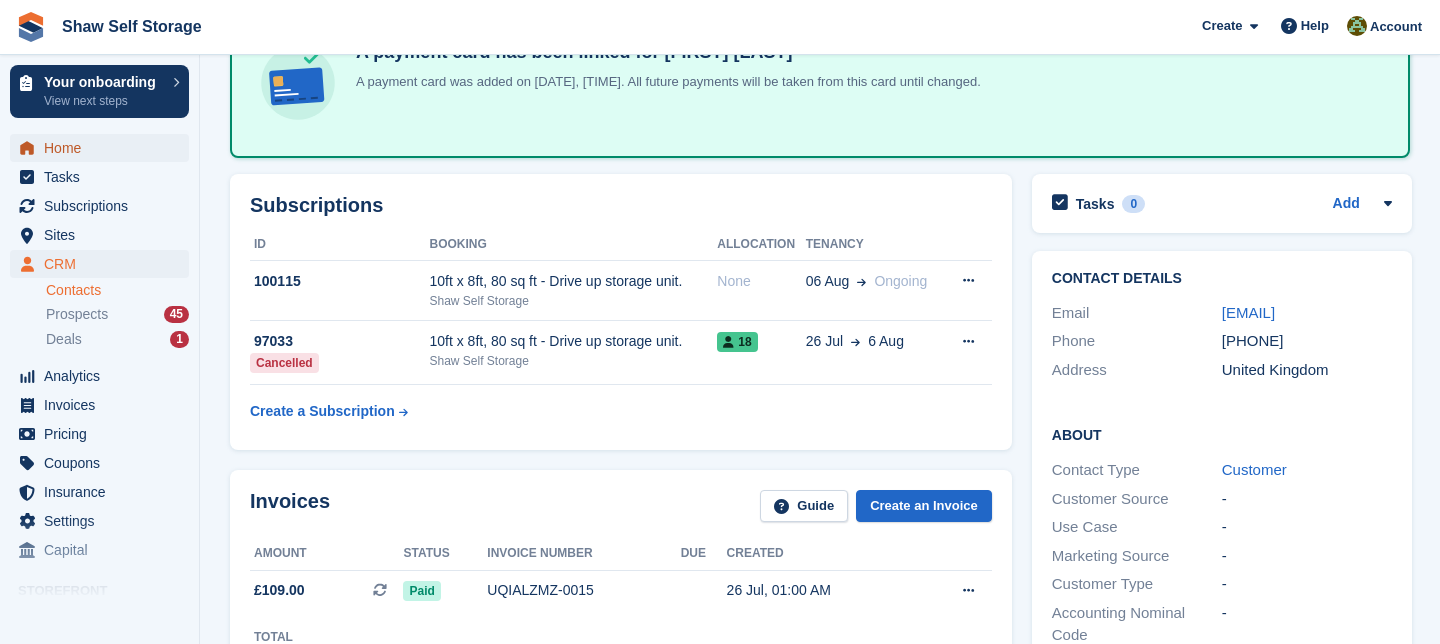 click on "Home" at bounding box center [104, 148] 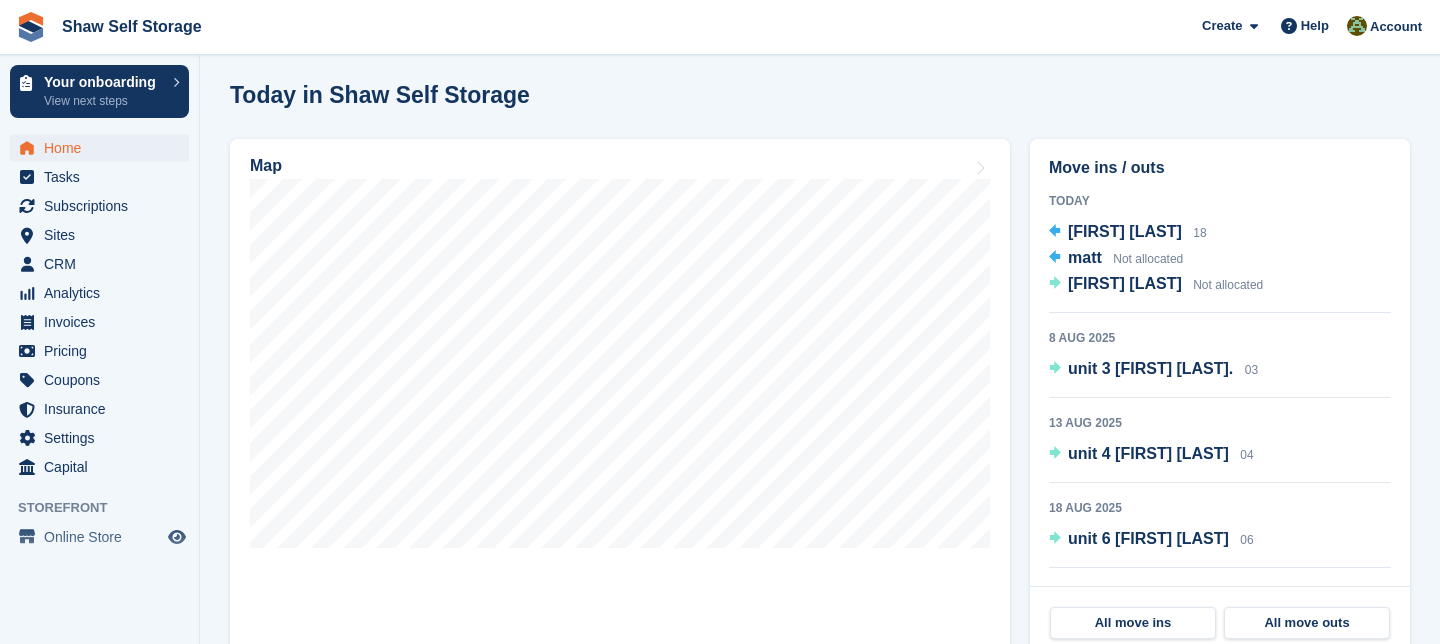 scroll, scrollTop: 597, scrollLeft: 0, axis: vertical 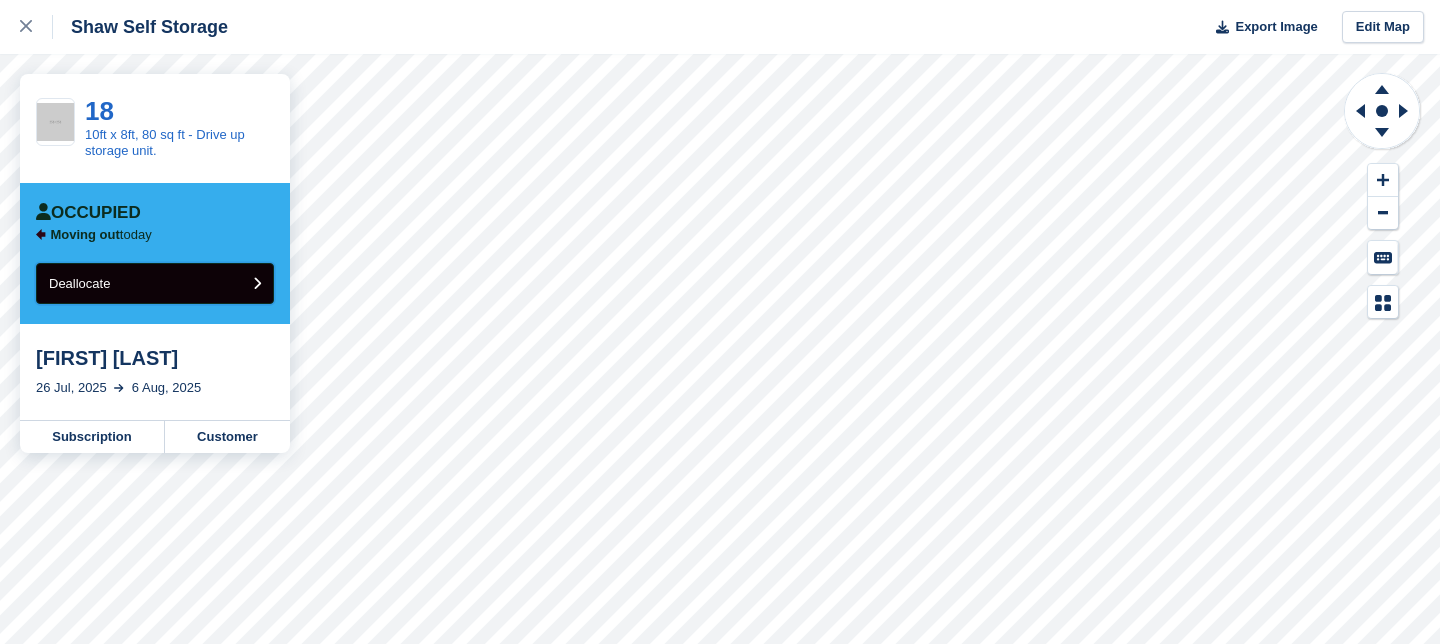 click on "Deallocate" at bounding box center [155, 283] 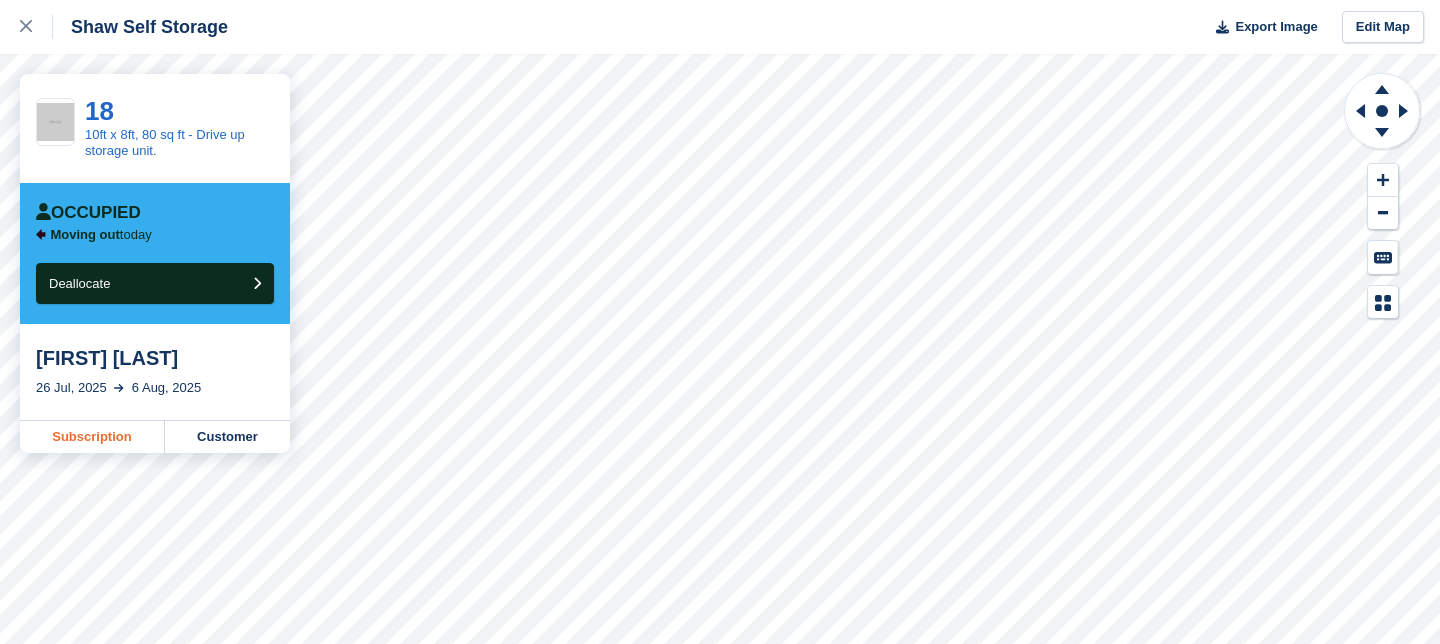 click on "Subscription" at bounding box center [92, 437] 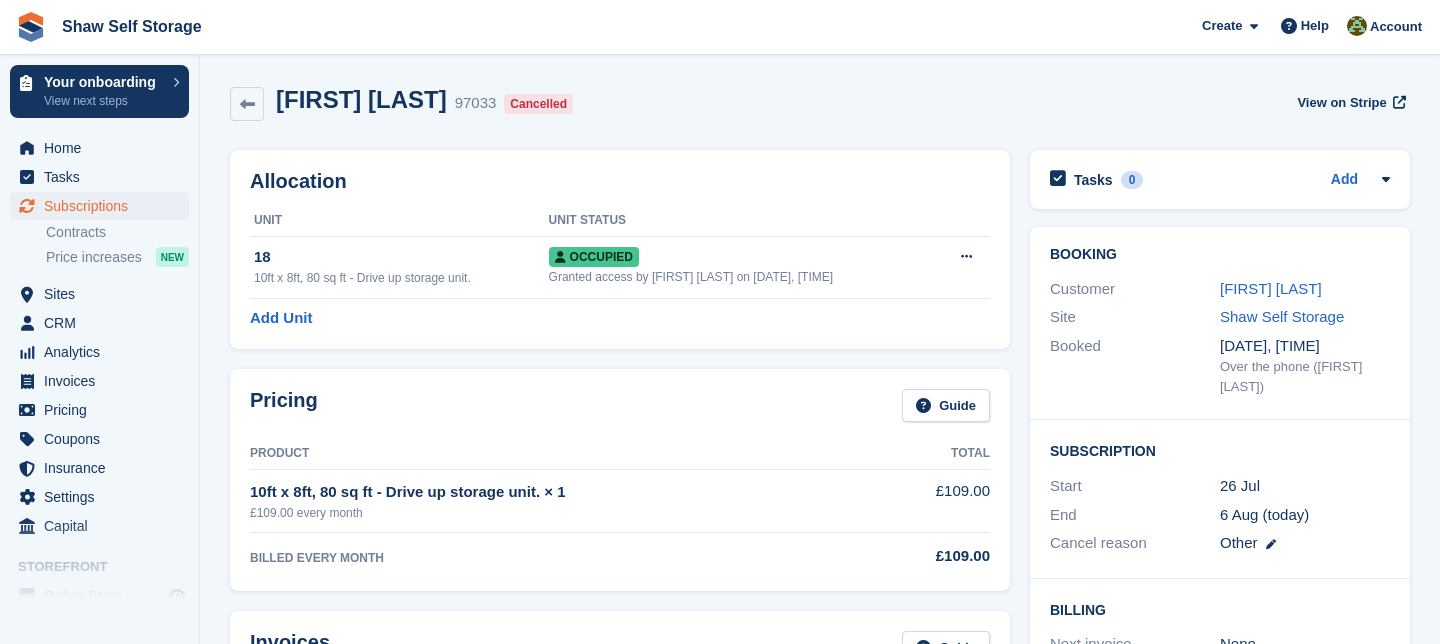 scroll, scrollTop: 0, scrollLeft: 0, axis: both 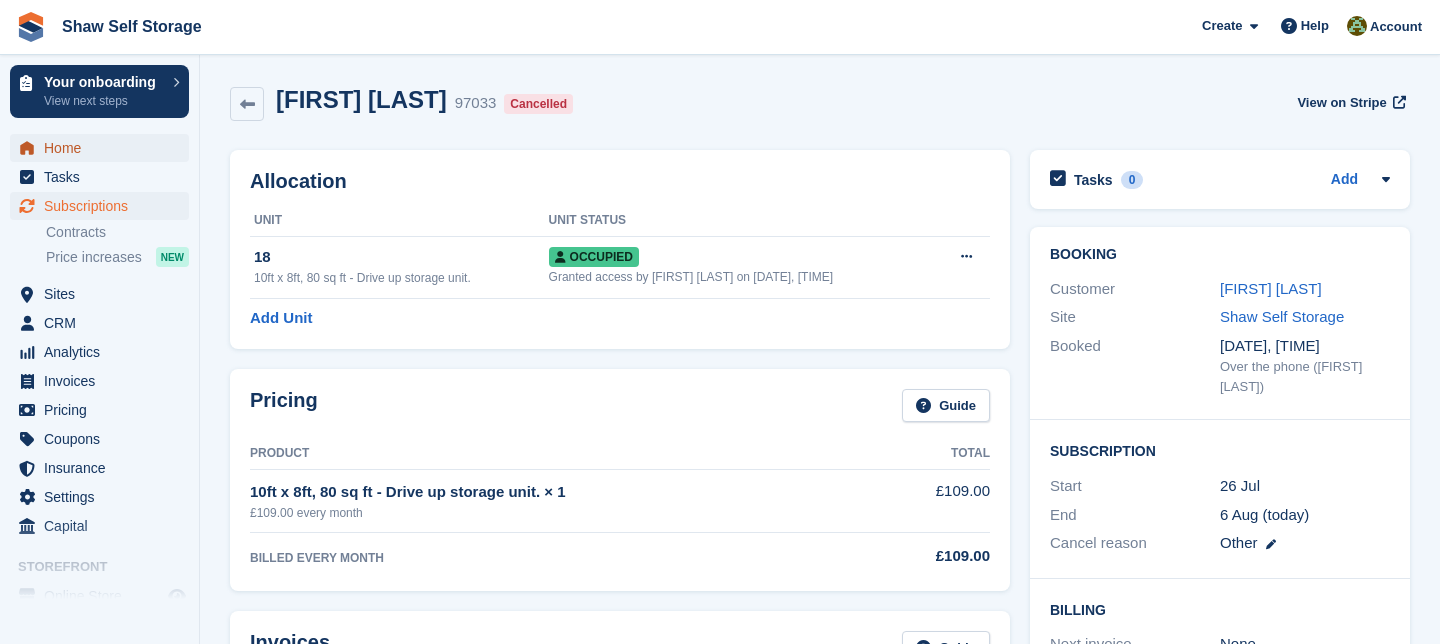 click on "Home" at bounding box center [104, 148] 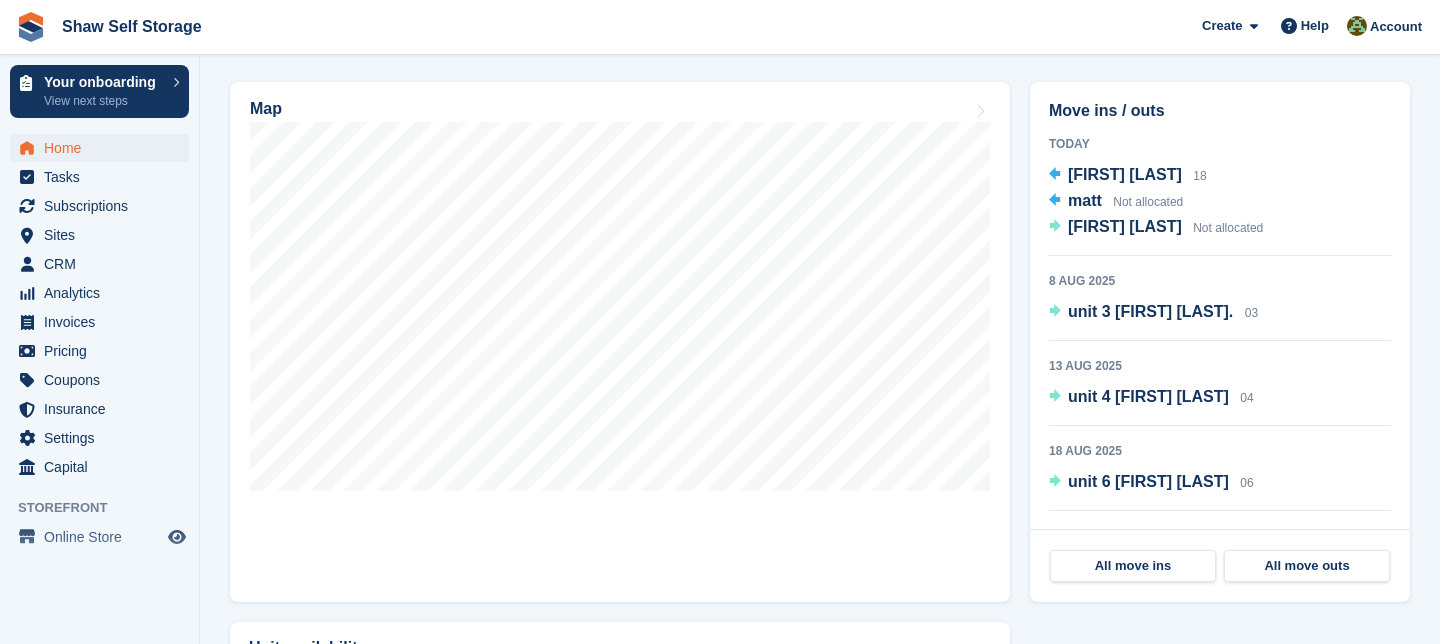 scroll, scrollTop: 633, scrollLeft: 0, axis: vertical 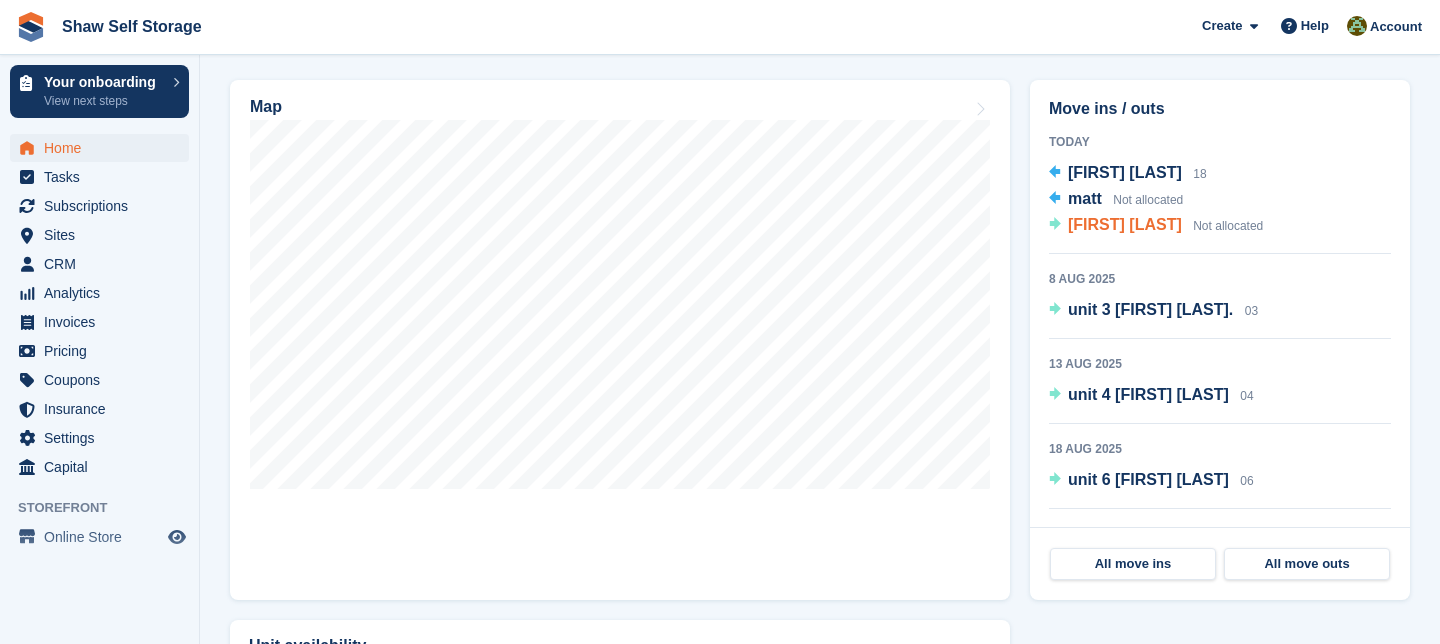 click on "Not allocated" at bounding box center (1228, 226) 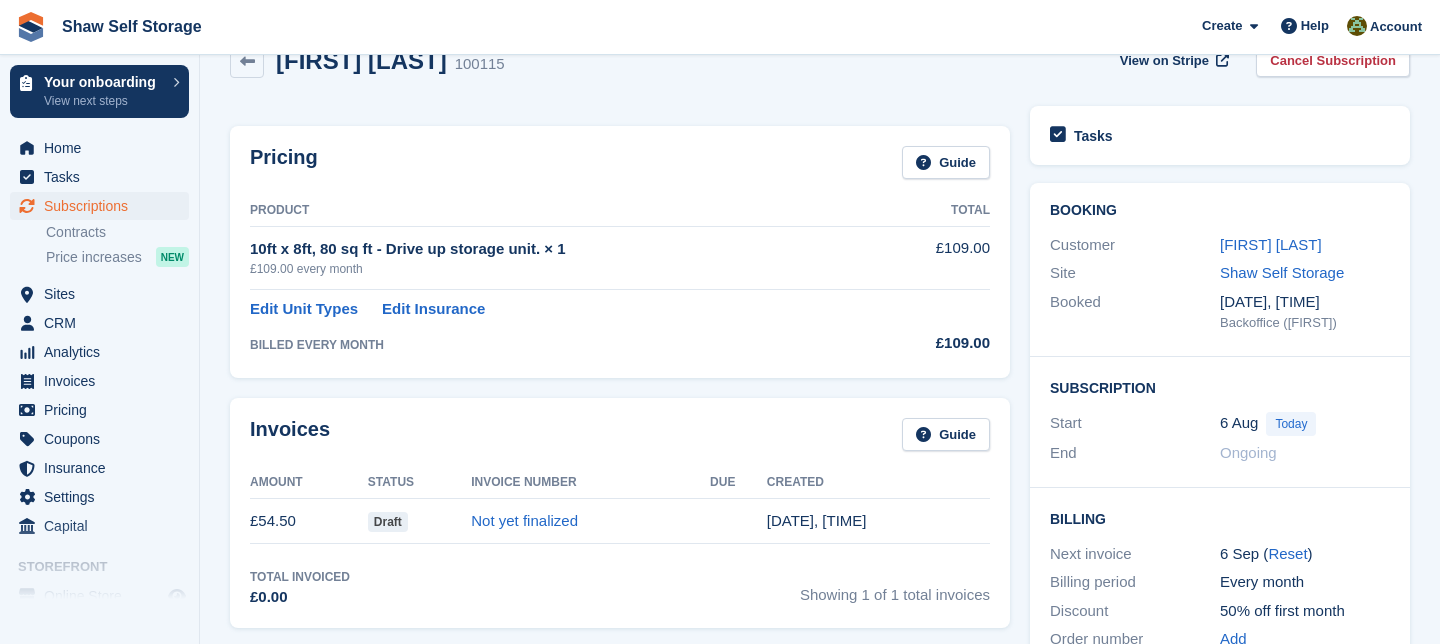 scroll, scrollTop: 44, scrollLeft: 0, axis: vertical 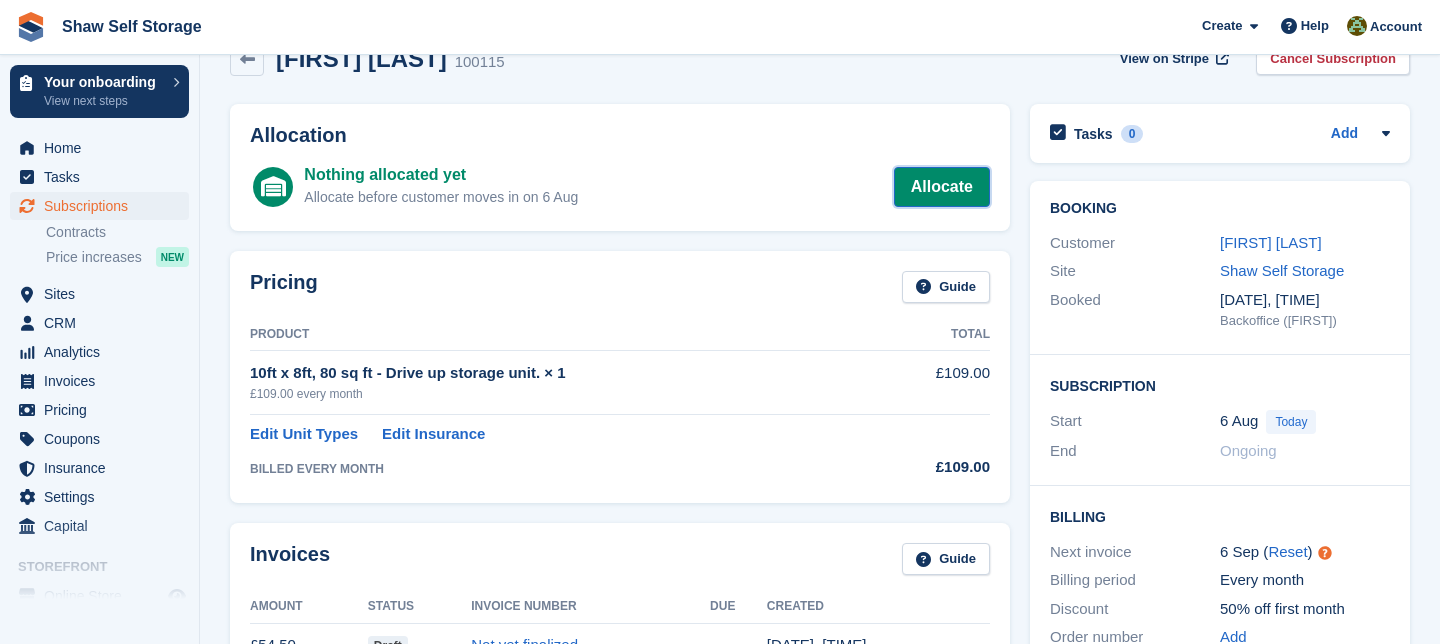 click on "Allocate" at bounding box center (942, 187) 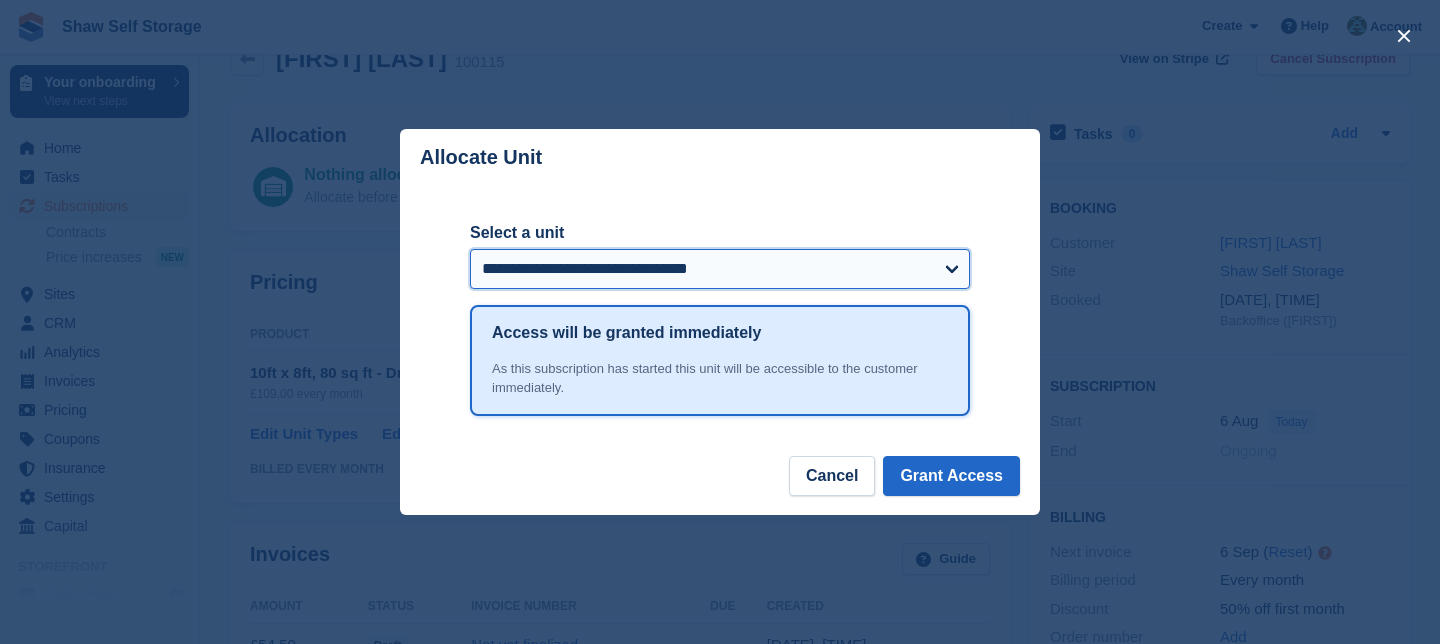 click on "**********" at bounding box center [720, 269] 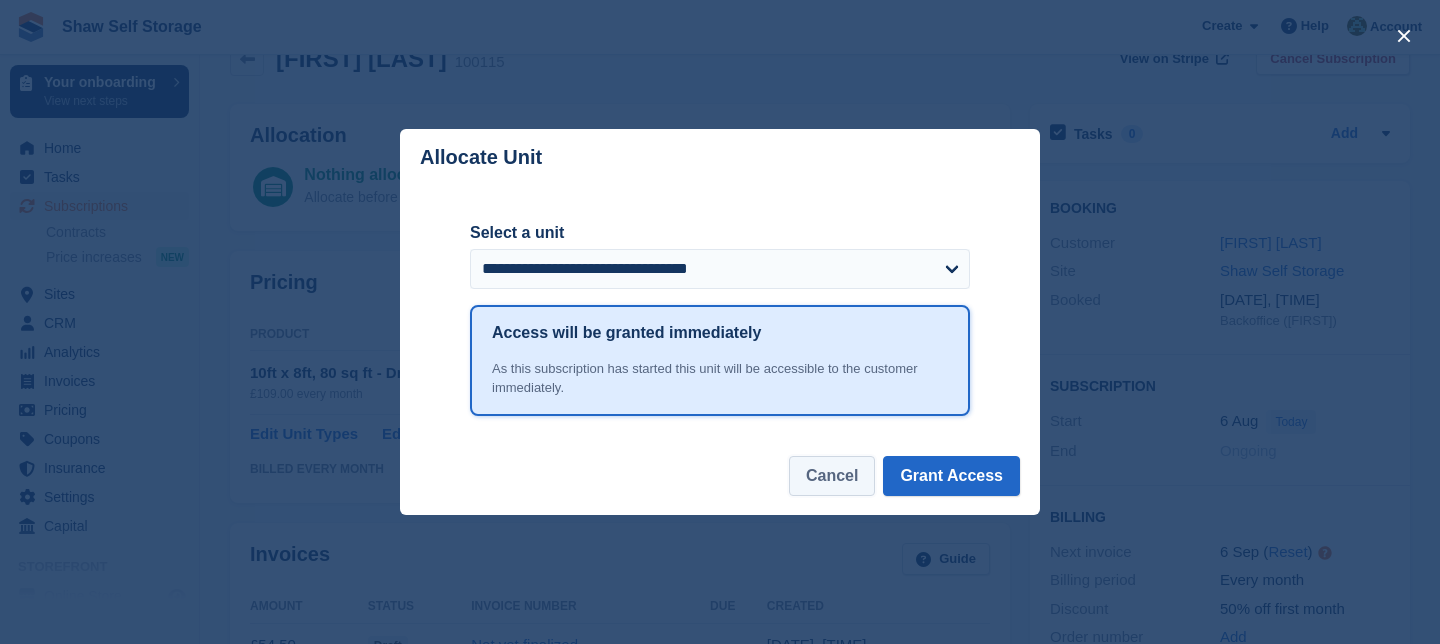 click on "Cancel" at bounding box center [832, 476] 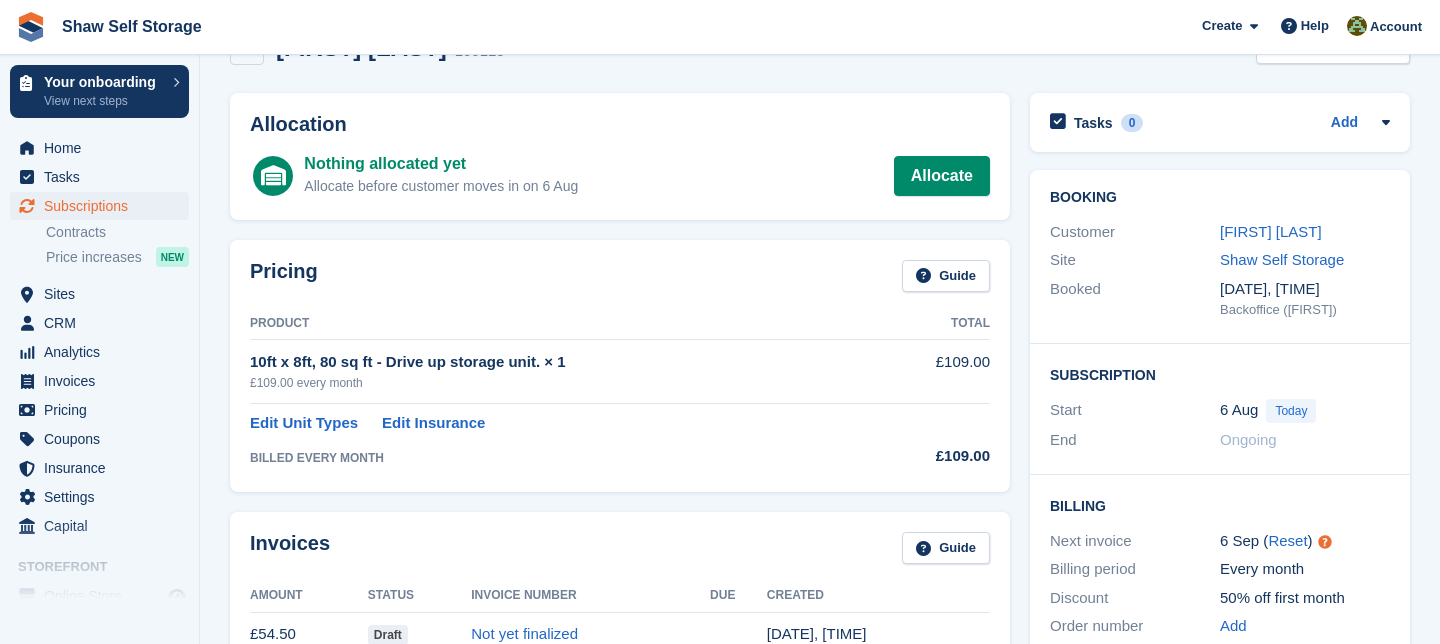 scroll, scrollTop: 0, scrollLeft: 0, axis: both 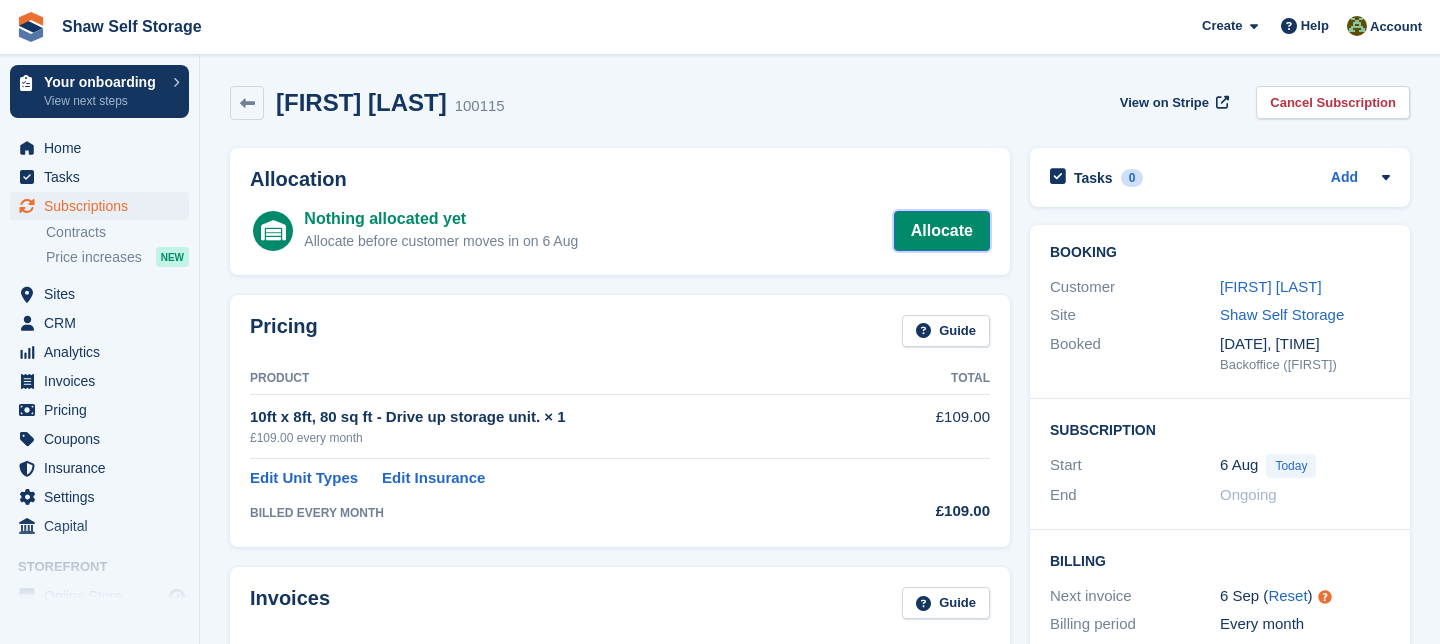 click on "Allocate" at bounding box center [942, 231] 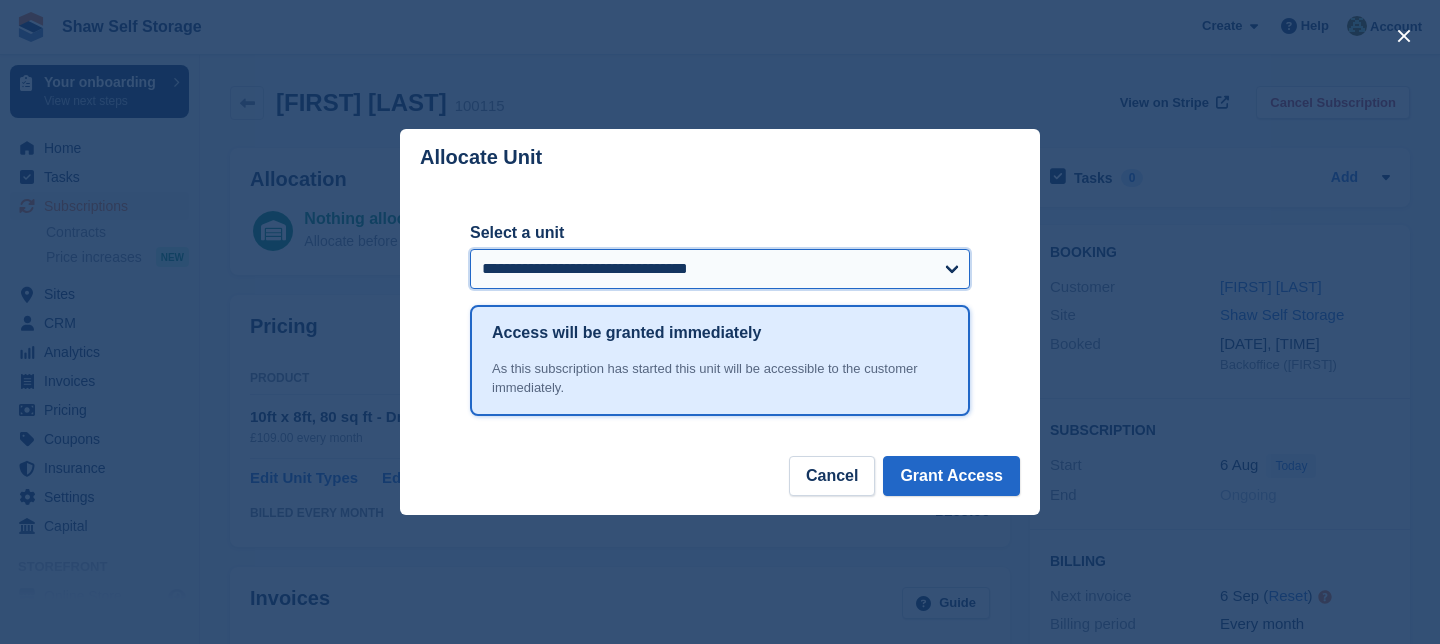 click on "**********" at bounding box center [720, 269] 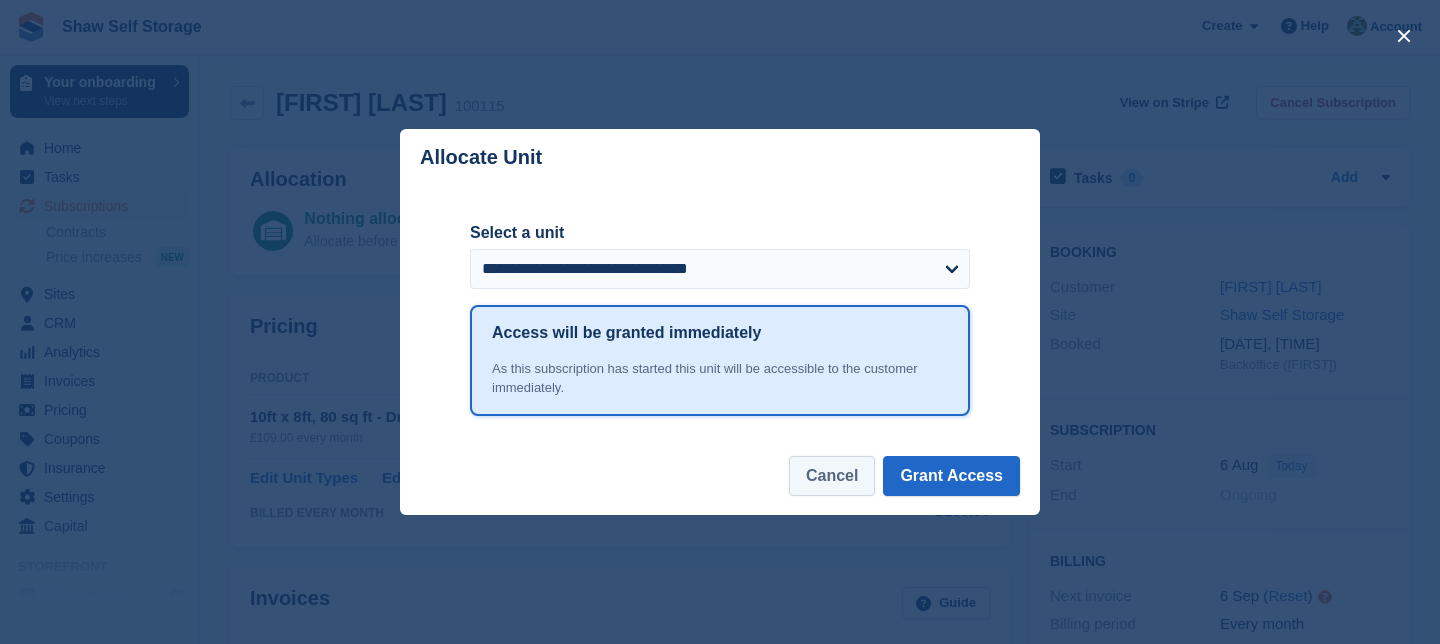 click on "Cancel" at bounding box center (832, 476) 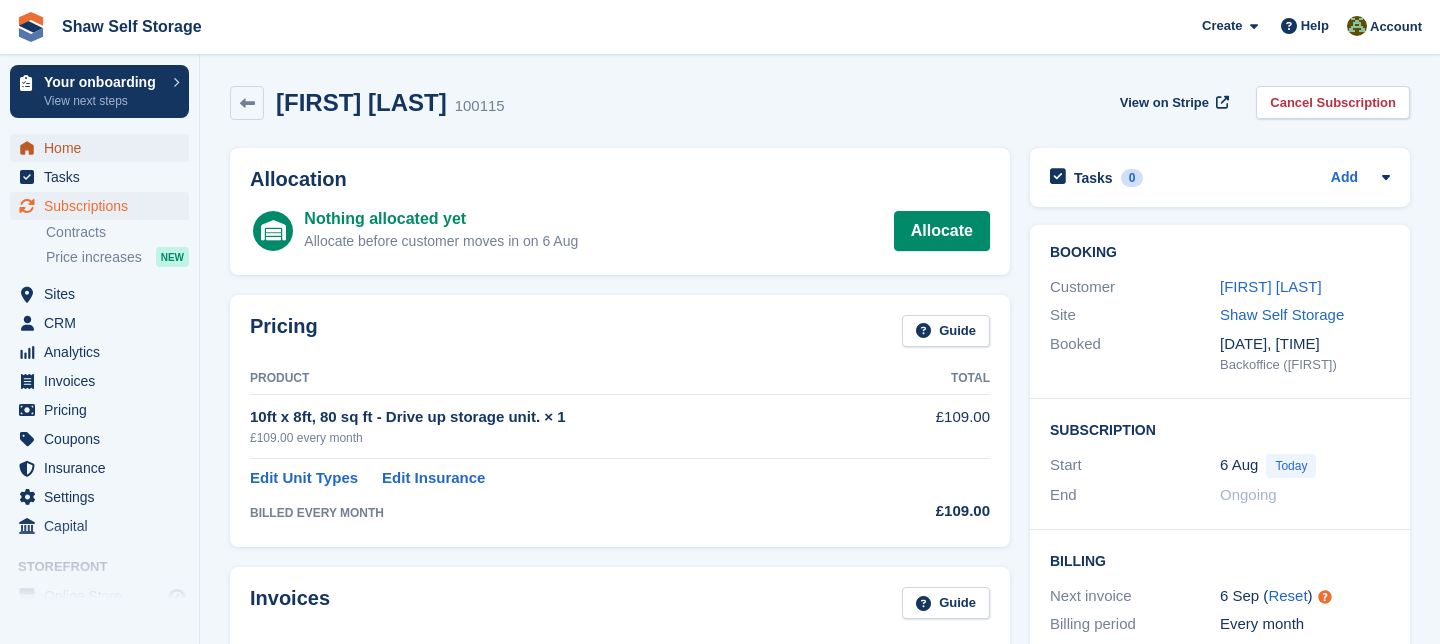 click on "Home" at bounding box center [104, 148] 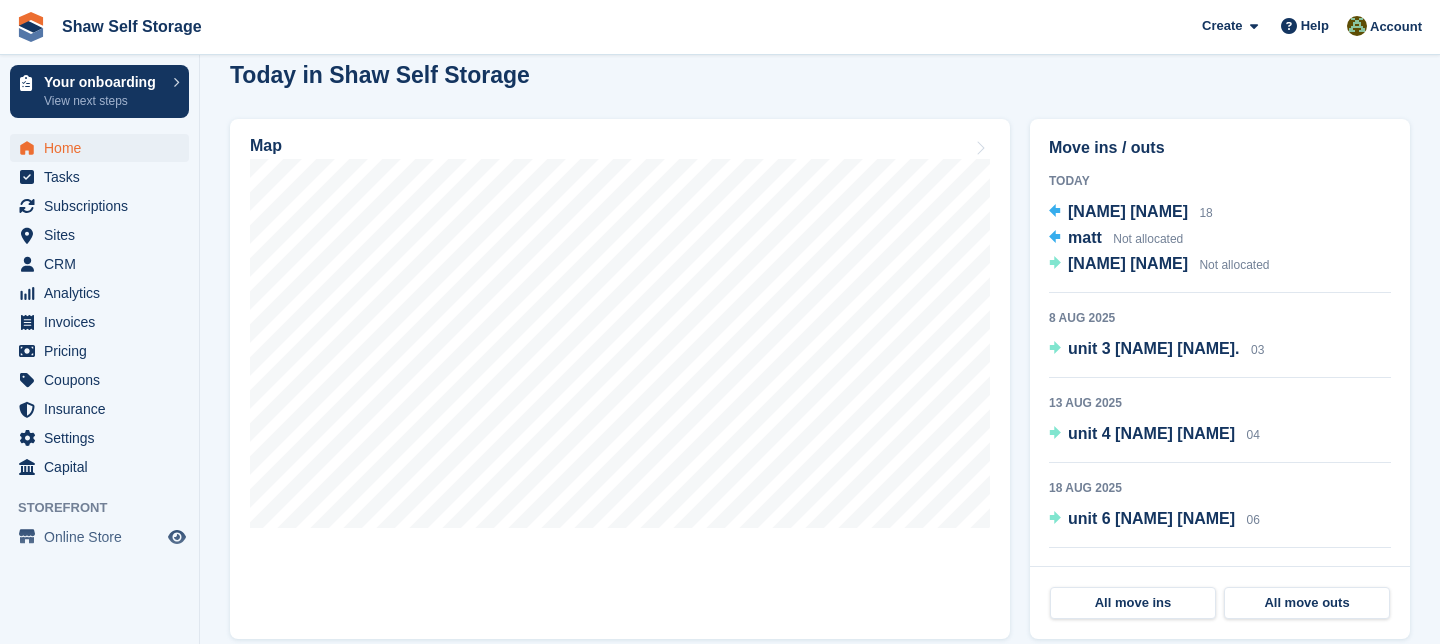 scroll, scrollTop: 596, scrollLeft: 0, axis: vertical 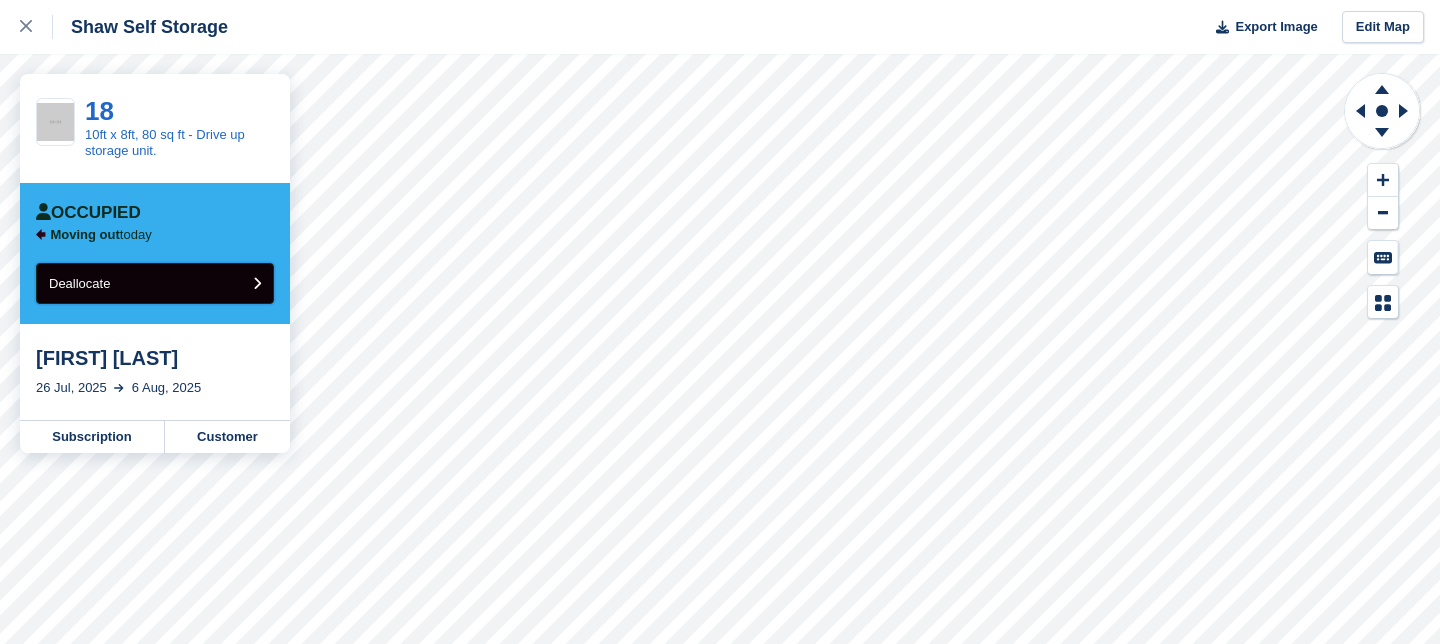 click at bounding box center [257, 283] 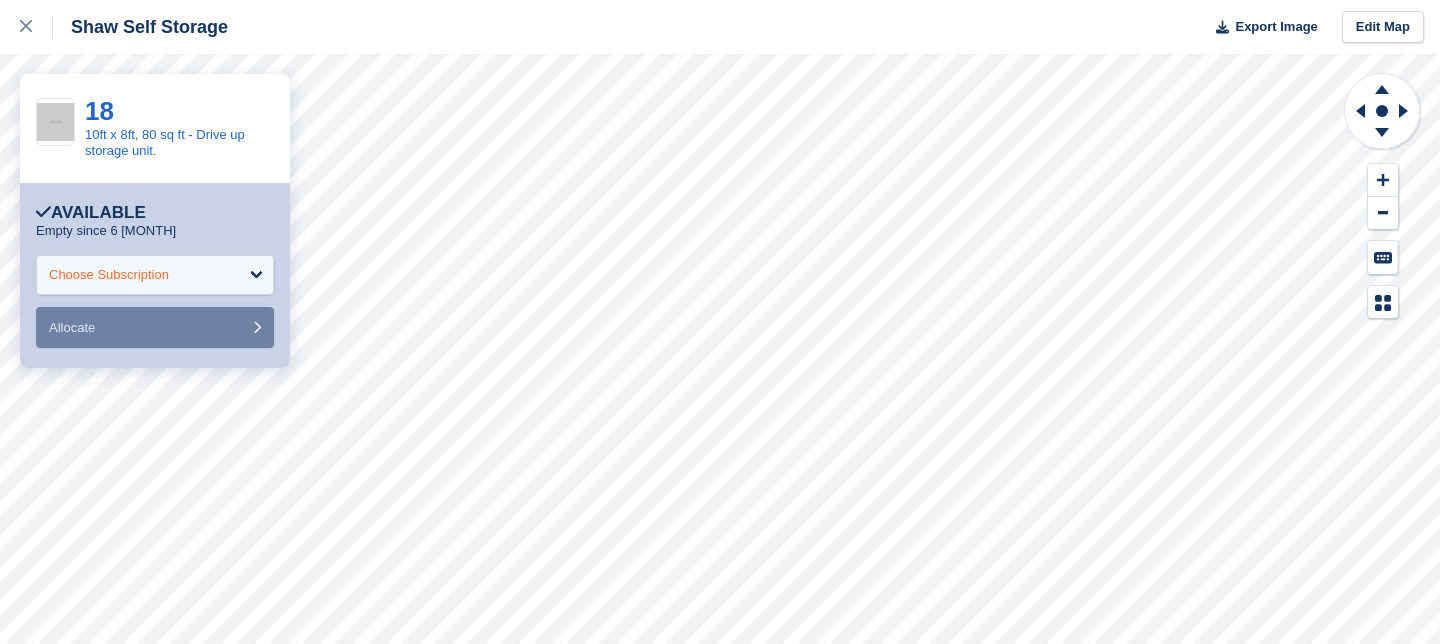 click on "Choose Subscription" at bounding box center [155, 275] 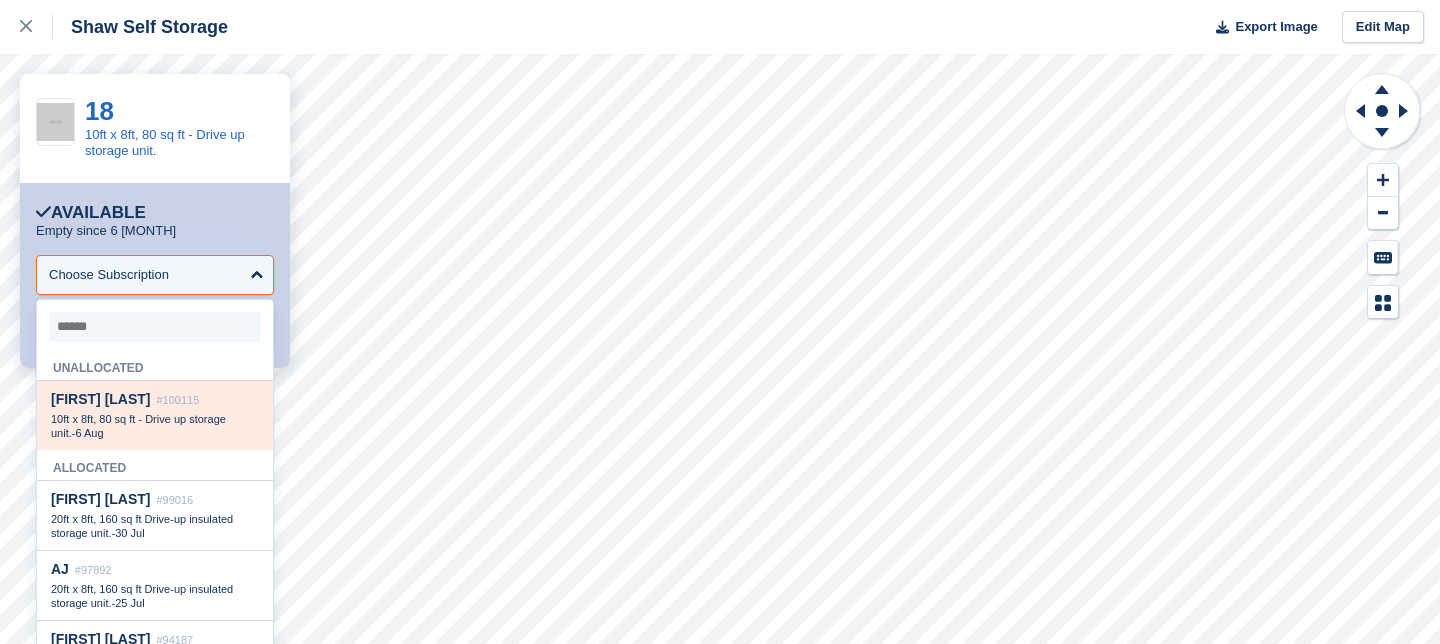 click on "10ft x 8ft, 80 sq ft - Drive up storage unit." at bounding box center [138, 426] 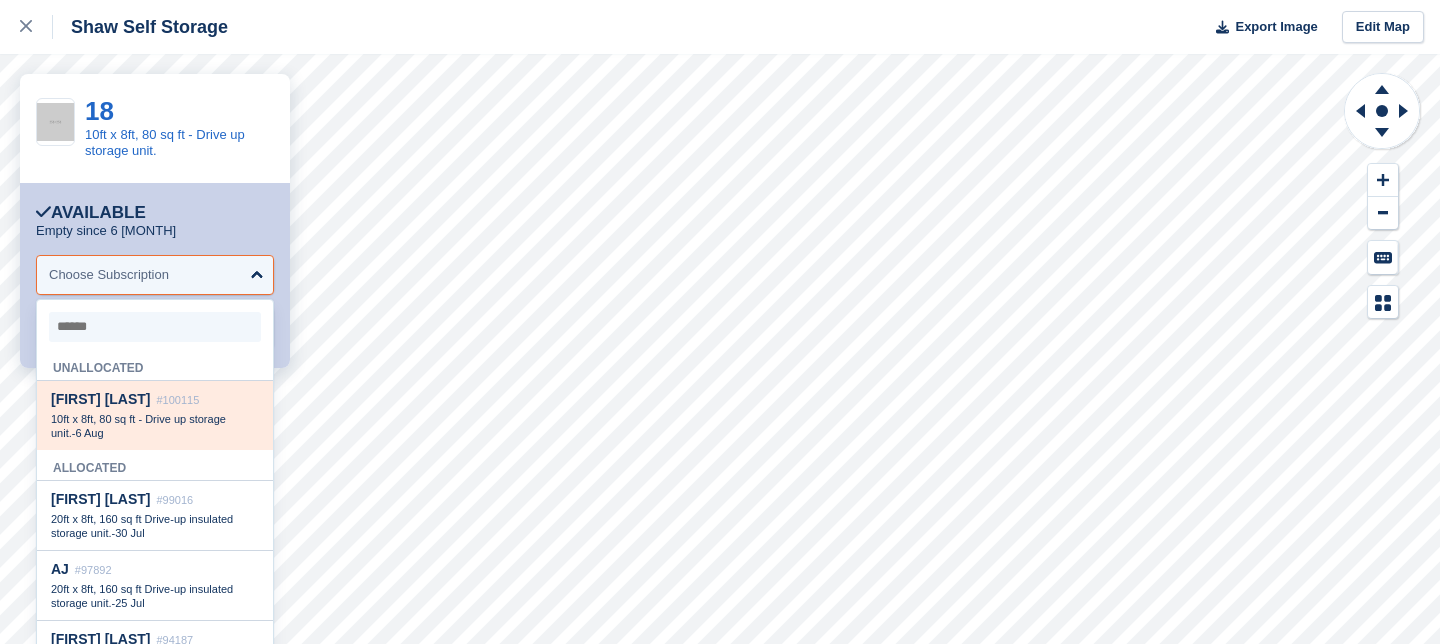 select on "******" 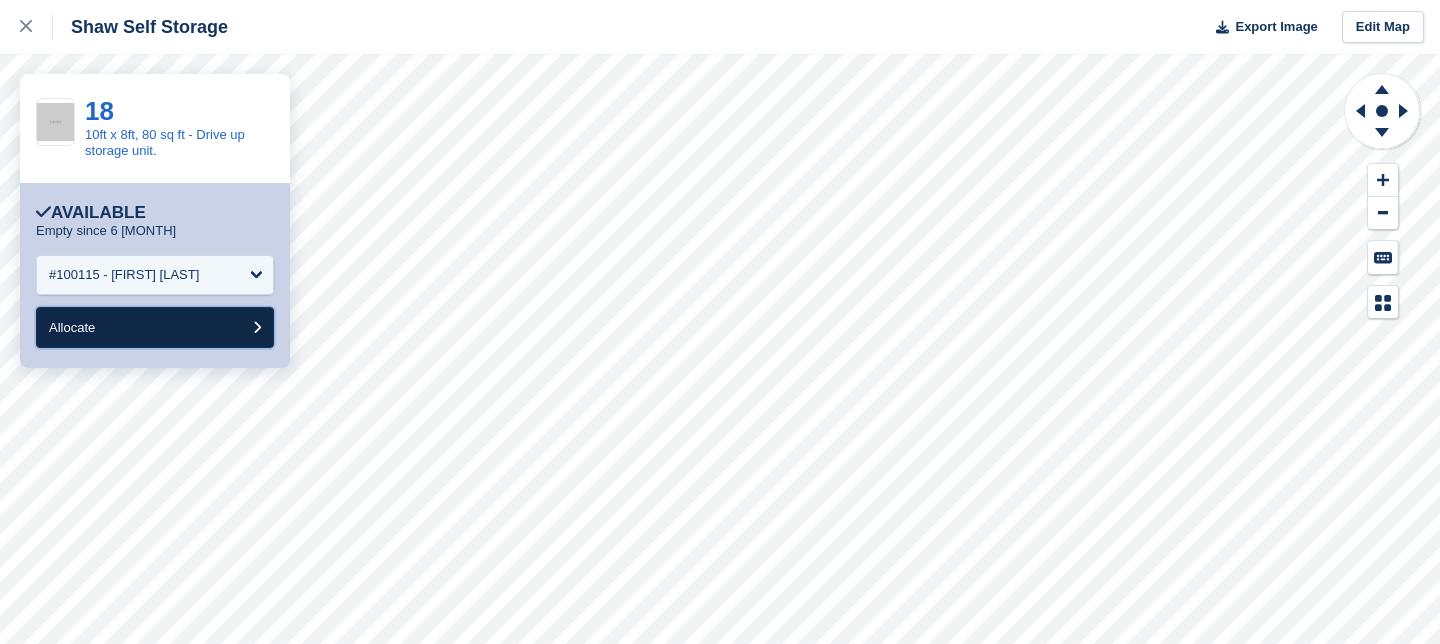 click at bounding box center [257, 327] 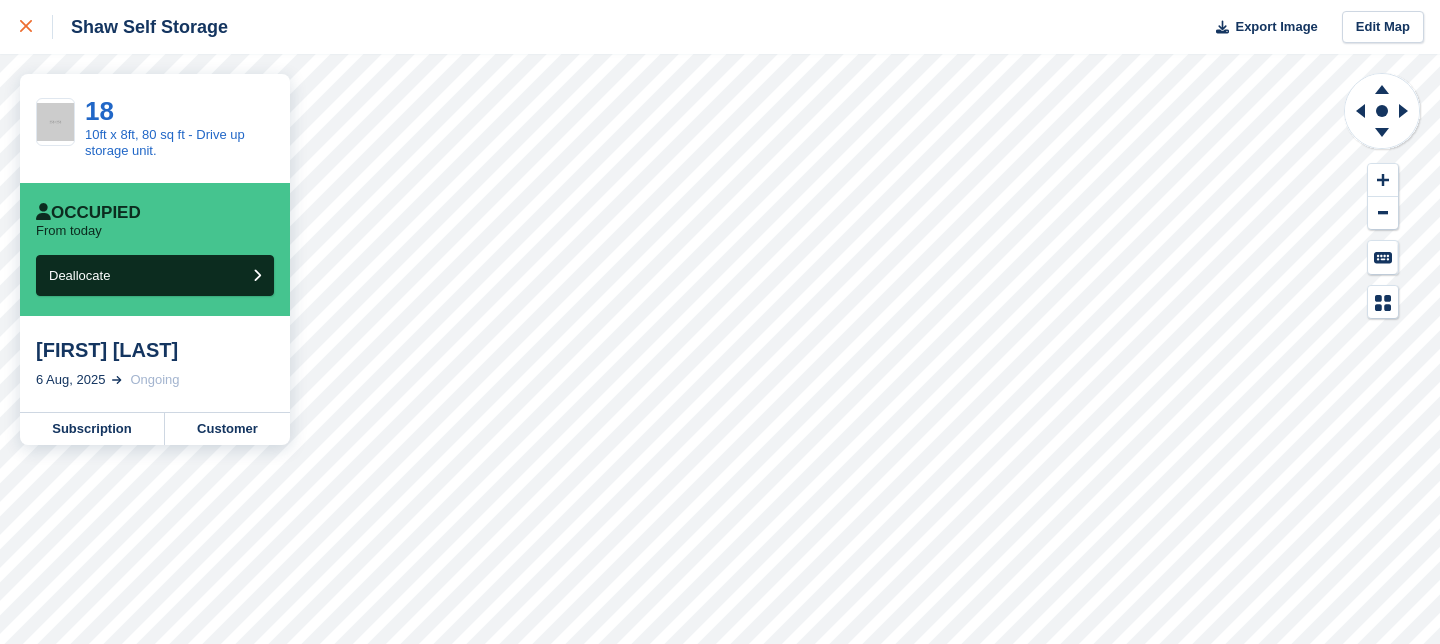 click 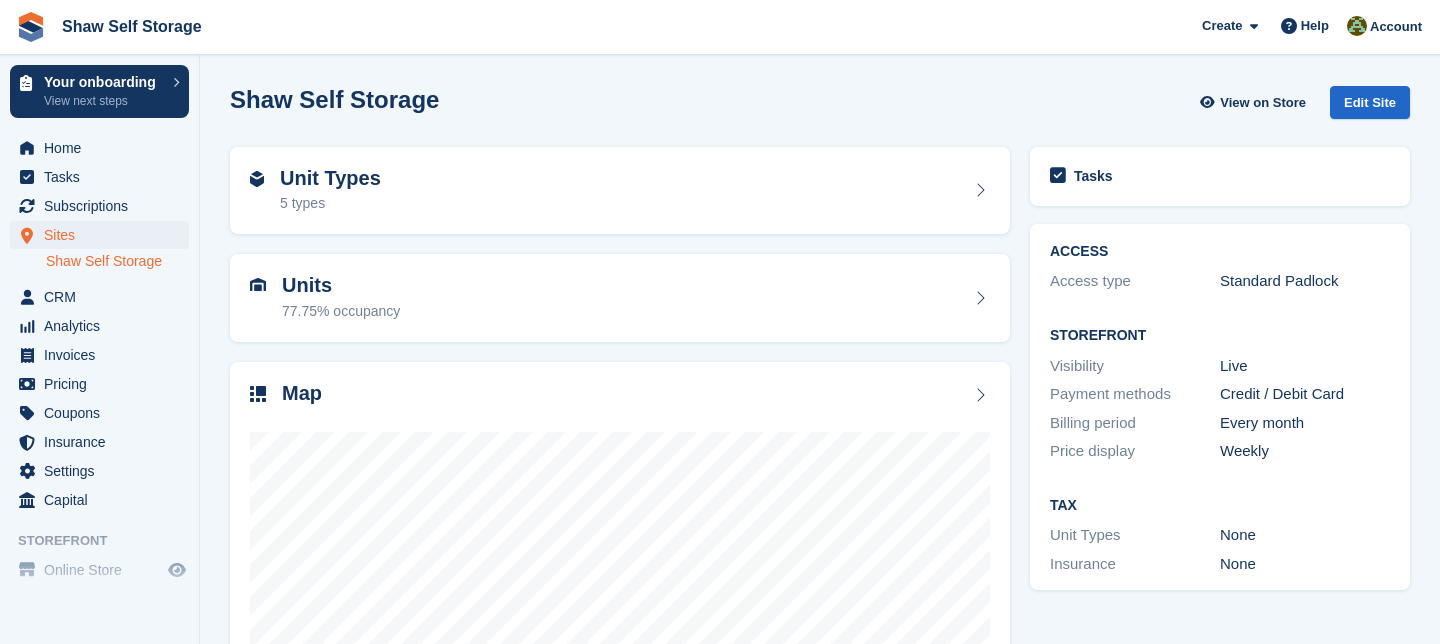 scroll, scrollTop: 0, scrollLeft: 0, axis: both 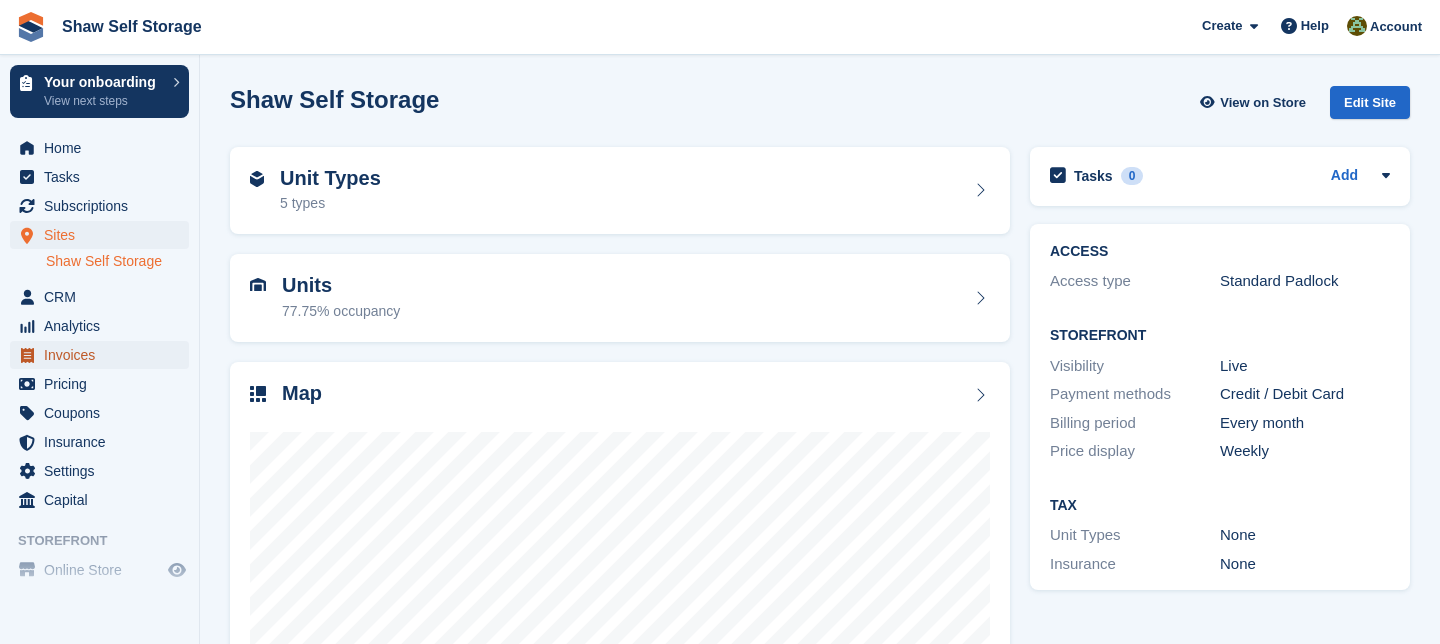 click on "Invoices" at bounding box center (104, 355) 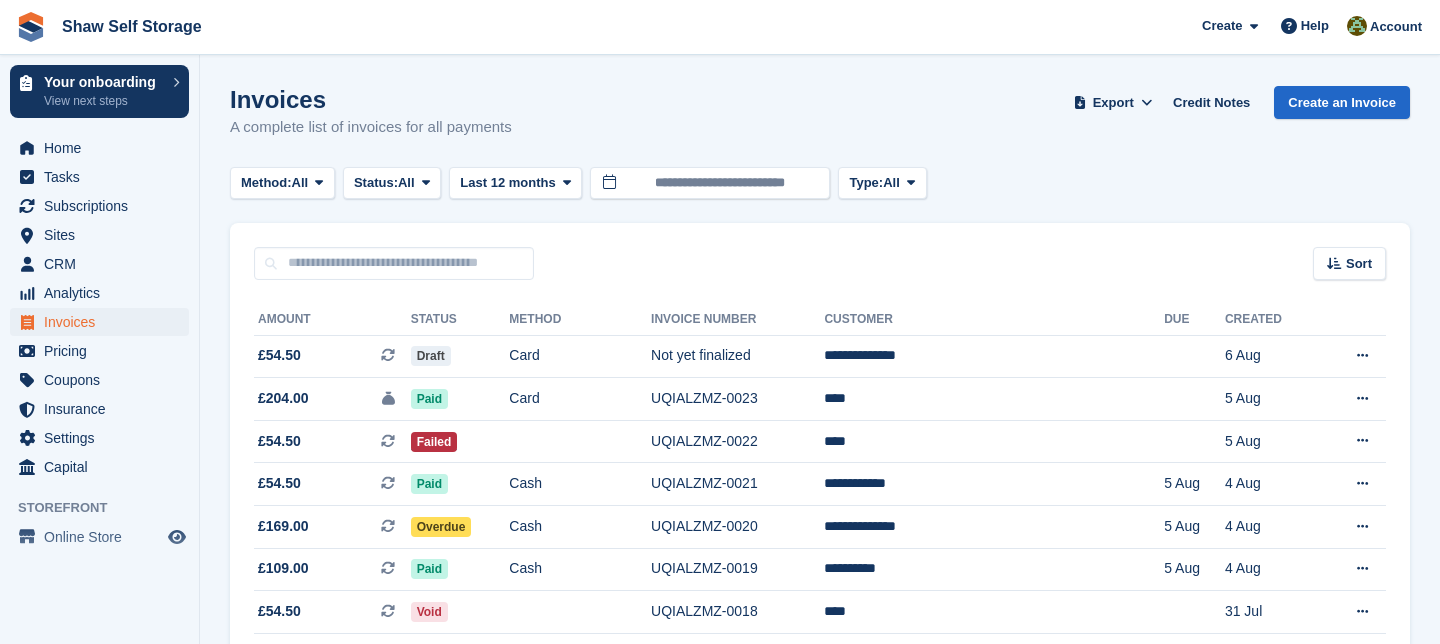 scroll, scrollTop: 0, scrollLeft: 0, axis: both 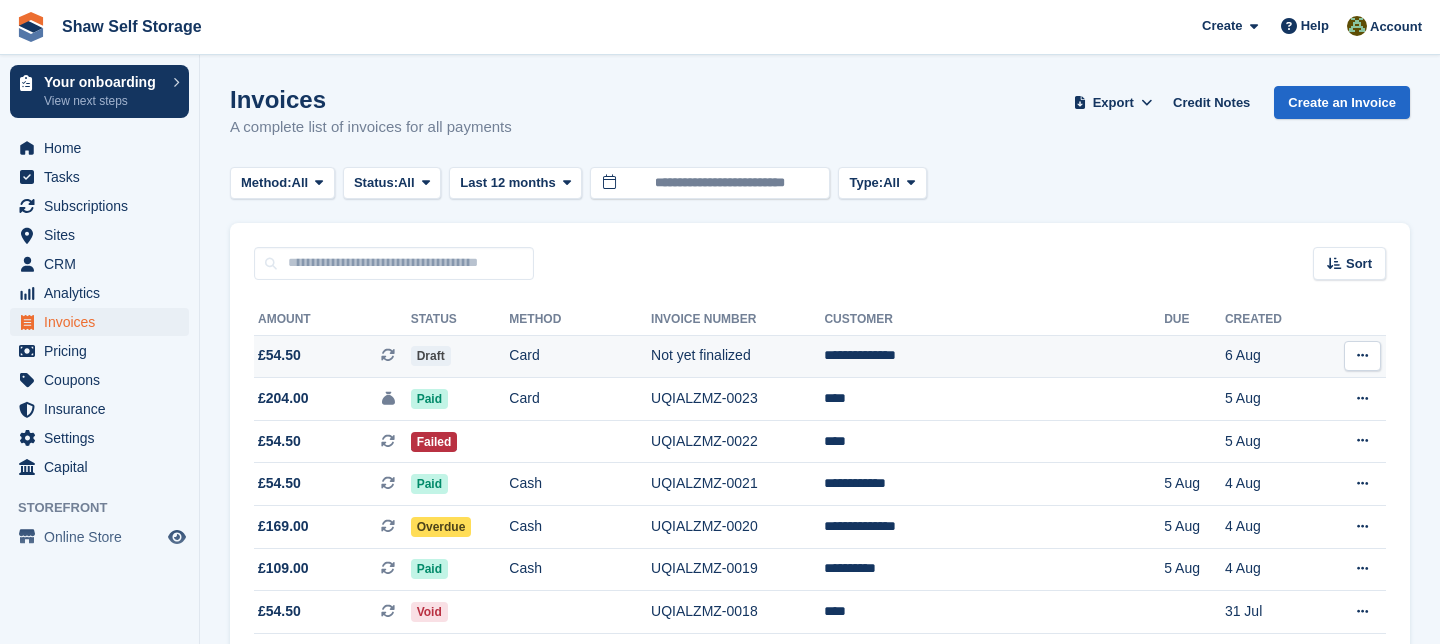 click on "Draft" at bounding box center (431, 356) 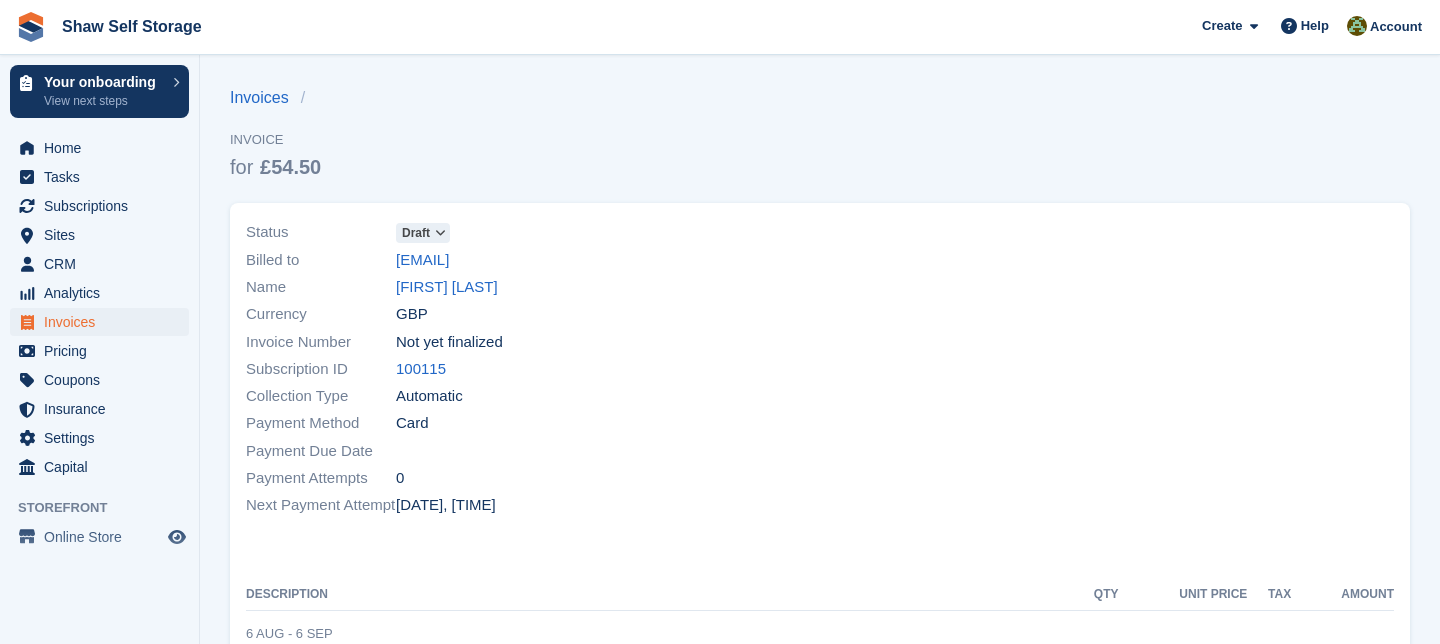 scroll, scrollTop: 0, scrollLeft: 0, axis: both 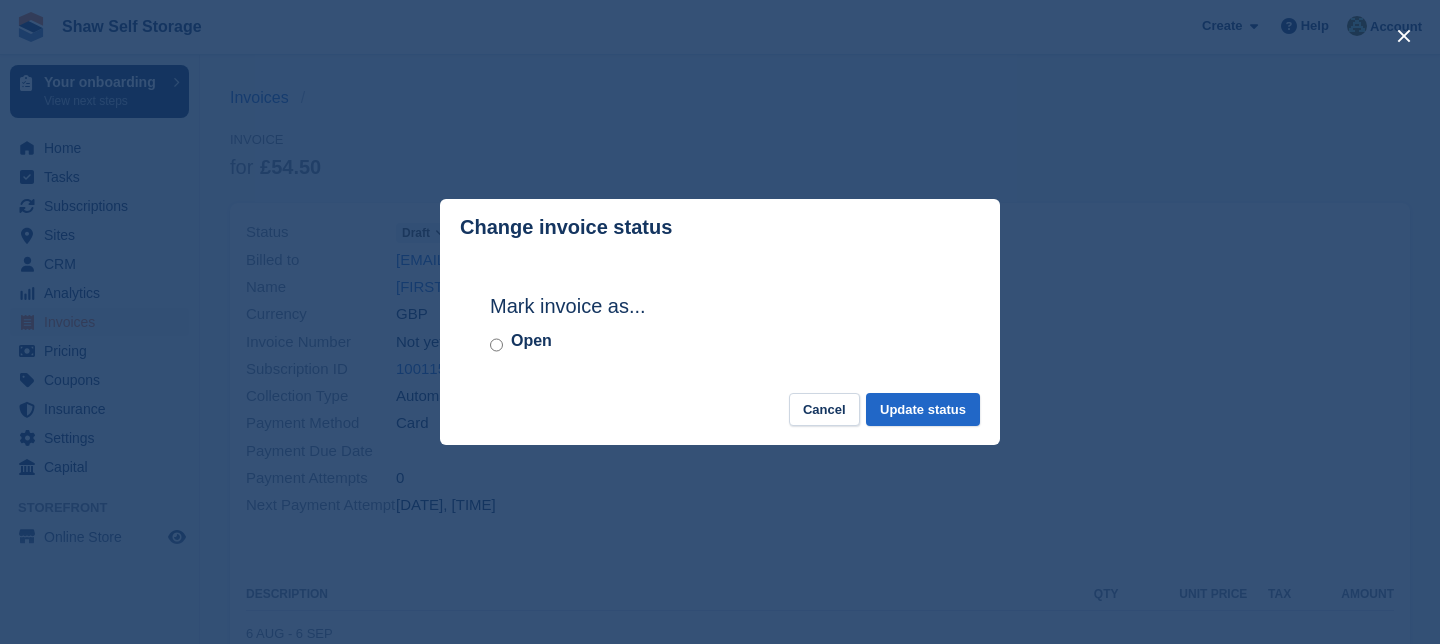 click on "Open" at bounding box center [720, 341] 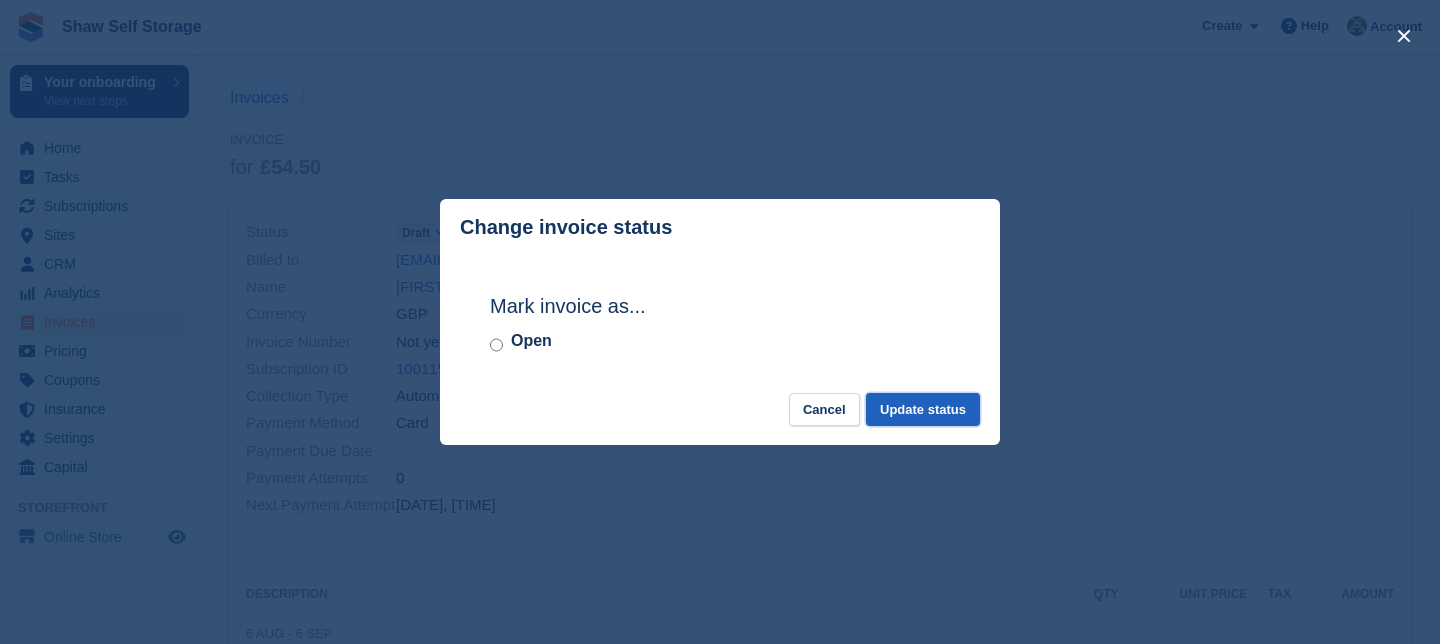click on "Update status" at bounding box center (923, 409) 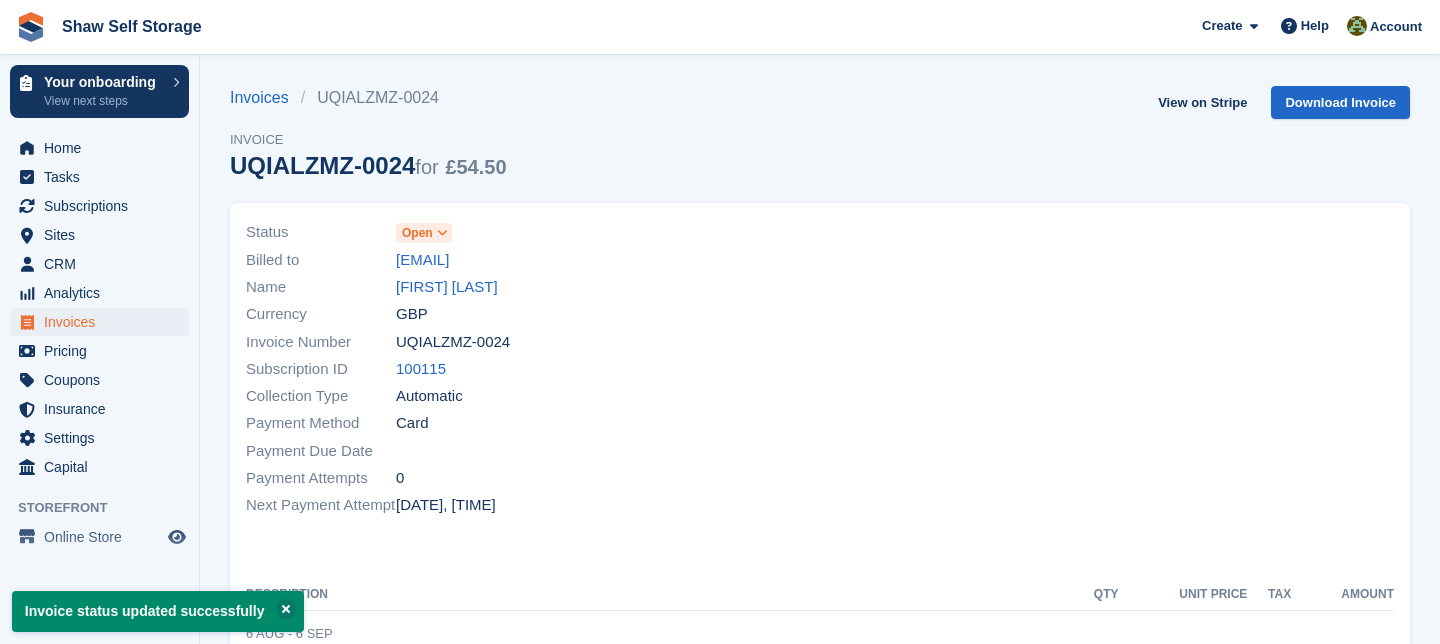 click at bounding box center [442, 233] 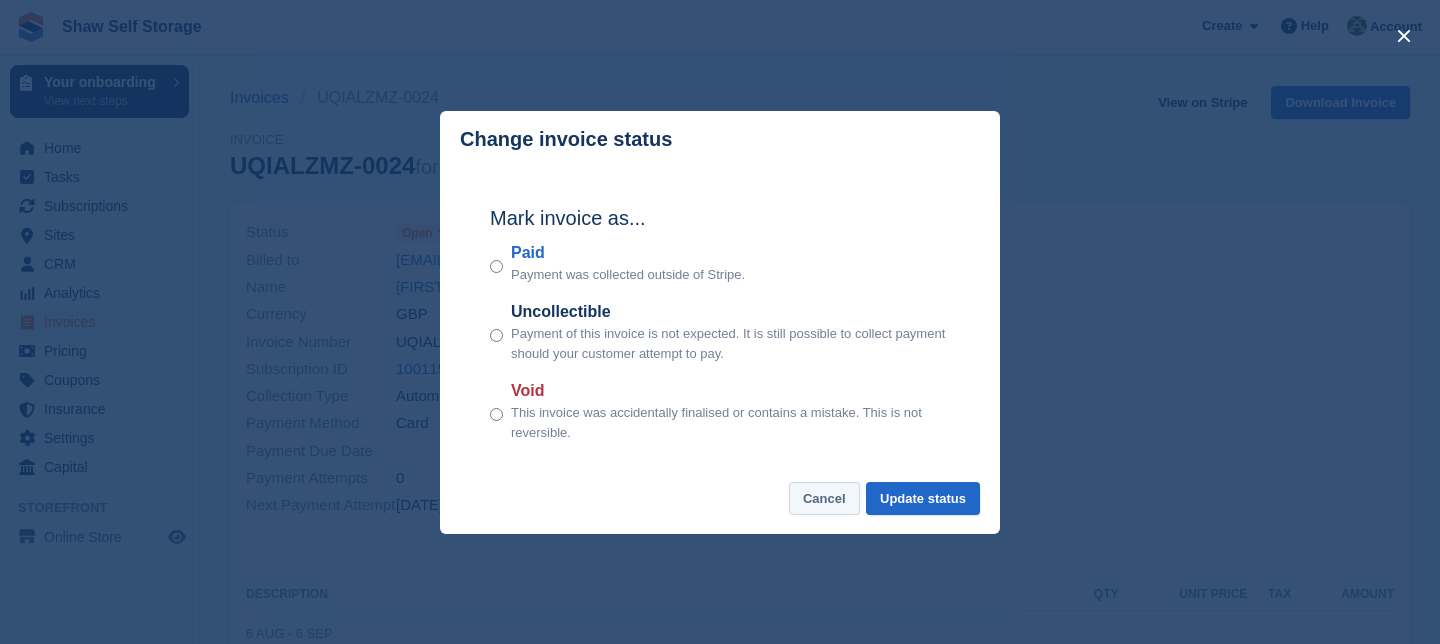click on "Cancel" at bounding box center (824, 498) 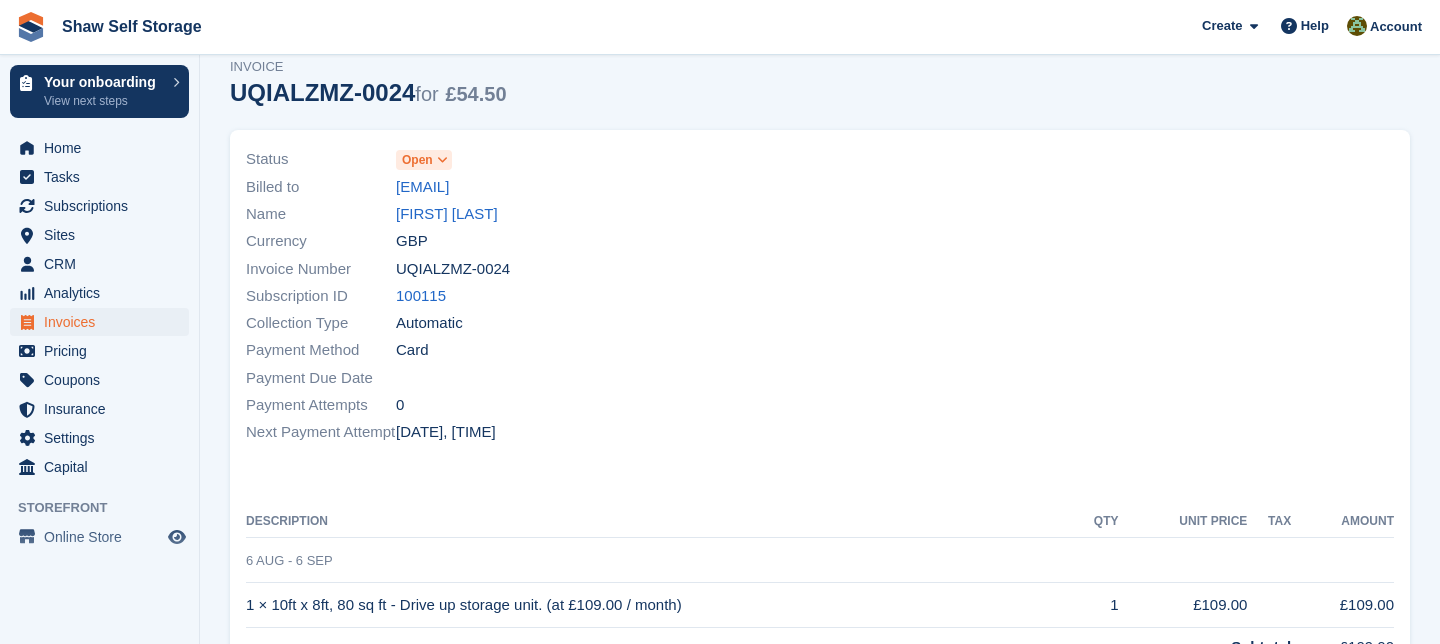 scroll, scrollTop: 0, scrollLeft: 0, axis: both 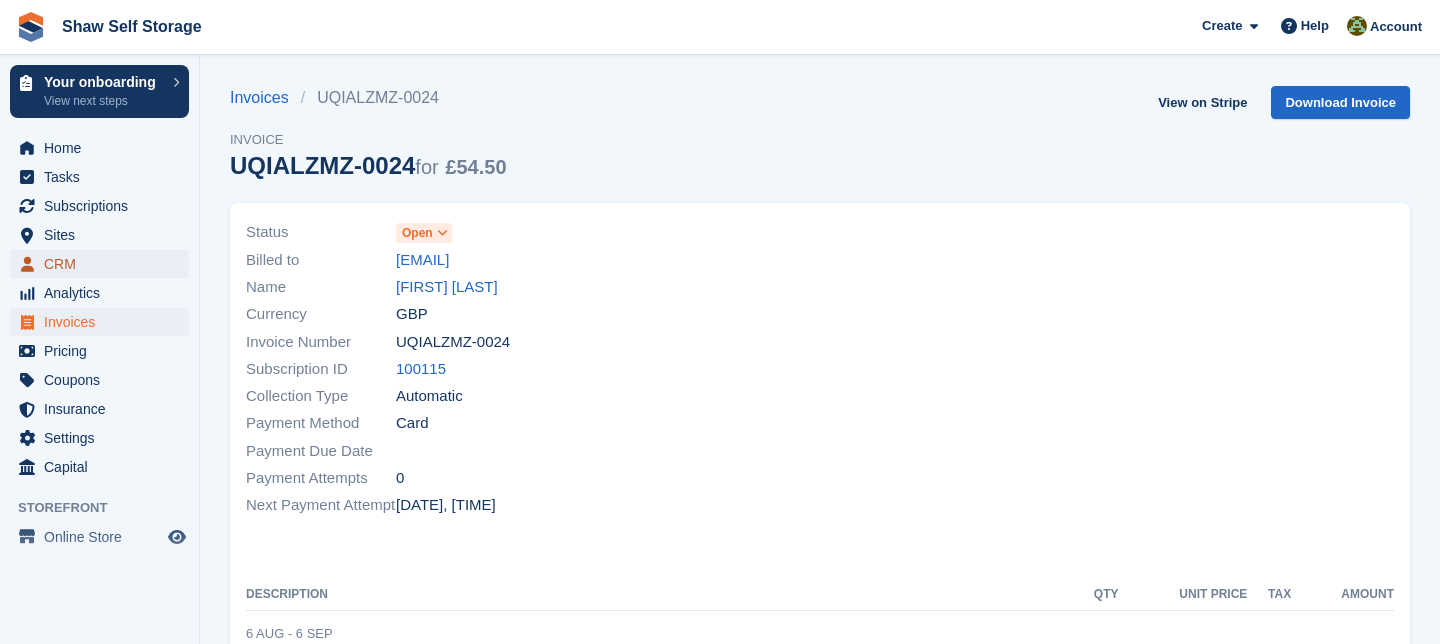 click on "CRM" at bounding box center [104, 264] 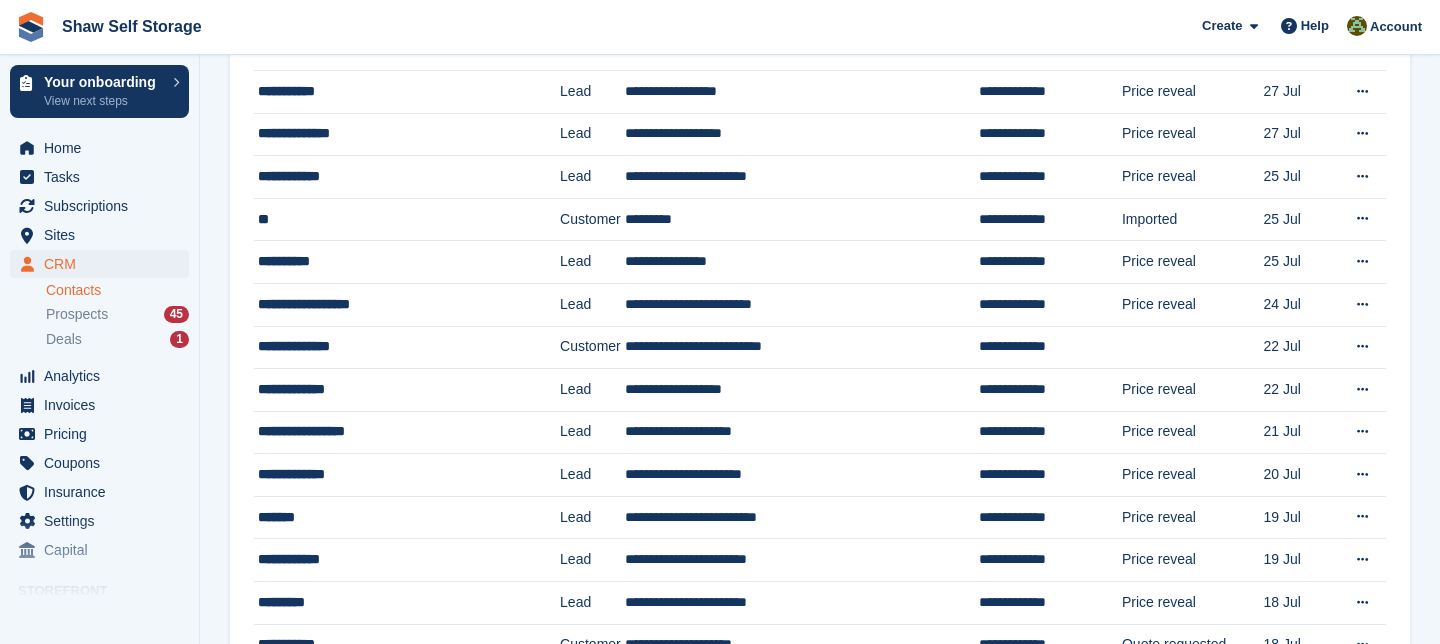 scroll, scrollTop: 548, scrollLeft: 0, axis: vertical 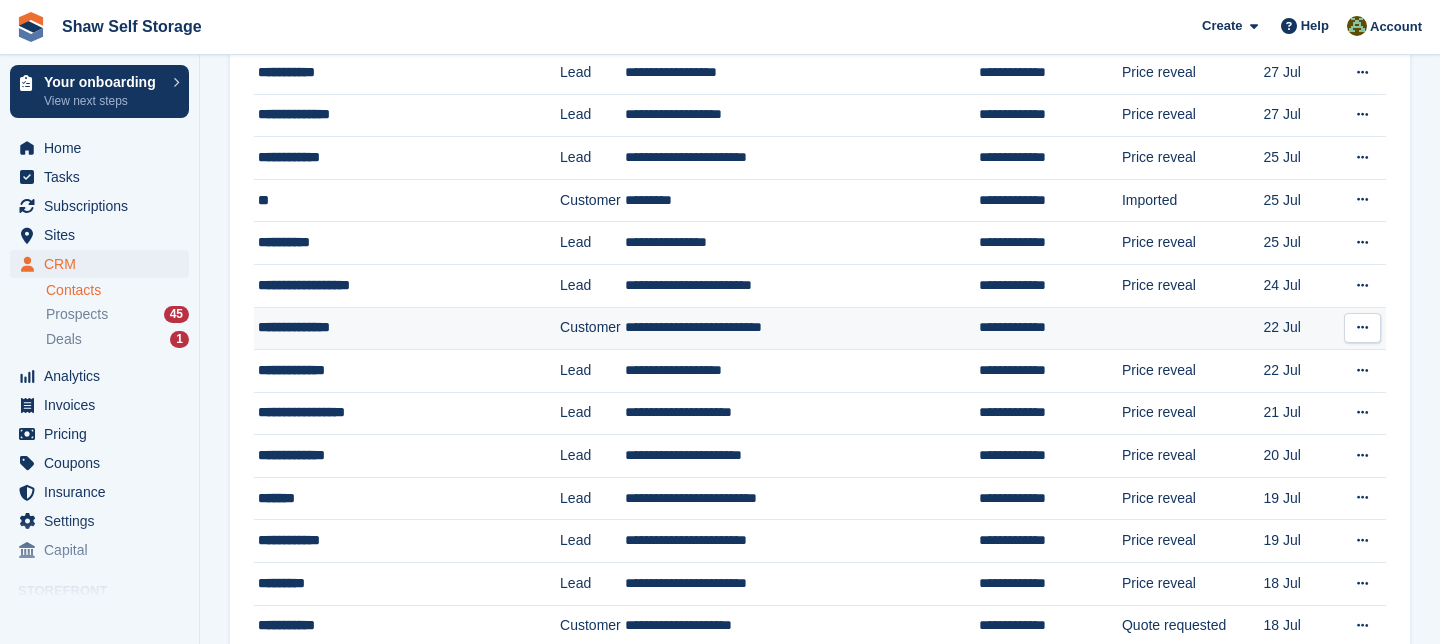 click on "**********" at bounding box center [400, 327] 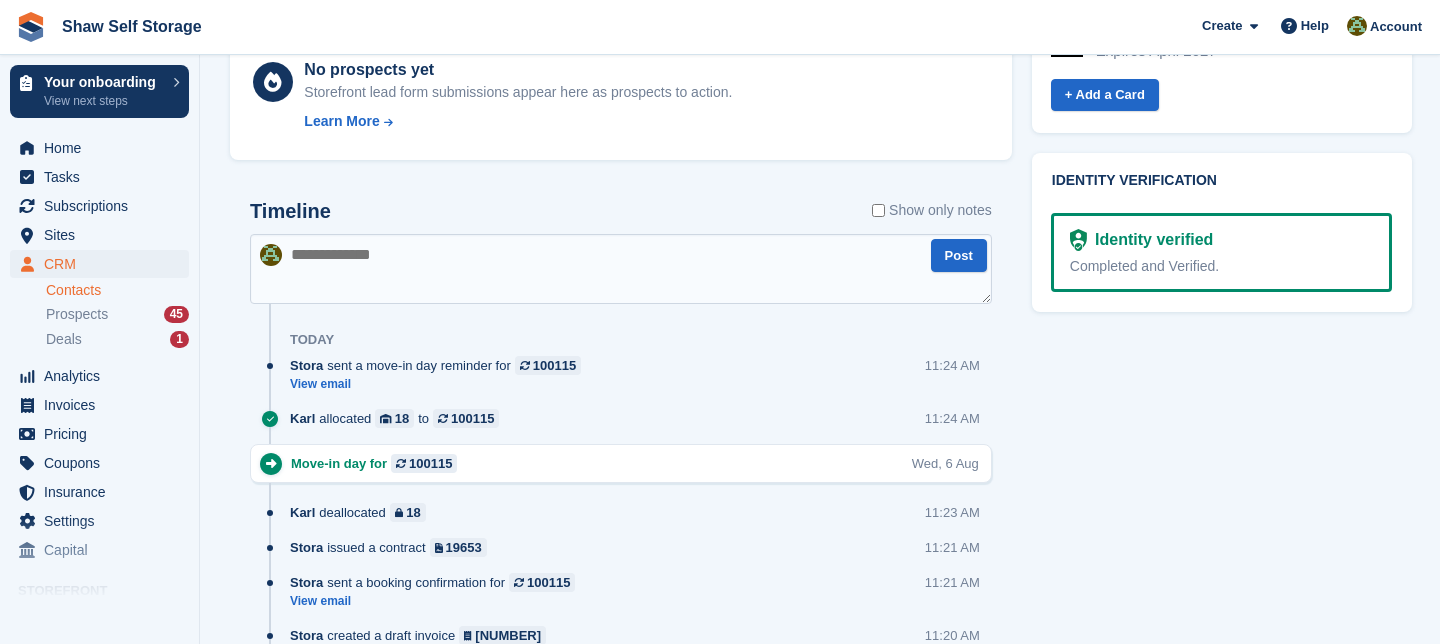 scroll, scrollTop: 1077, scrollLeft: 0, axis: vertical 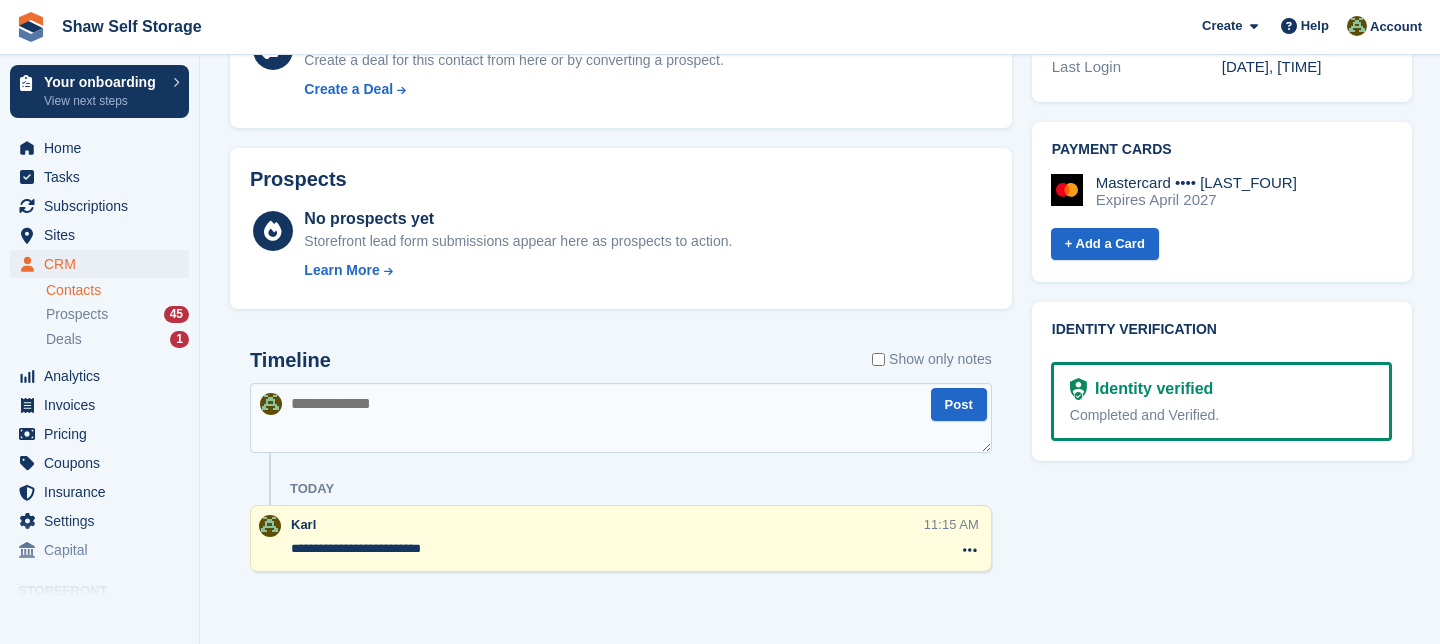 click at bounding box center (621, 418) 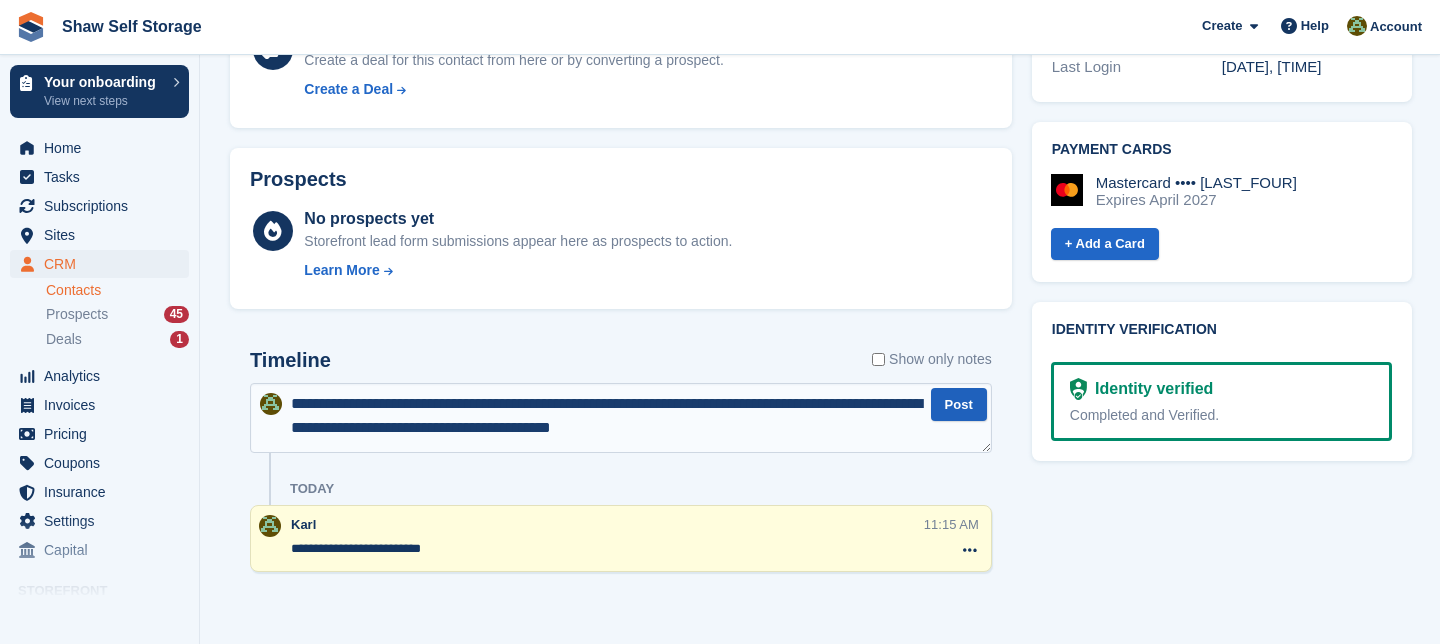 type on "**********" 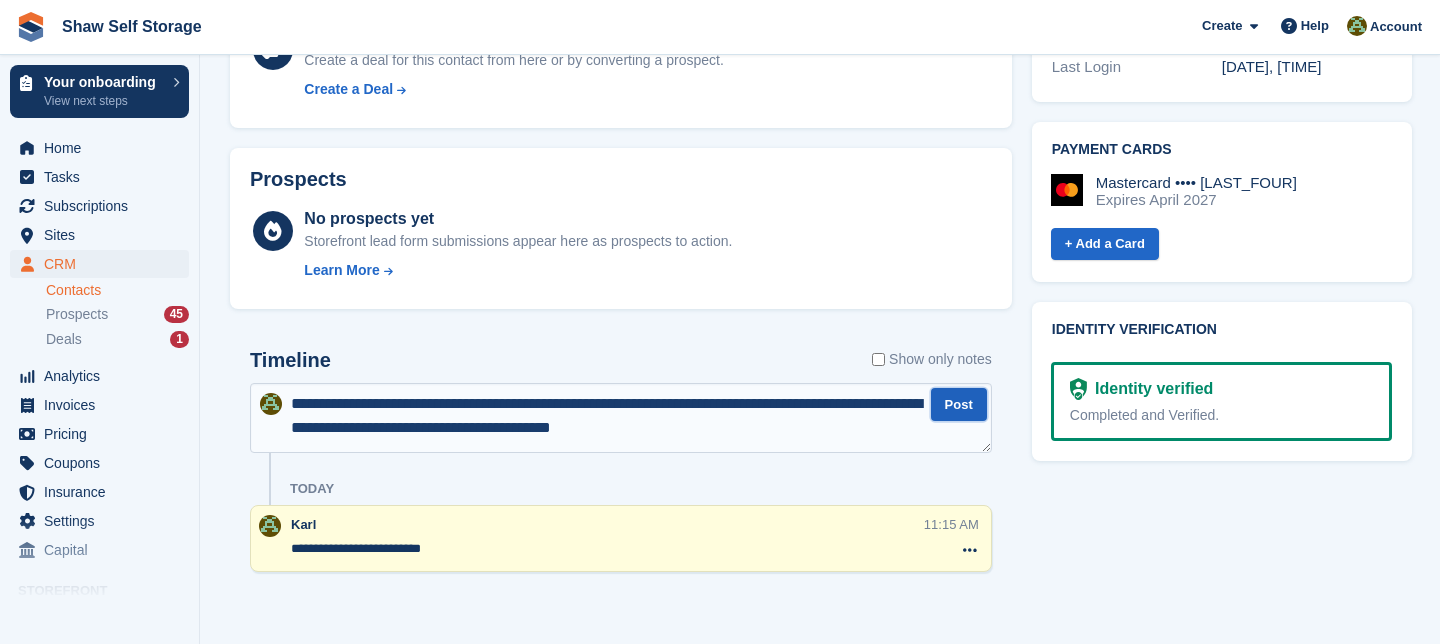 click on "Post" at bounding box center (959, 404) 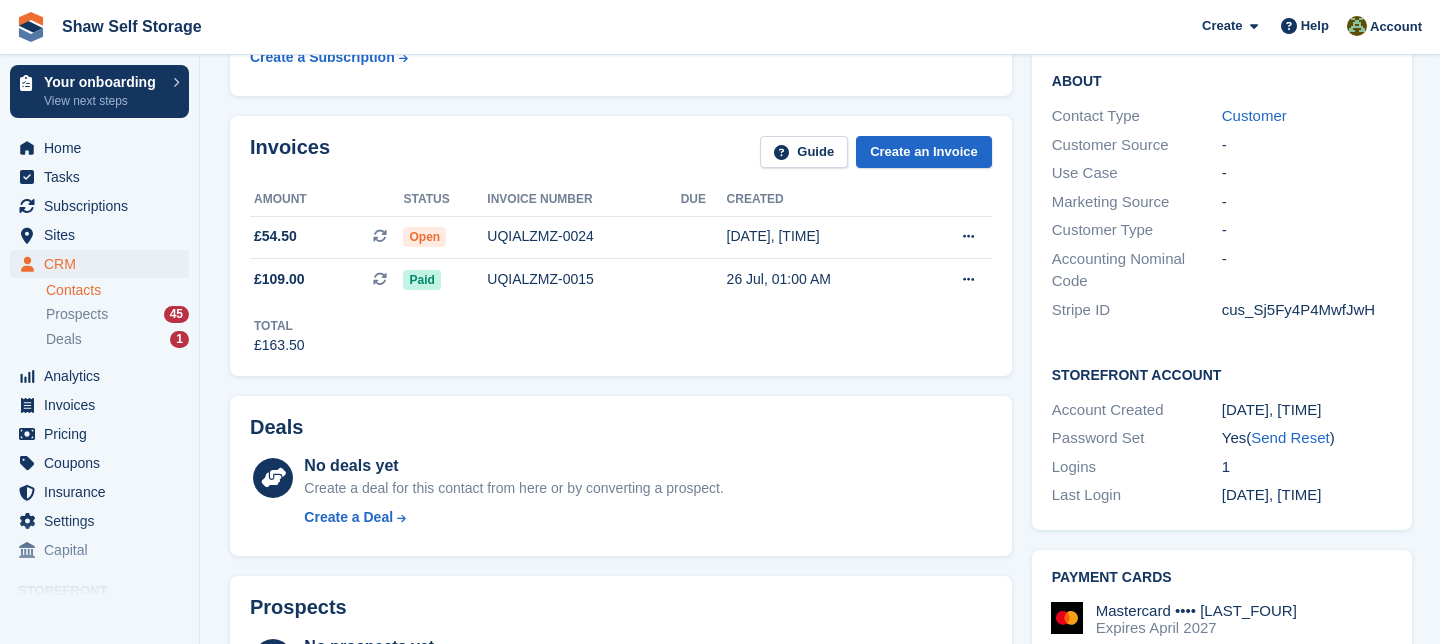scroll, scrollTop: 481, scrollLeft: 0, axis: vertical 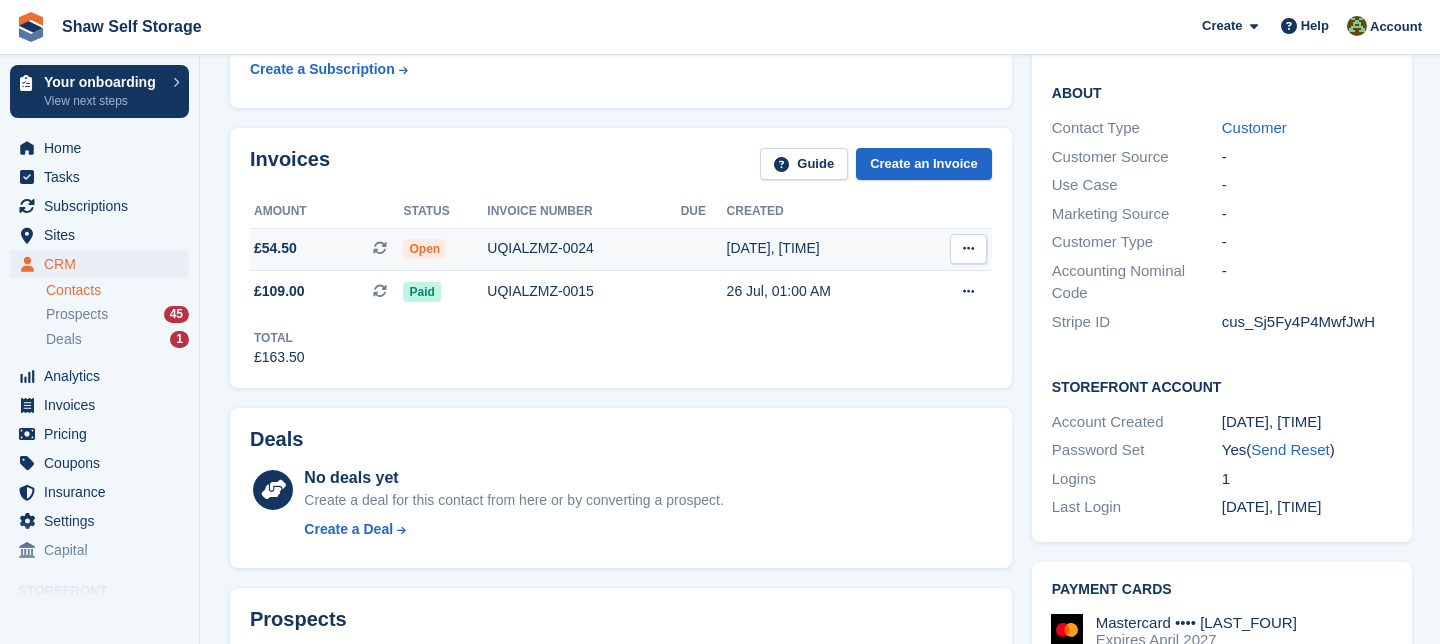 click at bounding box center [968, 248] 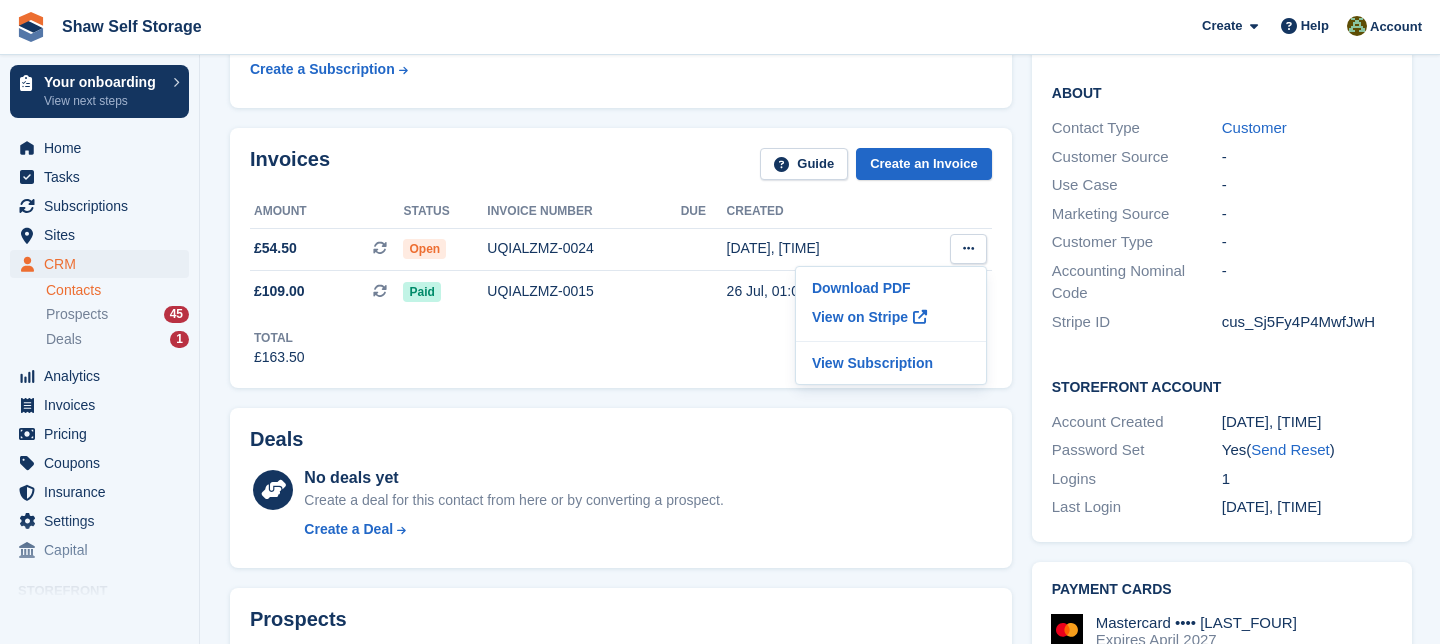 click on "Total
£163.50" at bounding box center [621, 340] 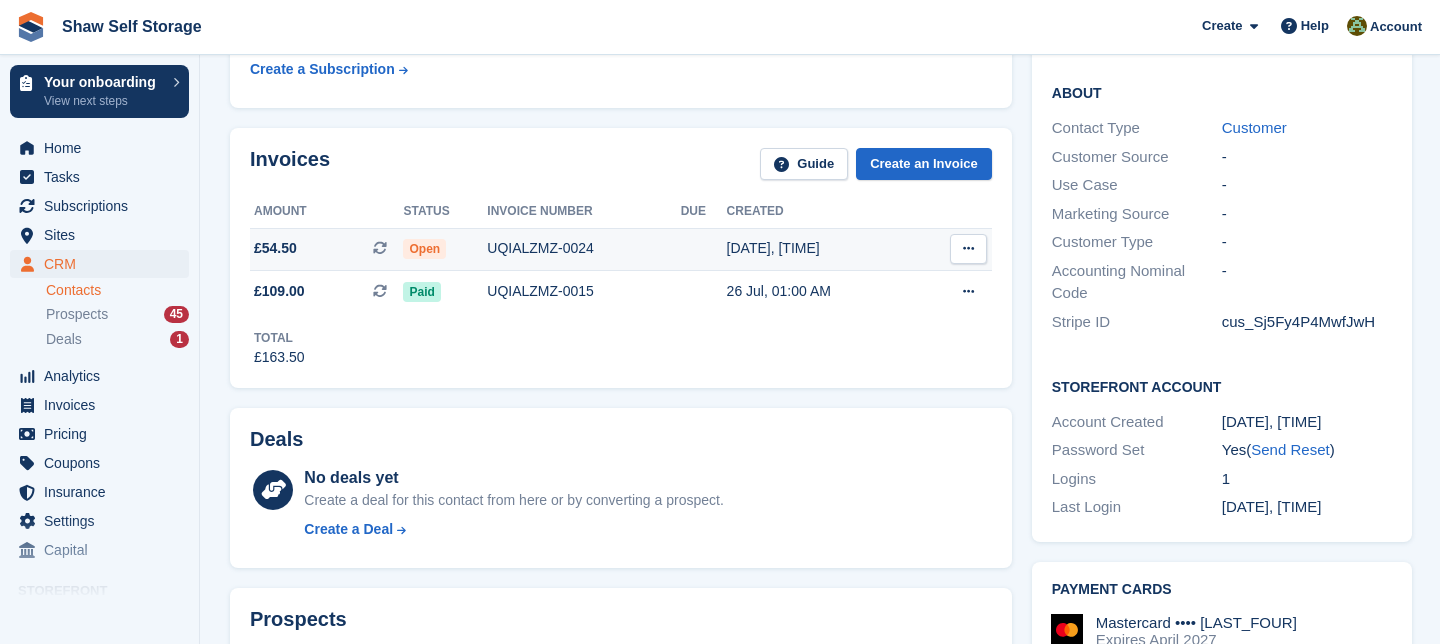 click on "Open" at bounding box center (424, 249) 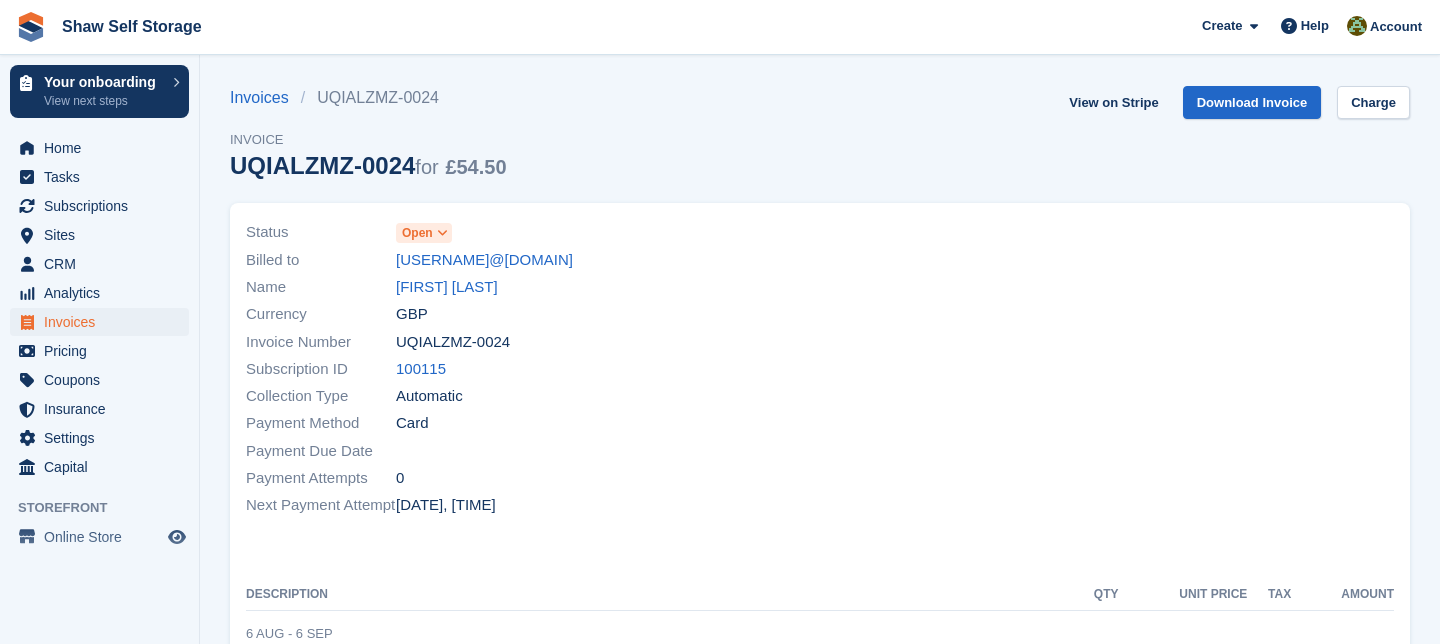 scroll, scrollTop: 0, scrollLeft: 0, axis: both 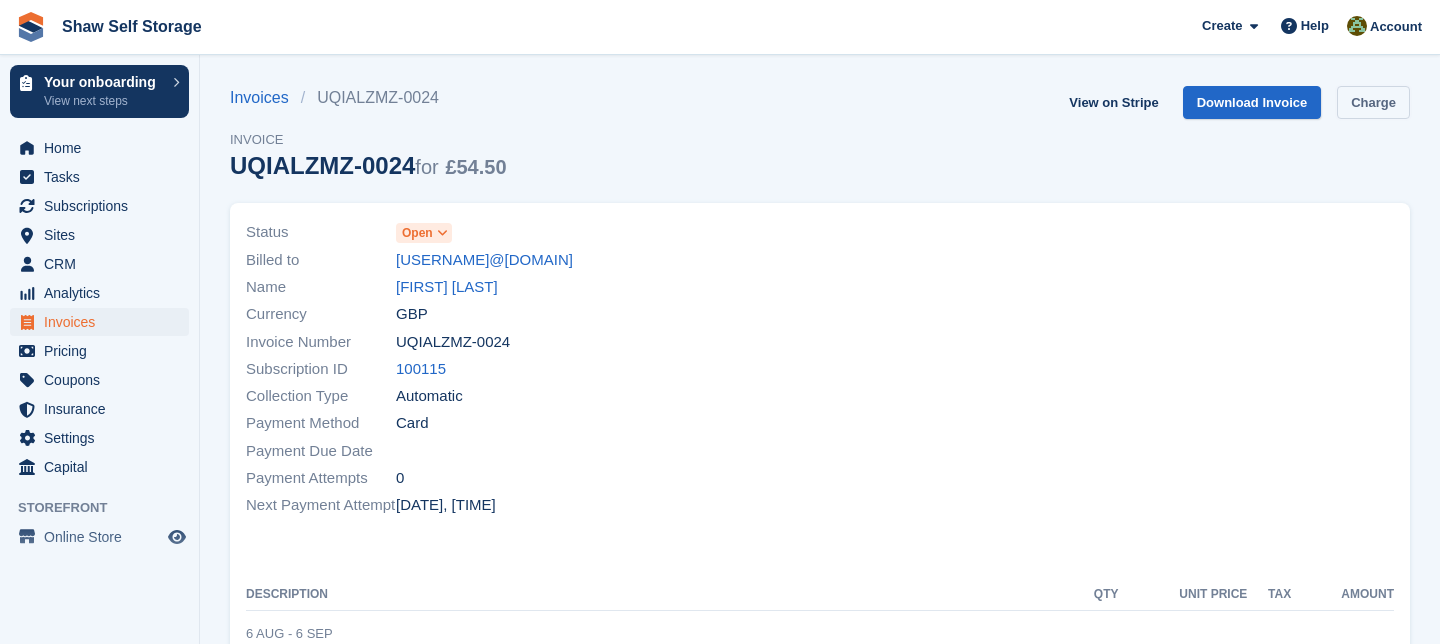 click on "Charge" at bounding box center (1373, 102) 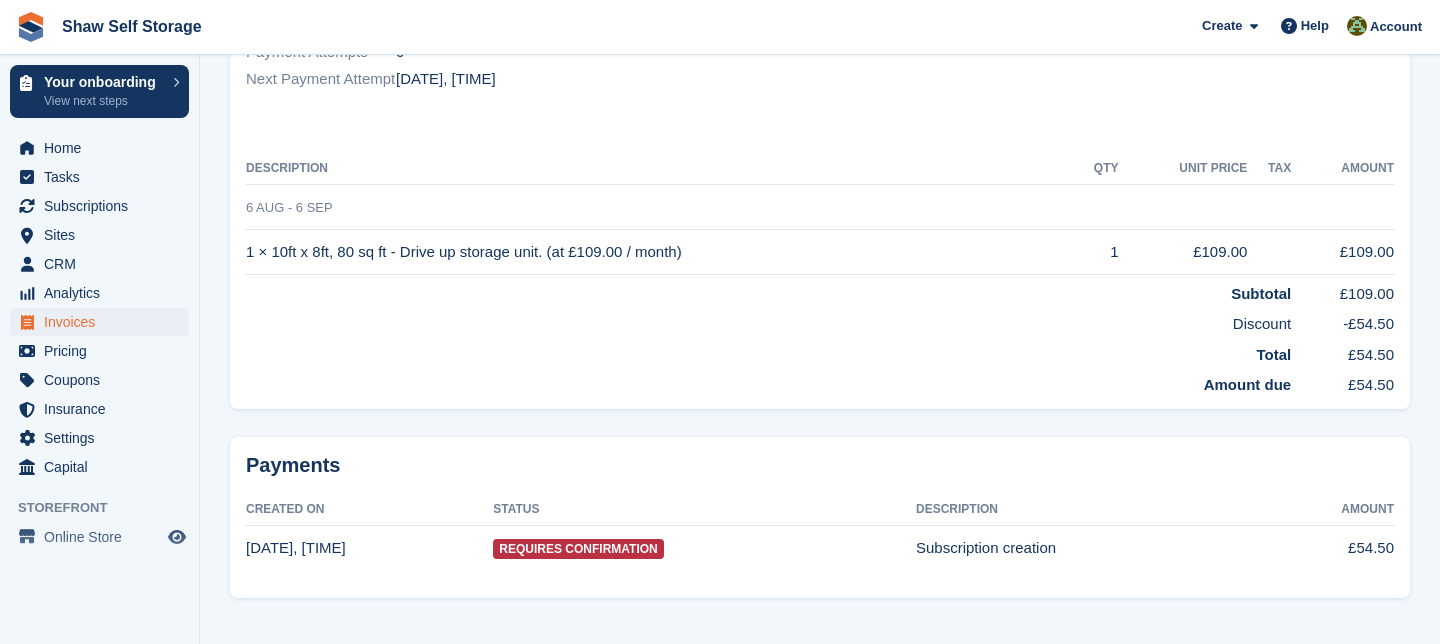 scroll, scrollTop: 446, scrollLeft: 0, axis: vertical 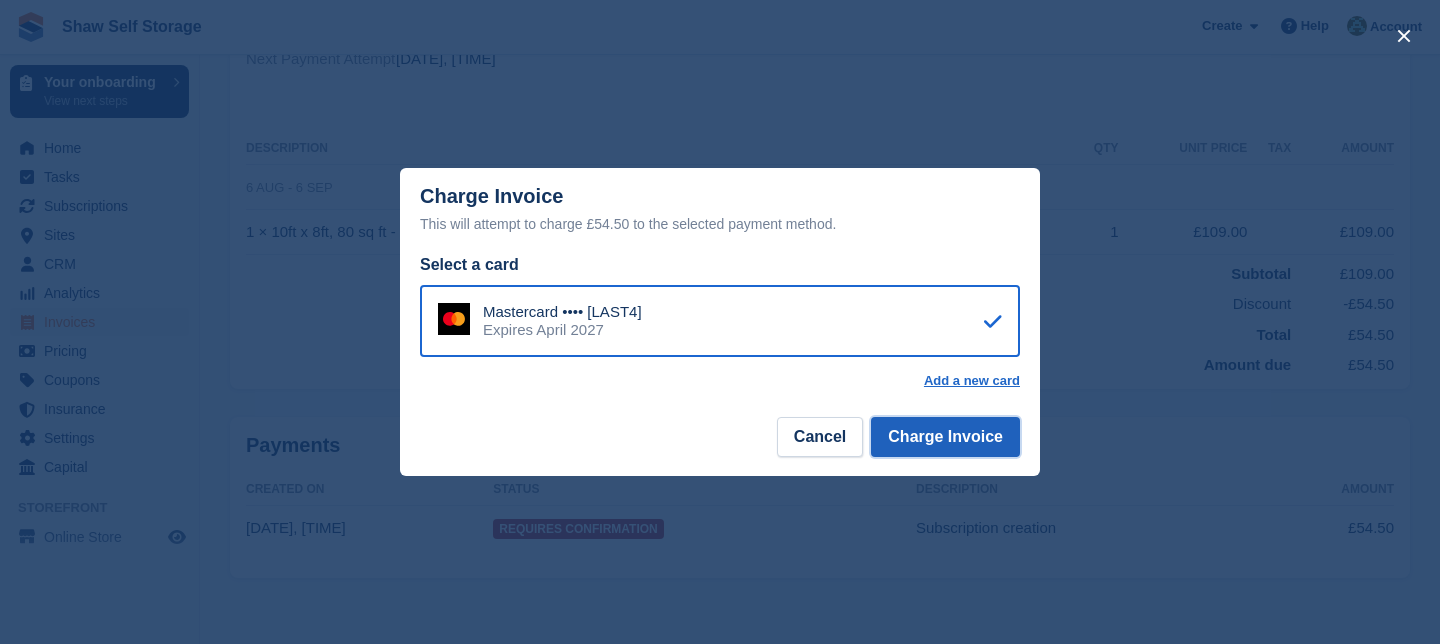 click on "Charge Invoice" at bounding box center (945, 437) 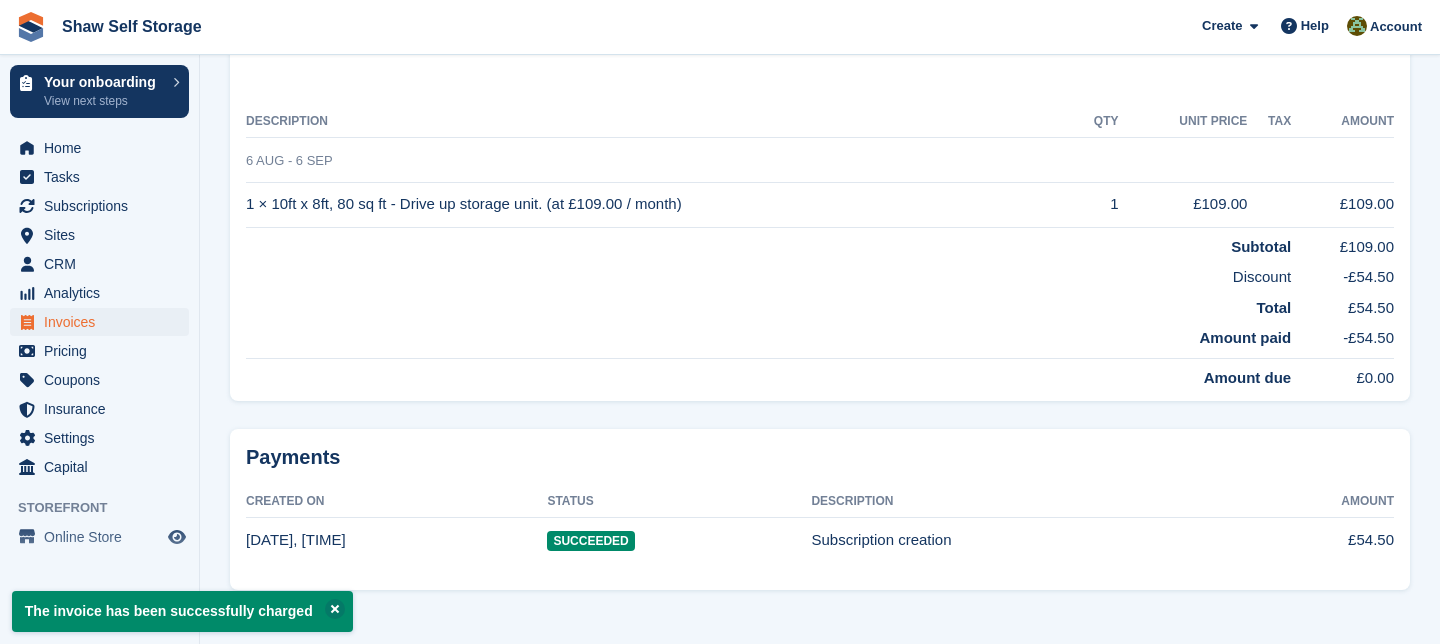scroll, scrollTop: 0, scrollLeft: 0, axis: both 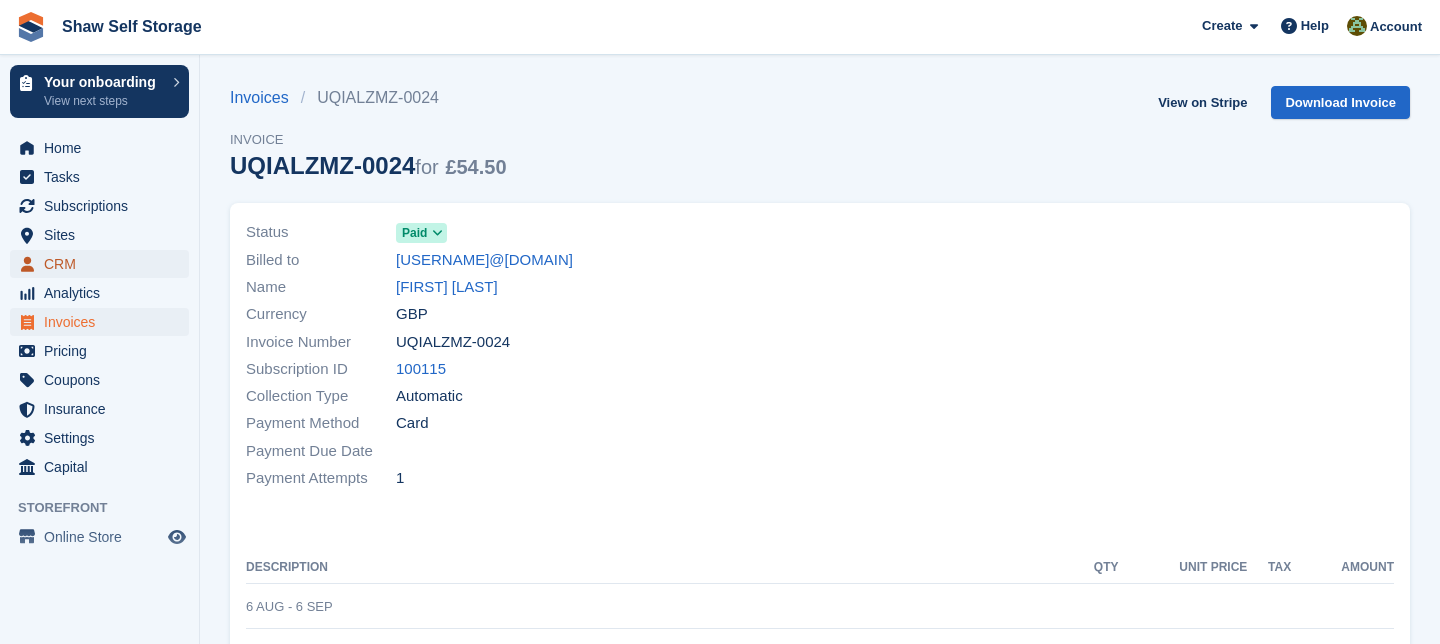 click on "CRM" at bounding box center (104, 264) 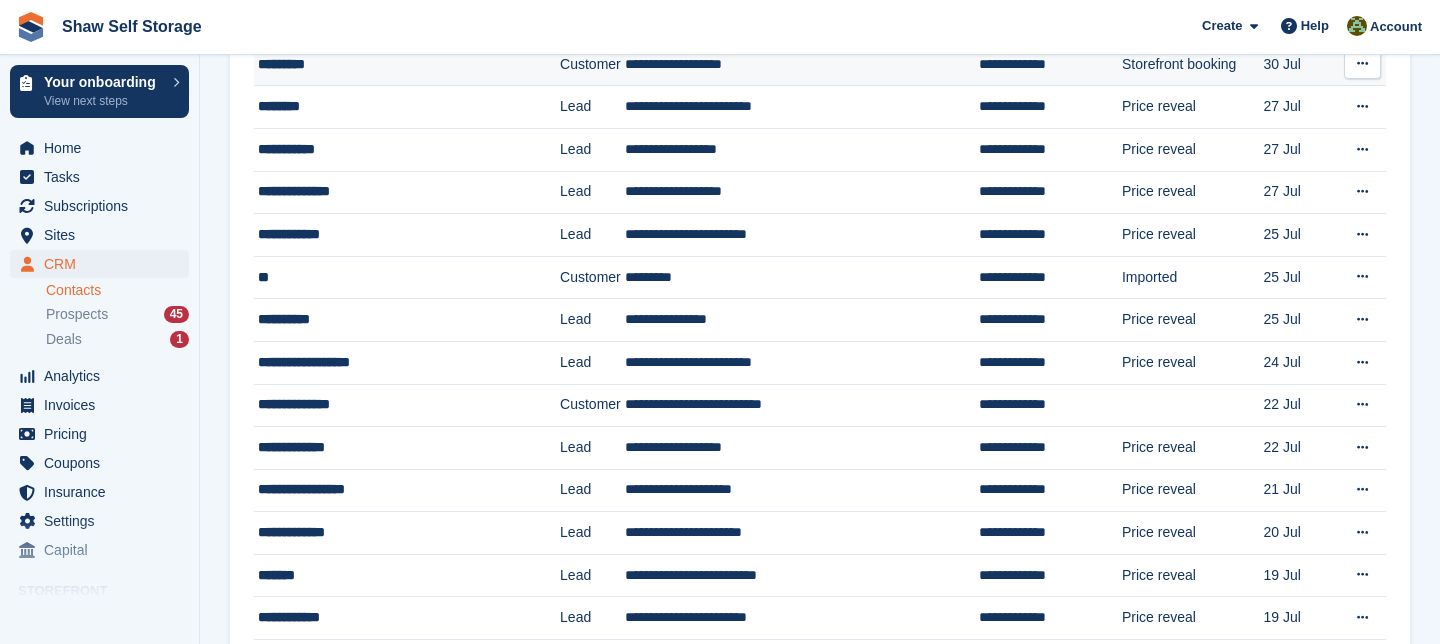 scroll, scrollTop: 482, scrollLeft: 0, axis: vertical 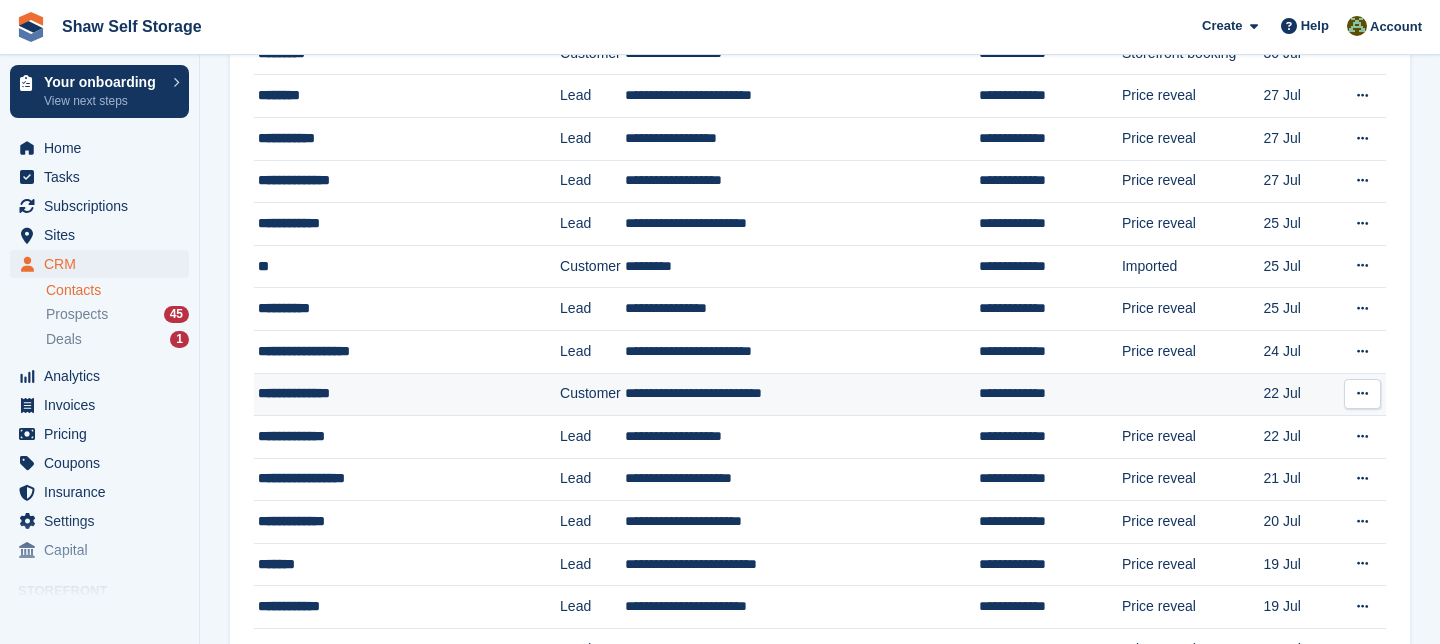 click on "**********" at bounding box center [400, 393] 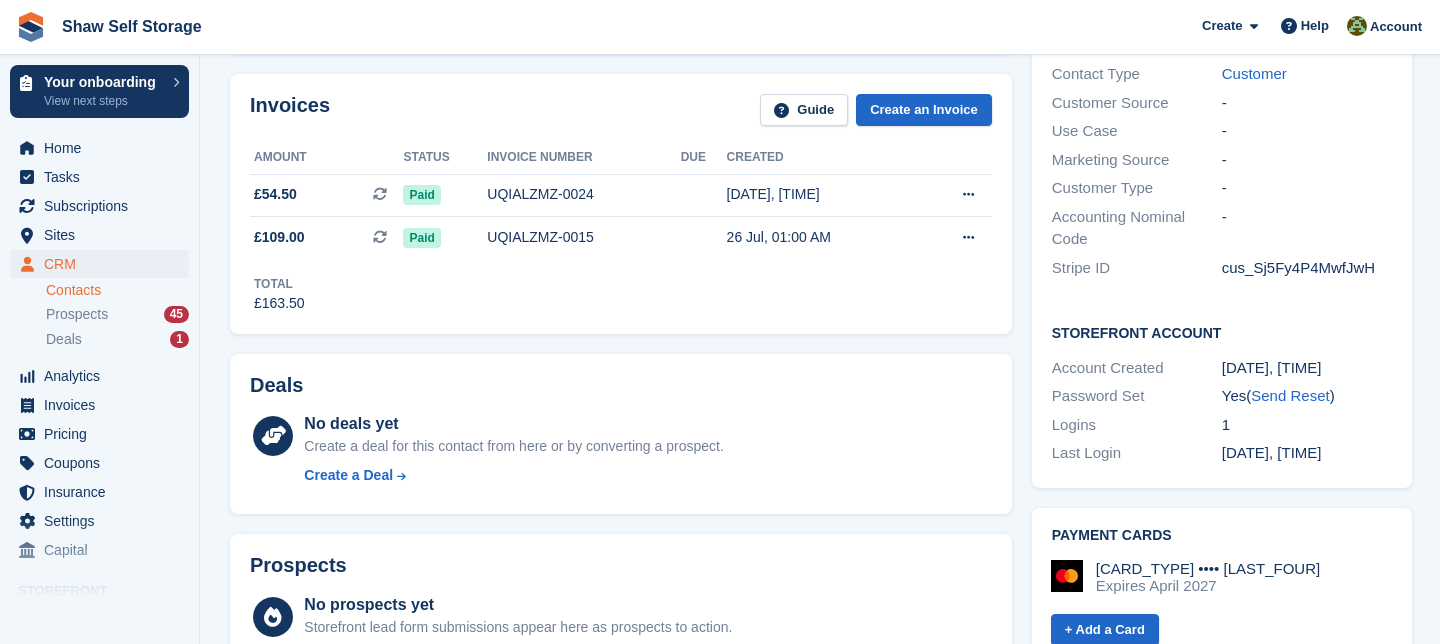 scroll, scrollTop: 525, scrollLeft: 0, axis: vertical 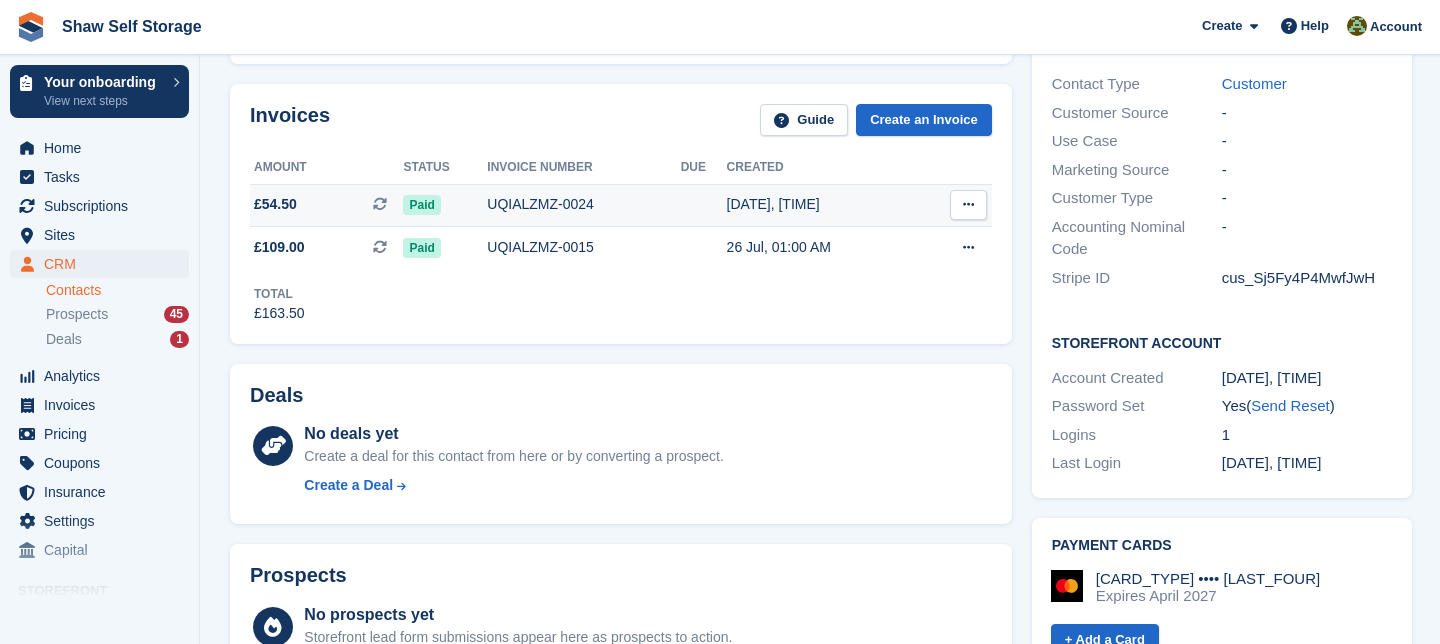 click at bounding box center [968, 204] 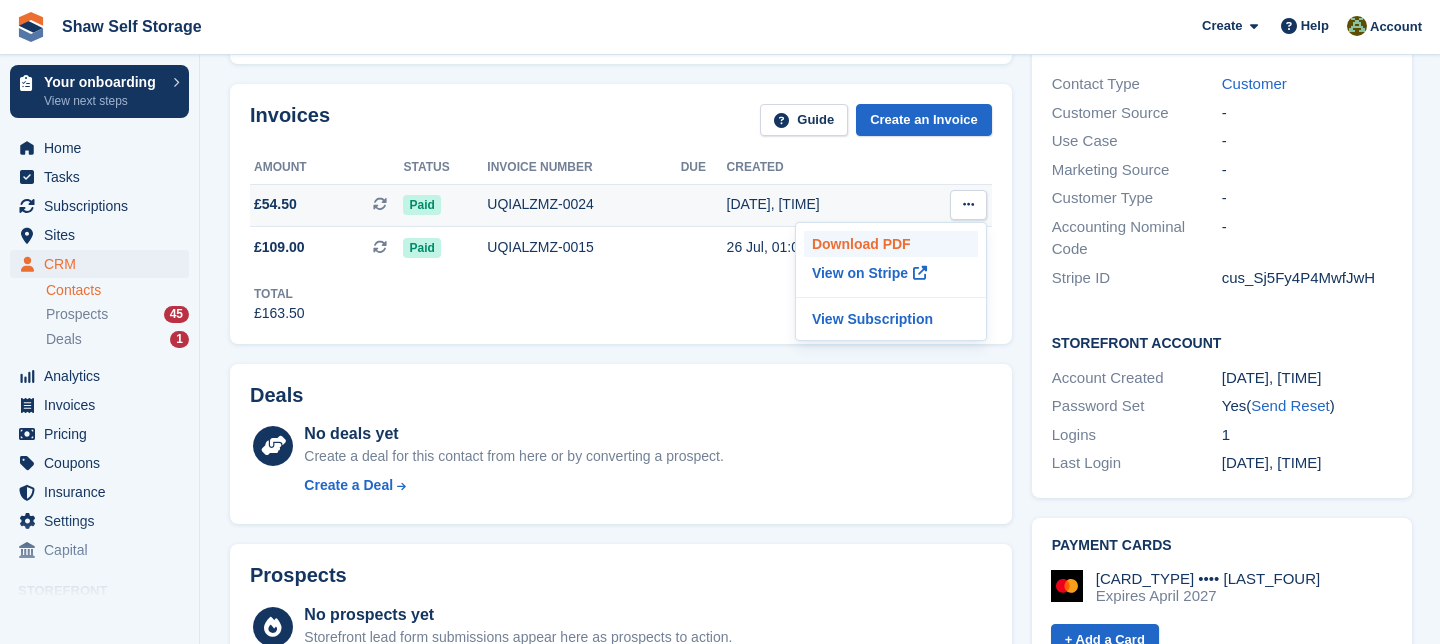 click on "Download PDF" at bounding box center (891, 244) 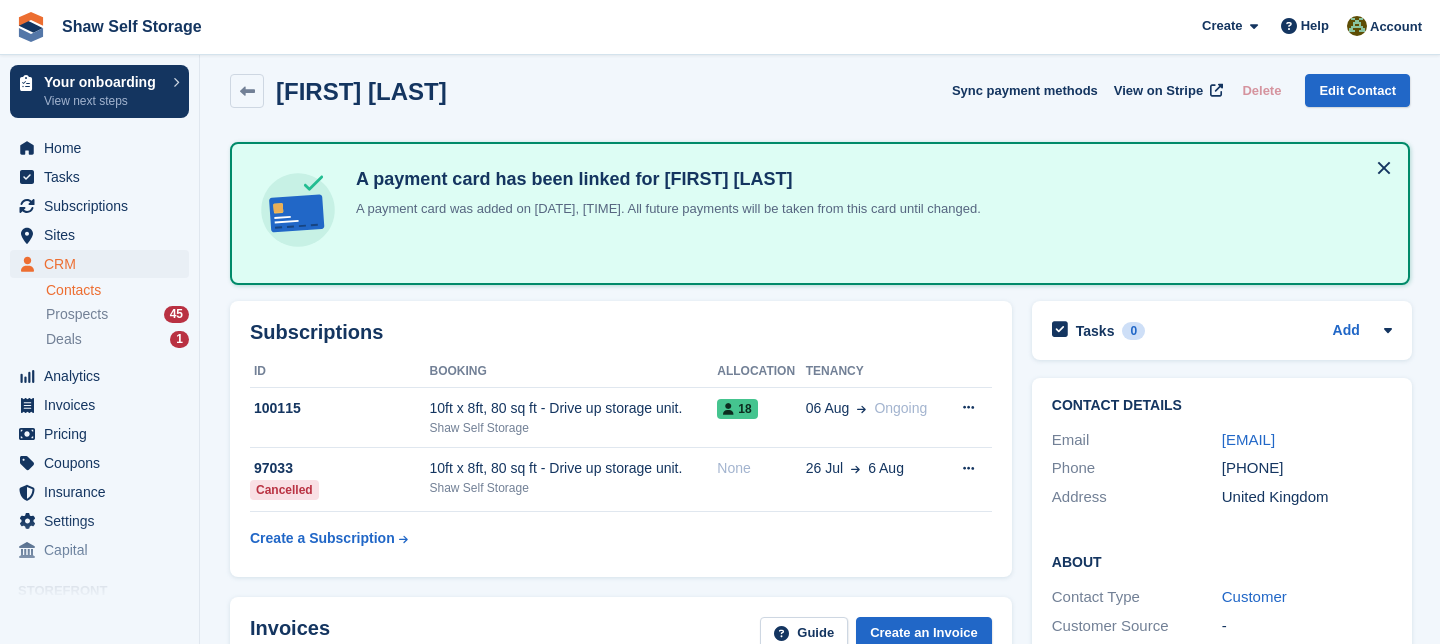 scroll, scrollTop: 0, scrollLeft: 0, axis: both 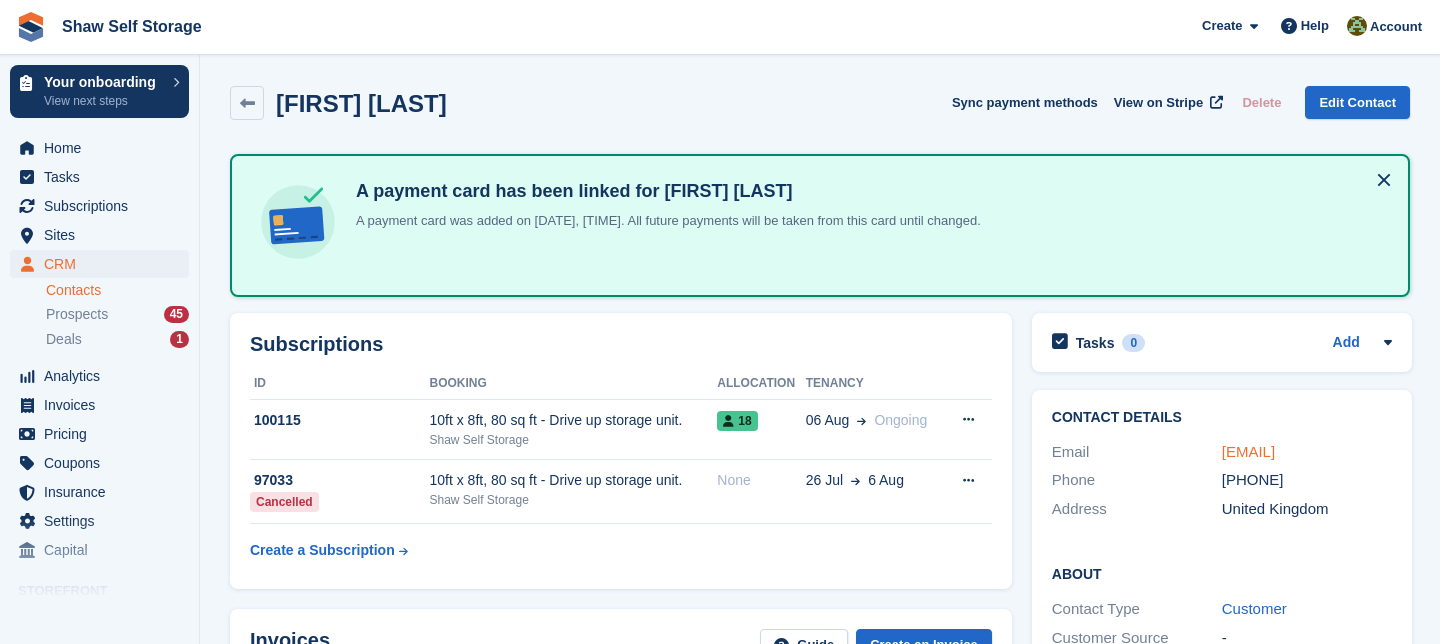 click on "martin.jackson.16@gmail.com" at bounding box center [1248, 451] 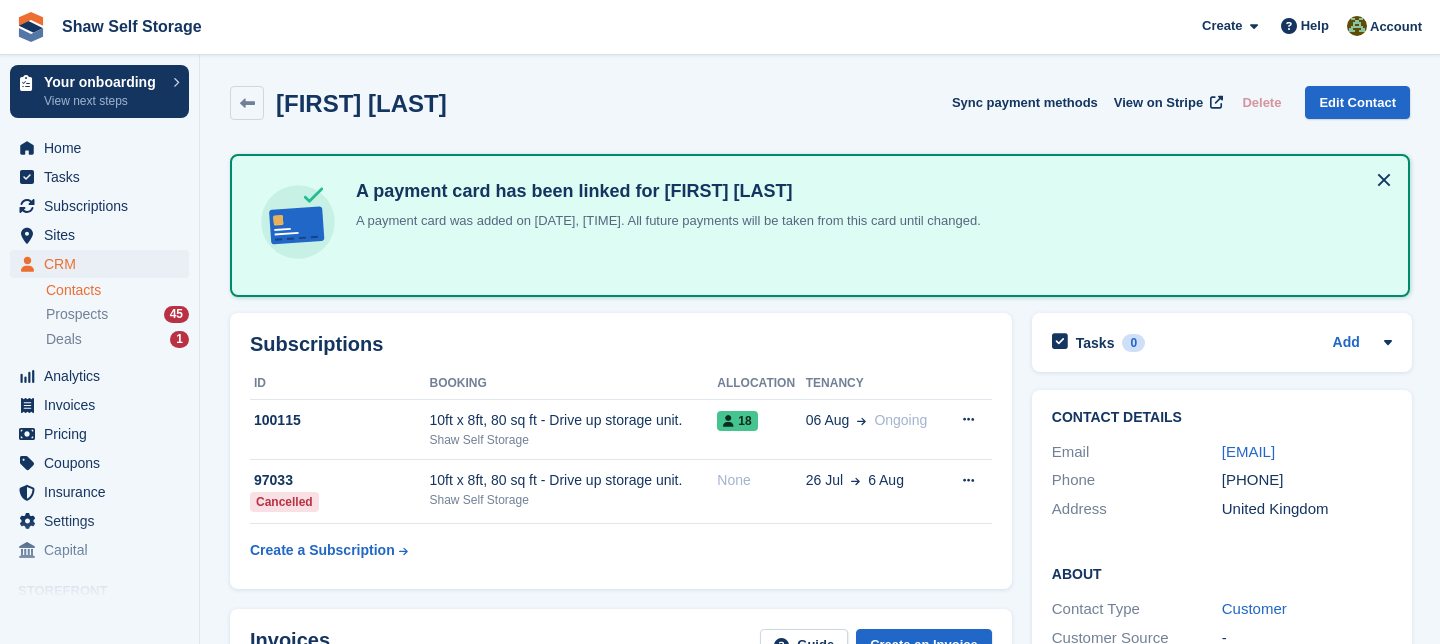 click on "Martin Jackson
Sync payment methods
View on Stripe
Delete
Edit Contact" at bounding box center [820, 103] 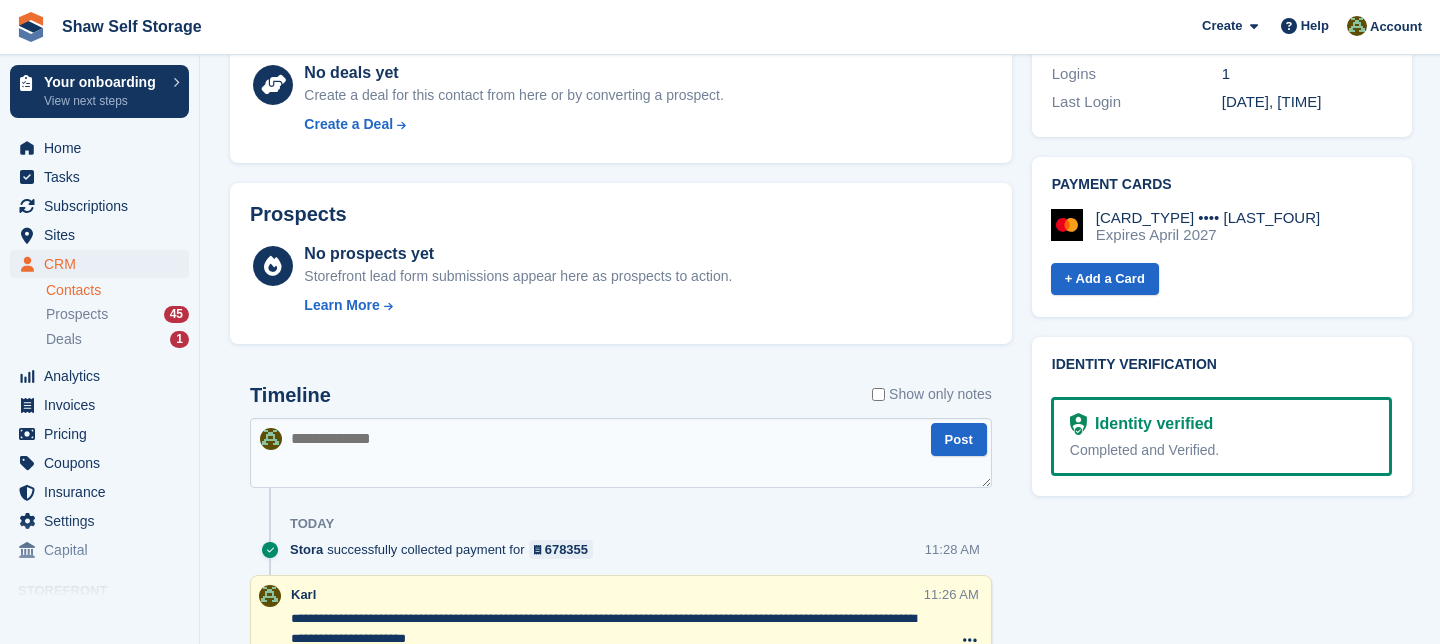 scroll, scrollTop: 867, scrollLeft: 0, axis: vertical 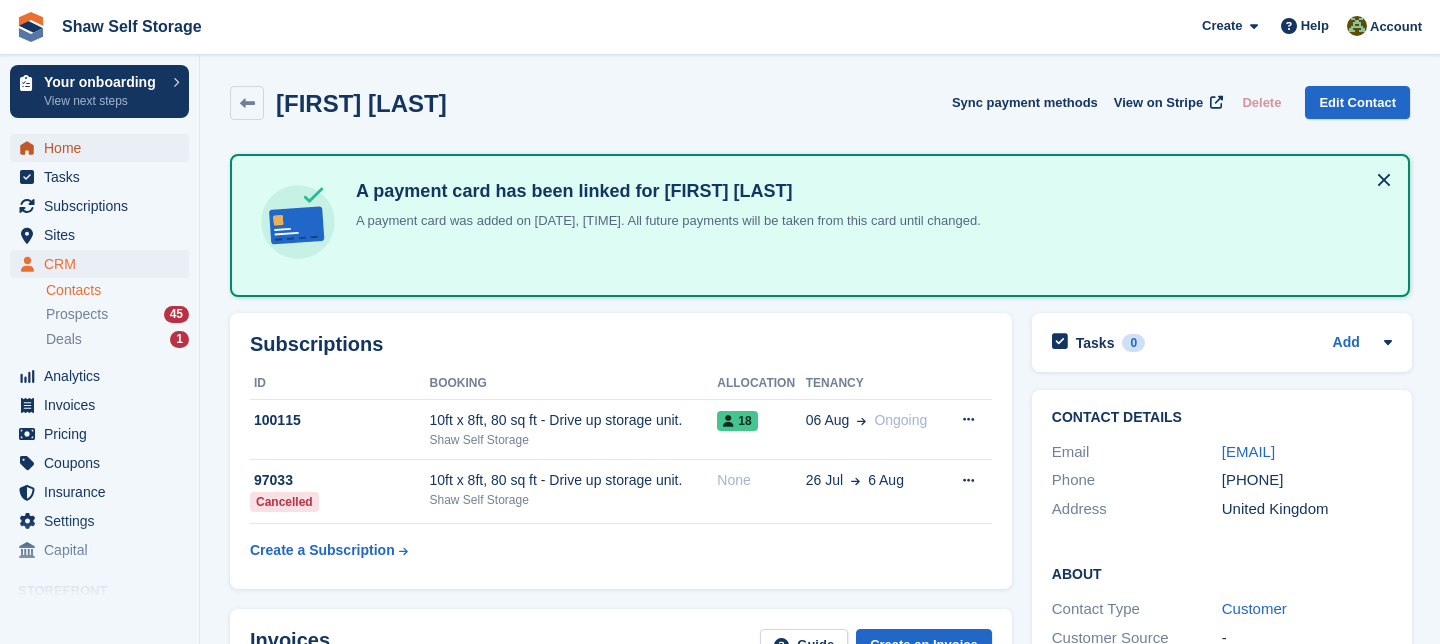click on "Home" at bounding box center [104, 148] 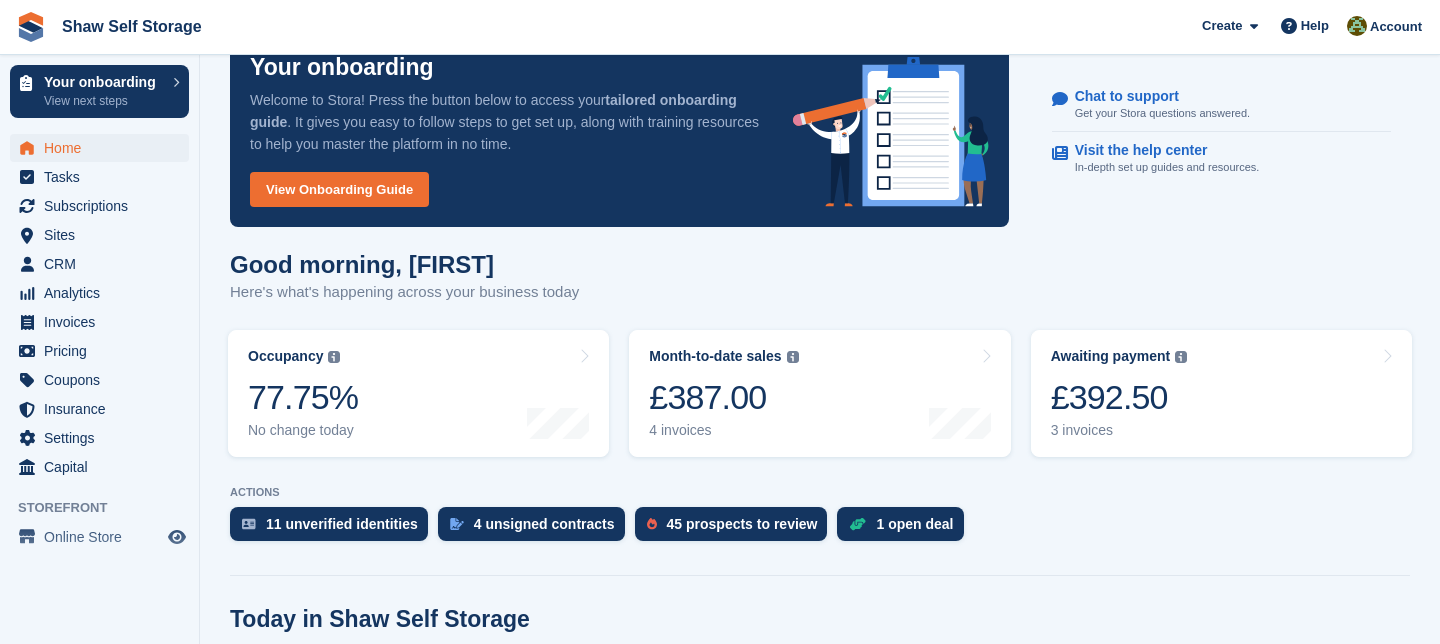 scroll, scrollTop: 0, scrollLeft: 0, axis: both 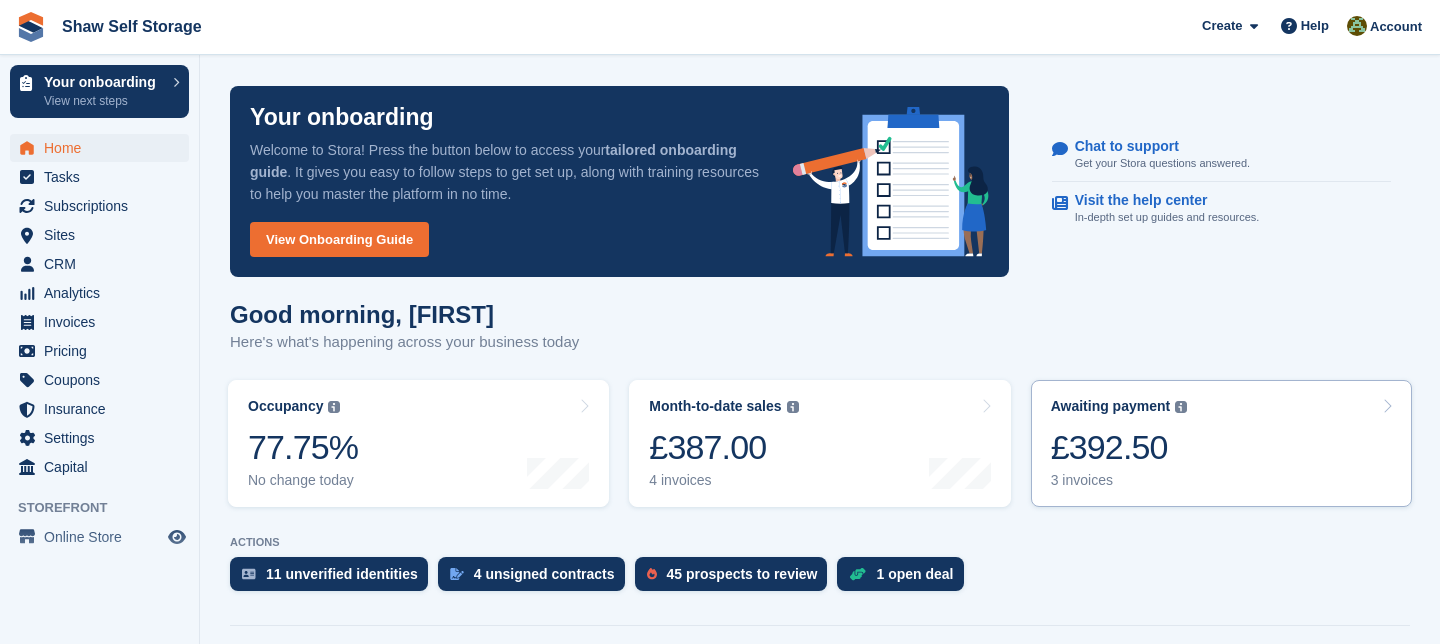 click at bounding box center (1387, 406) 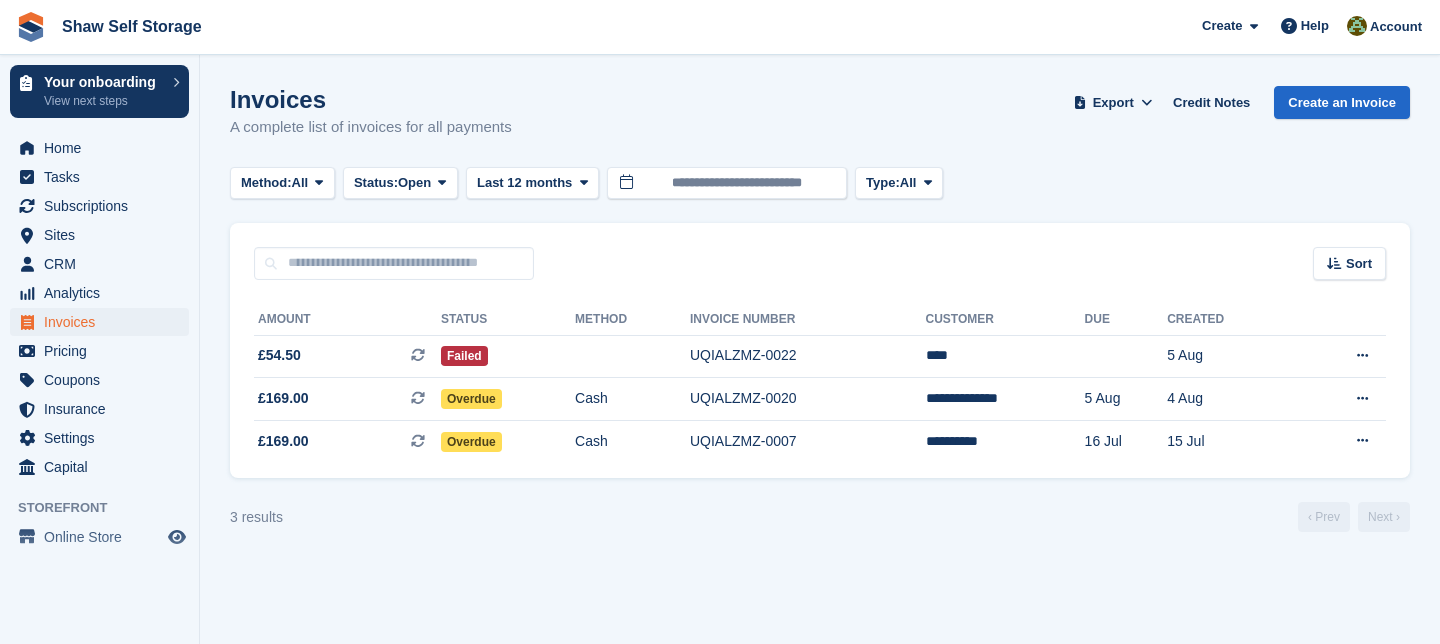 scroll, scrollTop: 0, scrollLeft: 0, axis: both 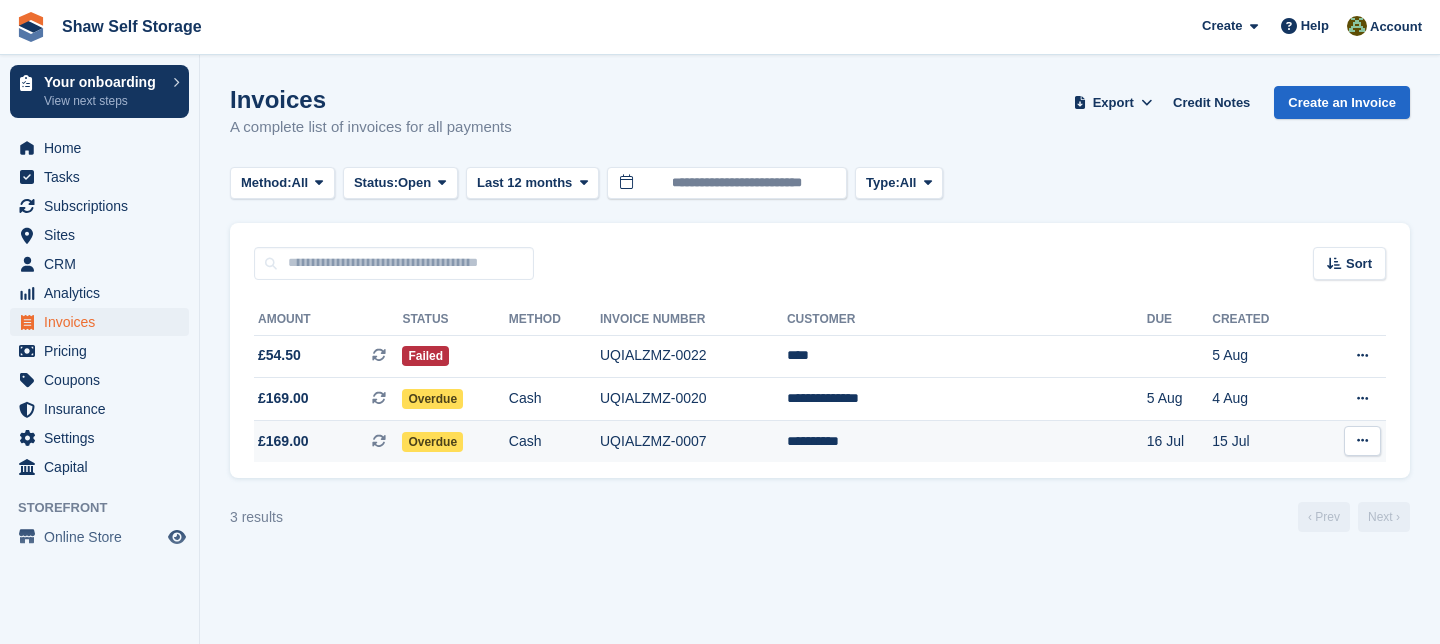 click on "Overdue" at bounding box center [432, 442] 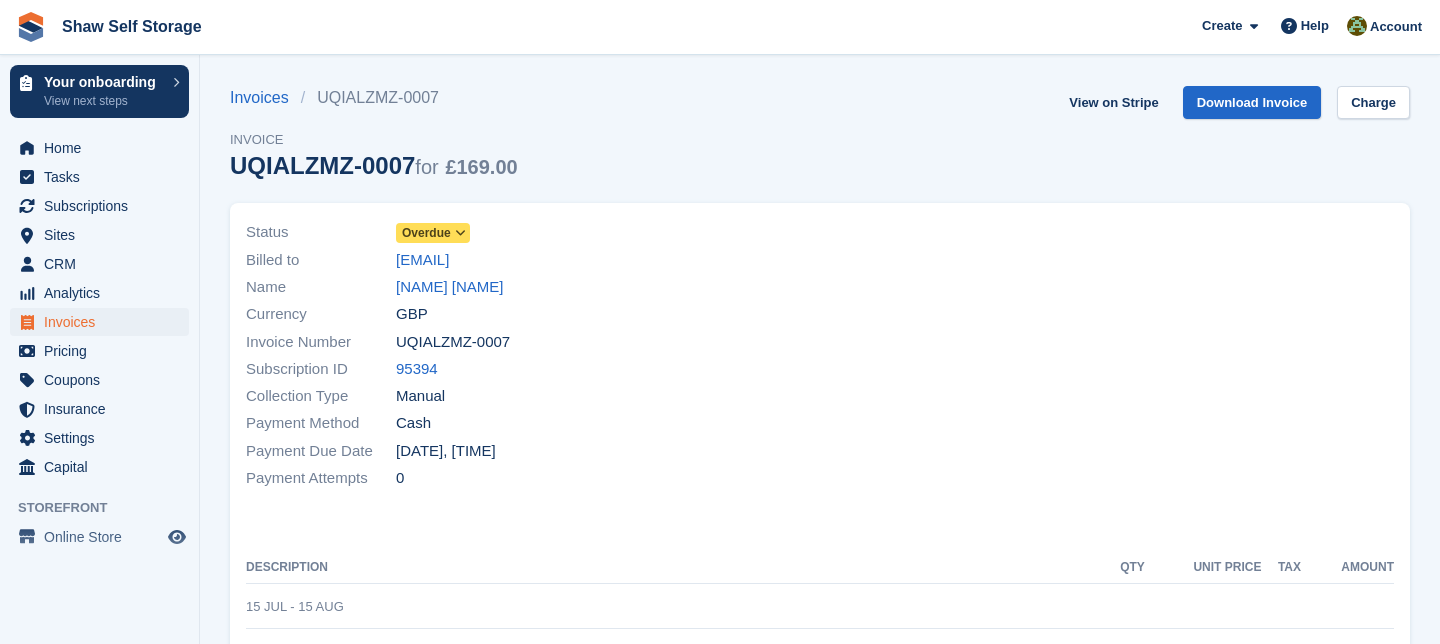scroll, scrollTop: 0, scrollLeft: 0, axis: both 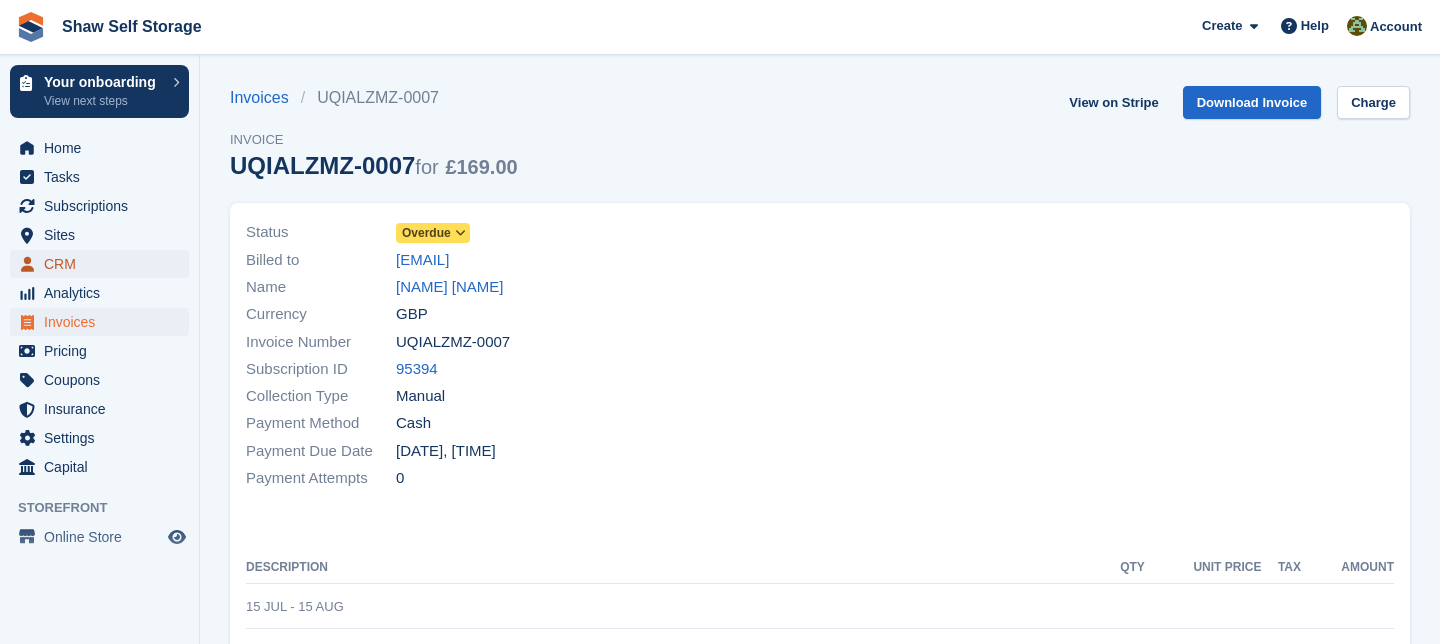 click on "CRM" at bounding box center [104, 264] 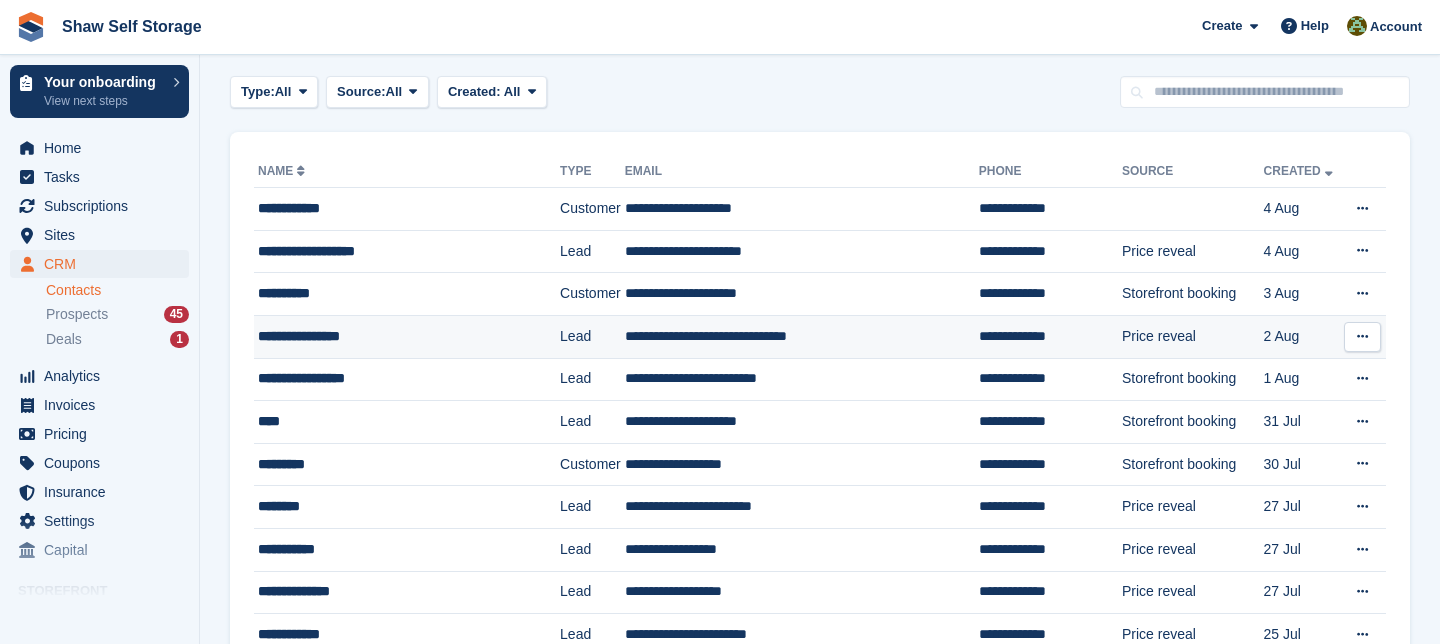 scroll, scrollTop: 0, scrollLeft: 0, axis: both 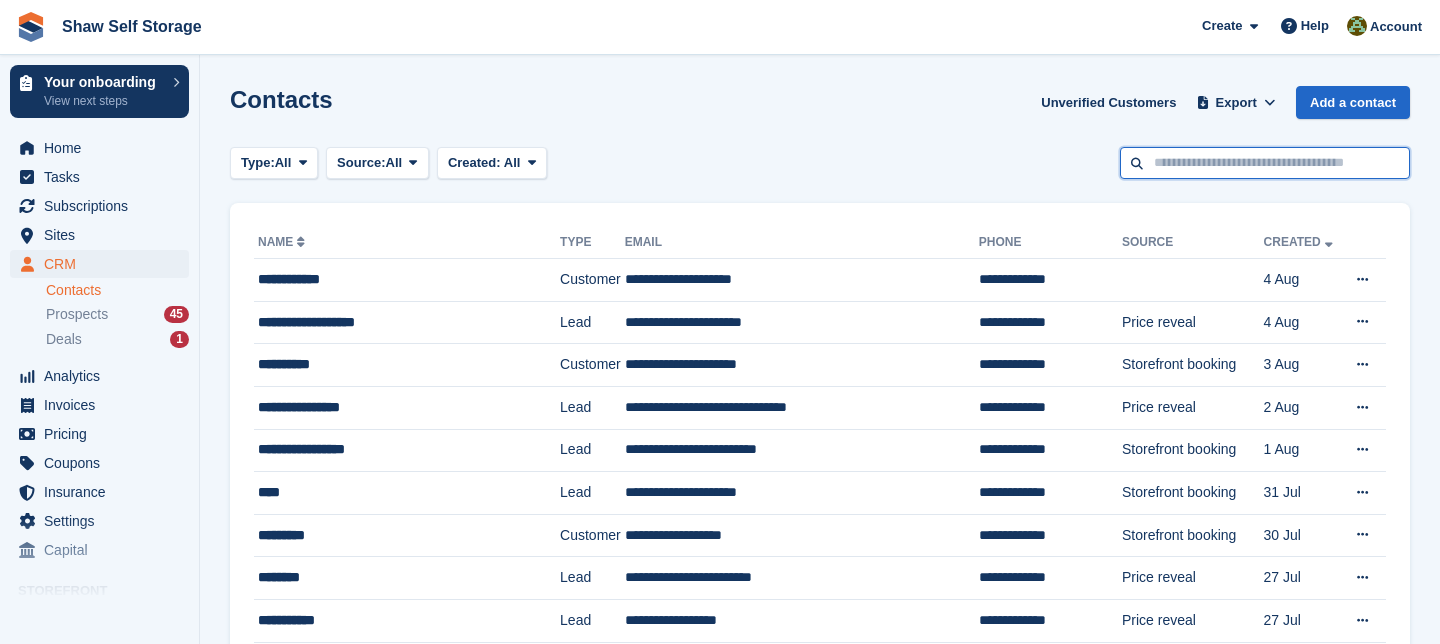 click at bounding box center (1265, 163) 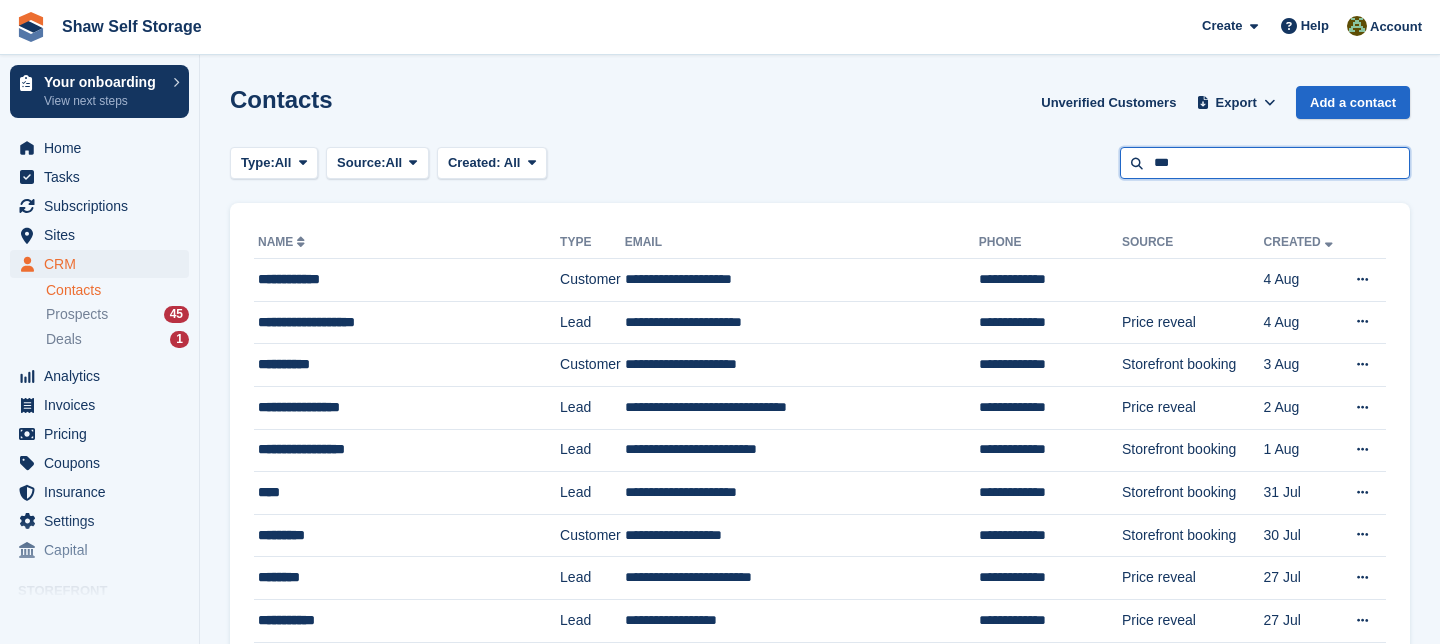 type on "***" 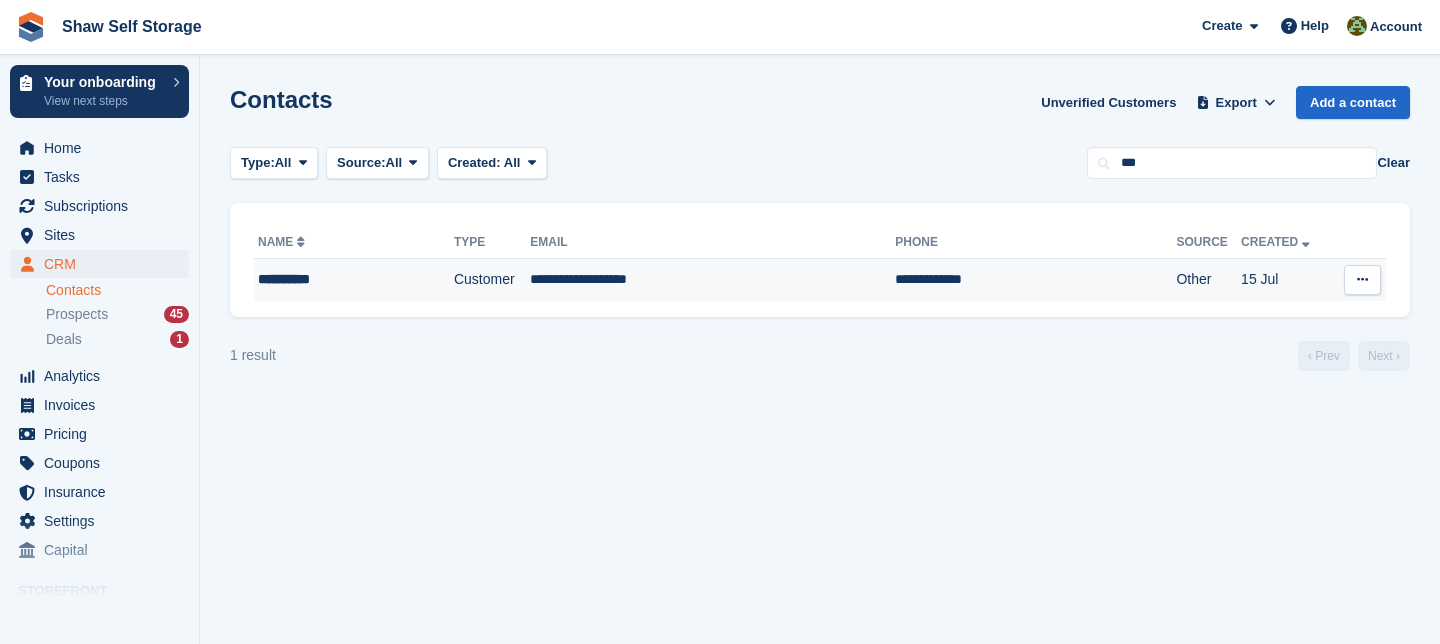 click on "**********" at bounding box center [335, 279] 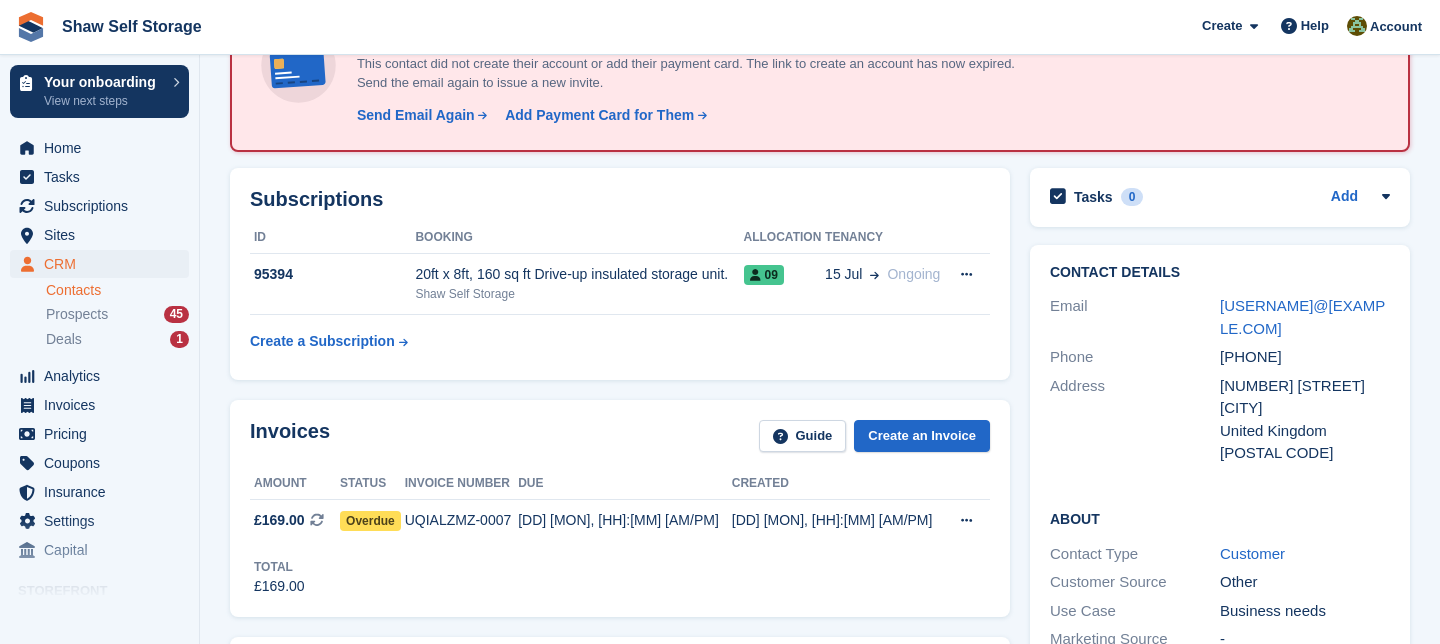scroll, scrollTop: 141, scrollLeft: 0, axis: vertical 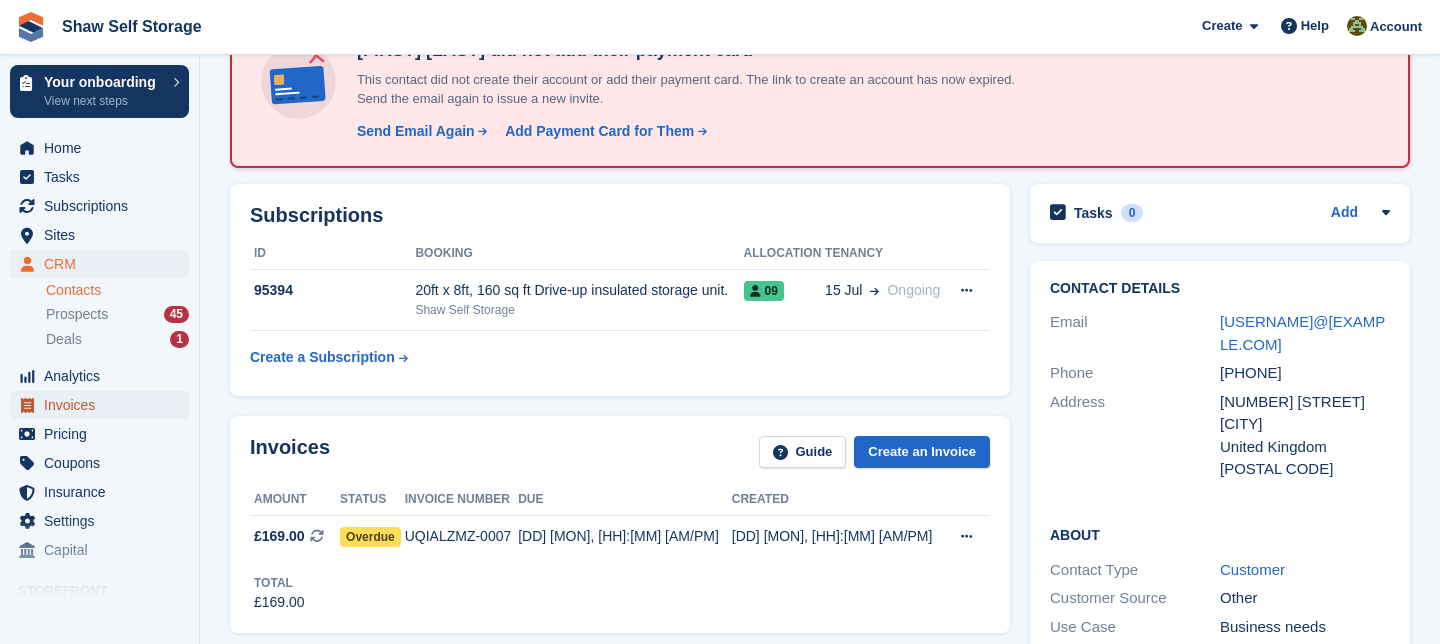 click on "Invoices" at bounding box center (104, 405) 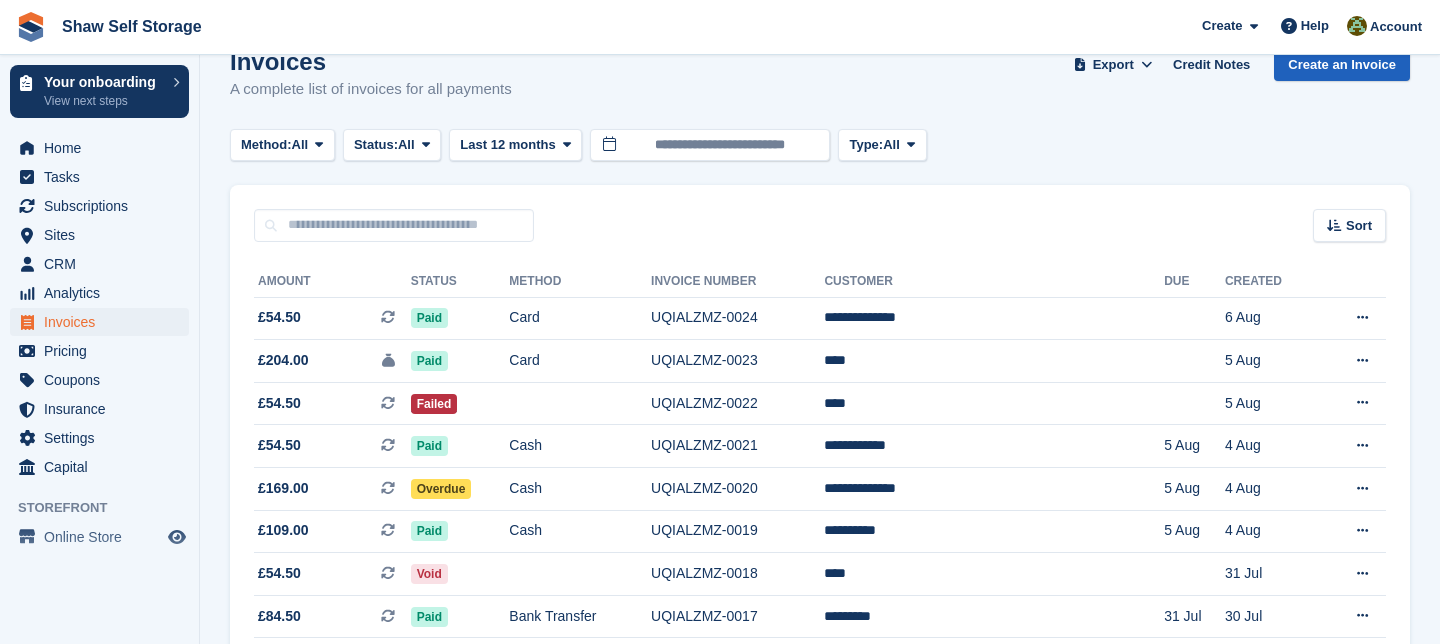 scroll, scrollTop: 0, scrollLeft: 0, axis: both 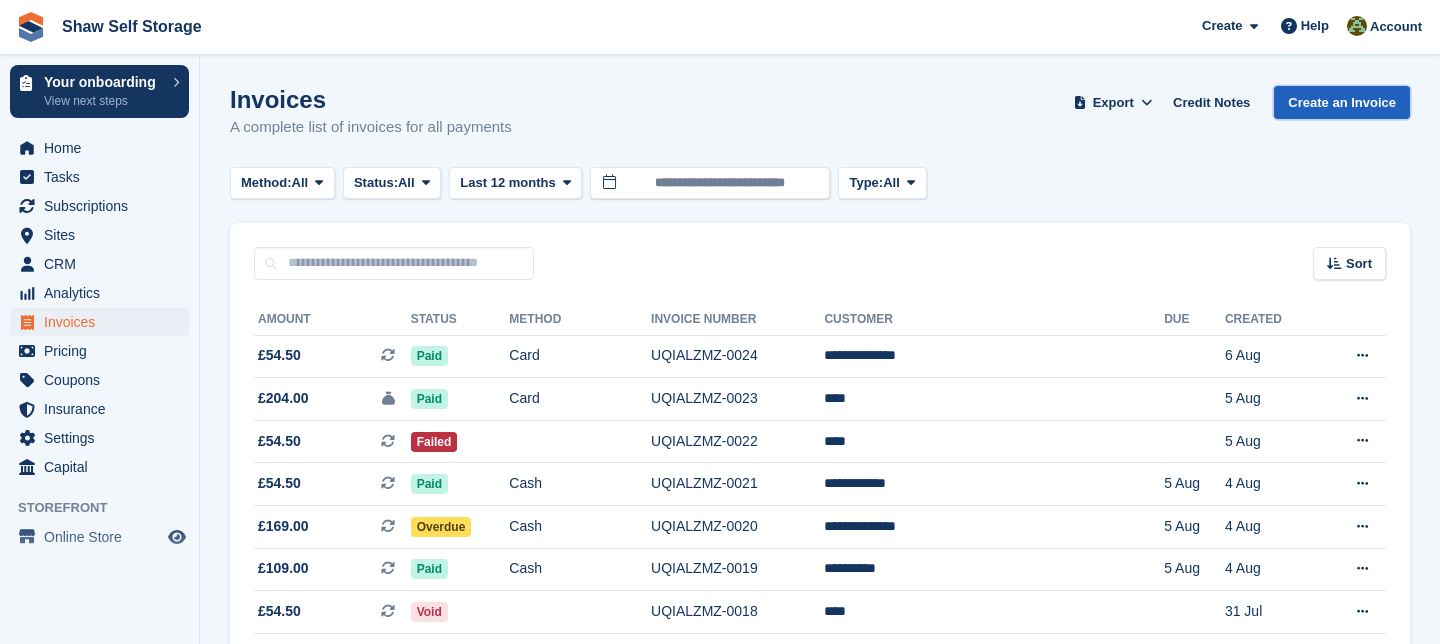 click on "Create an Invoice" at bounding box center (1342, 102) 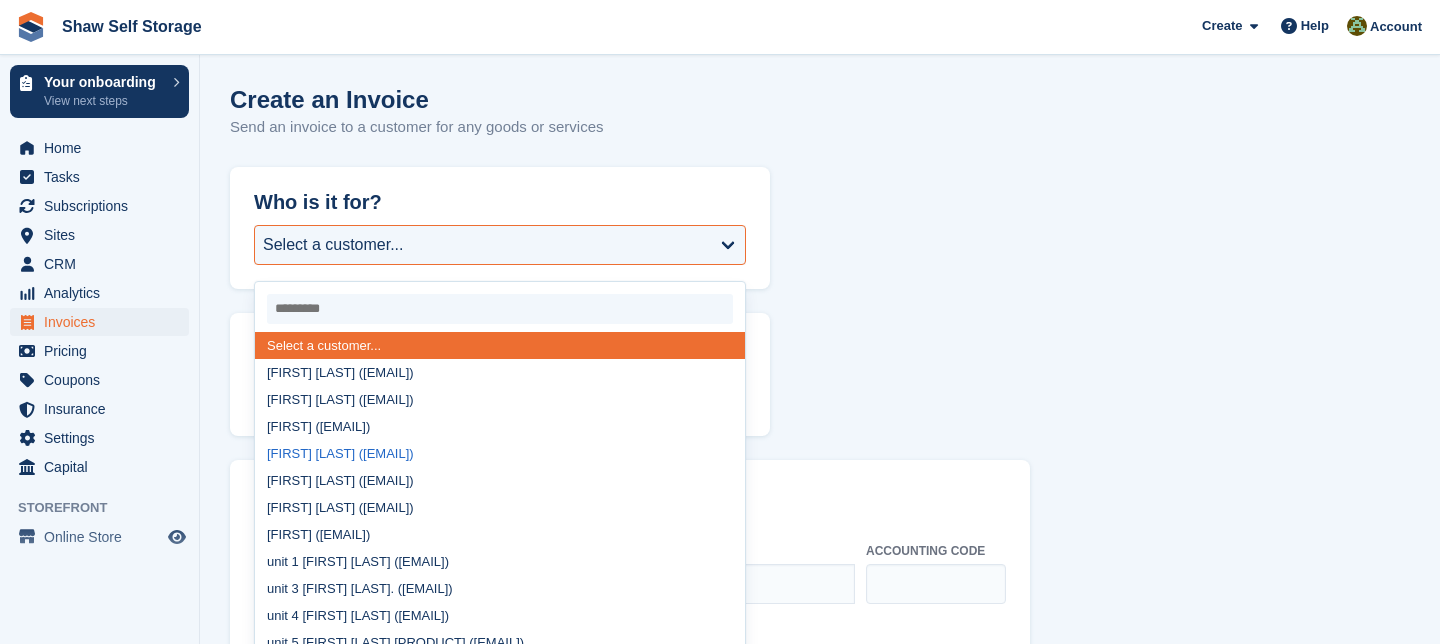 scroll, scrollTop: 0, scrollLeft: 0, axis: both 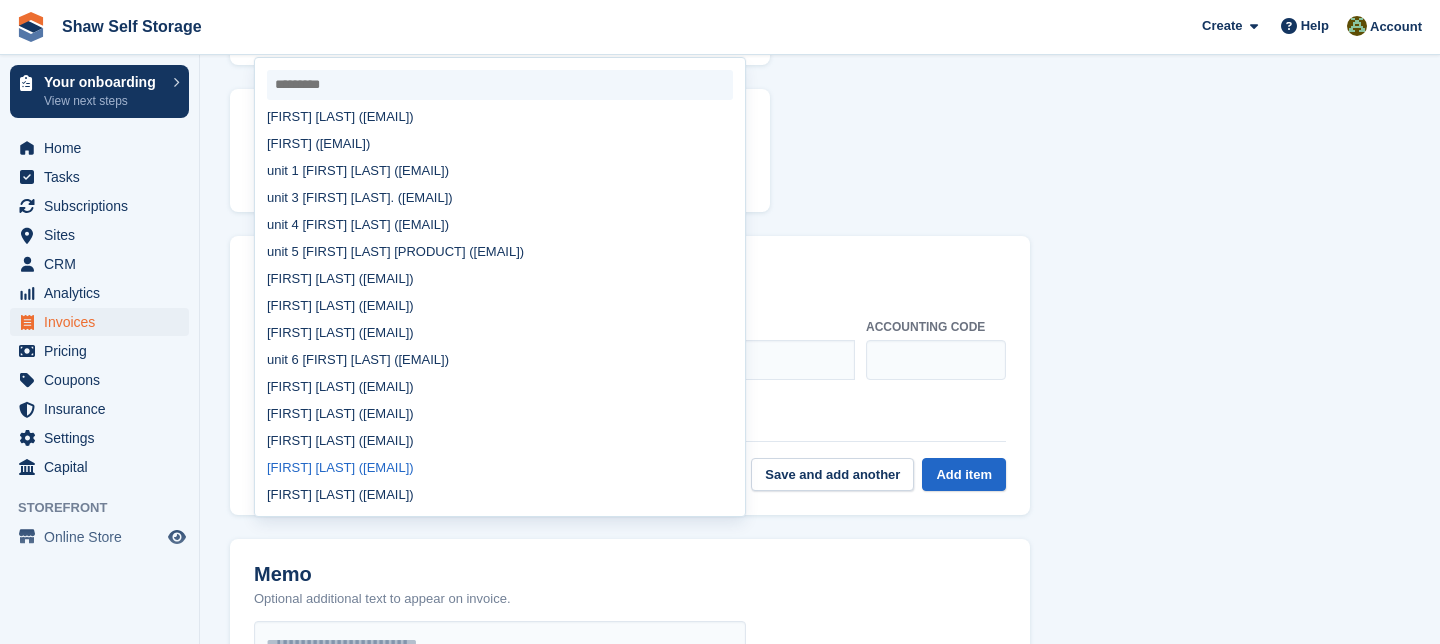 click on "Digger Gaz (diggergaz@gmail.com)" at bounding box center [500, 467] 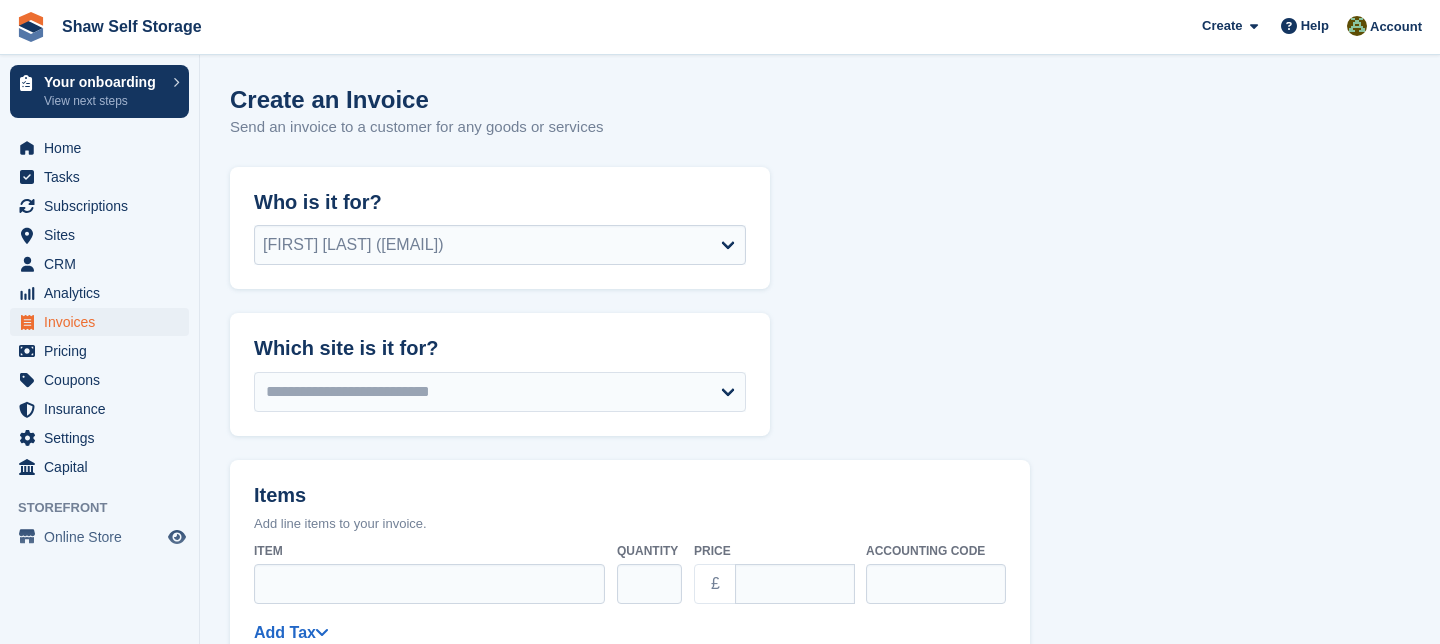 select on "******" 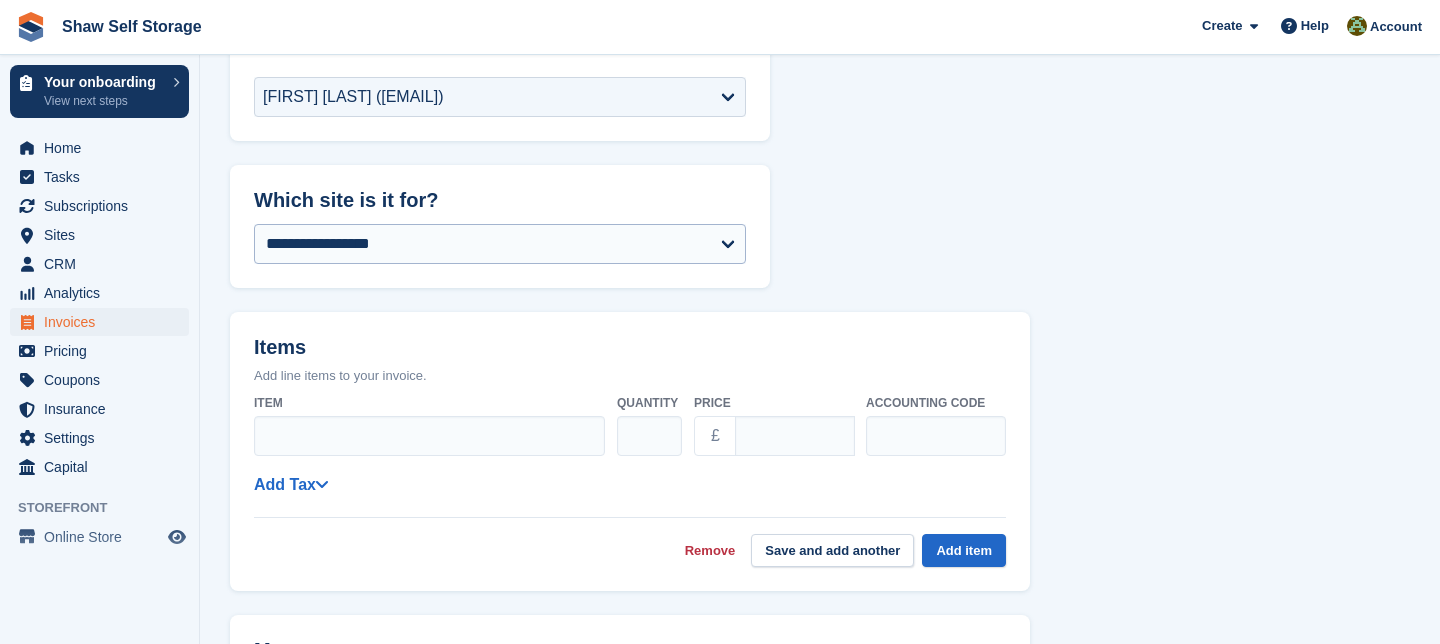 scroll, scrollTop: 231, scrollLeft: 0, axis: vertical 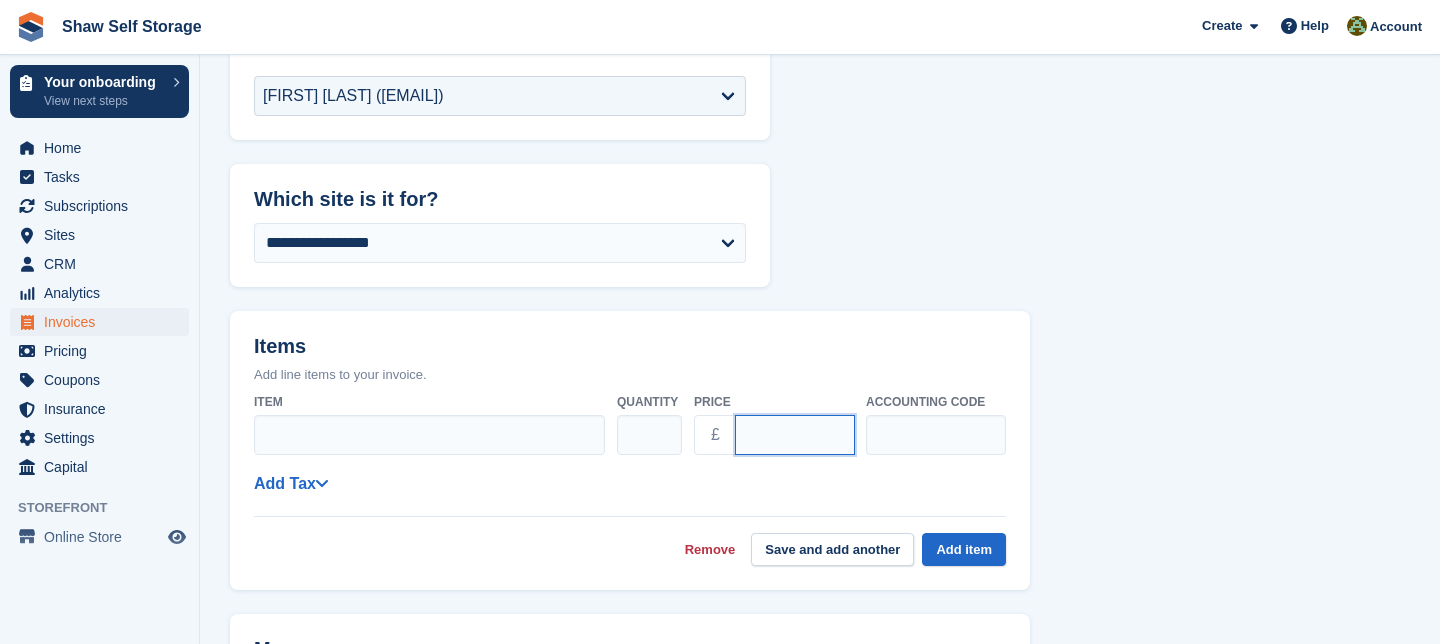 click on "****" at bounding box center [795, 435] 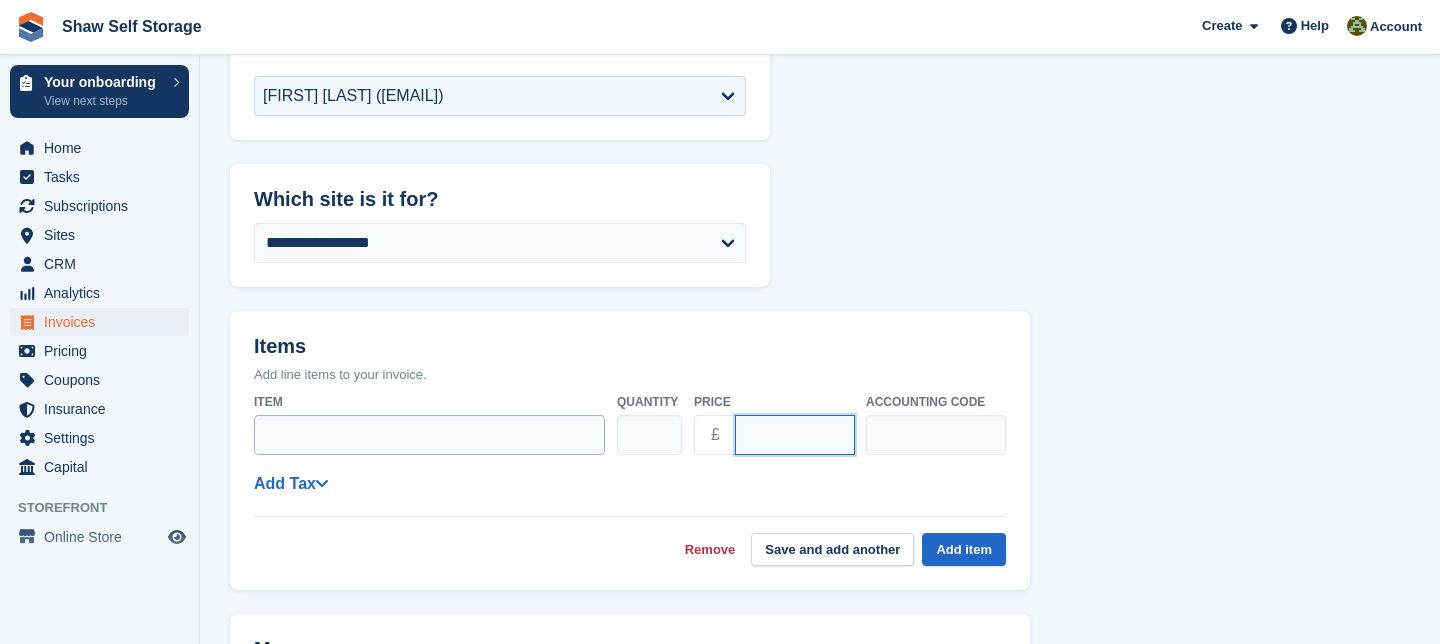 type on "*****" 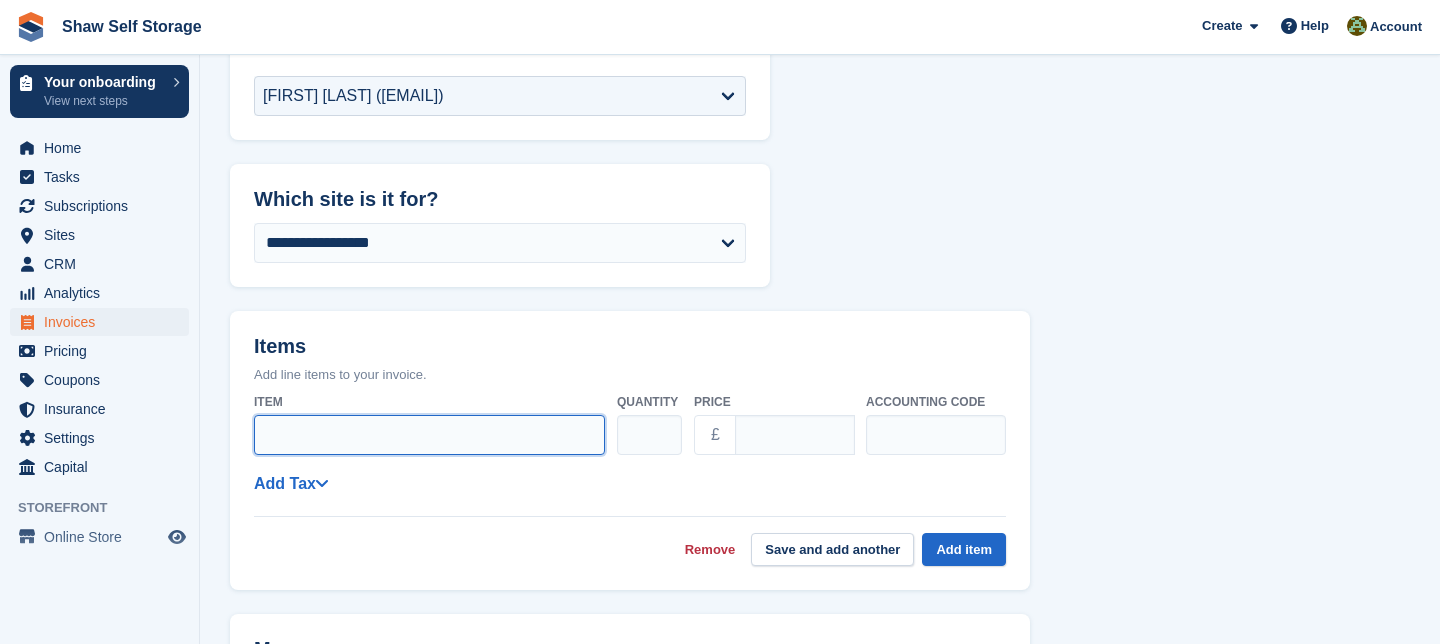 click on "Item" at bounding box center [429, 435] 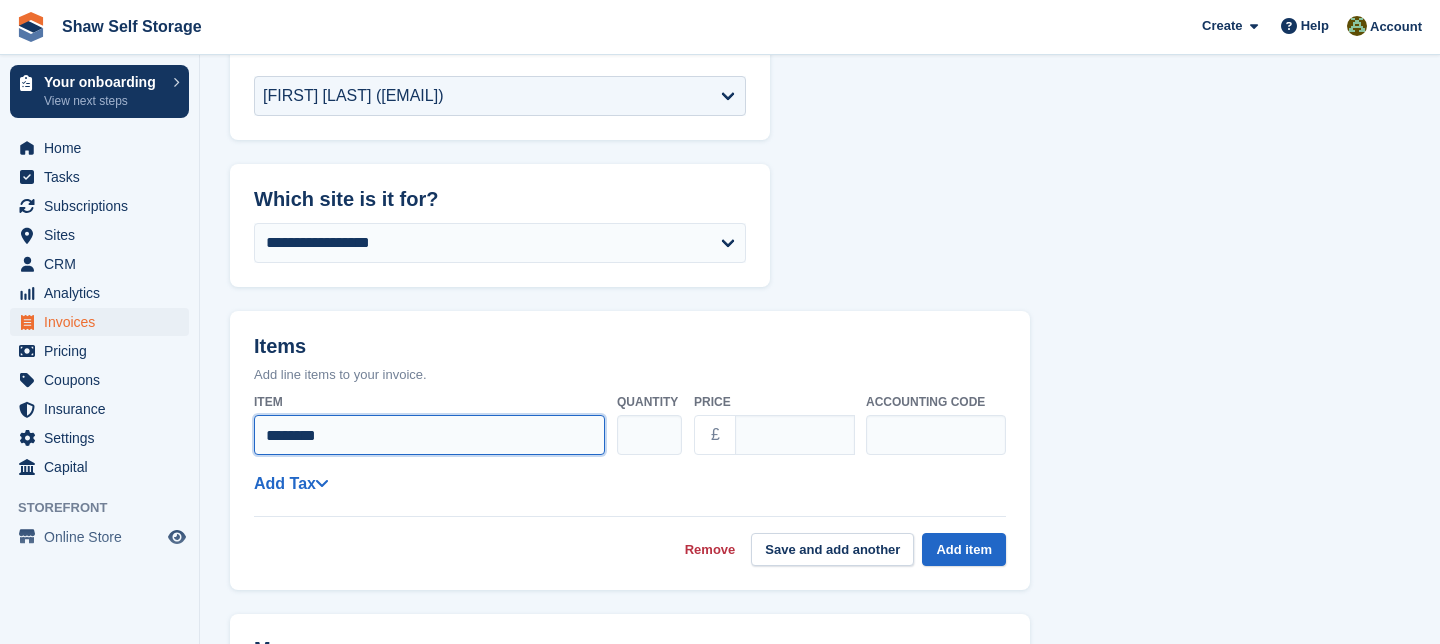 scroll, scrollTop: 222, scrollLeft: 0, axis: vertical 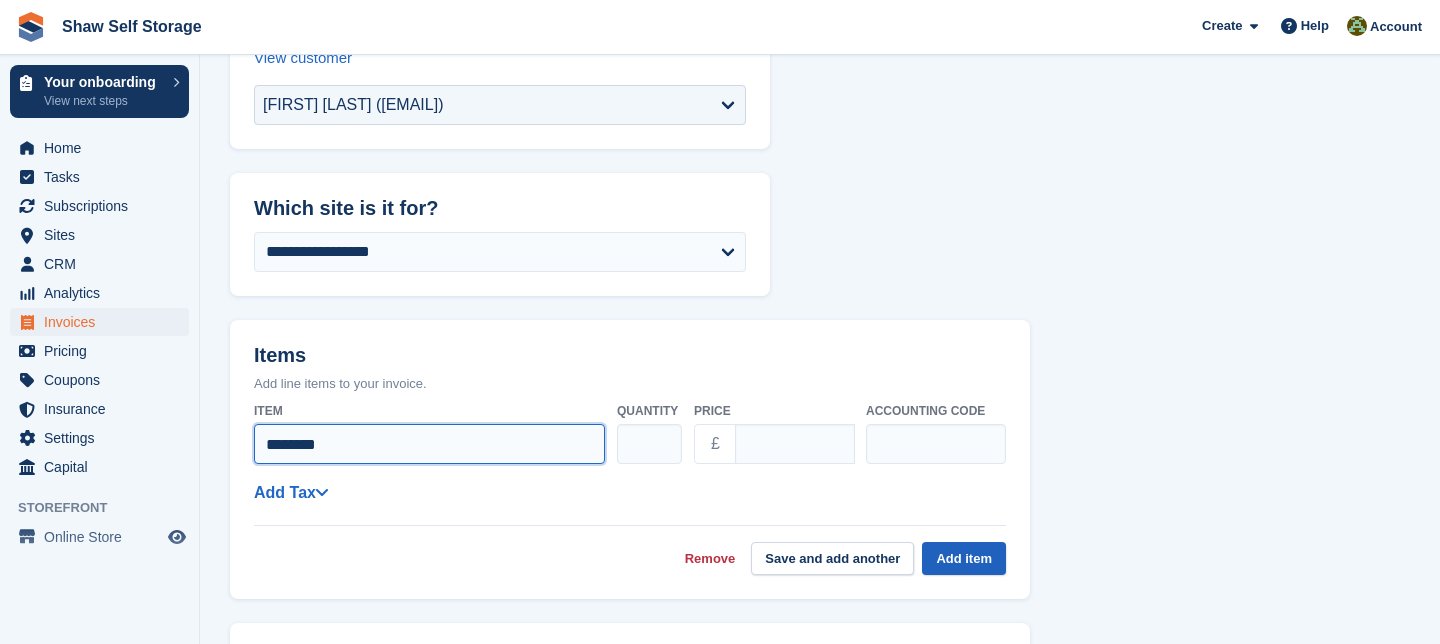 type on "********" 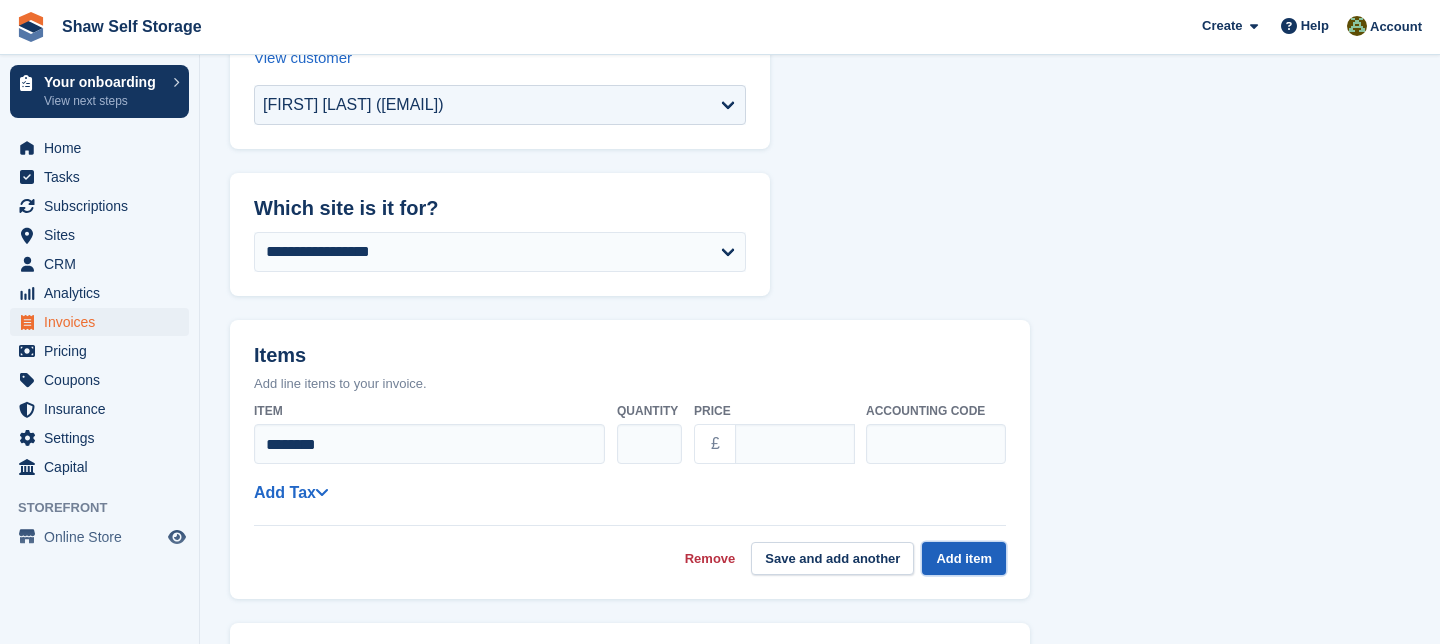 click on "Add item" at bounding box center [964, 558] 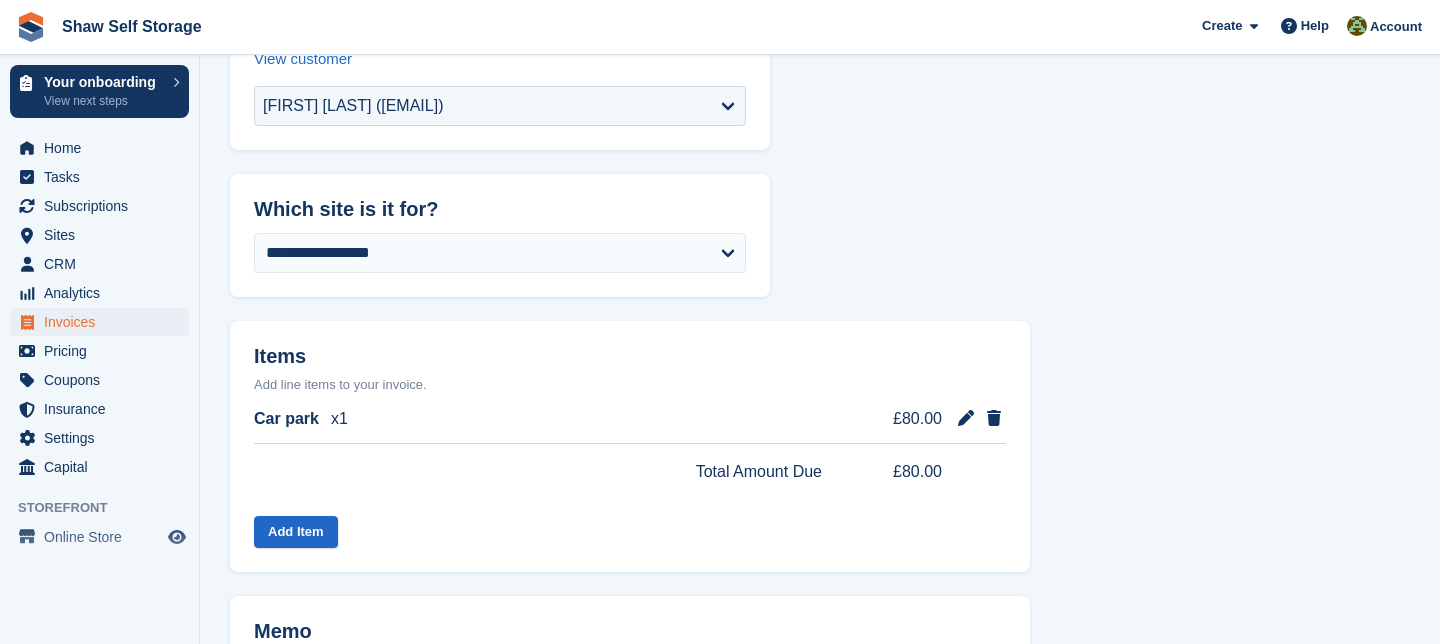 scroll, scrollTop: 247, scrollLeft: 0, axis: vertical 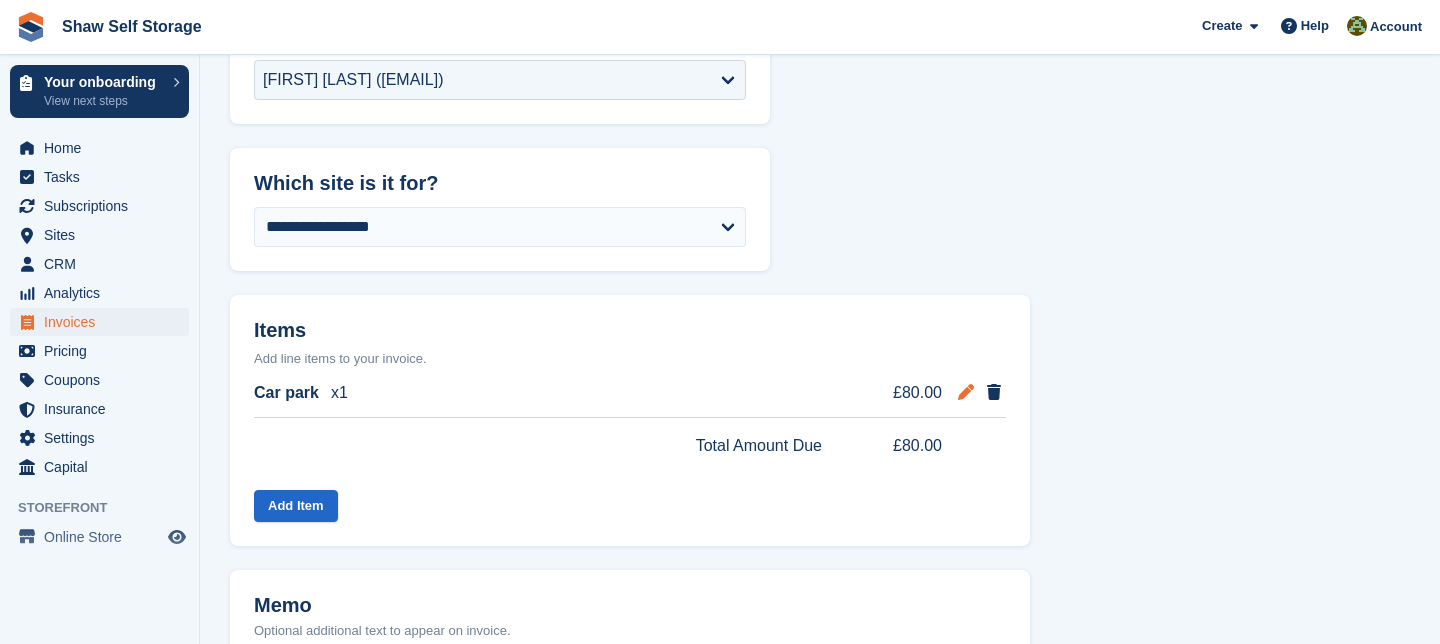 click at bounding box center [966, 392] 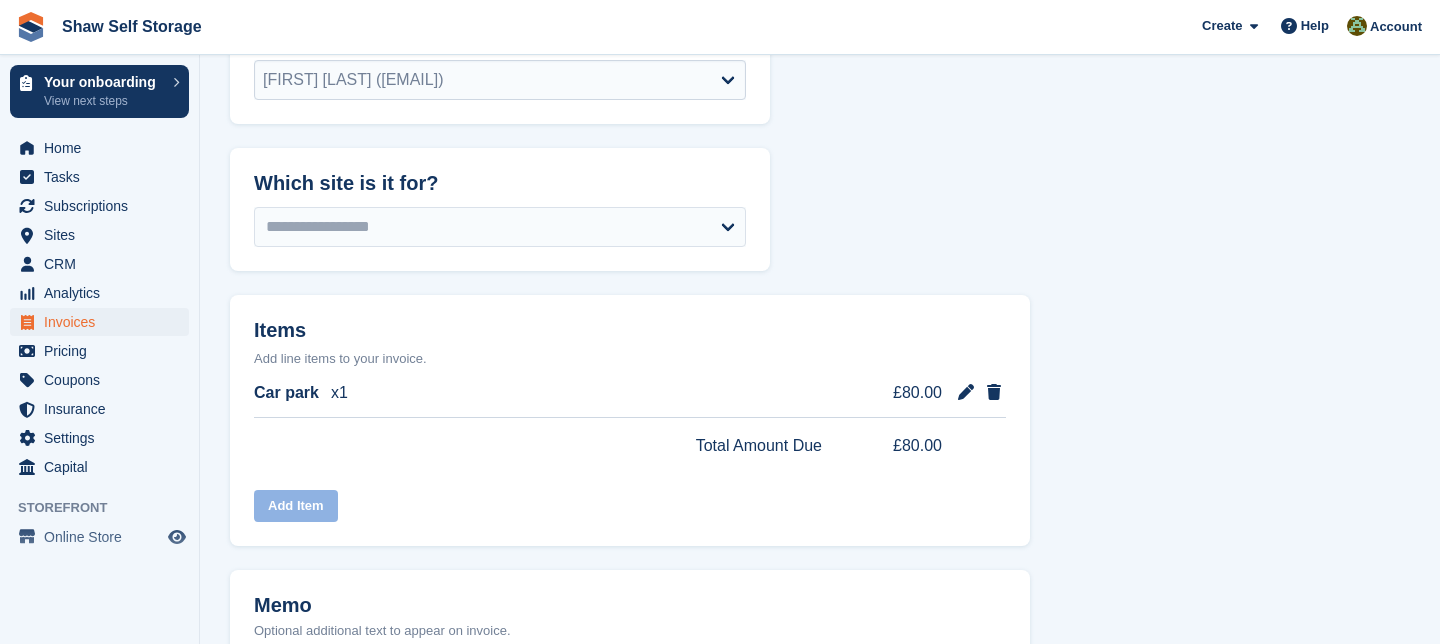 select on "******" 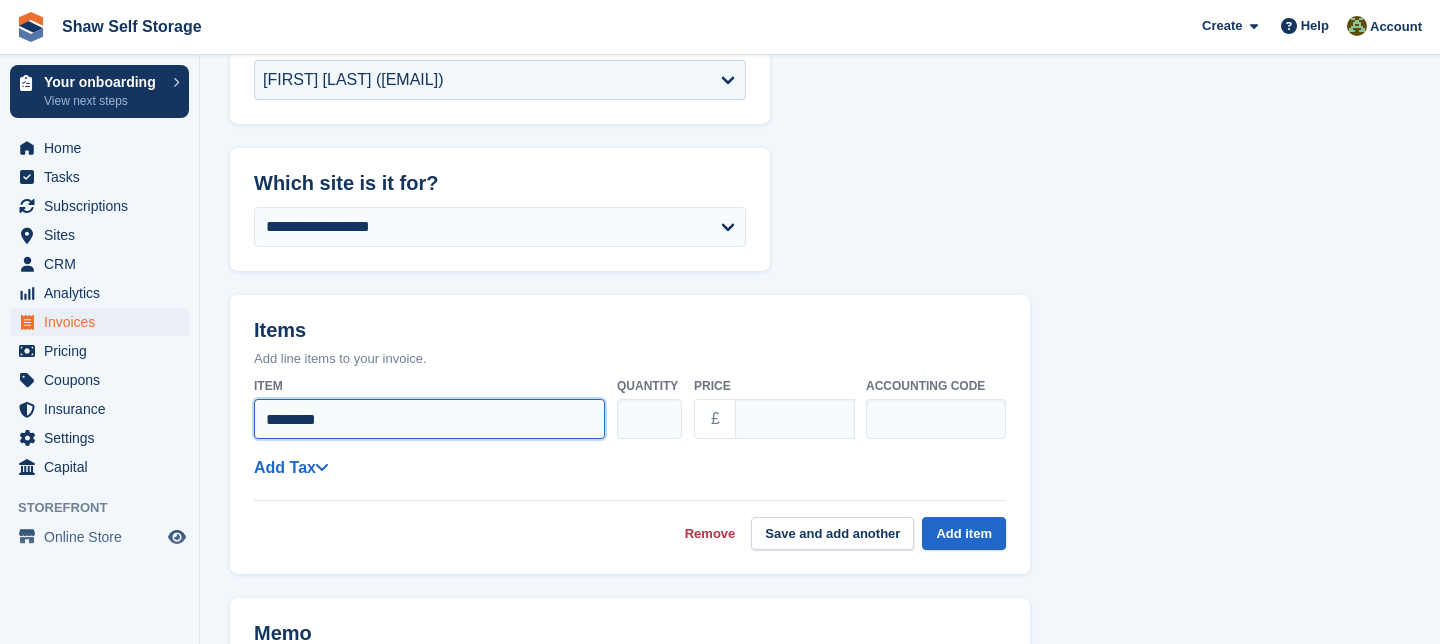 click on "********" at bounding box center (429, 419) 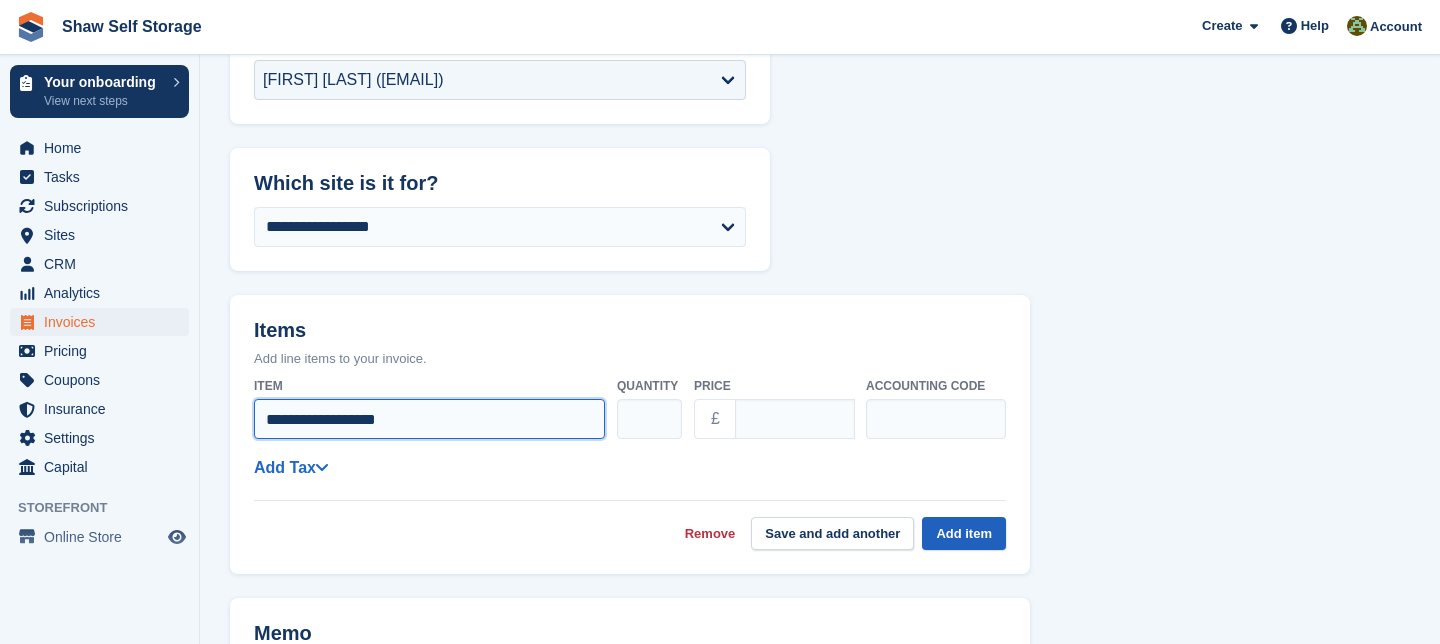 type on "**********" 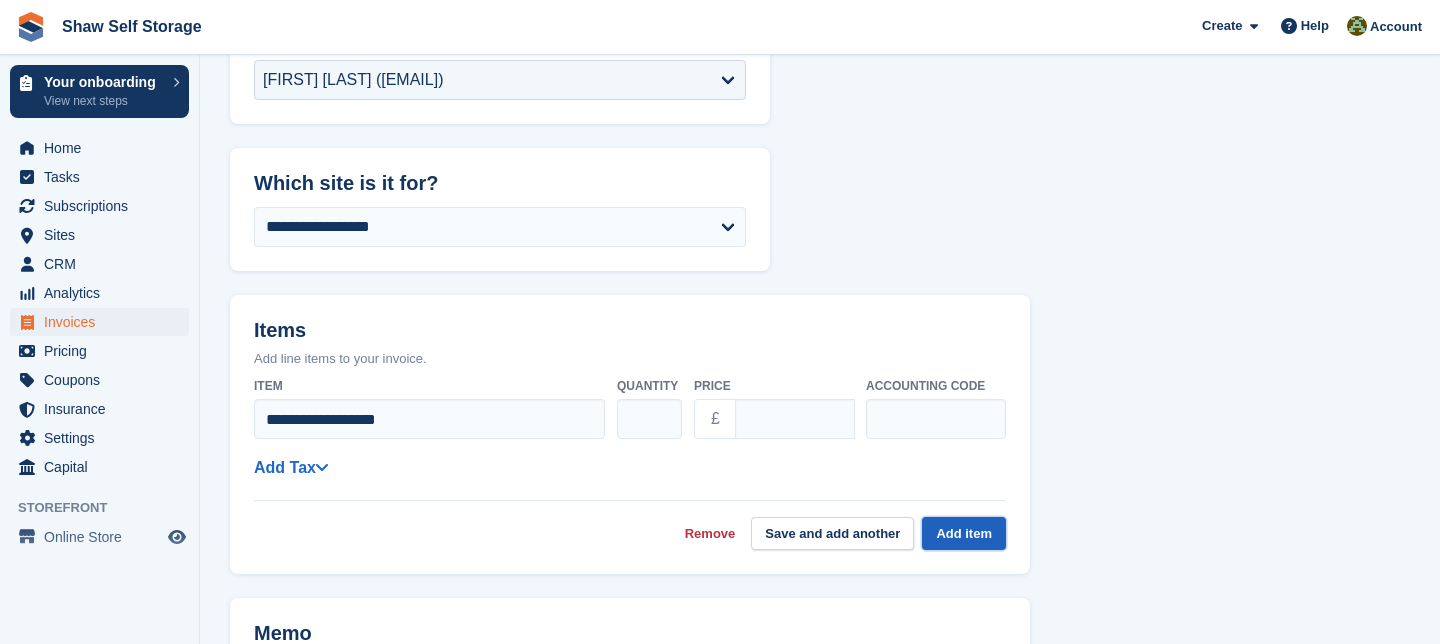 click on "Add item" at bounding box center (964, 533) 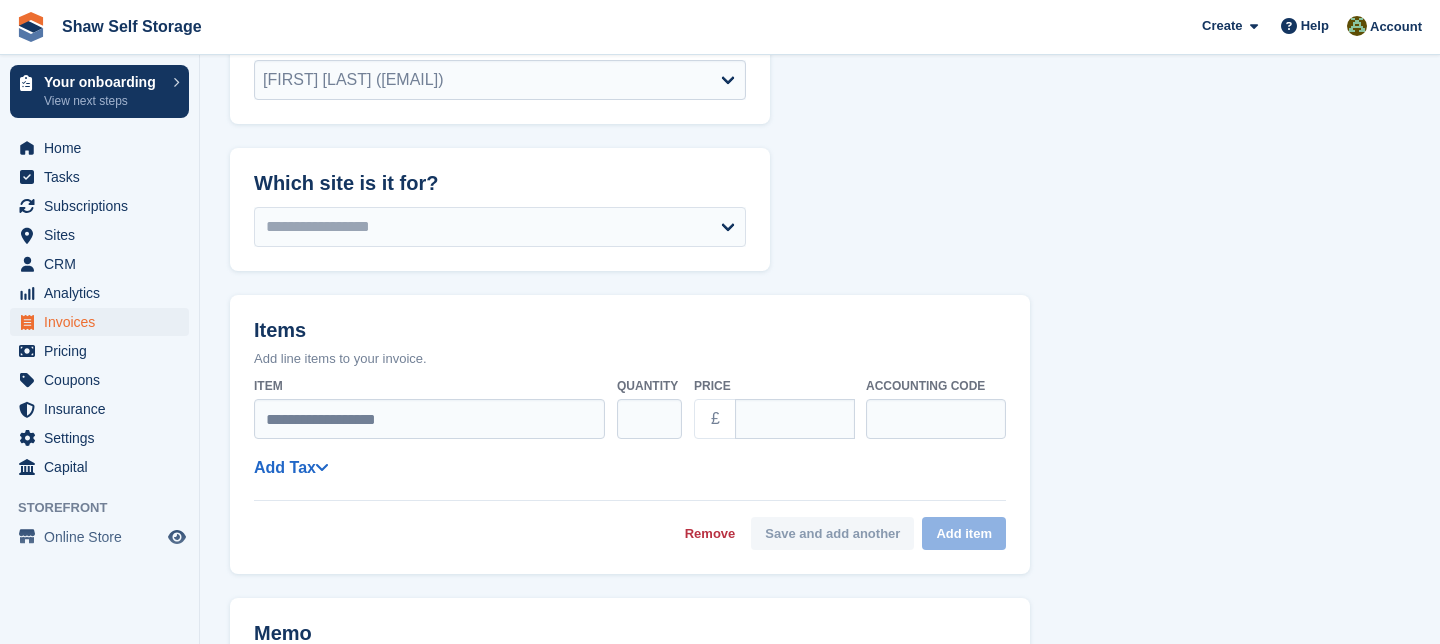 select on "******" 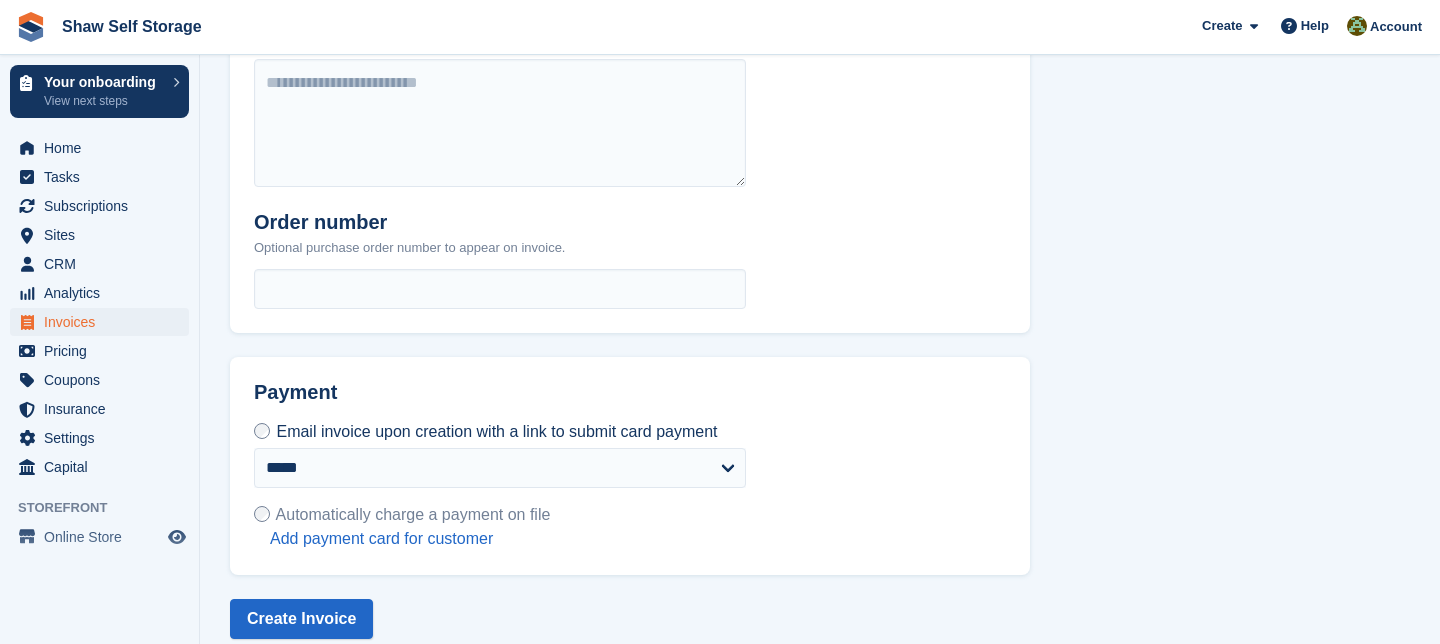 scroll, scrollTop: 881, scrollLeft: 0, axis: vertical 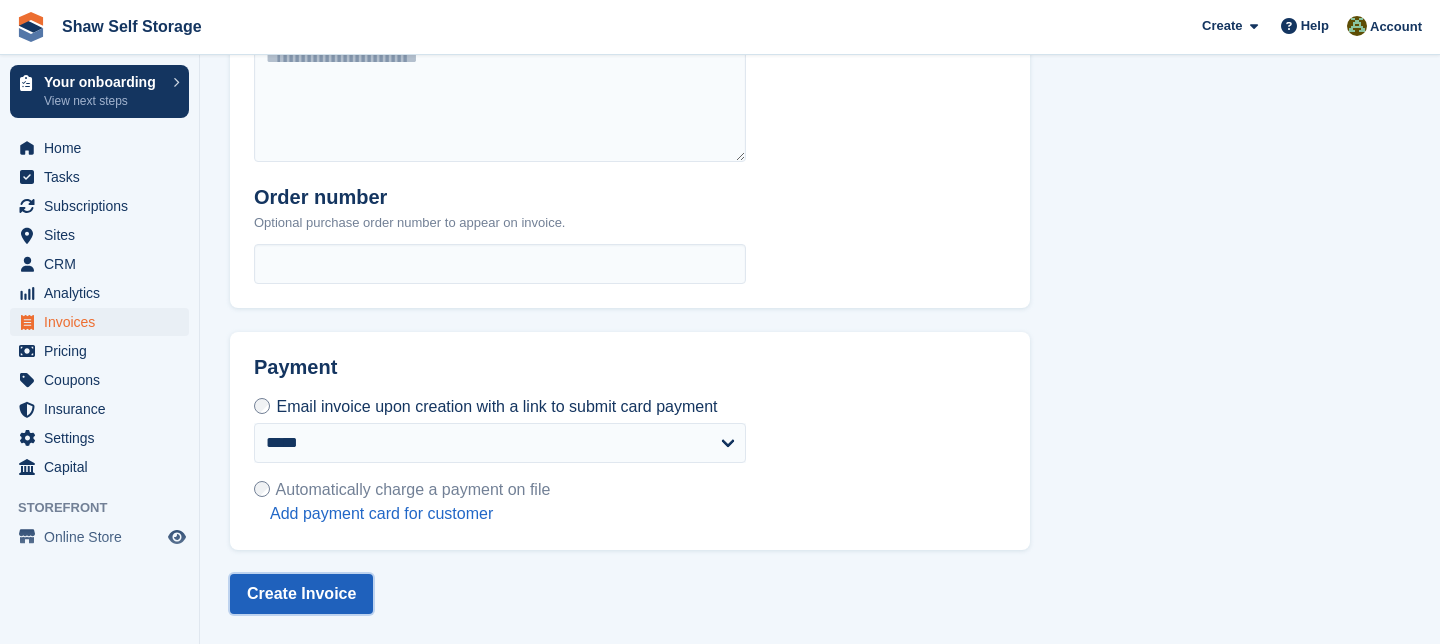 click on "Create Invoice" at bounding box center (301, 594) 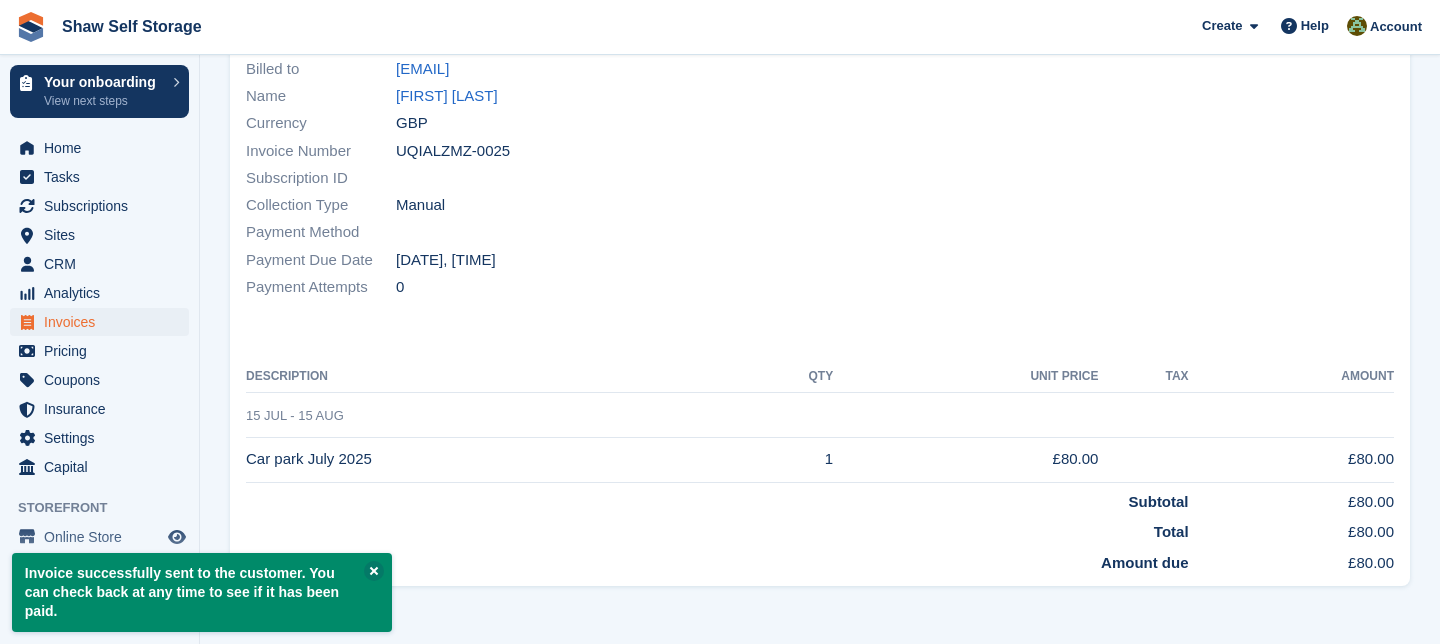 scroll, scrollTop: 0, scrollLeft: 0, axis: both 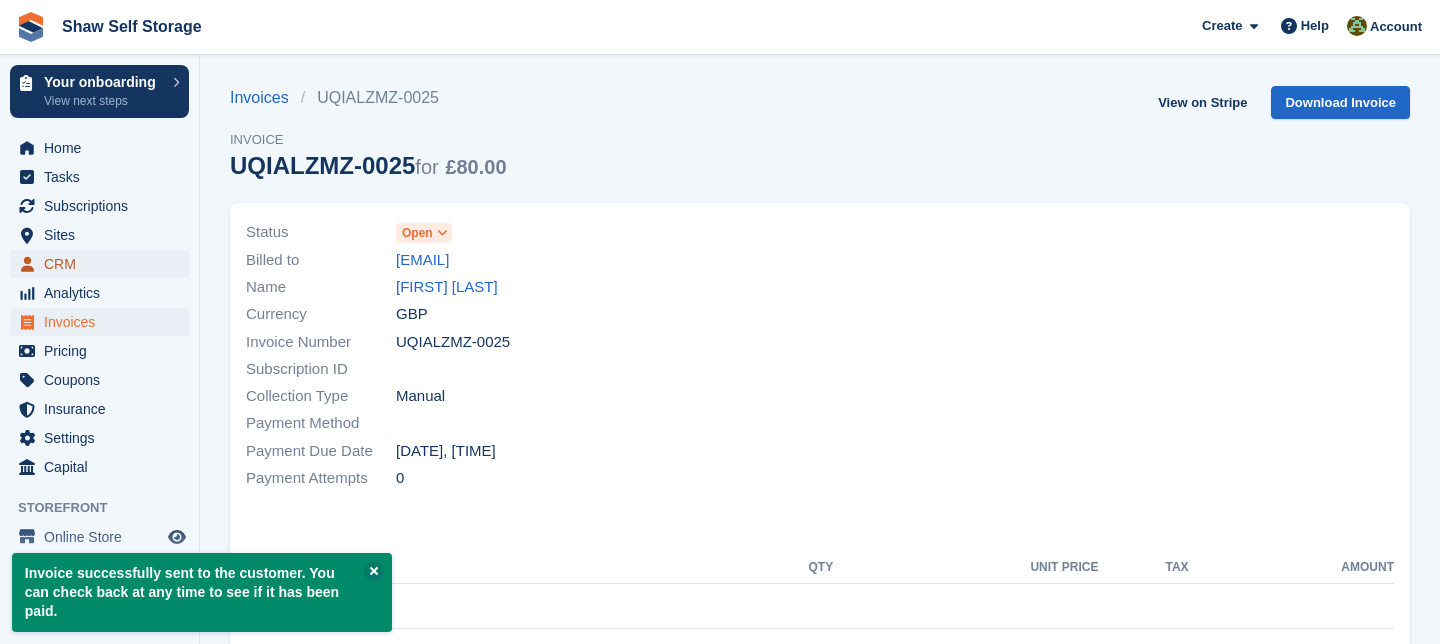 click on "CRM" at bounding box center [104, 264] 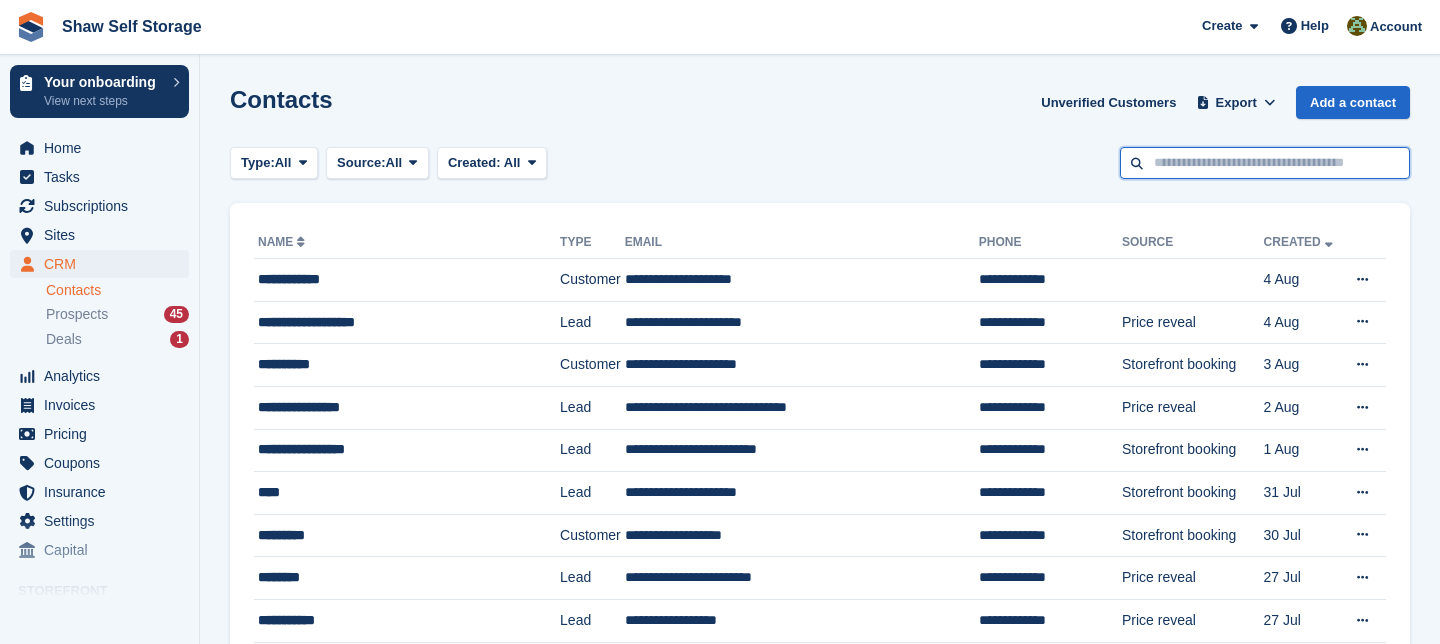 click at bounding box center [1265, 163] 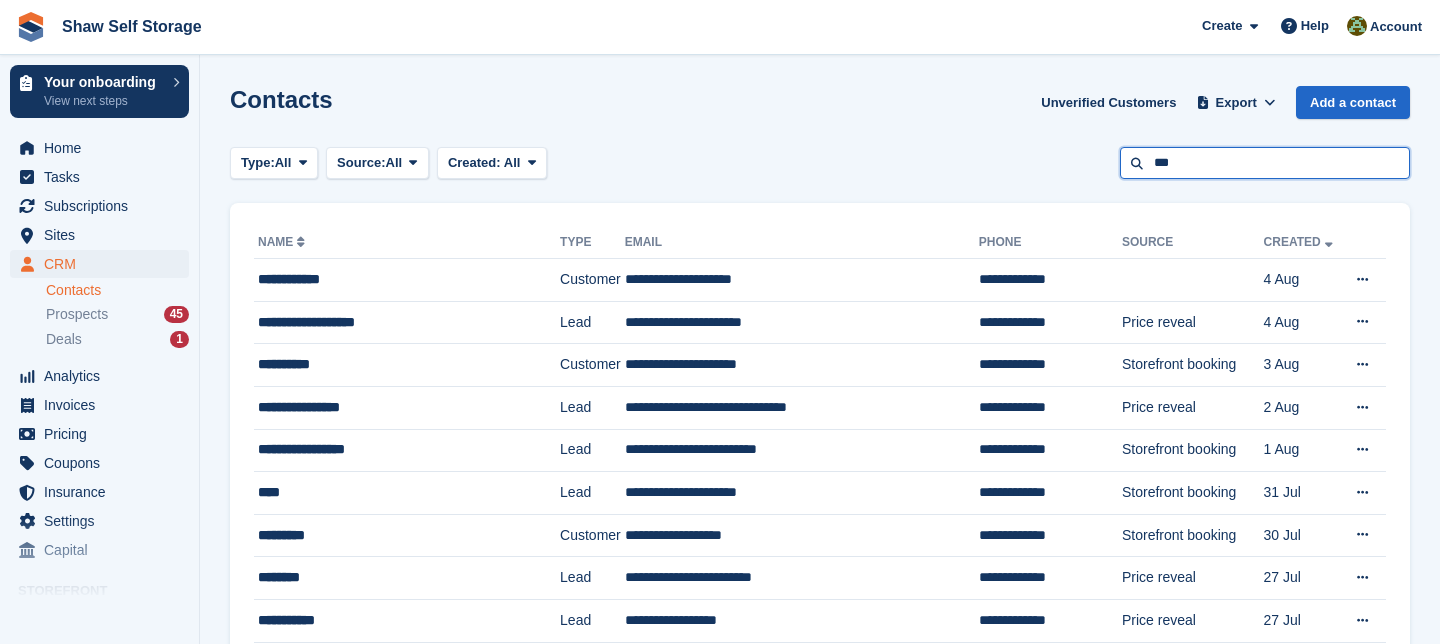 type on "***" 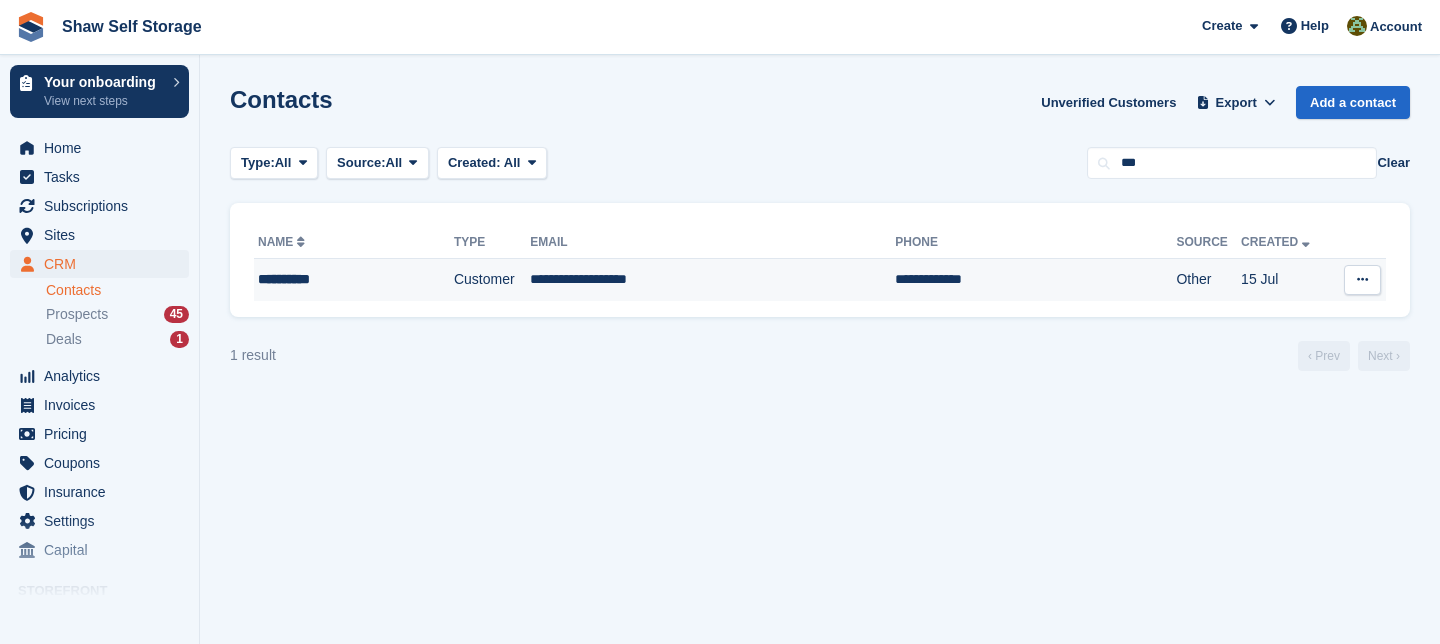 click on "**********" at bounding box center (712, 280) 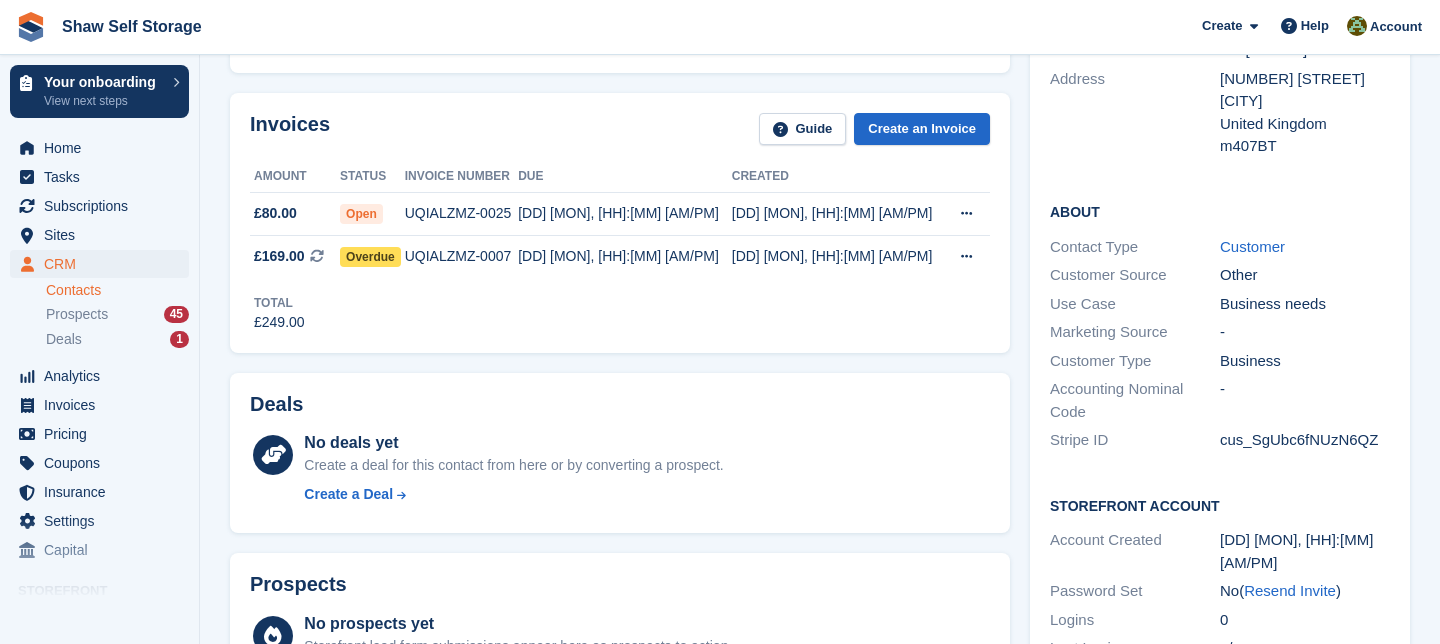 scroll, scrollTop: 466, scrollLeft: 0, axis: vertical 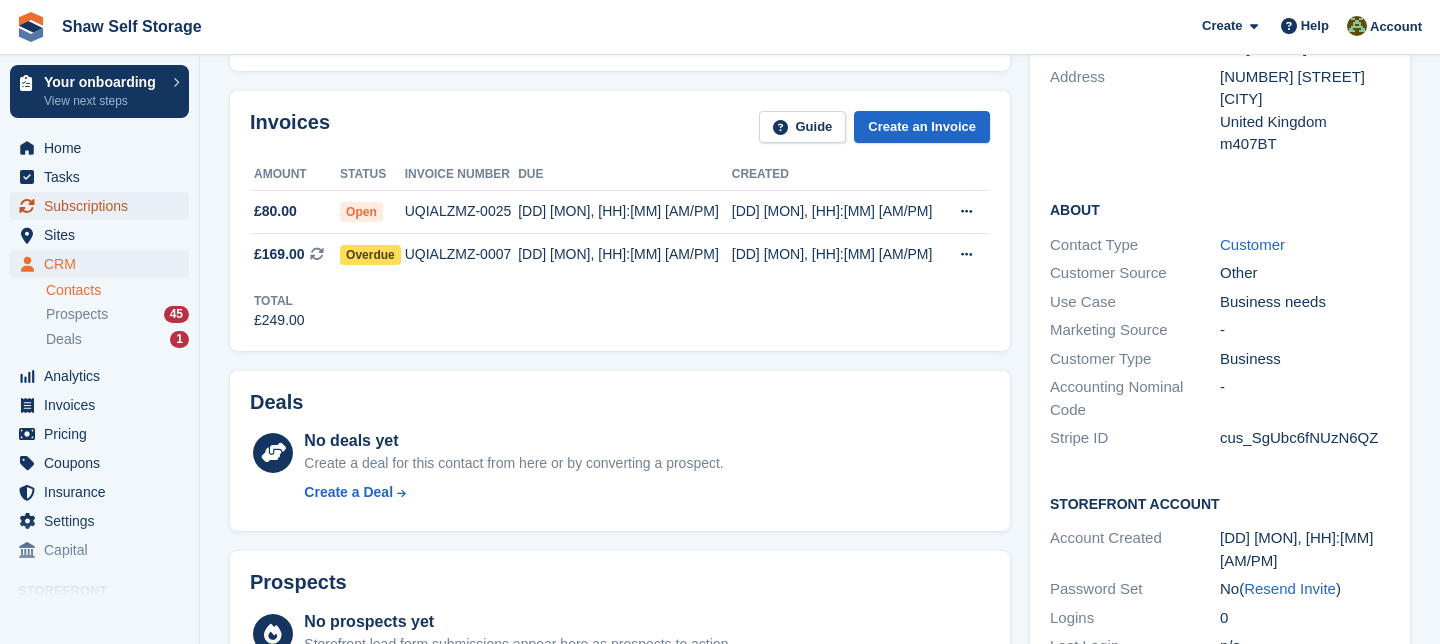 click on "Subscriptions" at bounding box center (104, 206) 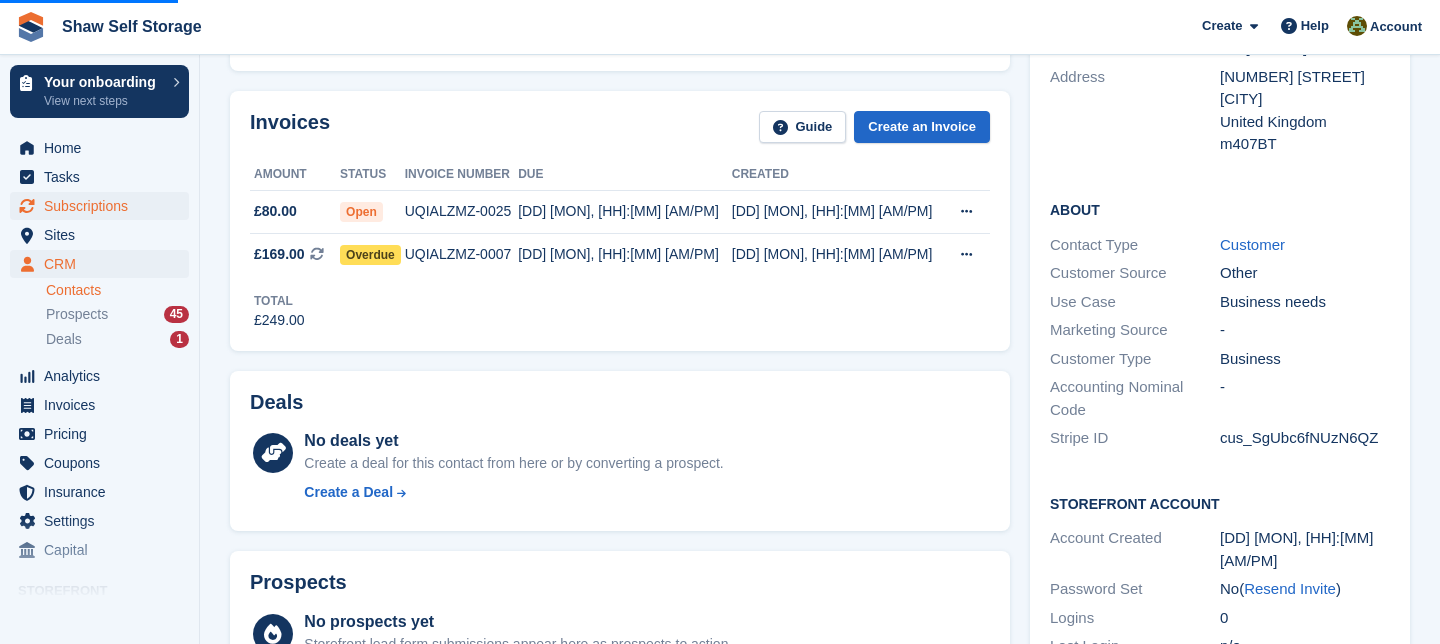 scroll, scrollTop: 0, scrollLeft: 0, axis: both 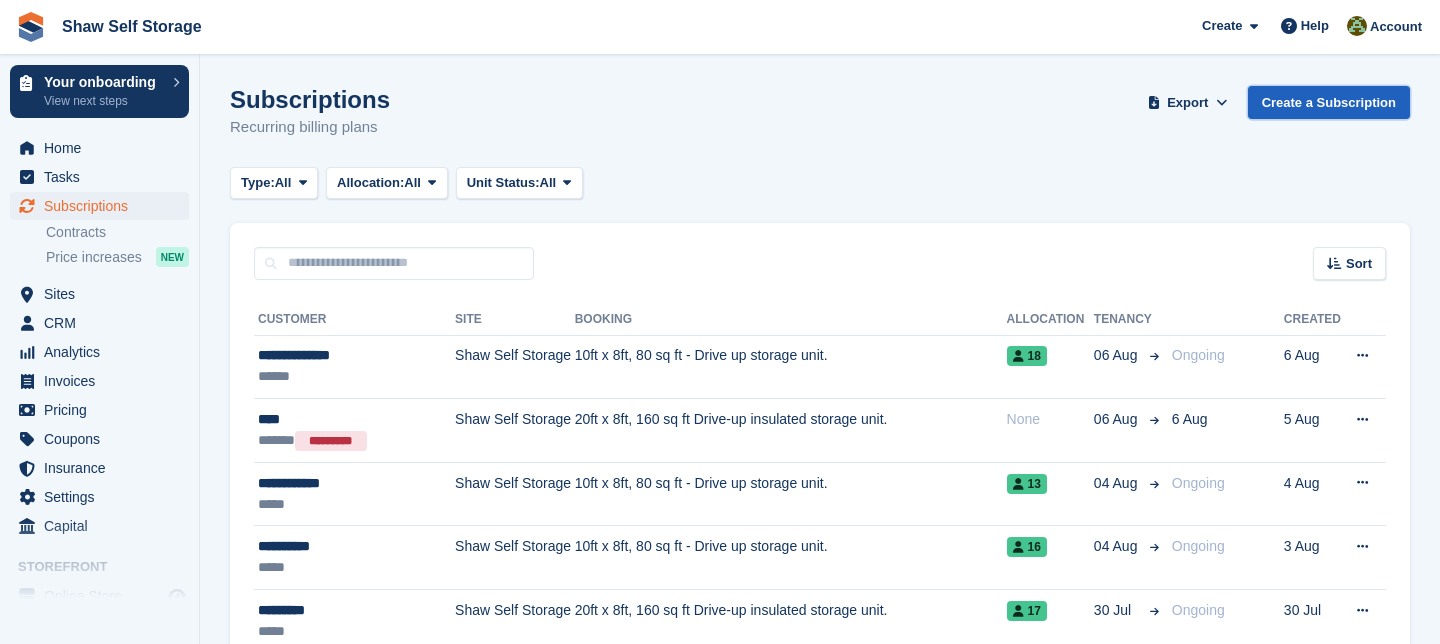 click on "Create a Subscription" at bounding box center (1329, 102) 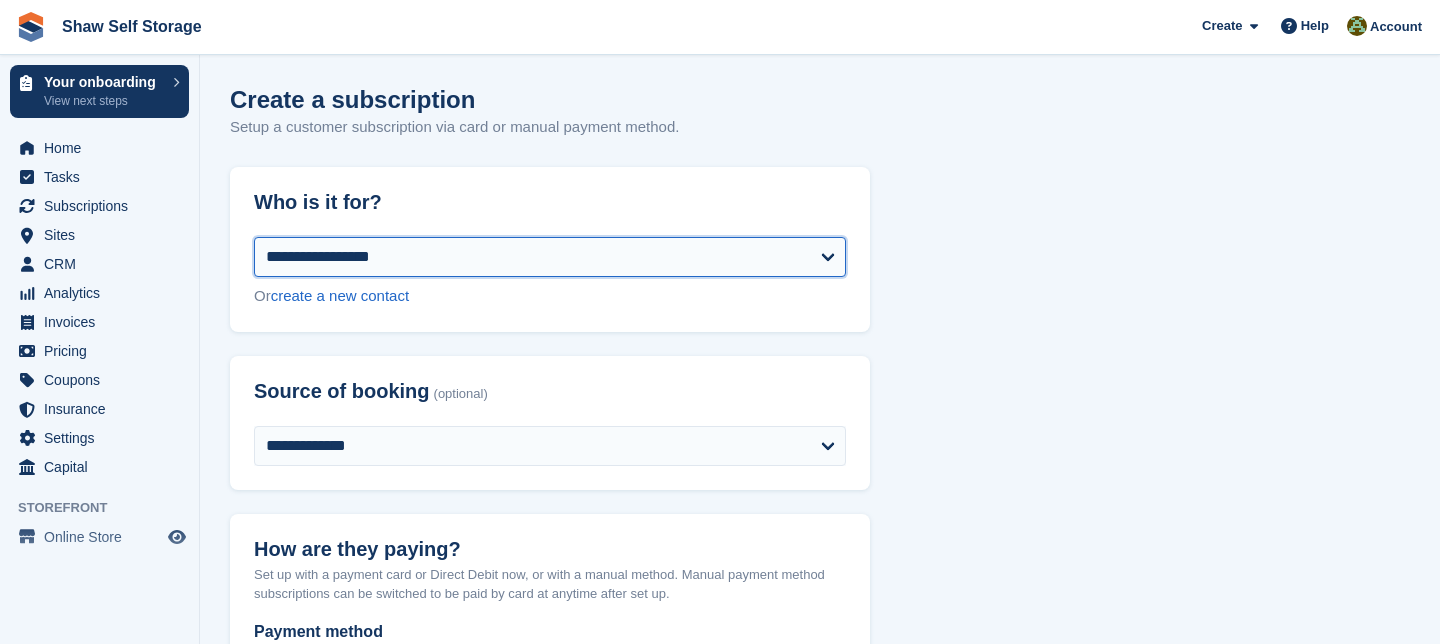 click on "**********" at bounding box center (550, 257) 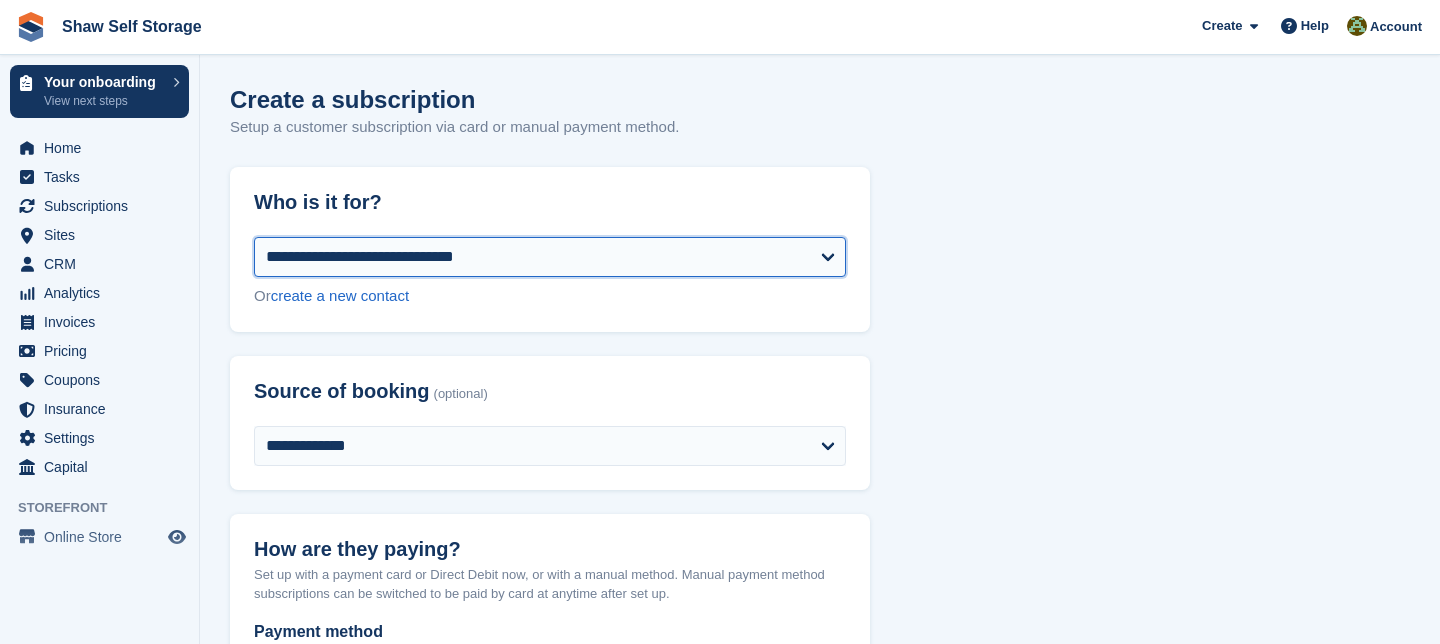select on "**********" 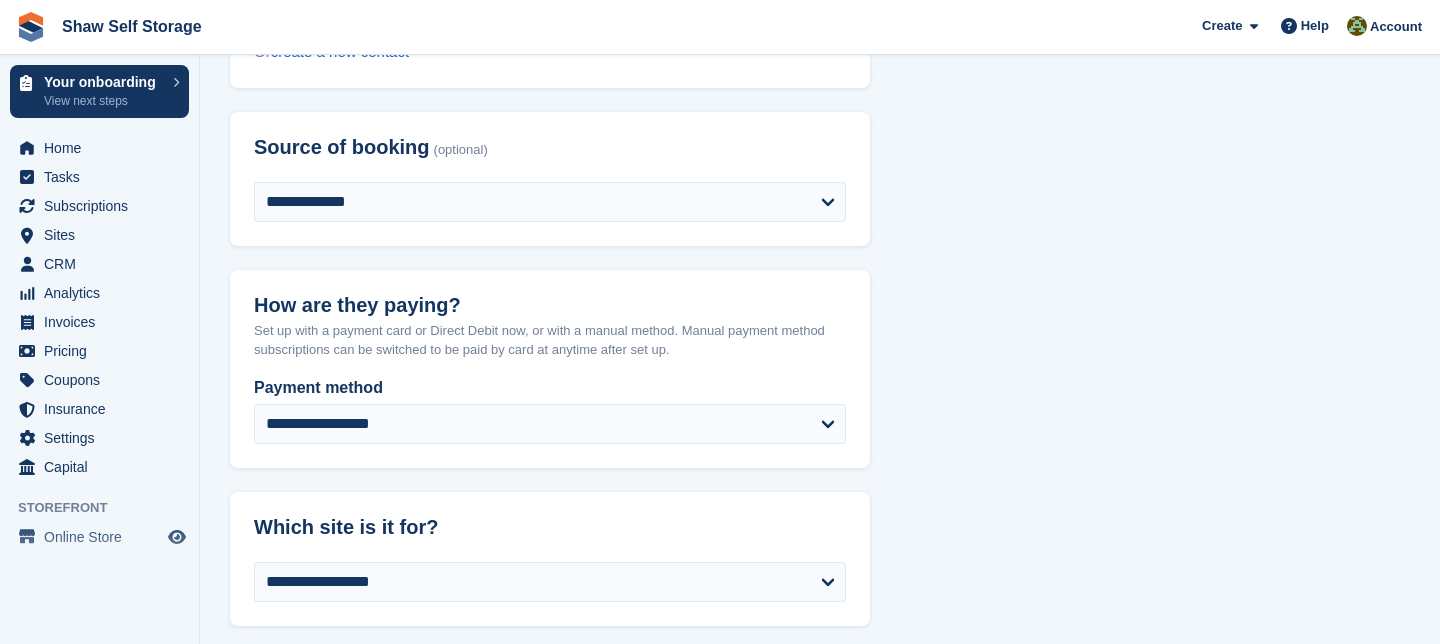 scroll, scrollTop: 273, scrollLeft: 0, axis: vertical 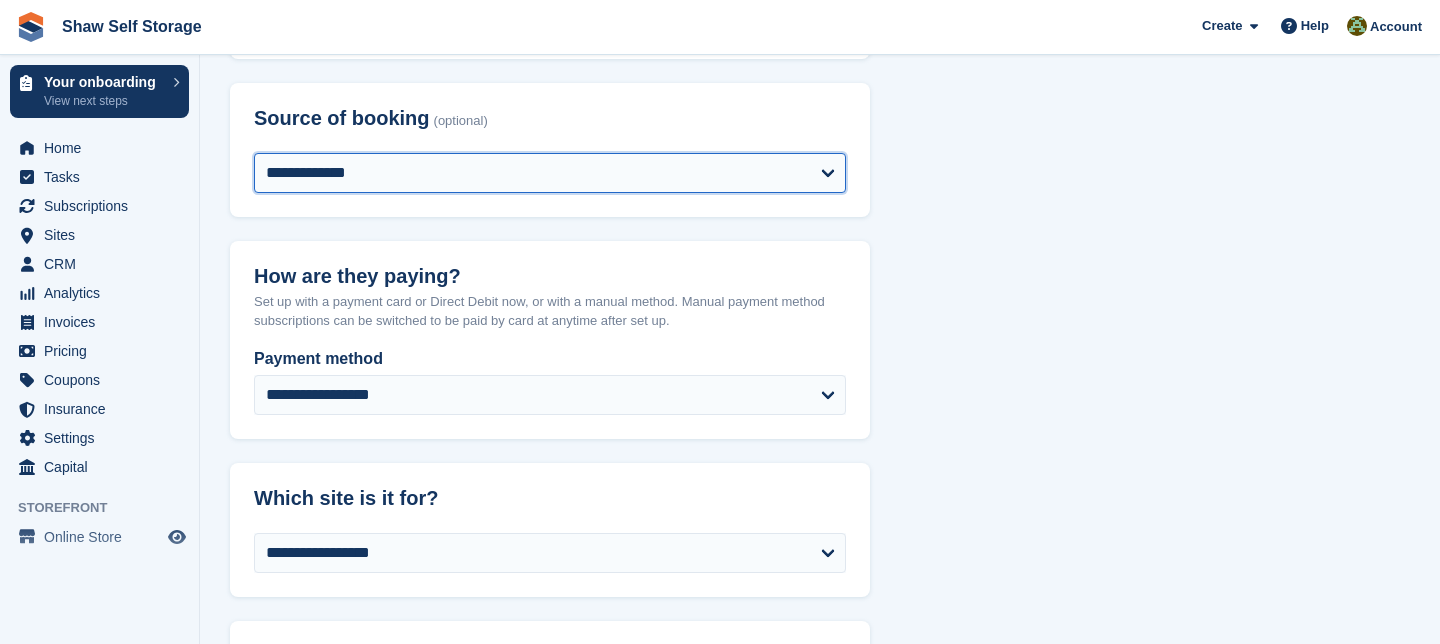 click on "**********" at bounding box center [550, 173] 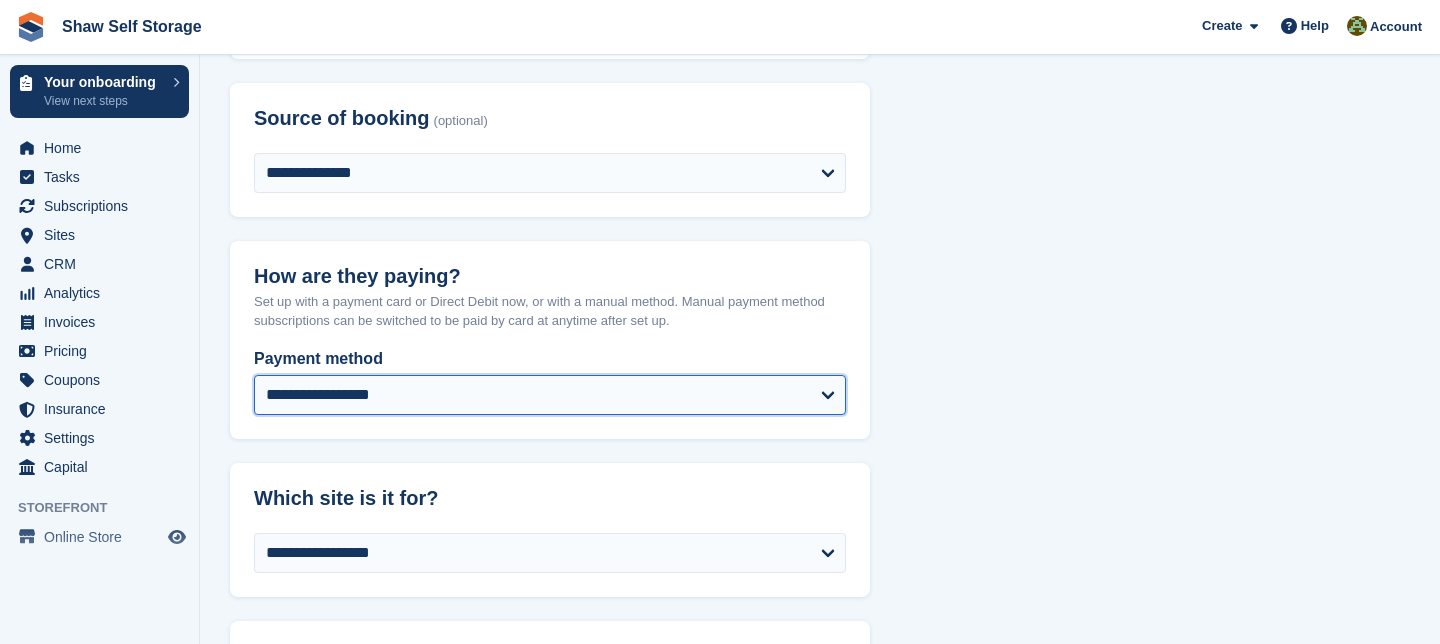 click on "**********" at bounding box center [550, 395] 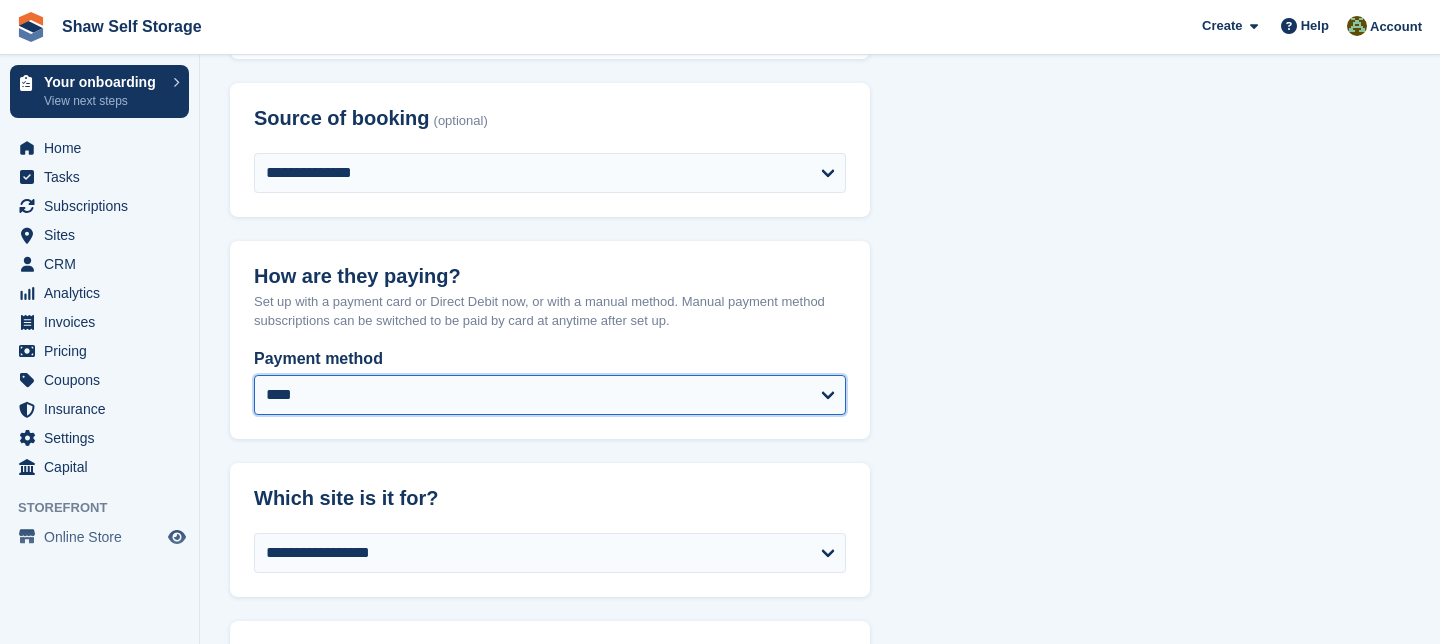 select on "******" 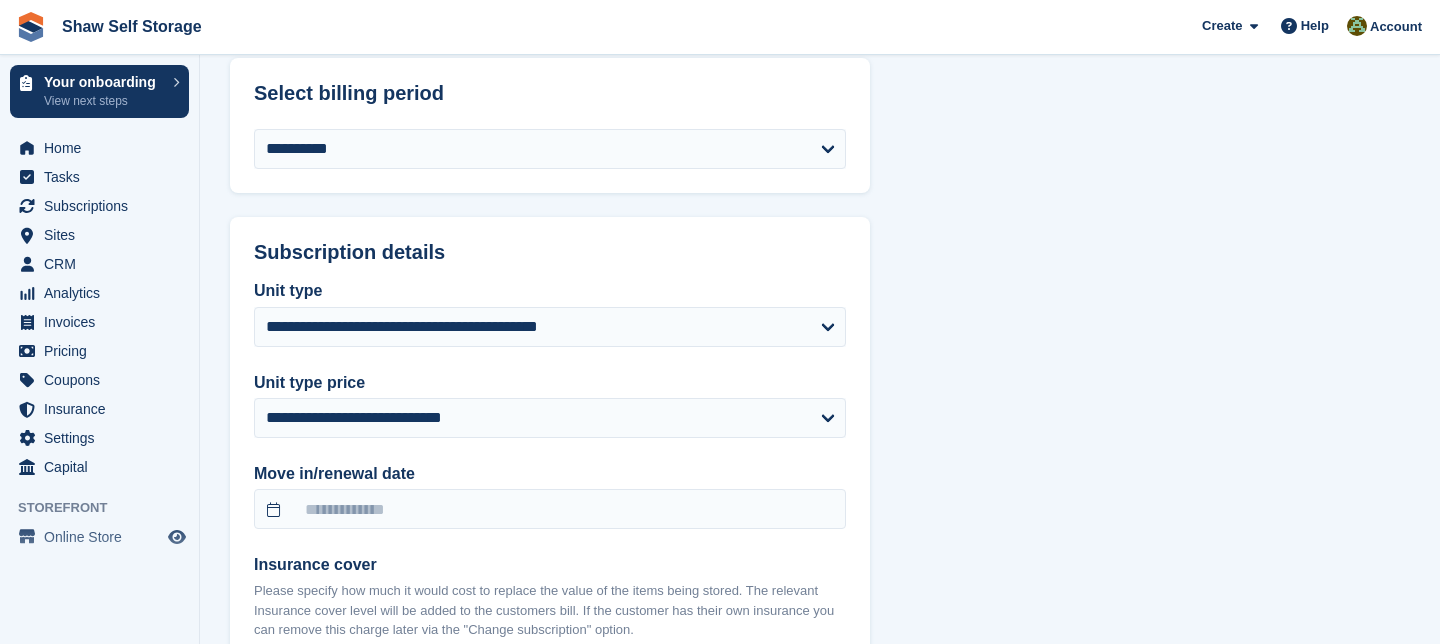 scroll, scrollTop: 1163, scrollLeft: 0, axis: vertical 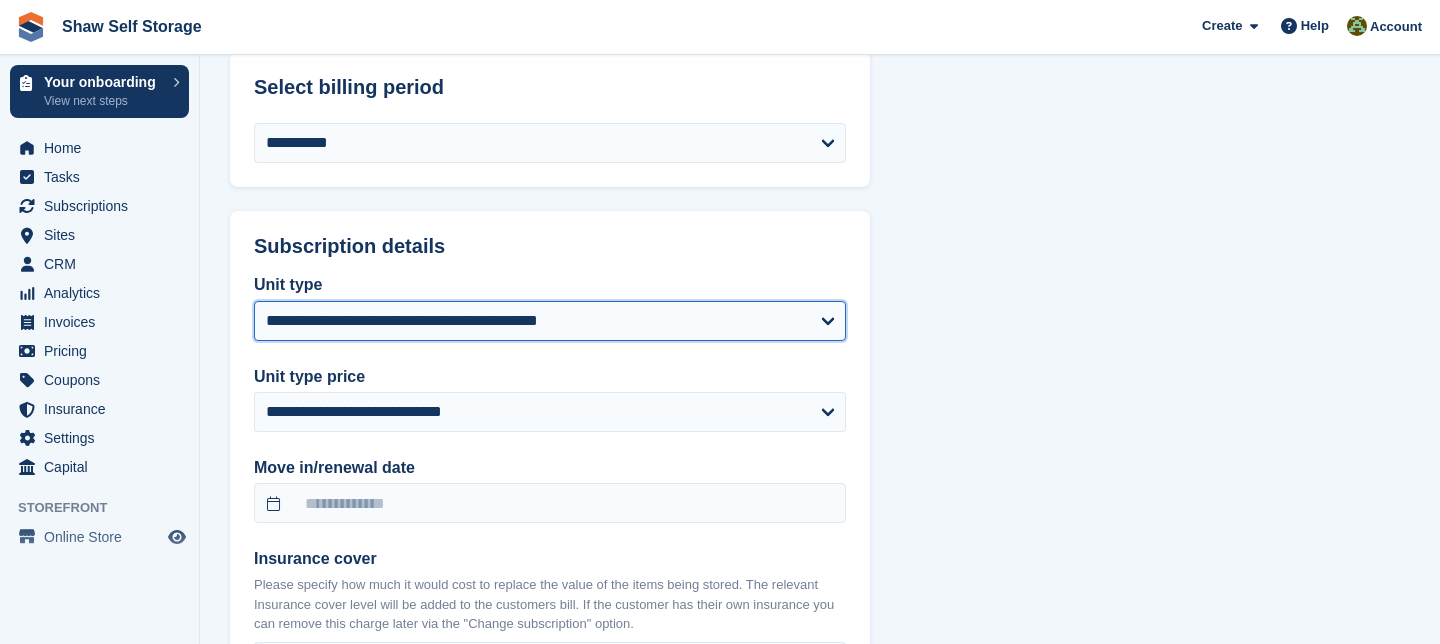 click on "**********" at bounding box center (550, 321) 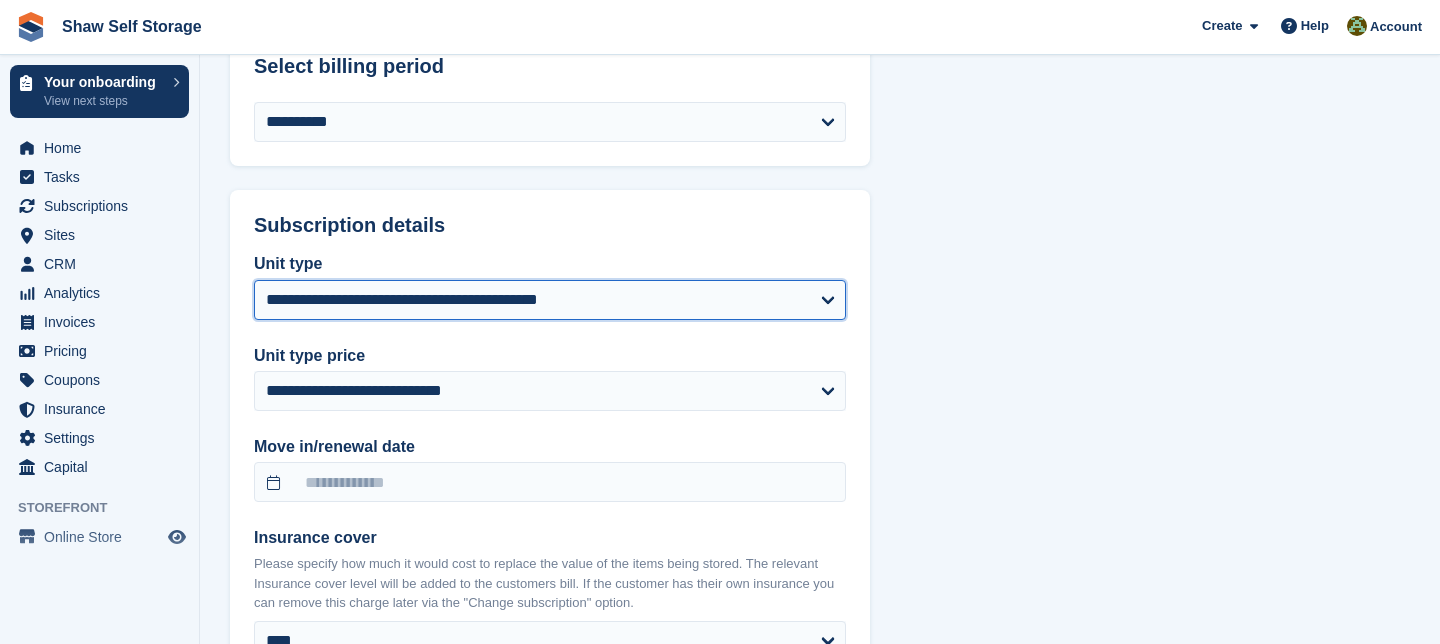 scroll, scrollTop: 1185, scrollLeft: 0, axis: vertical 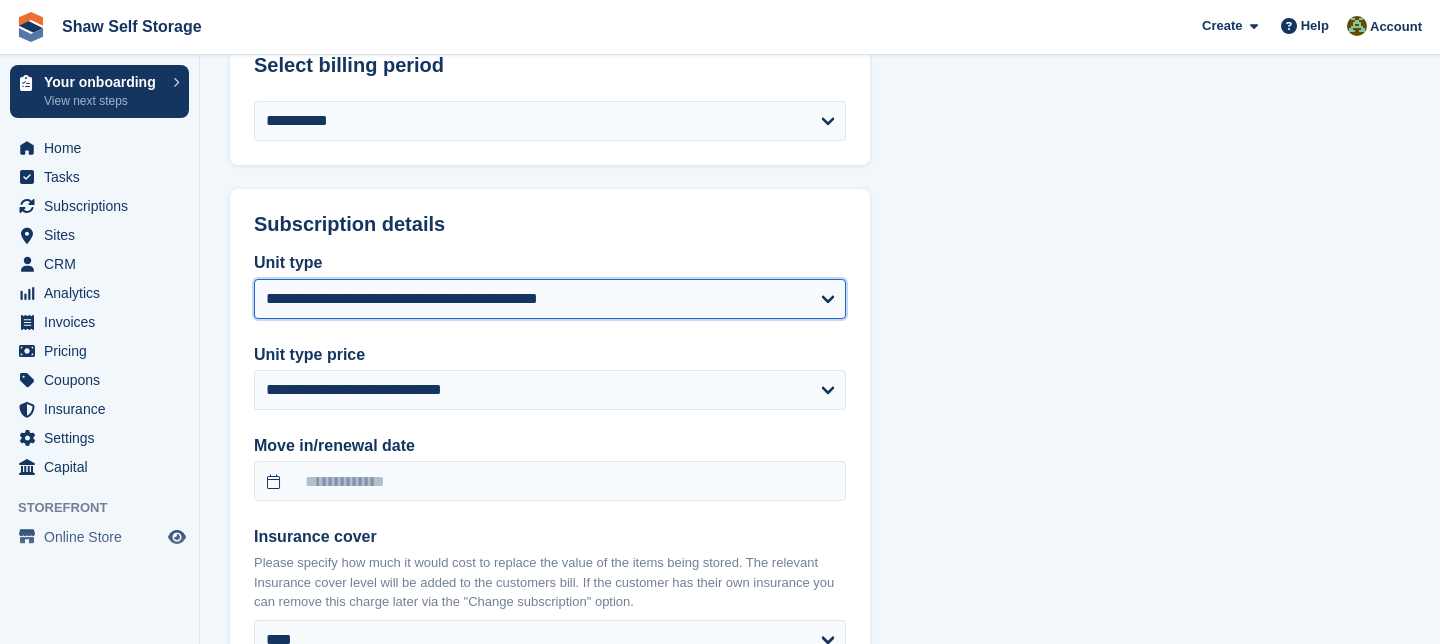 click on "**********" at bounding box center [550, 299] 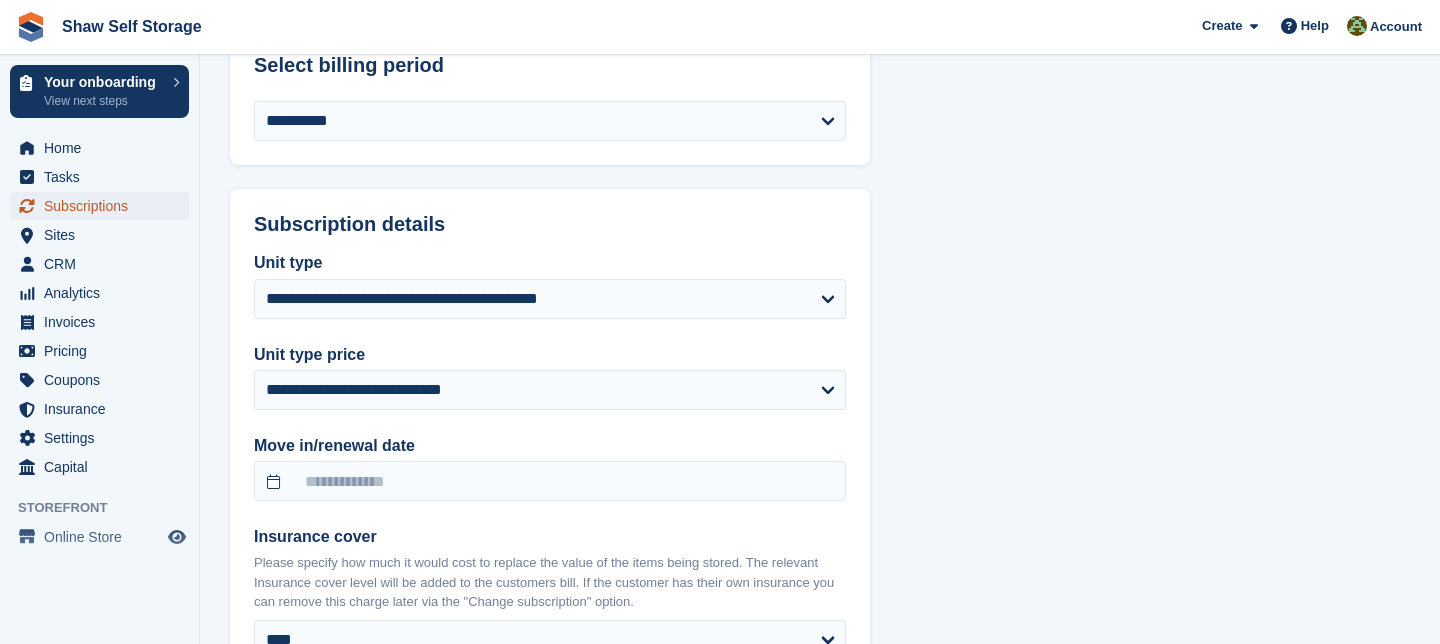 click on "Subscriptions" at bounding box center (104, 206) 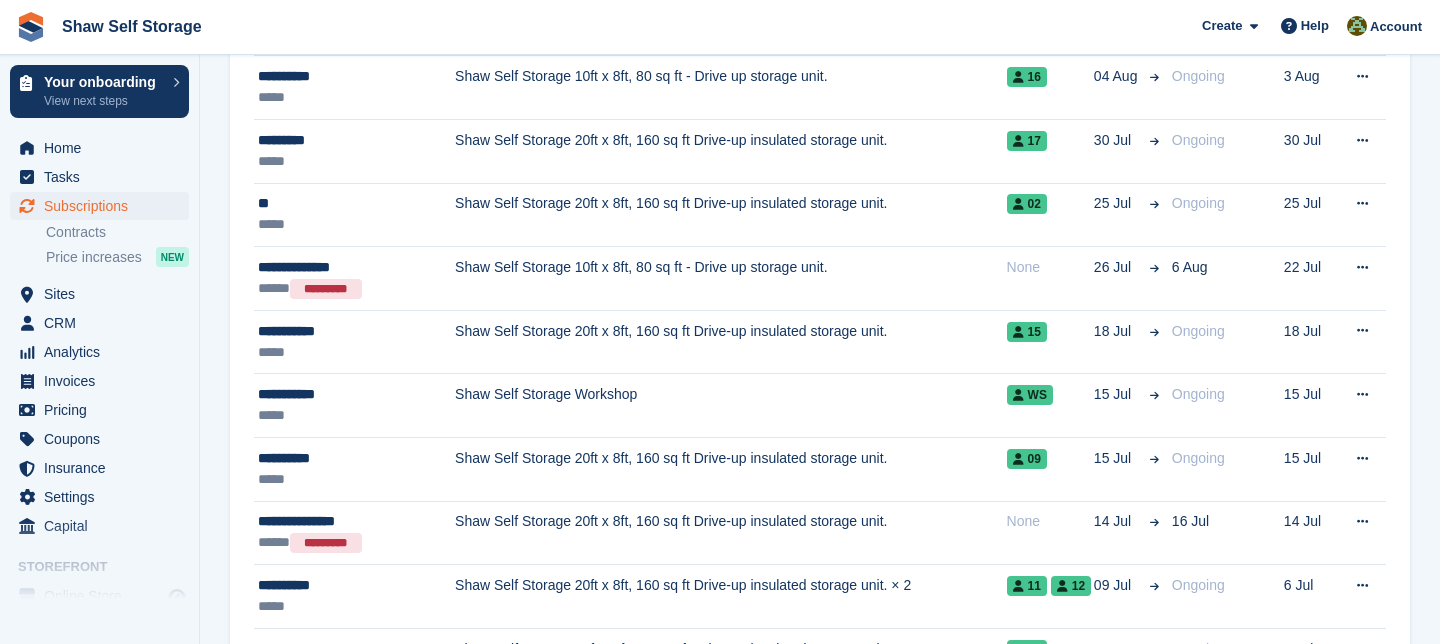 scroll, scrollTop: 480, scrollLeft: 0, axis: vertical 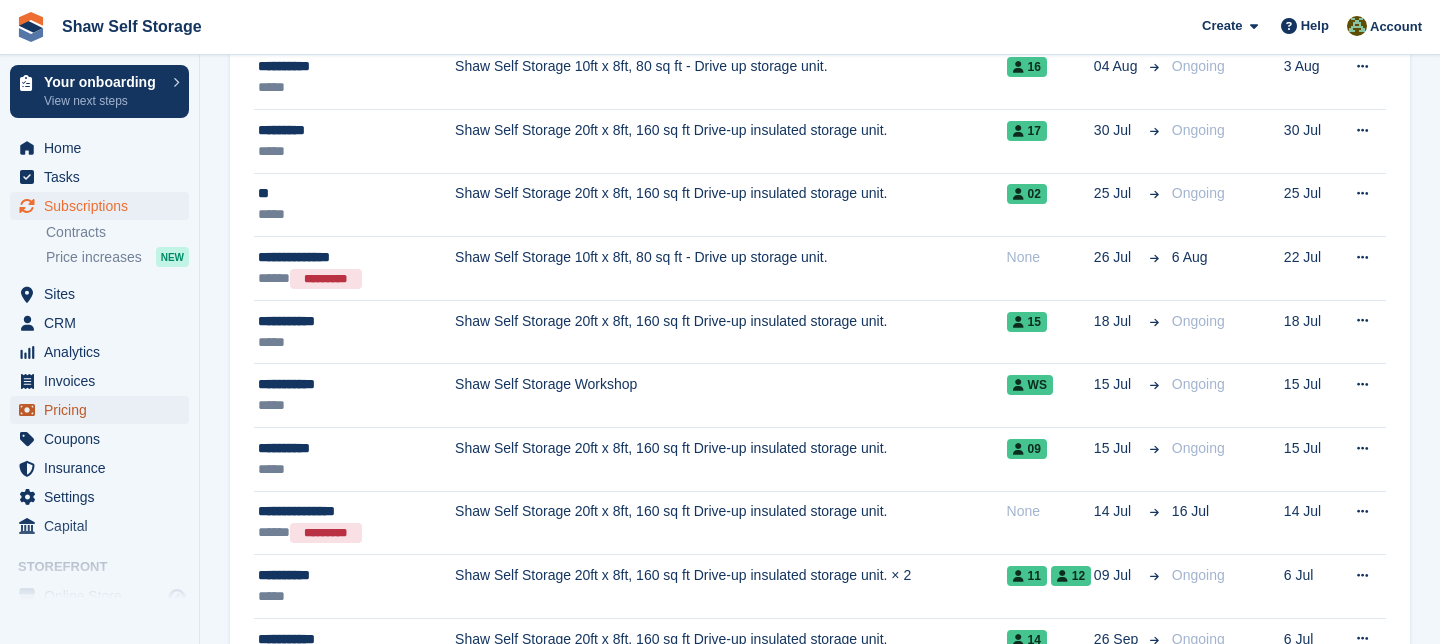 click on "Pricing" at bounding box center [104, 410] 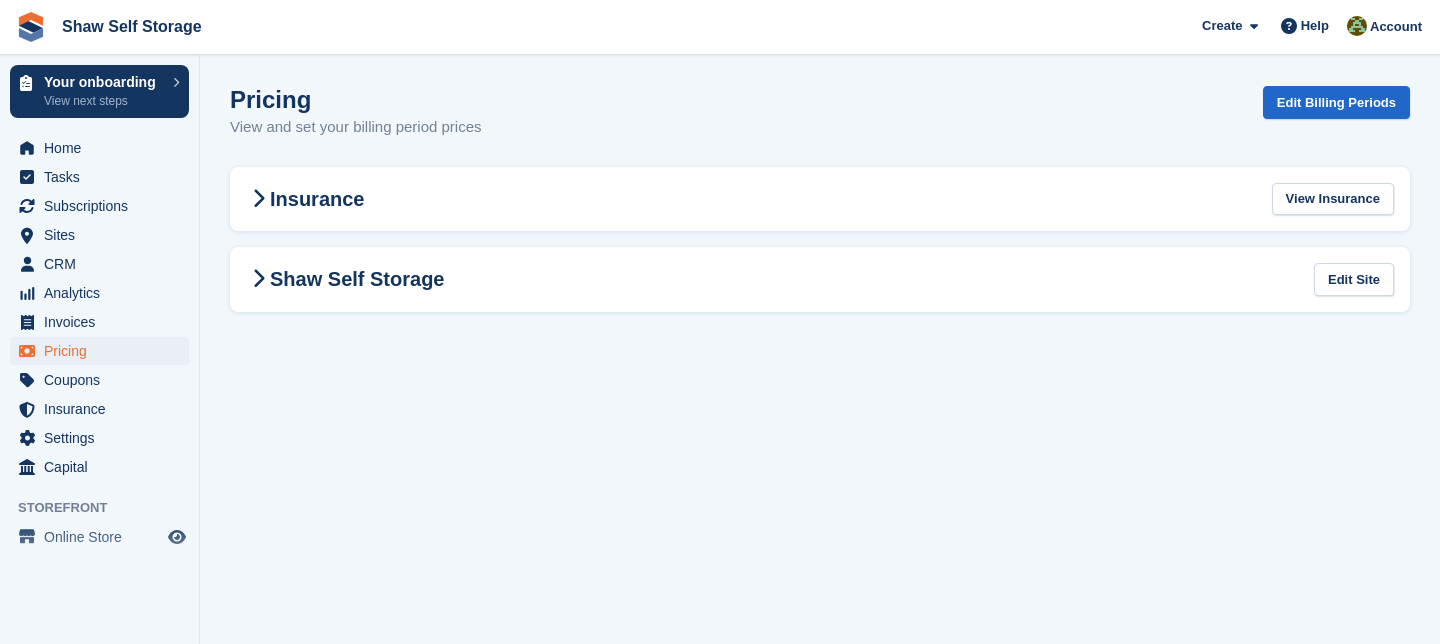 scroll, scrollTop: 0, scrollLeft: 0, axis: both 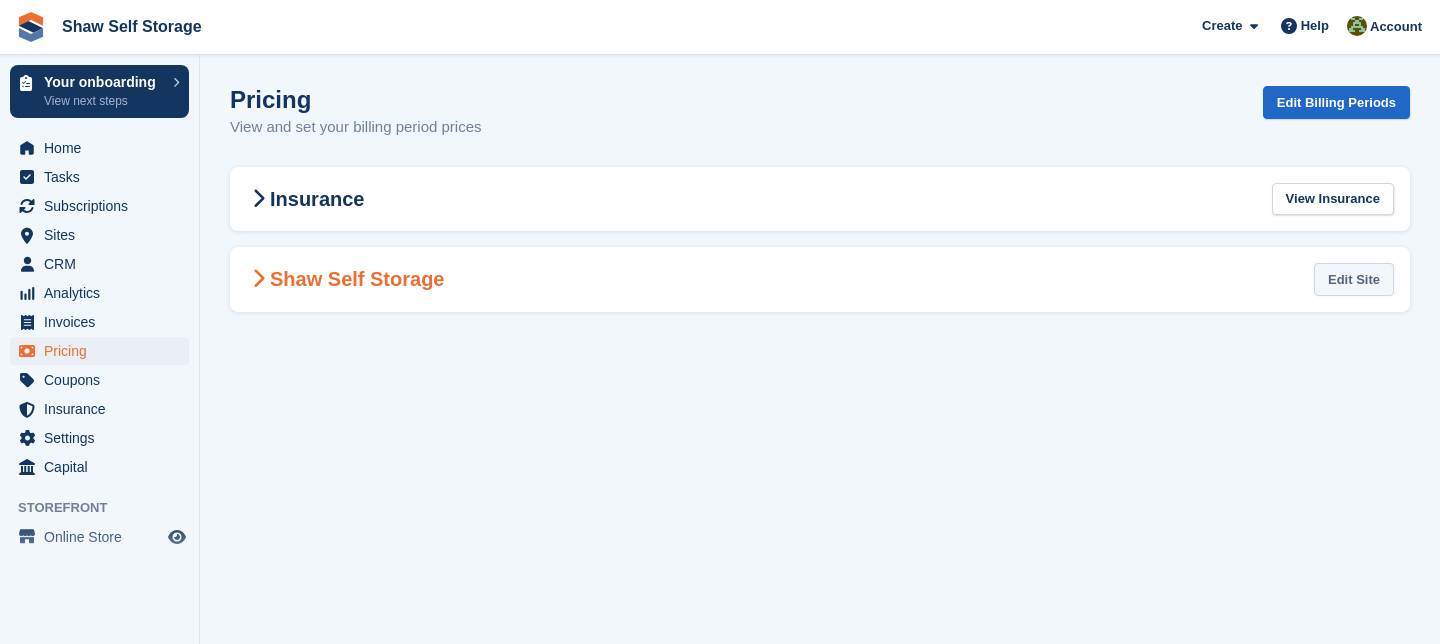 click on "Edit Site" at bounding box center (1354, 279) 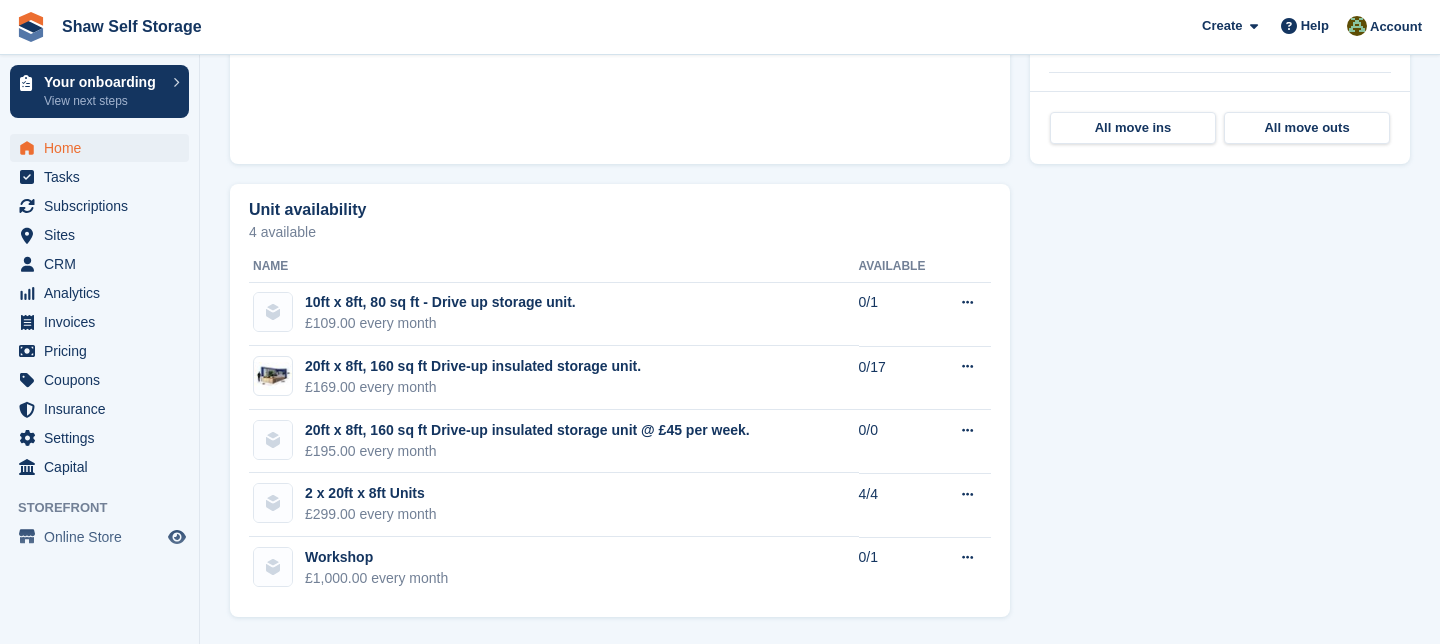 scroll, scrollTop: 1069, scrollLeft: 0, axis: vertical 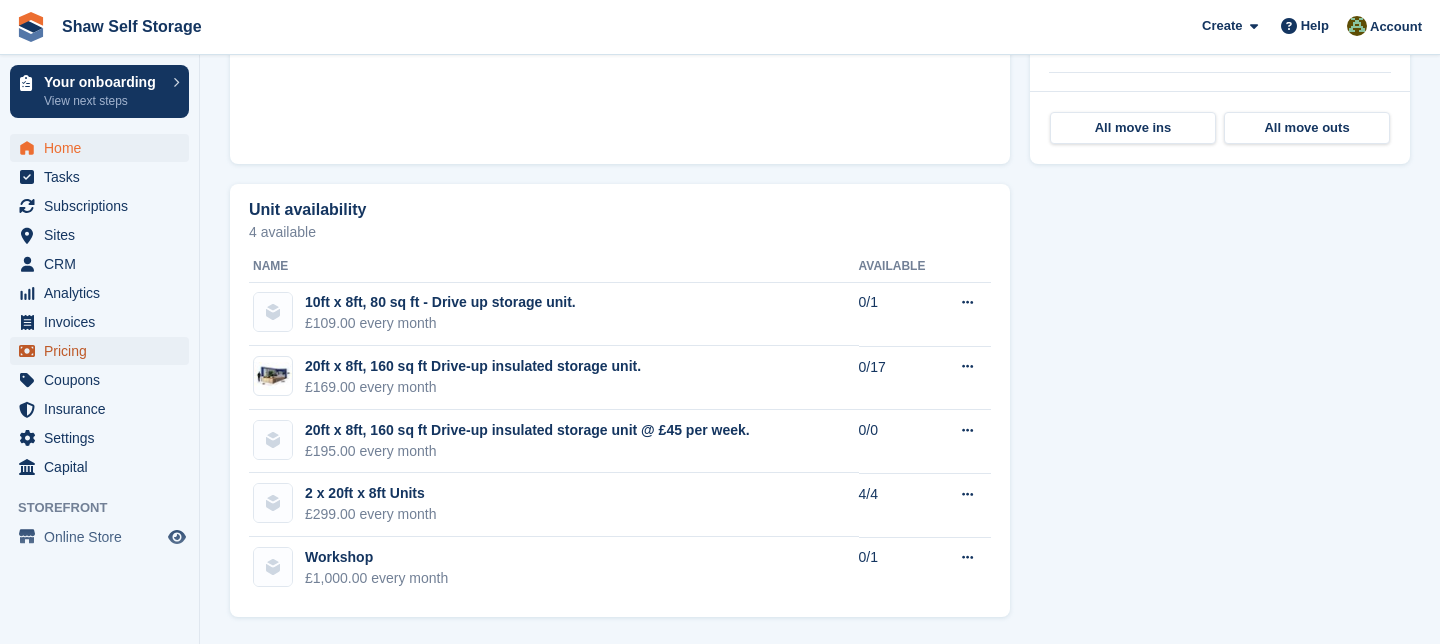 click on "Pricing" at bounding box center [104, 351] 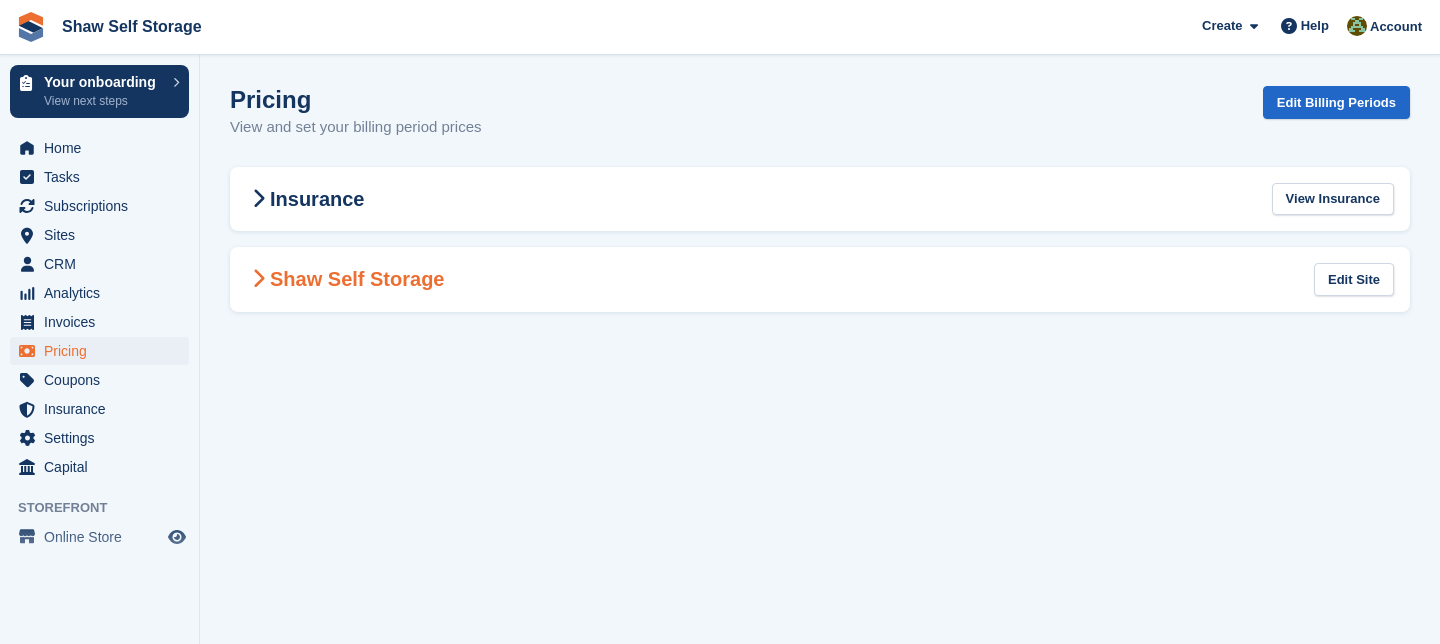 scroll, scrollTop: 0, scrollLeft: 0, axis: both 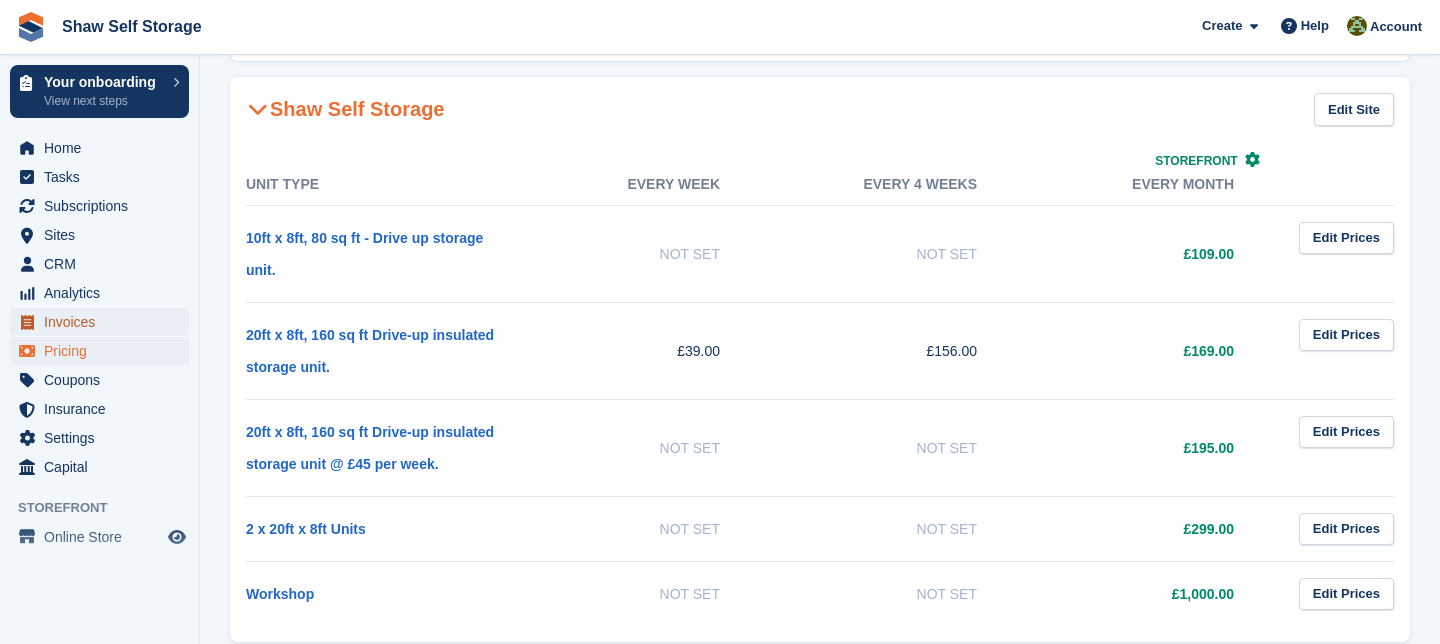 click on "Invoices" at bounding box center [104, 322] 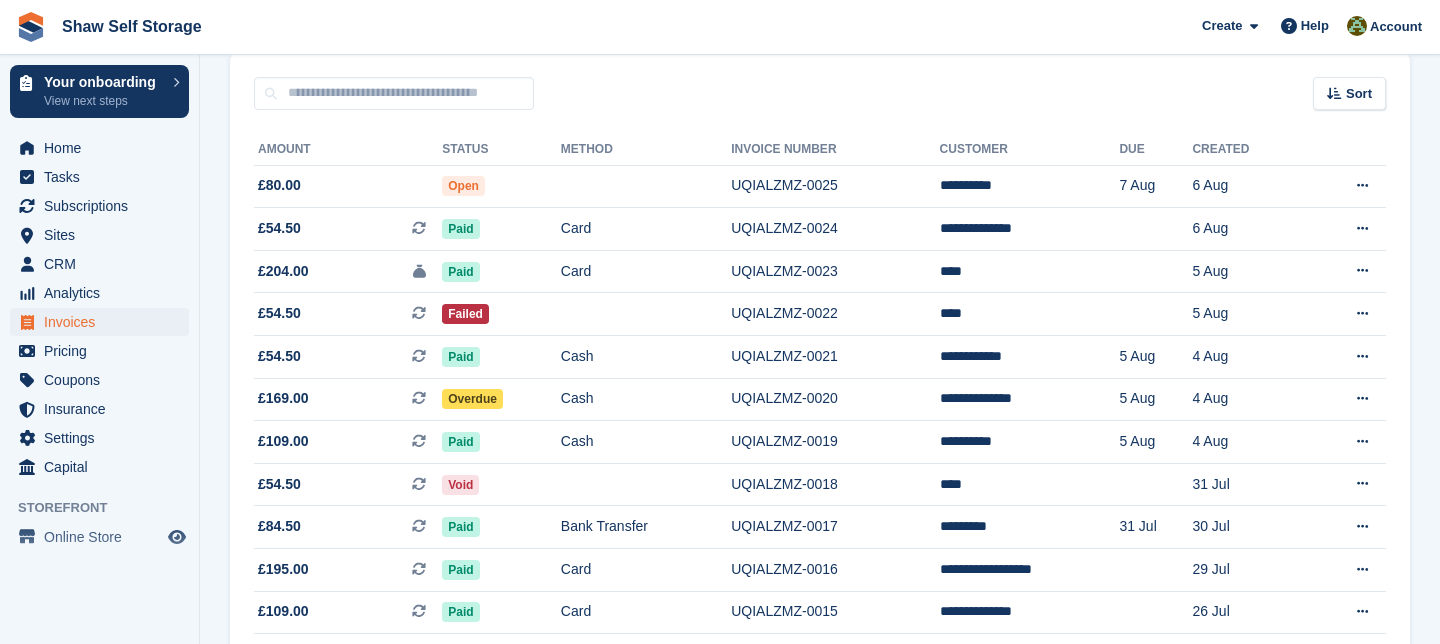 scroll, scrollTop: 0, scrollLeft: 0, axis: both 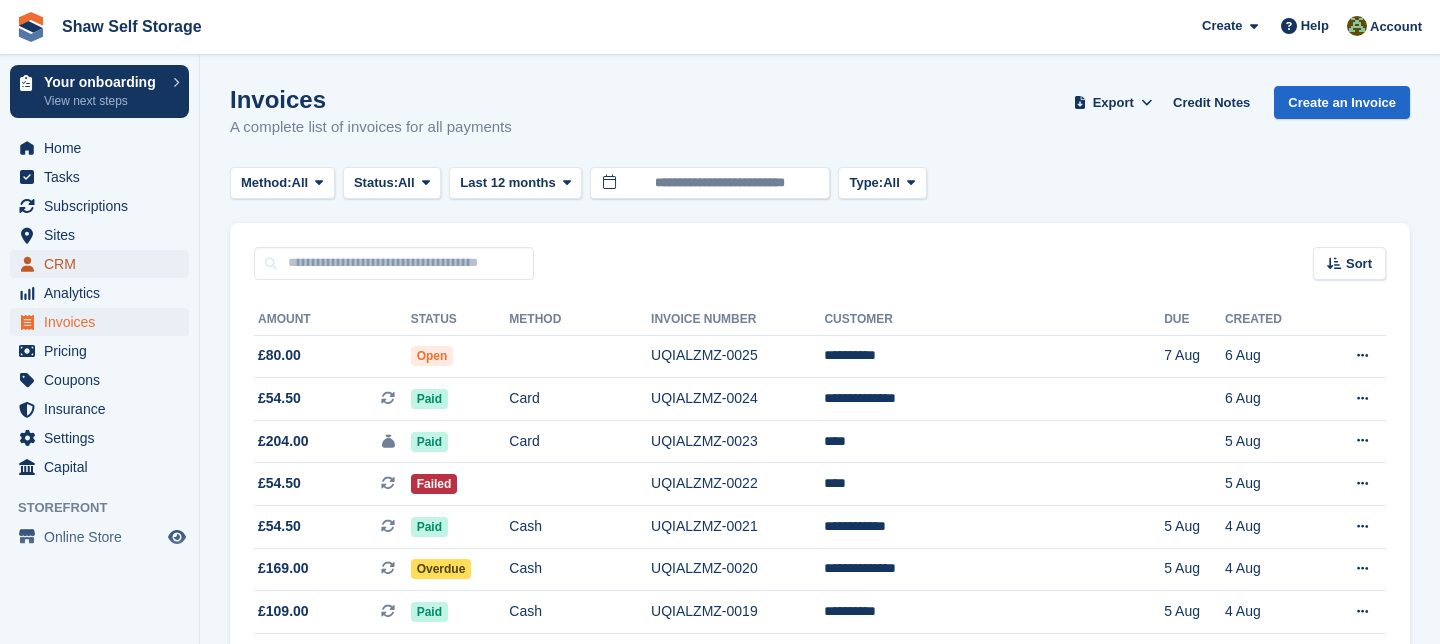 click on "CRM" at bounding box center [104, 264] 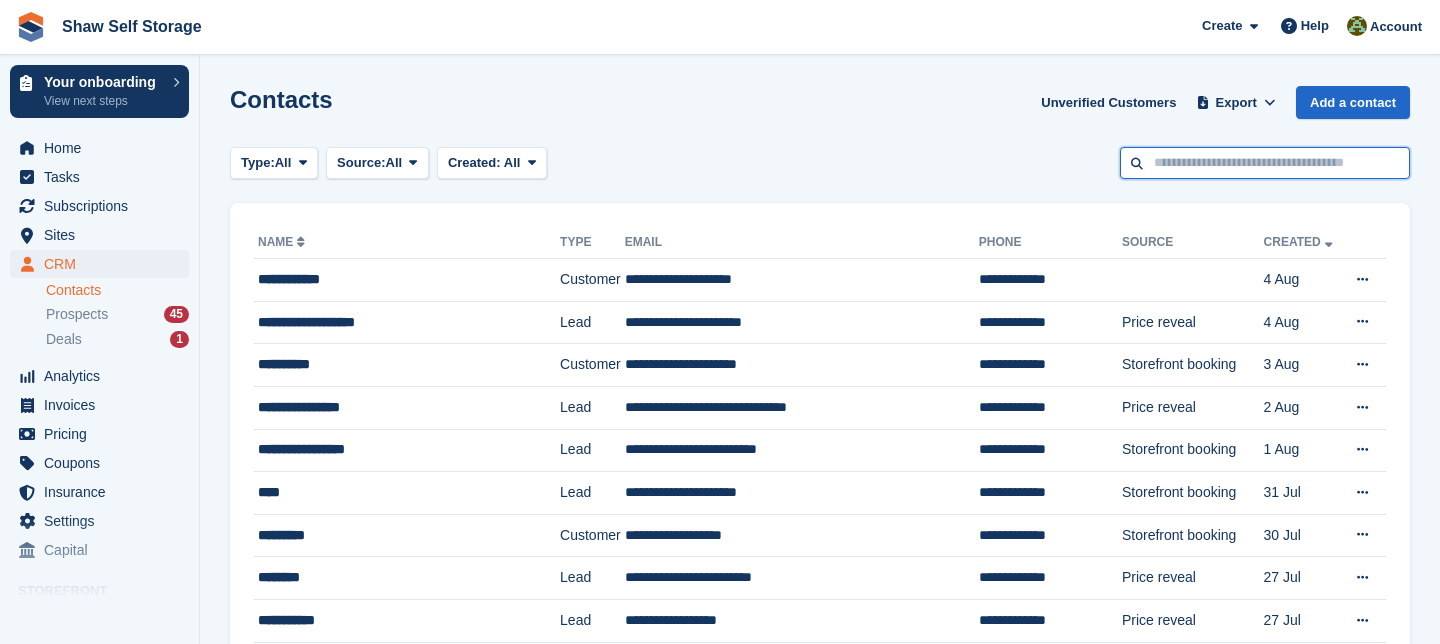 click at bounding box center (1265, 163) 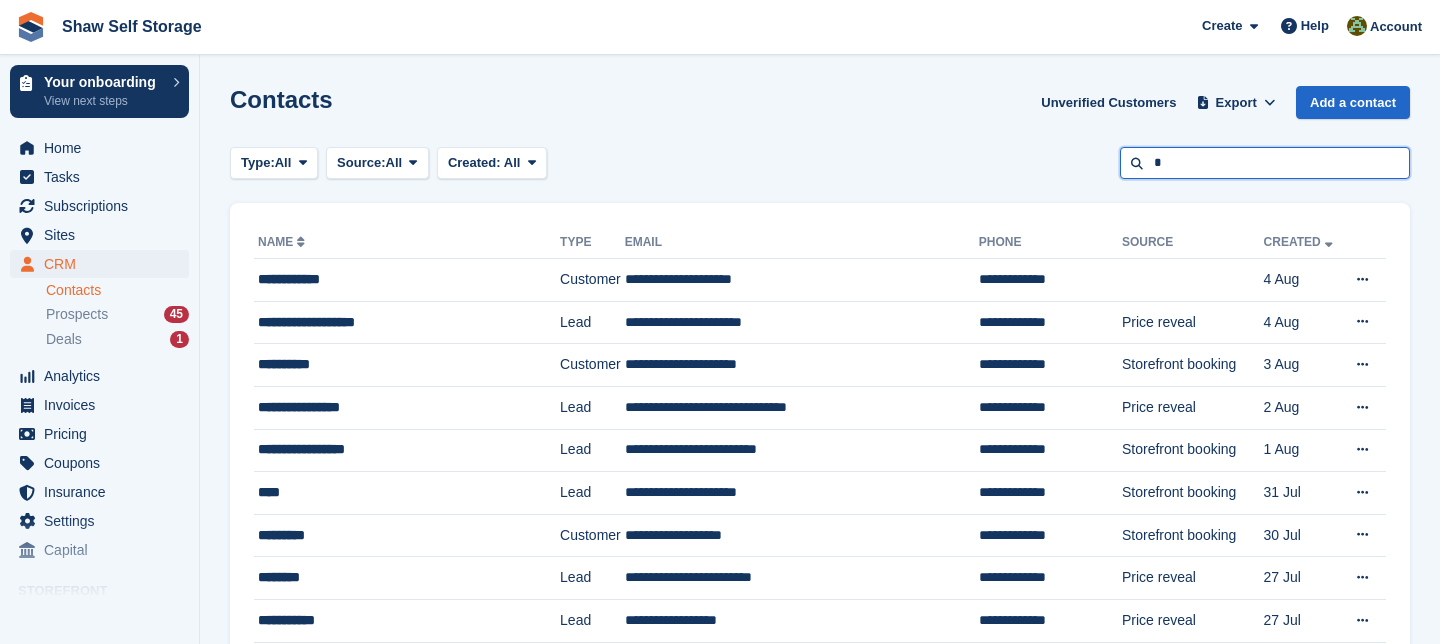 type on "**" 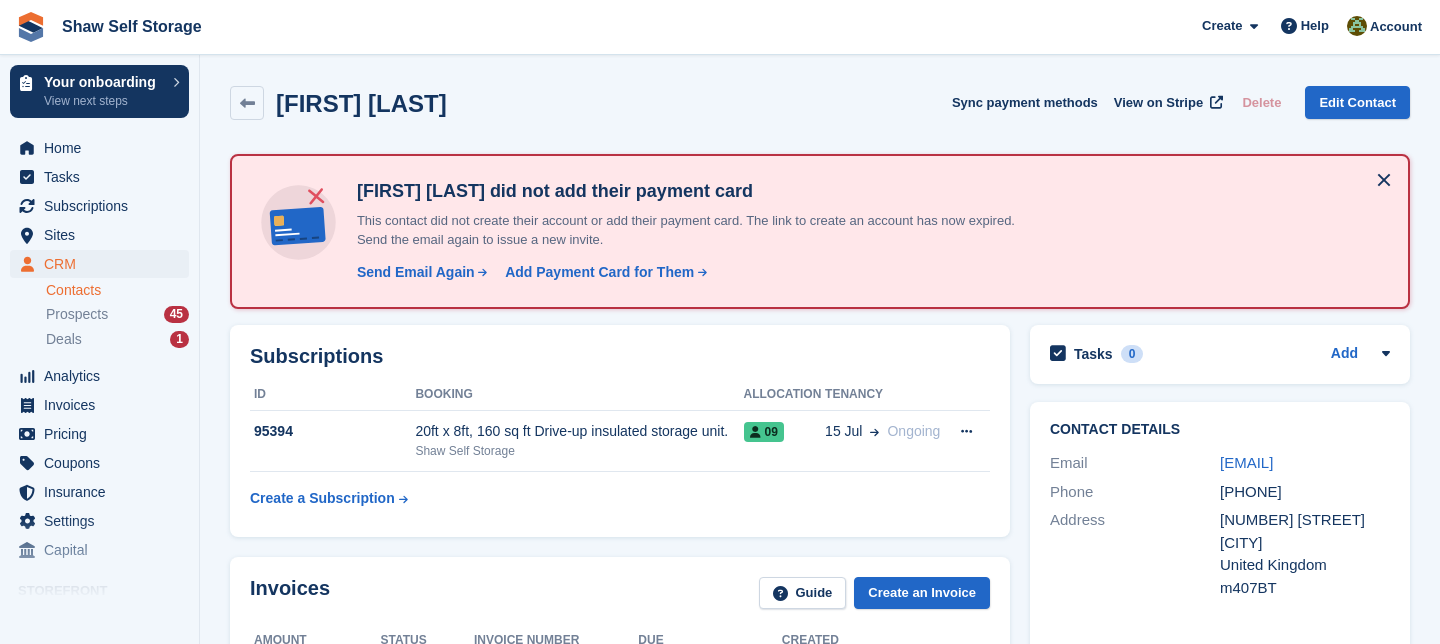 scroll, scrollTop: 419, scrollLeft: 0, axis: vertical 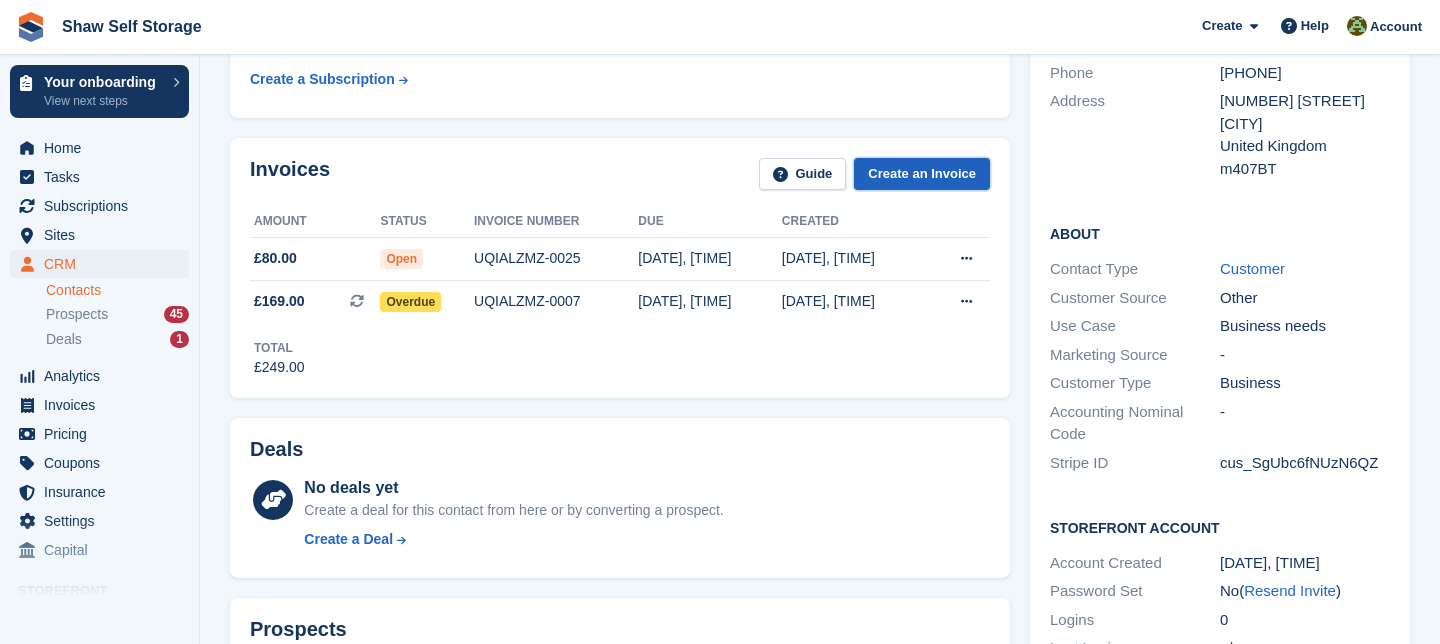 click on "Create an Invoice" at bounding box center [922, 174] 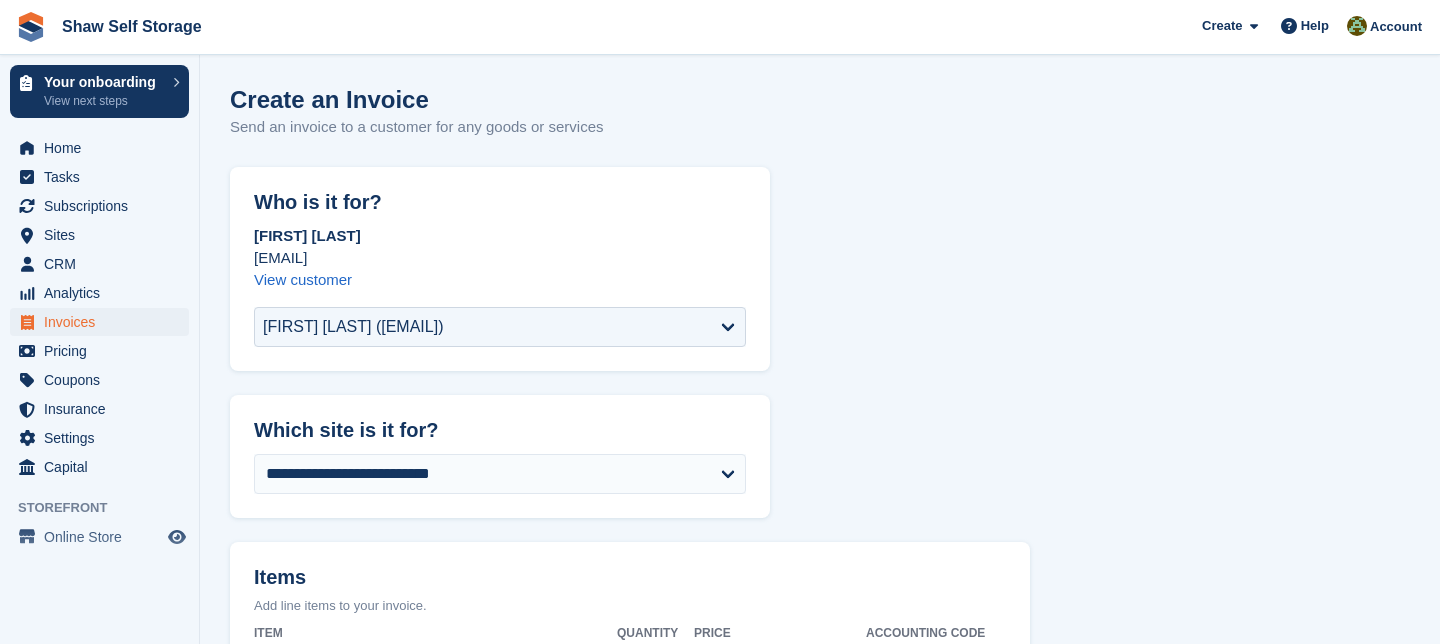 scroll, scrollTop: 399, scrollLeft: 0, axis: vertical 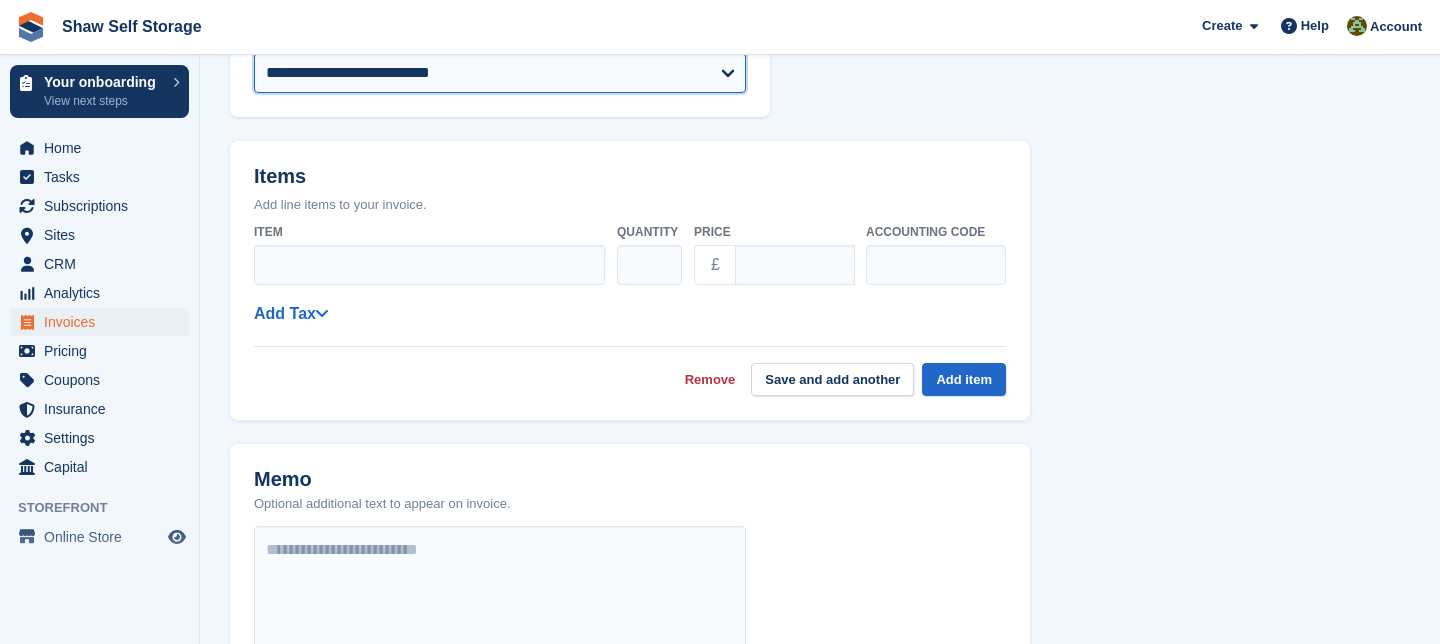 click on "**********" at bounding box center (500, 73) 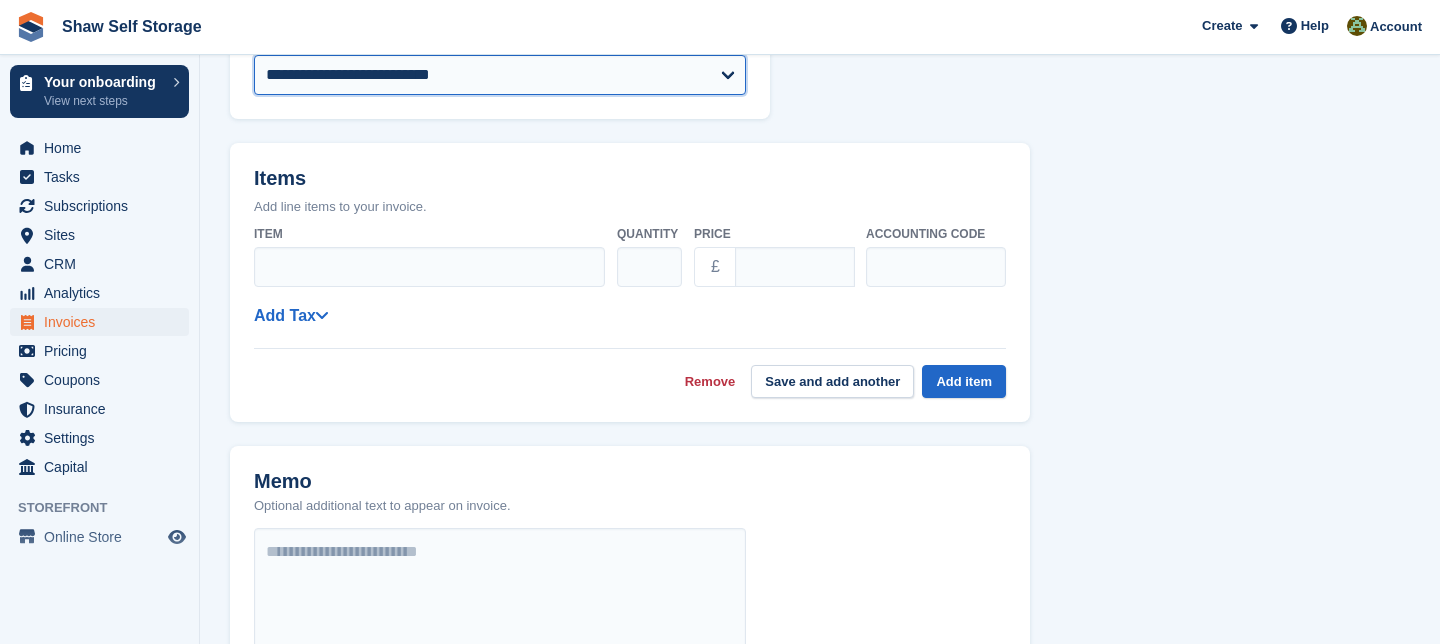 select on "****" 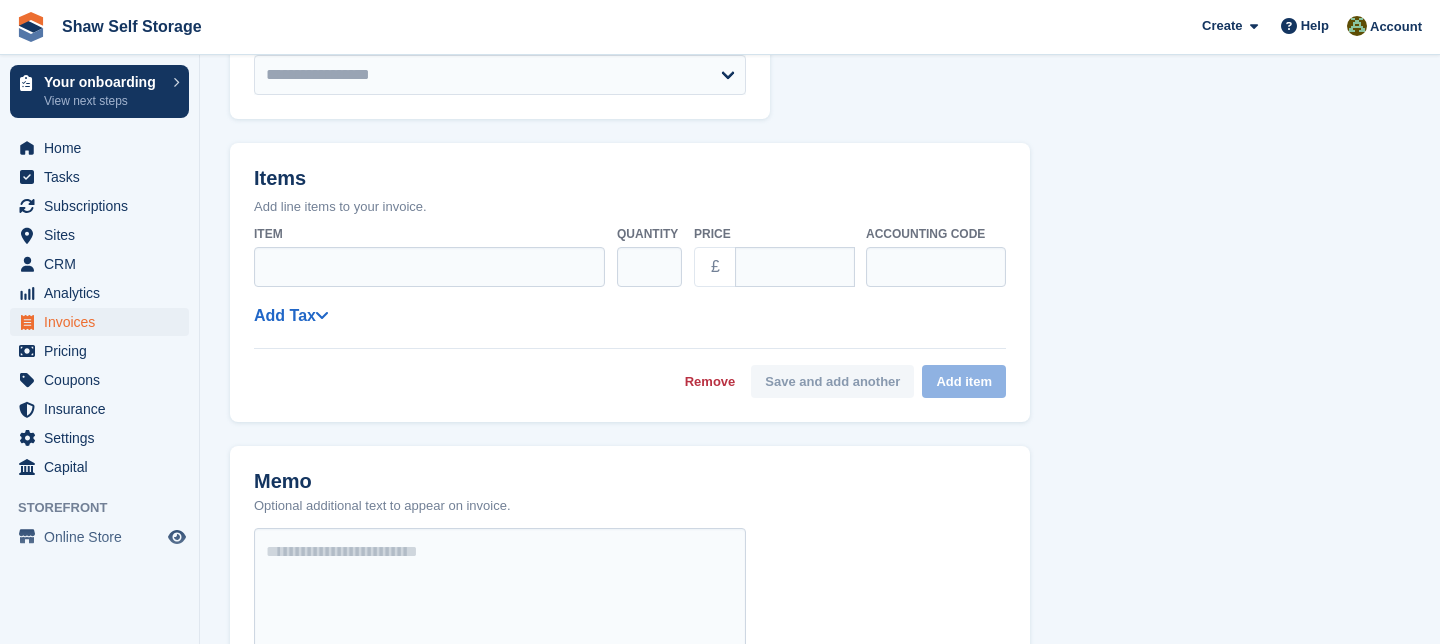 select on "******" 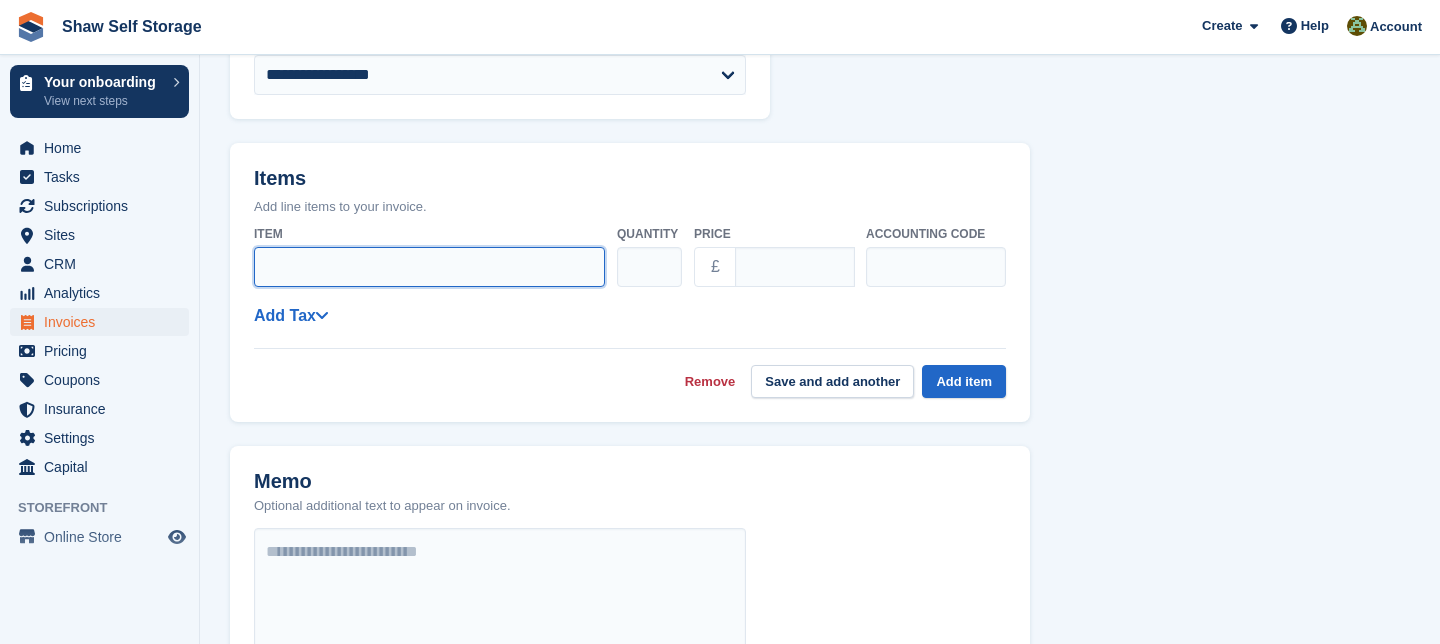 click on "Item" at bounding box center [429, 267] 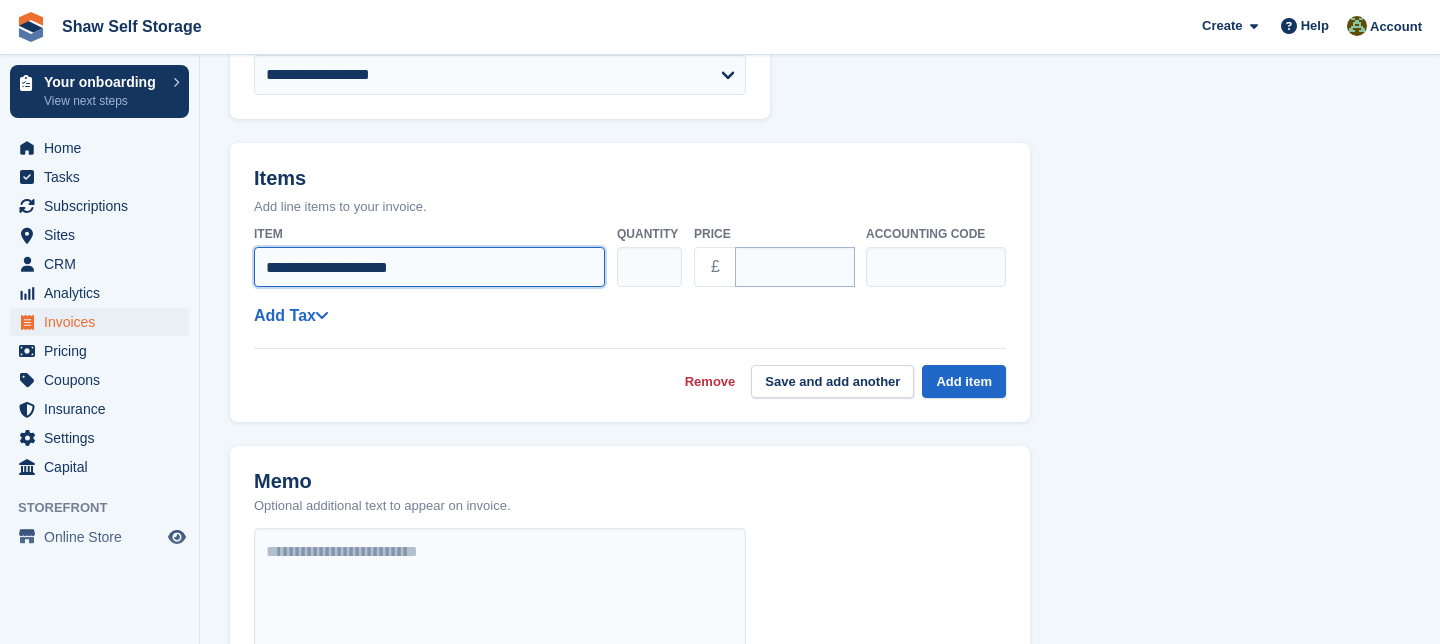type on "**********" 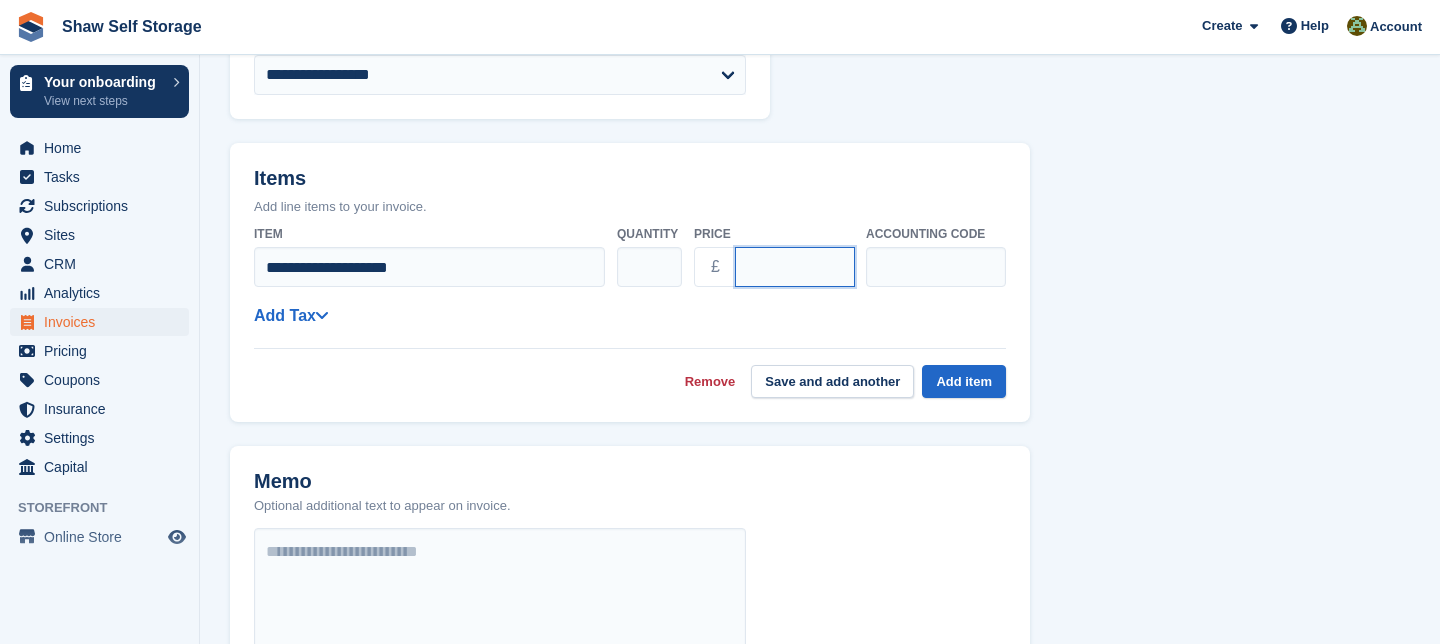 click on "****" at bounding box center (795, 267) 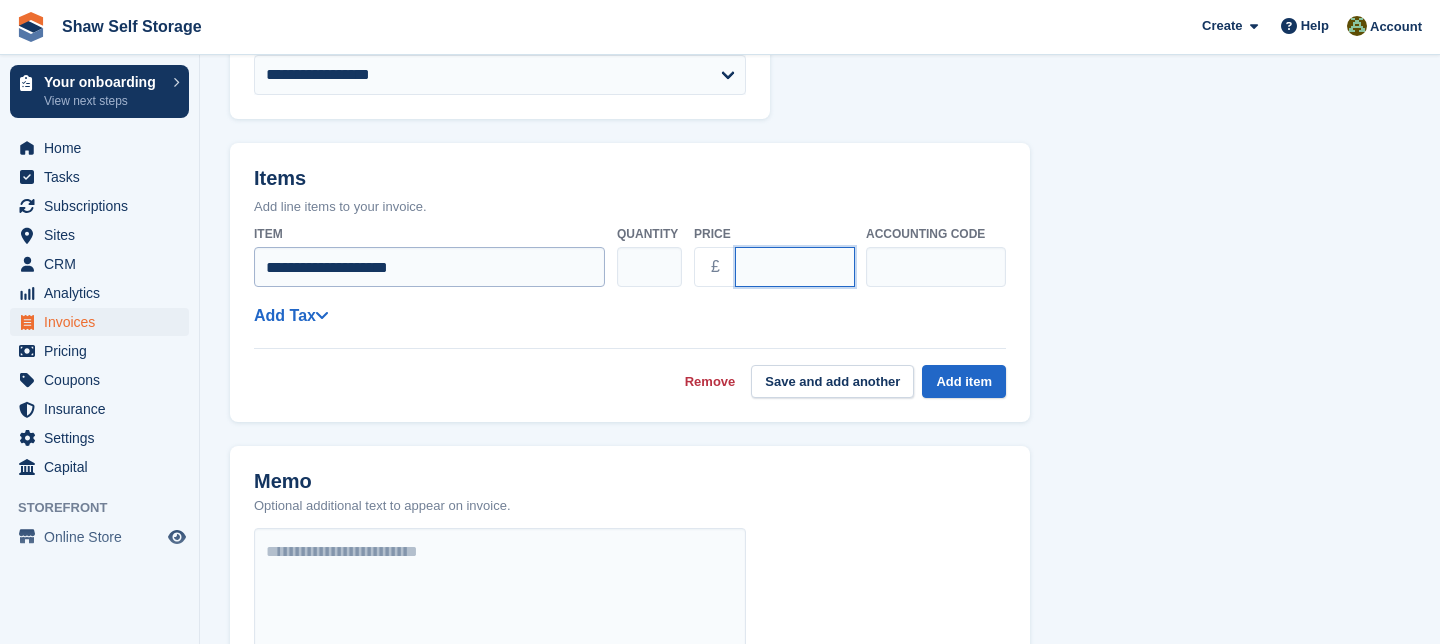 type on "*****" 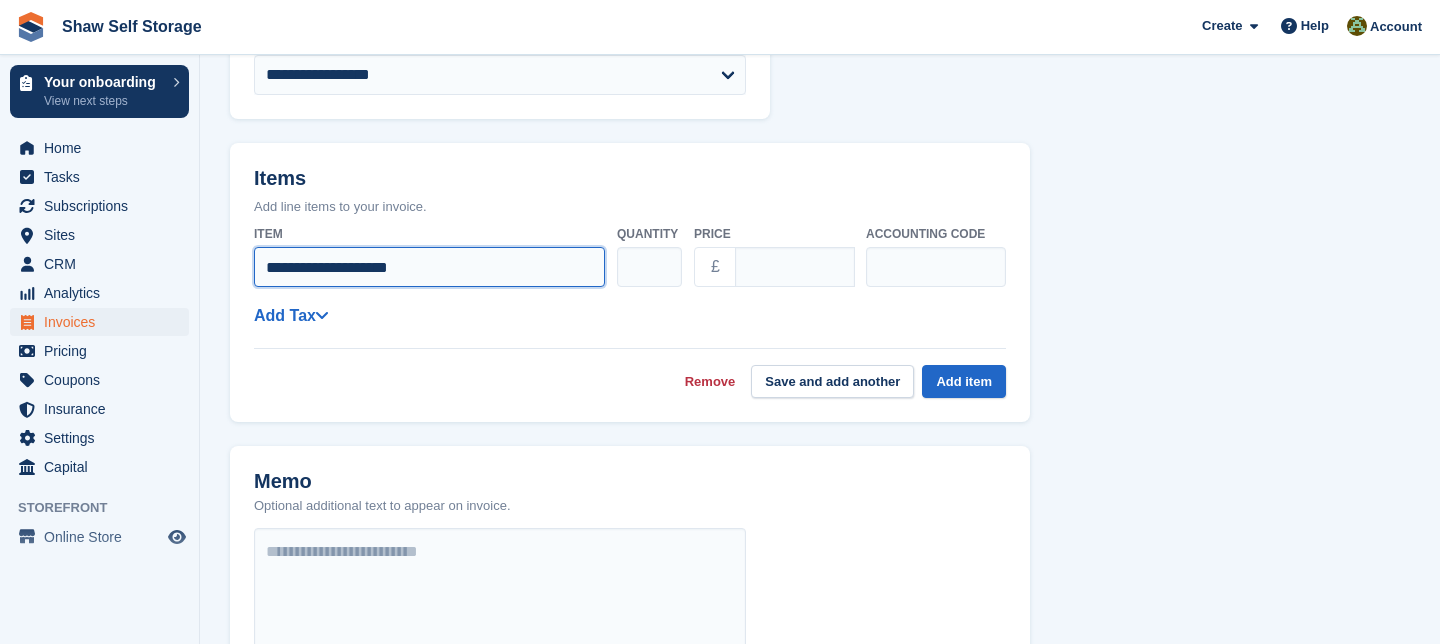 click on "**********" at bounding box center [429, 267] 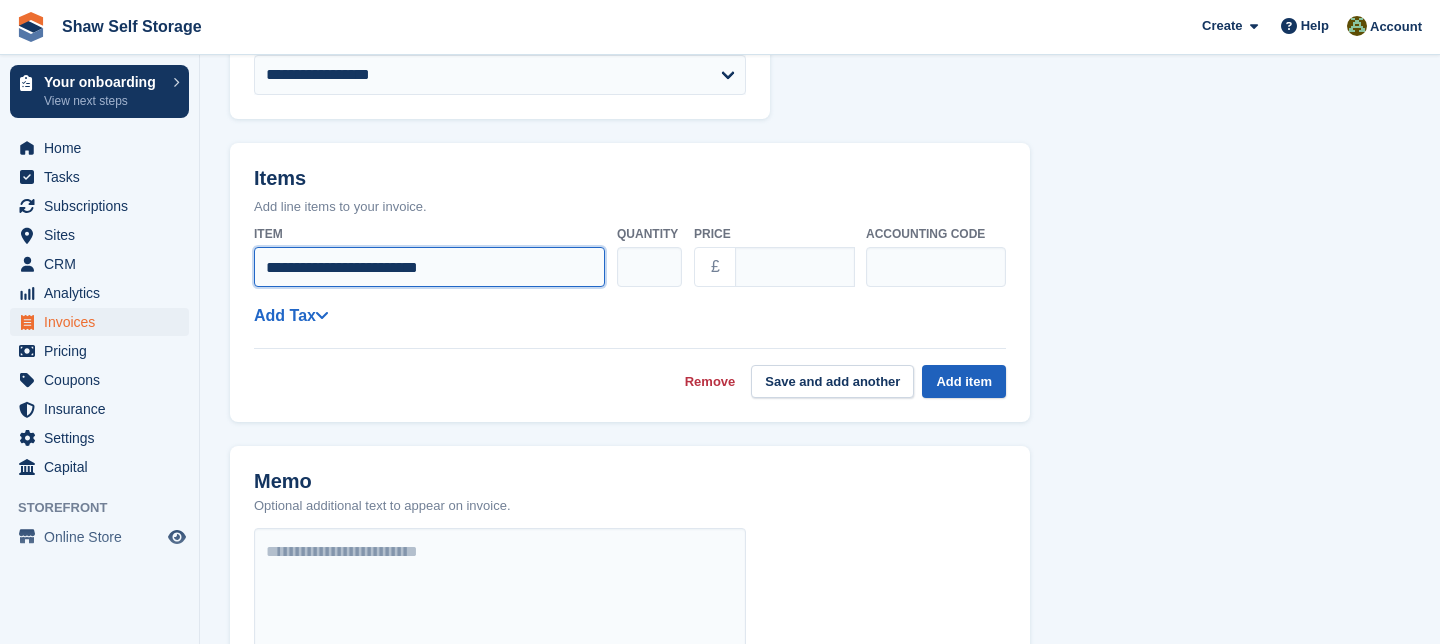 type on "**********" 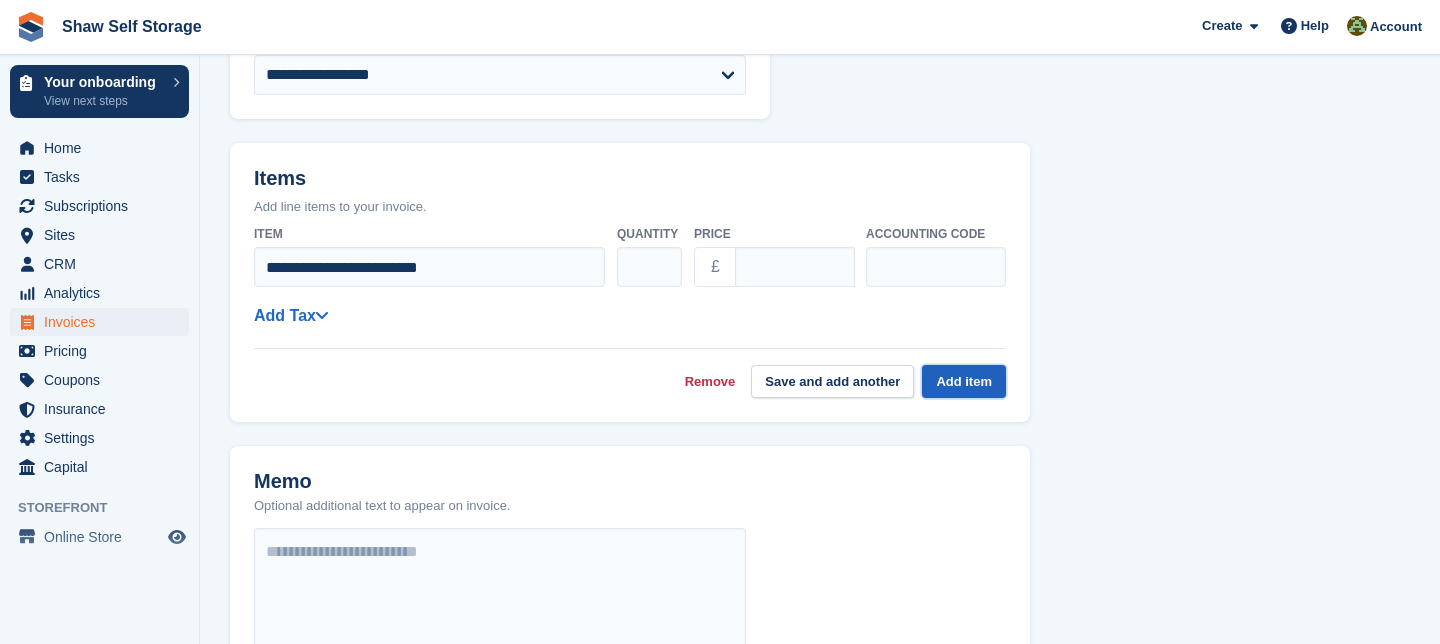 click on "Add item" at bounding box center (964, 381) 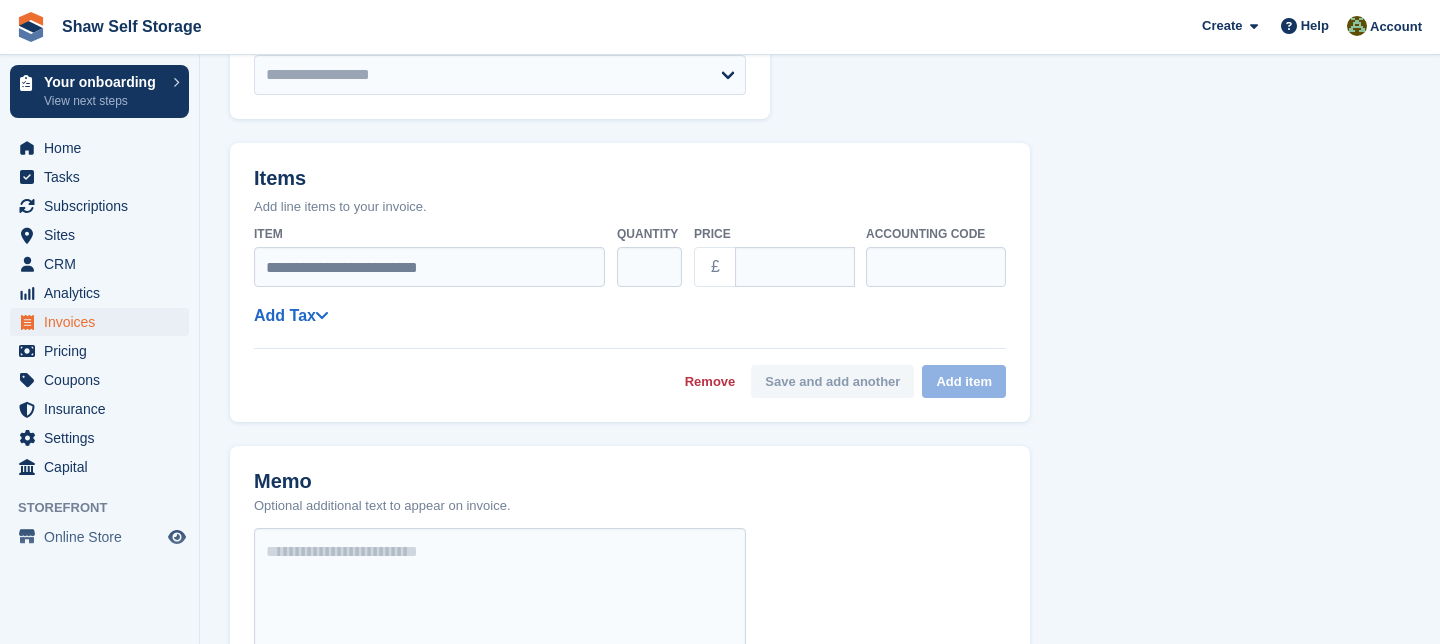 select on "******" 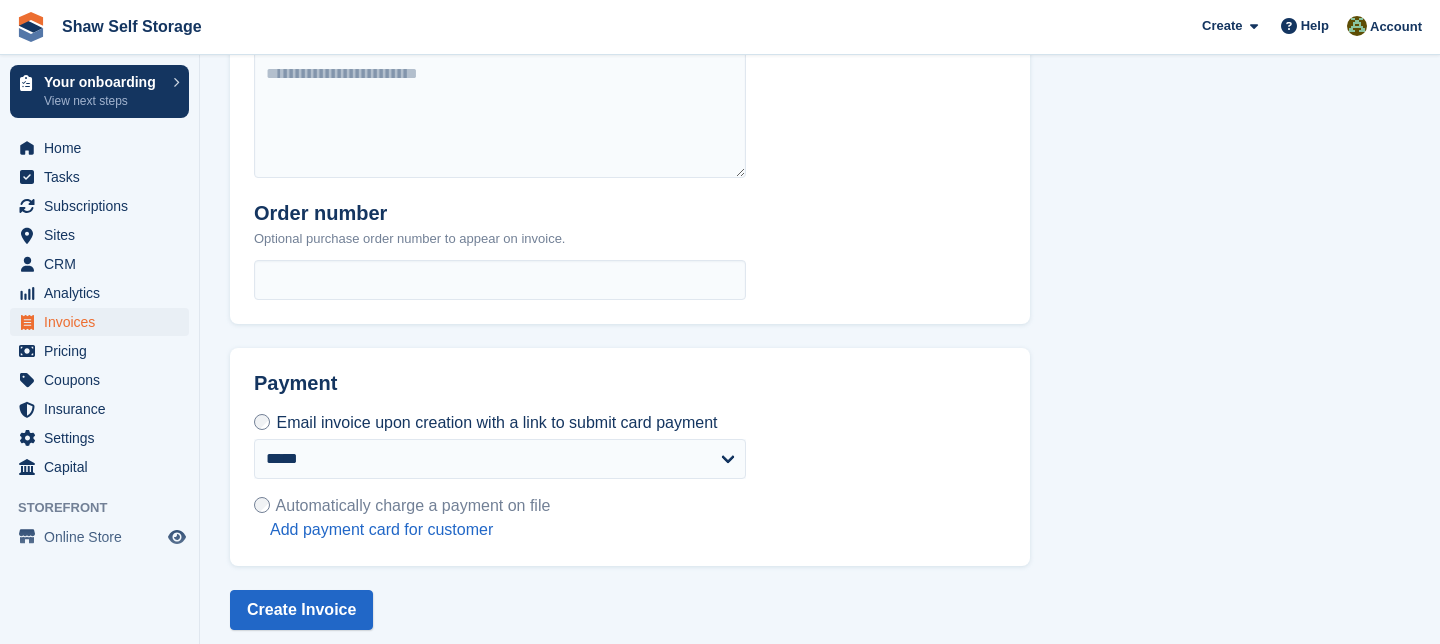 scroll, scrollTop: 881, scrollLeft: 0, axis: vertical 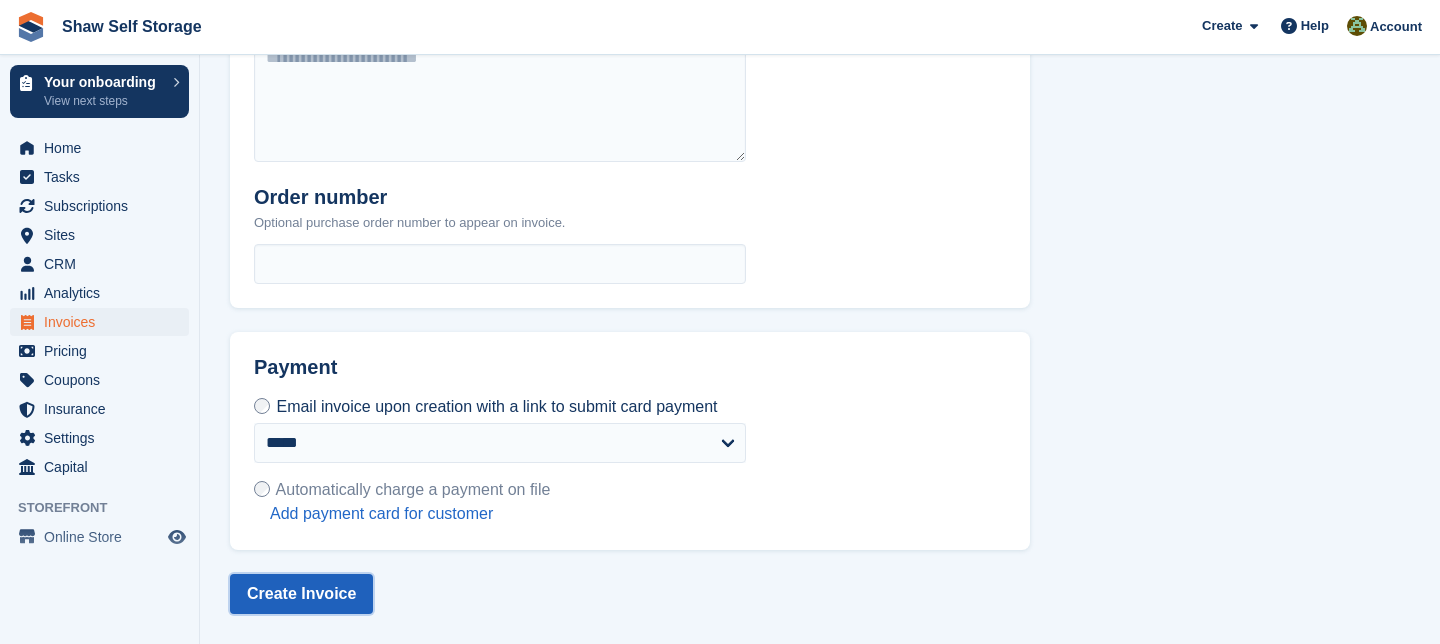 click on "Create Invoice" at bounding box center [301, 594] 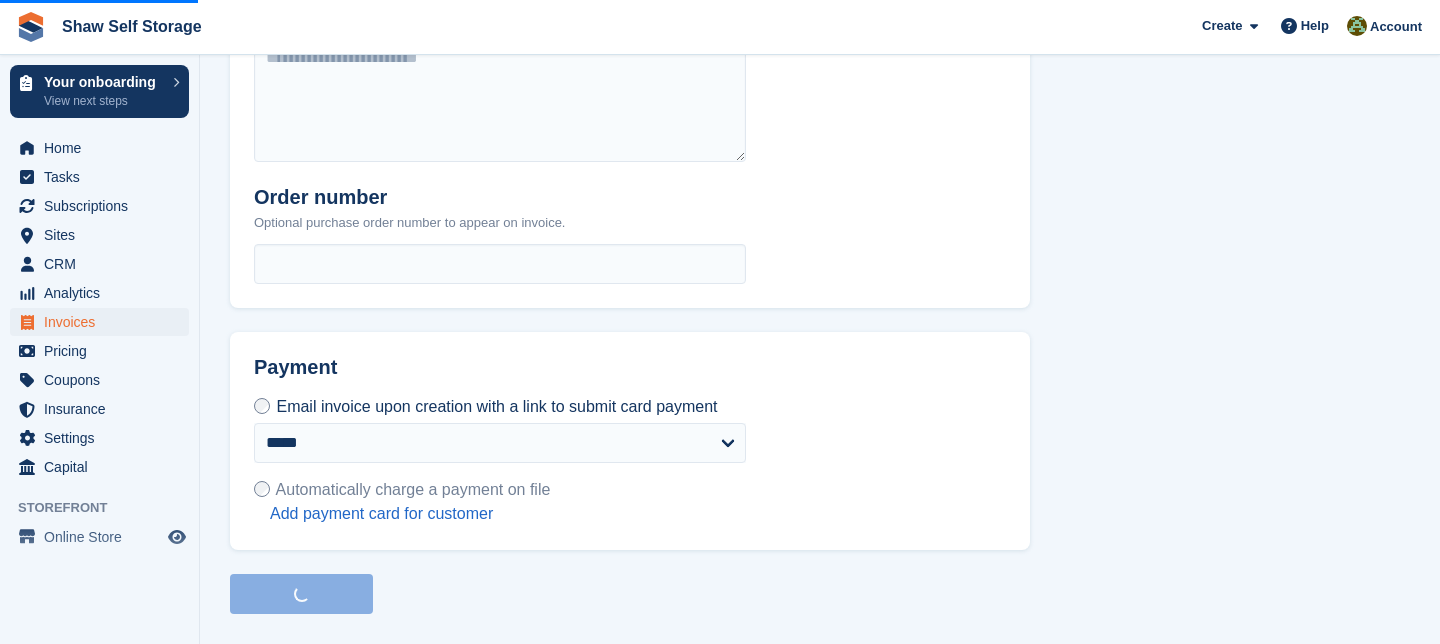 scroll, scrollTop: 0, scrollLeft: 0, axis: both 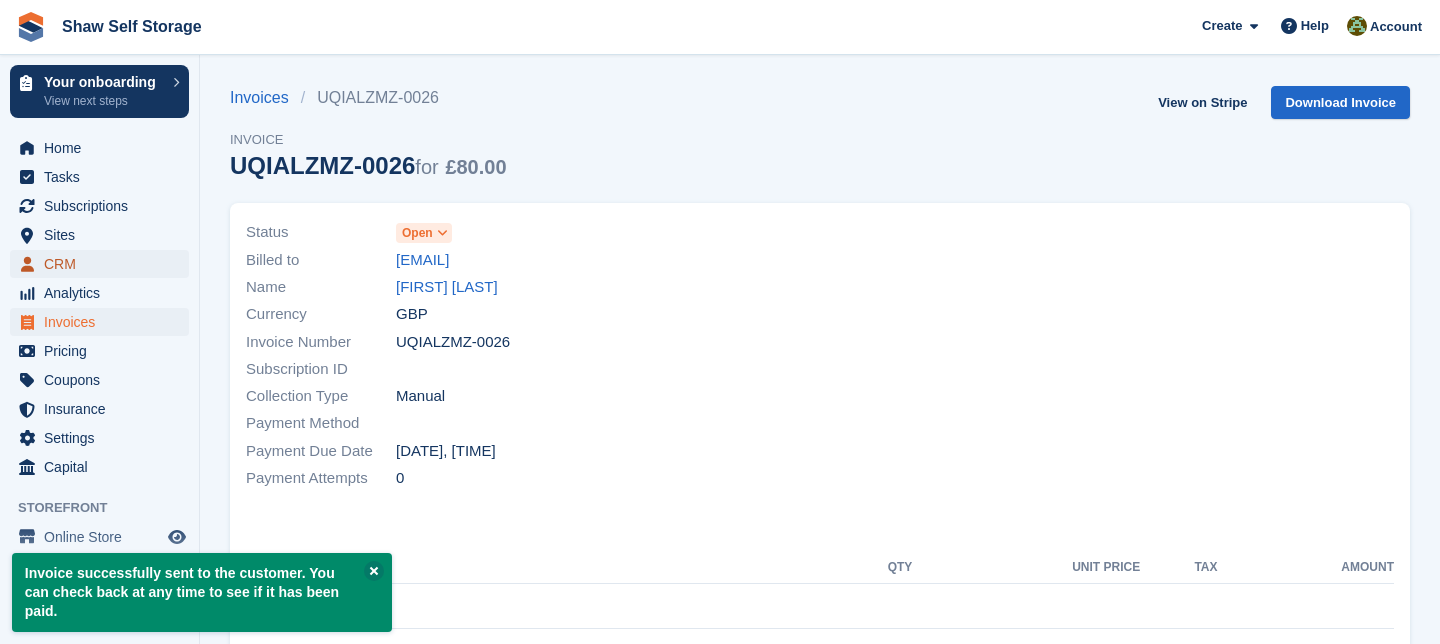 click on "CRM" at bounding box center (104, 264) 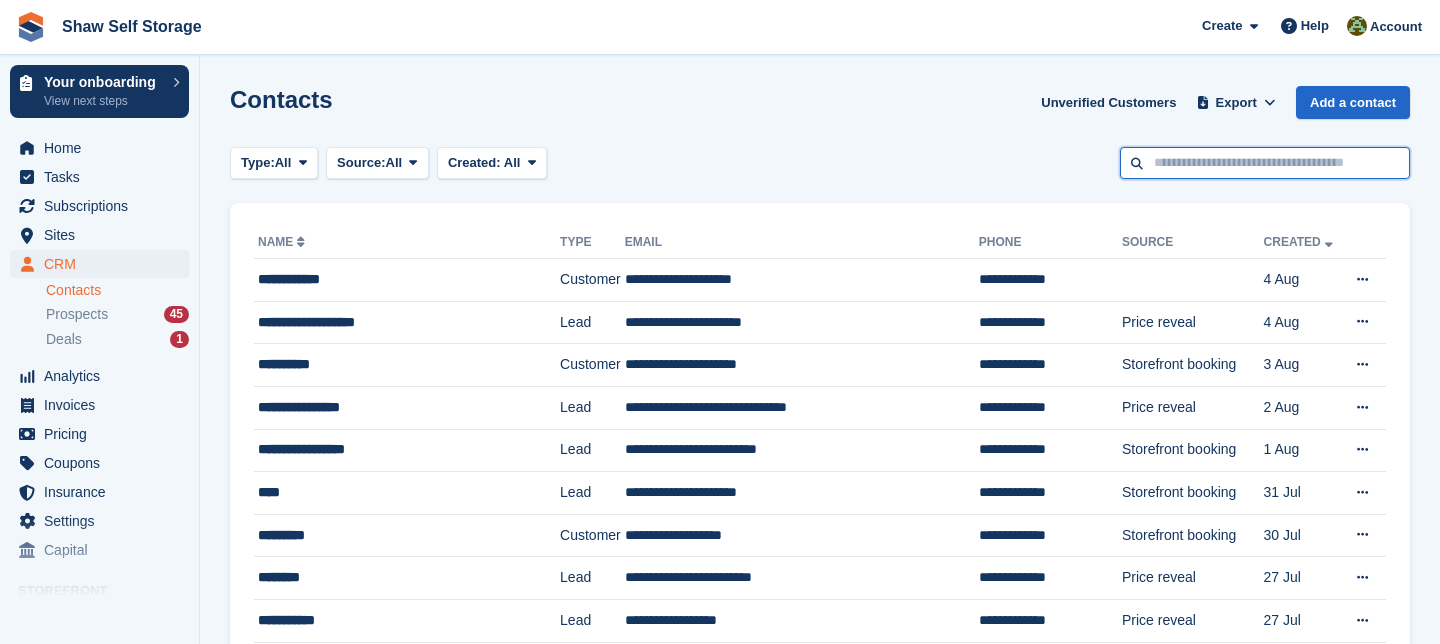 click at bounding box center [1265, 163] 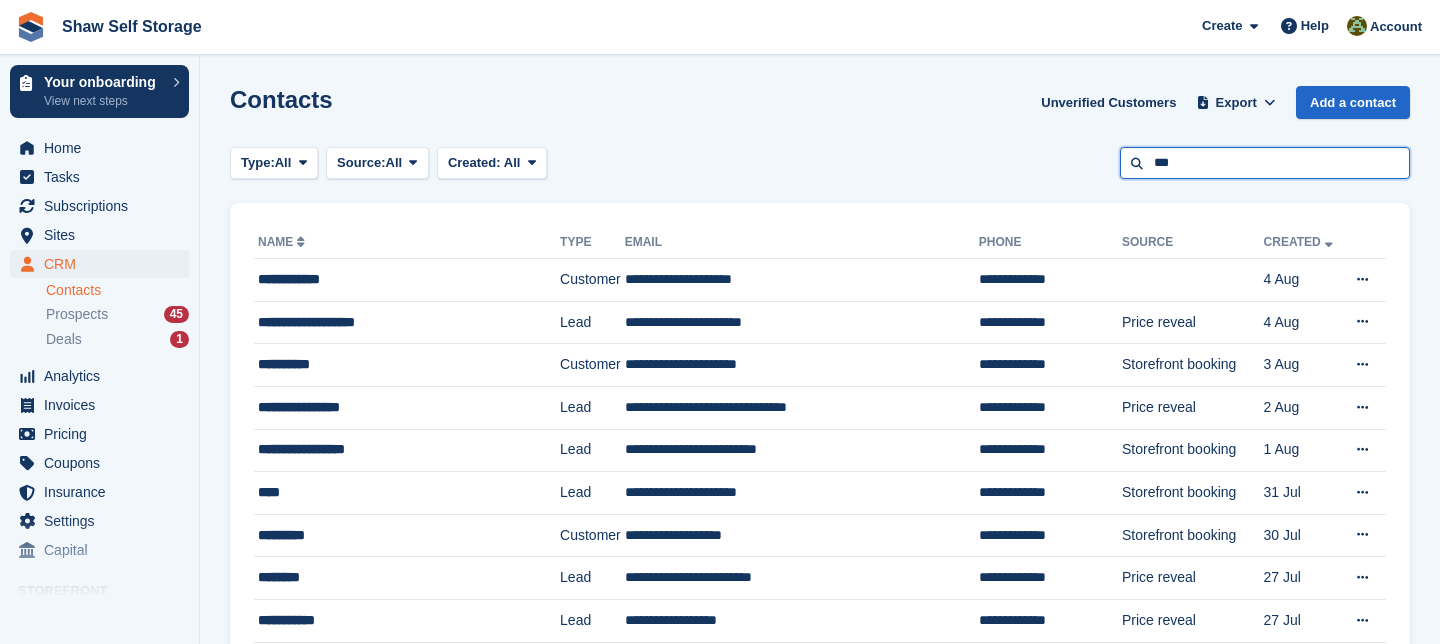 type on "***" 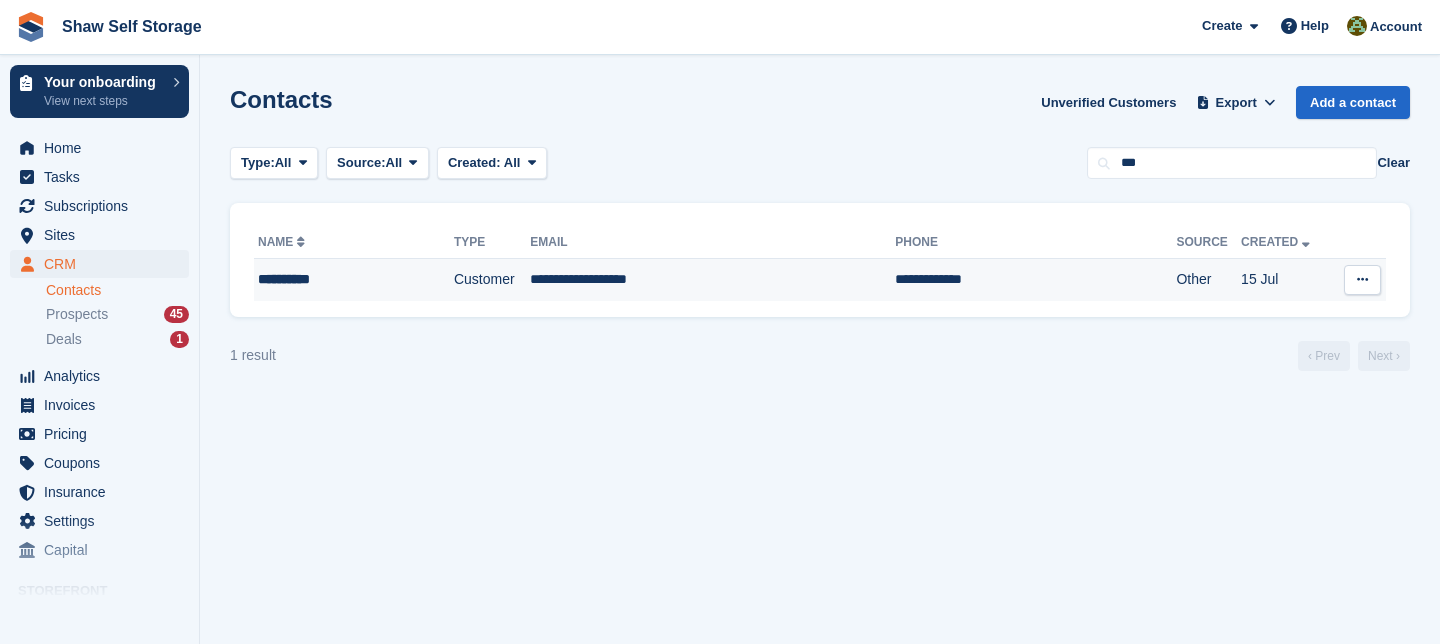 click on "**********" at bounding box center (712, 280) 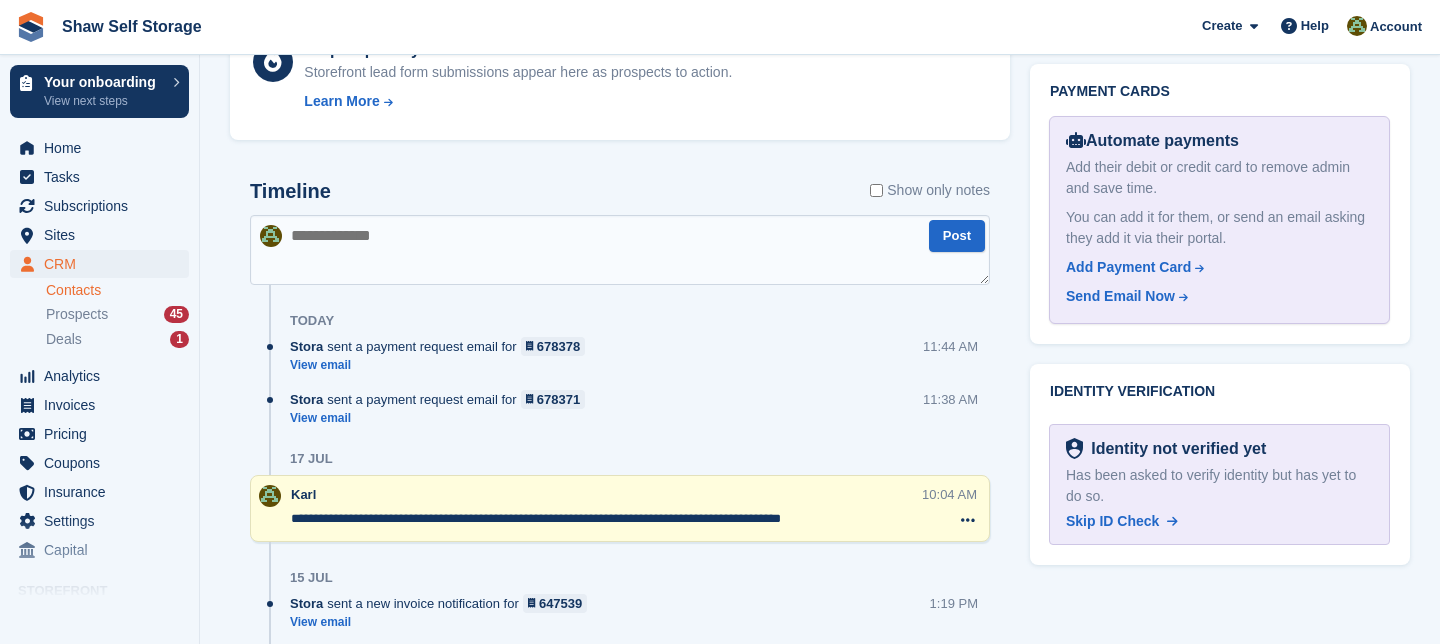 scroll, scrollTop: 1072, scrollLeft: 0, axis: vertical 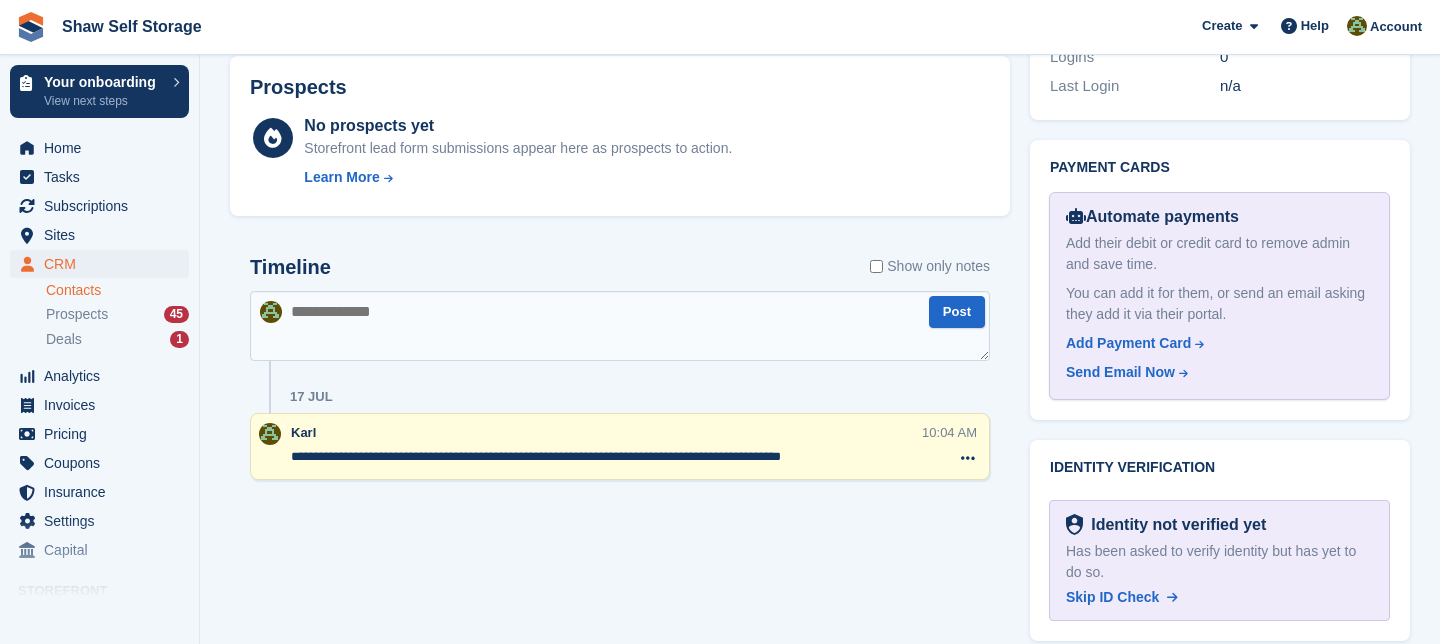 click at bounding box center (620, 326) 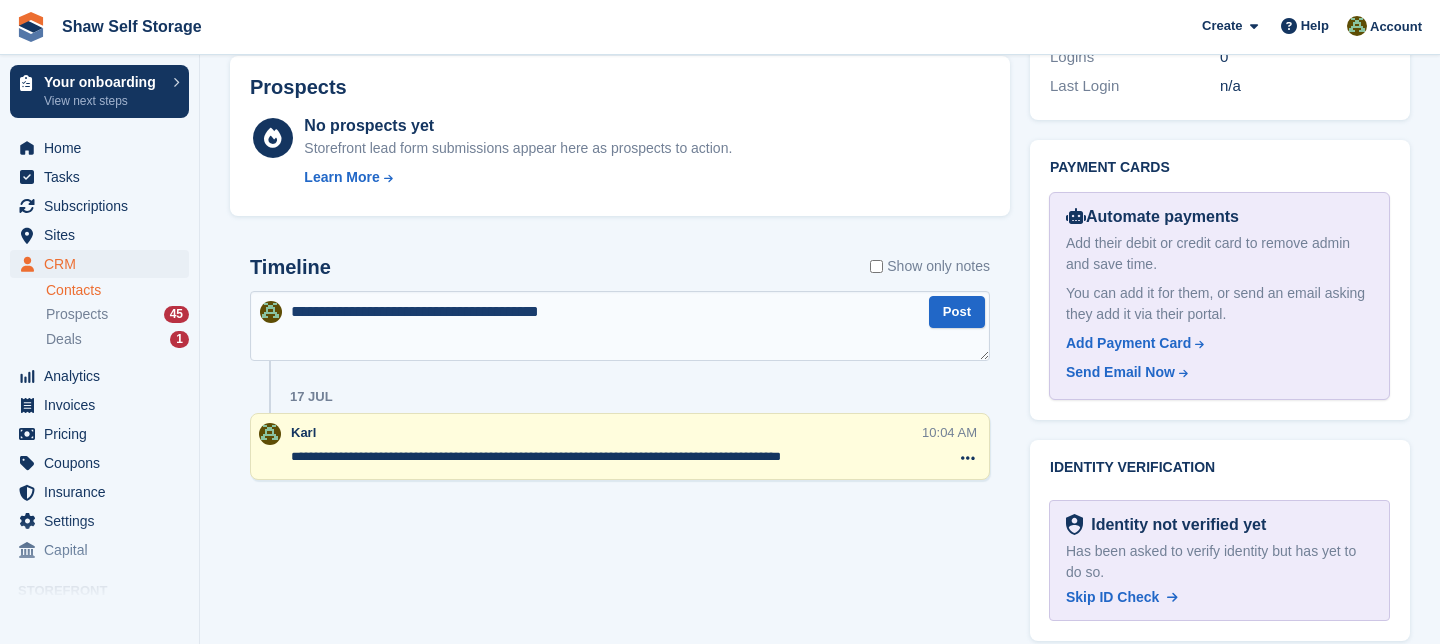 drag, startPoint x: 421, startPoint y: 312, endPoint x: 677, endPoint y: 312, distance: 256 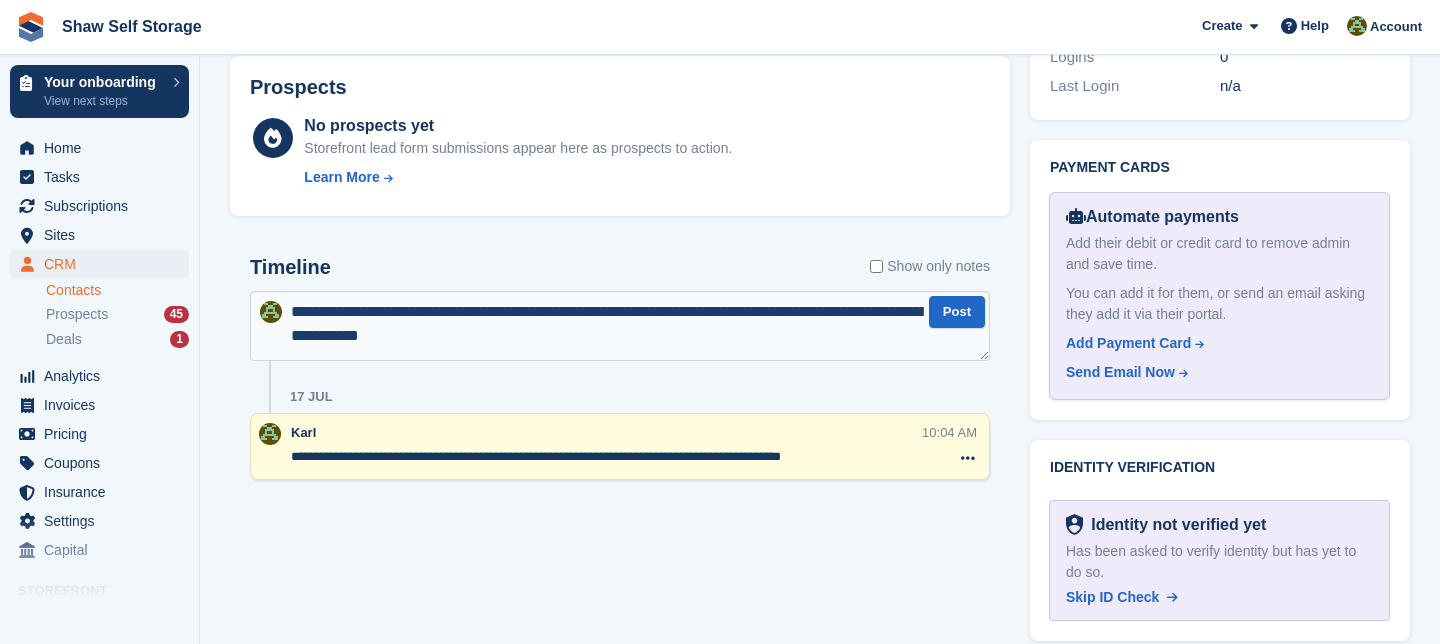click on "**********" at bounding box center [620, 326] 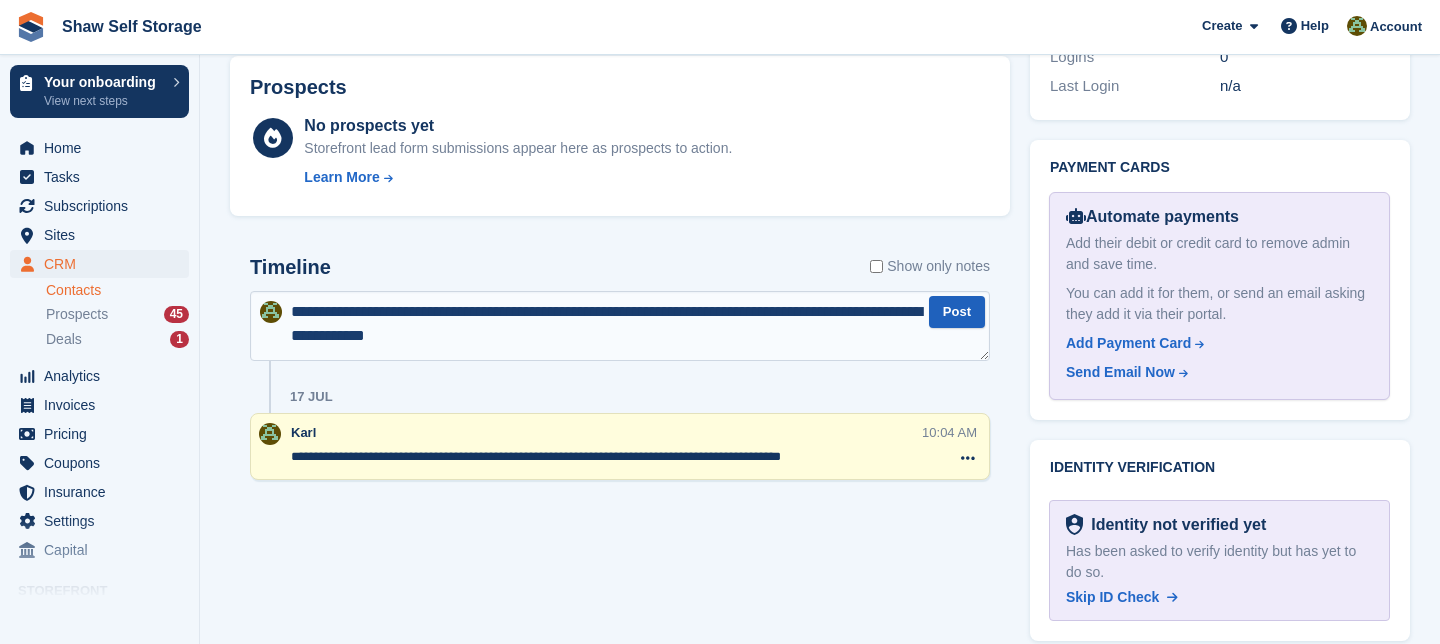 type on "**********" 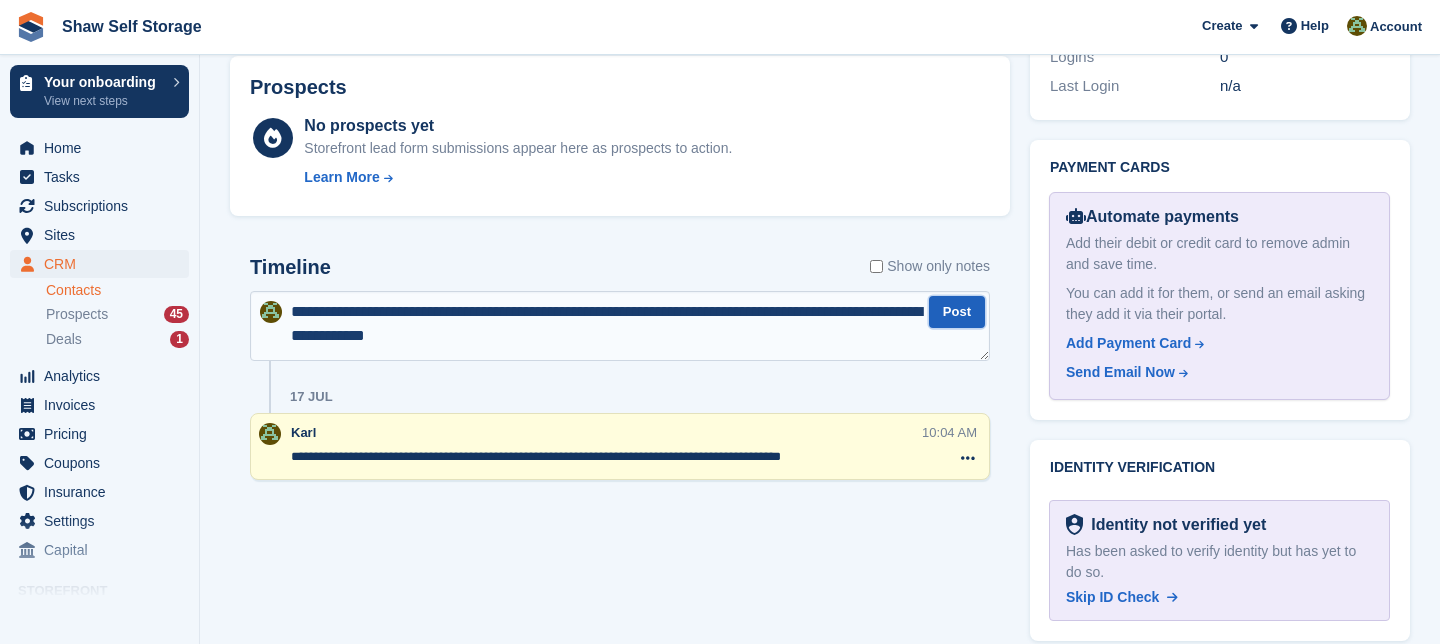 click on "Post" at bounding box center [957, 312] 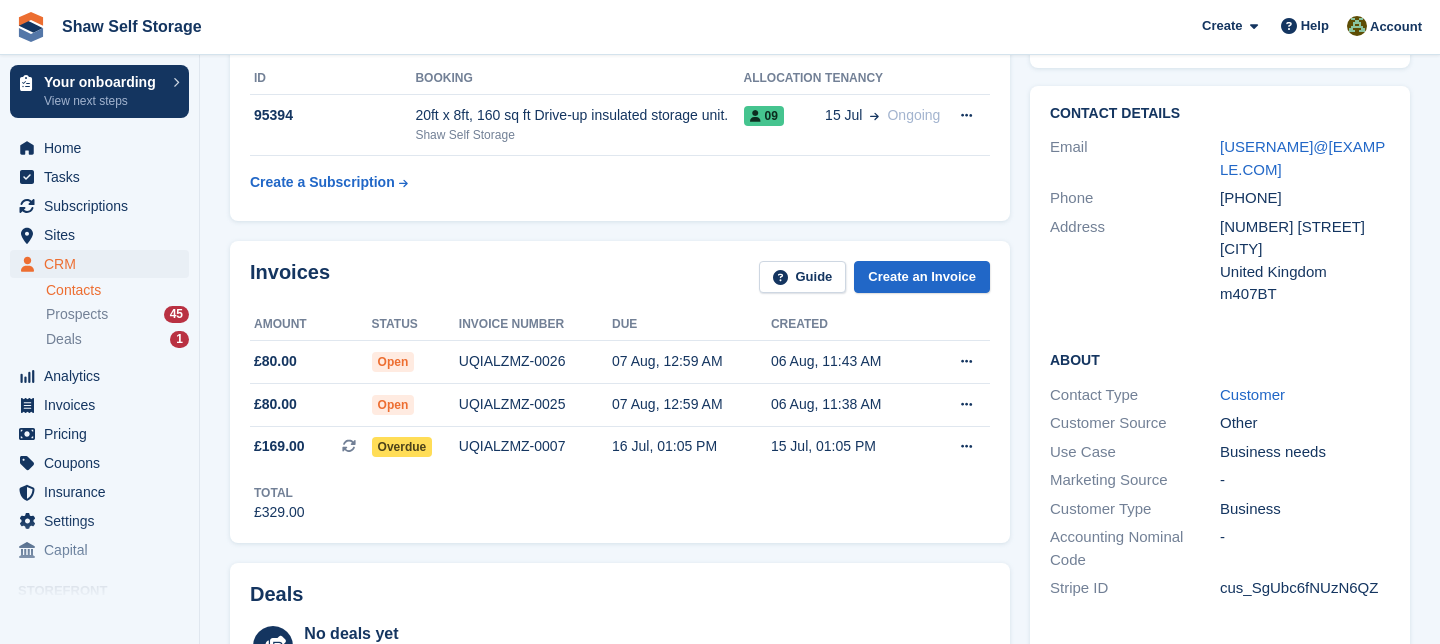 scroll, scrollTop: 317, scrollLeft: 0, axis: vertical 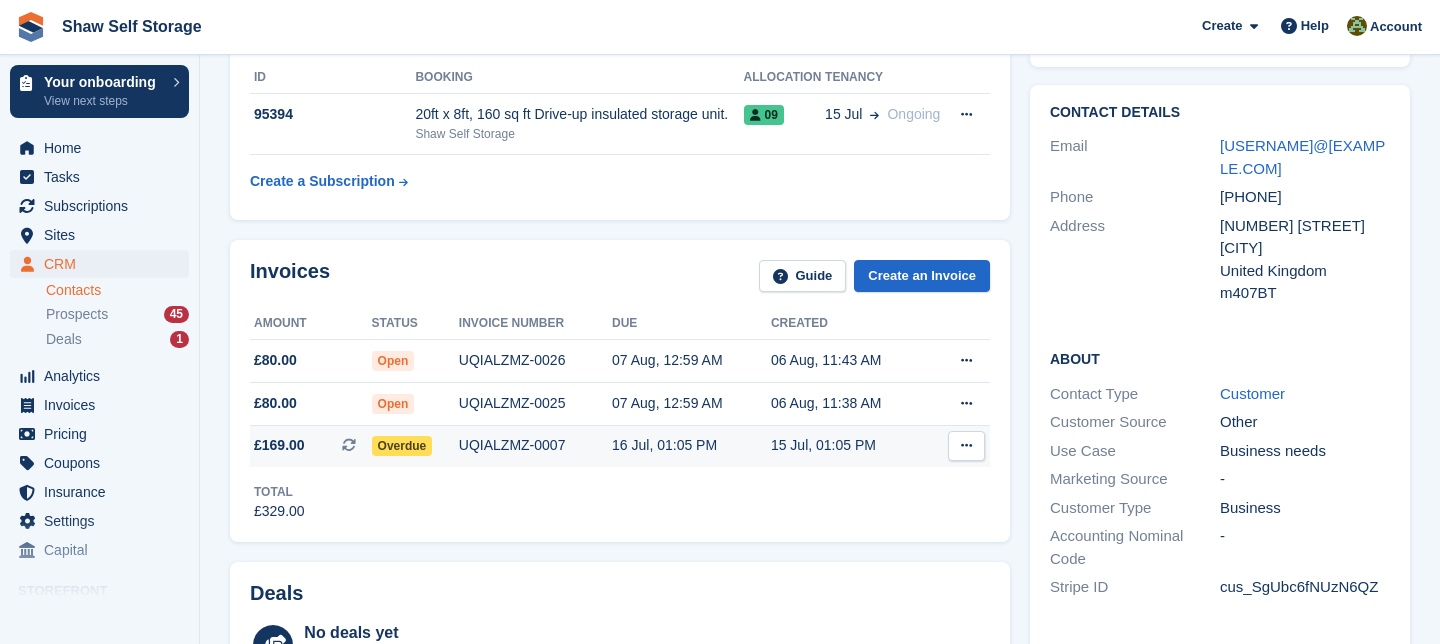 click on "Overdue" at bounding box center (402, 446) 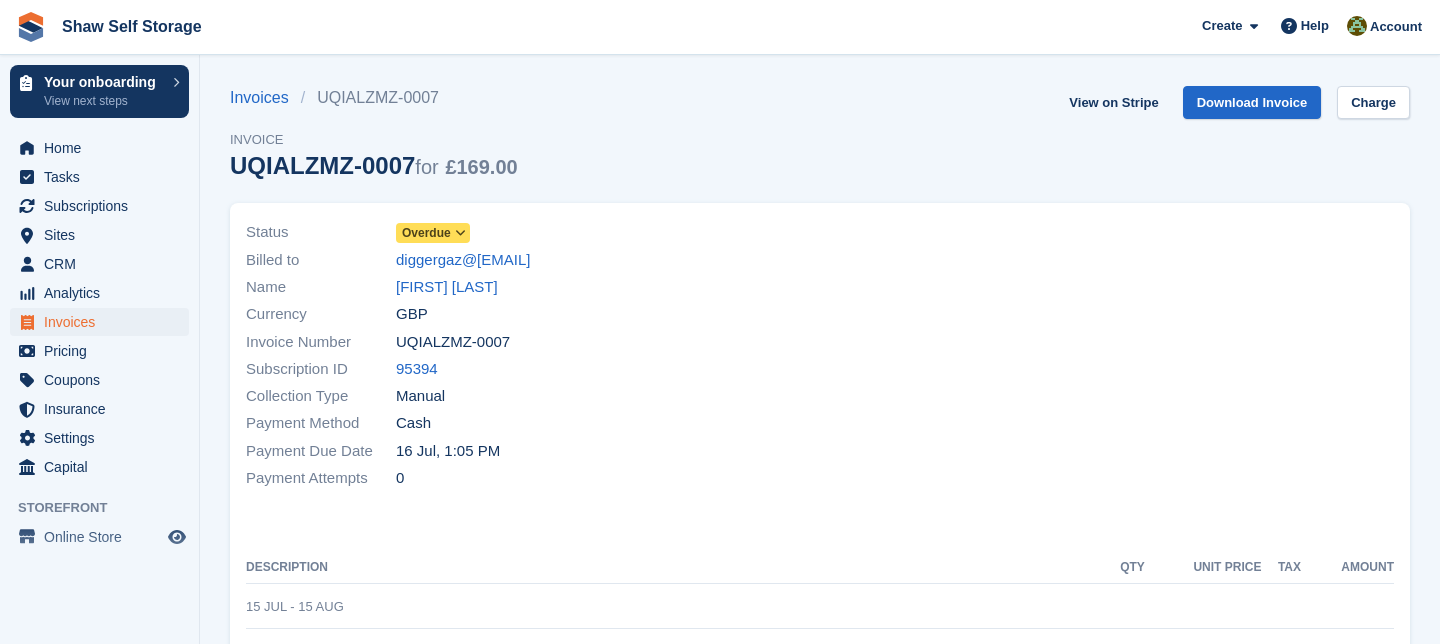scroll, scrollTop: 0, scrollLeft: 0, axis: both 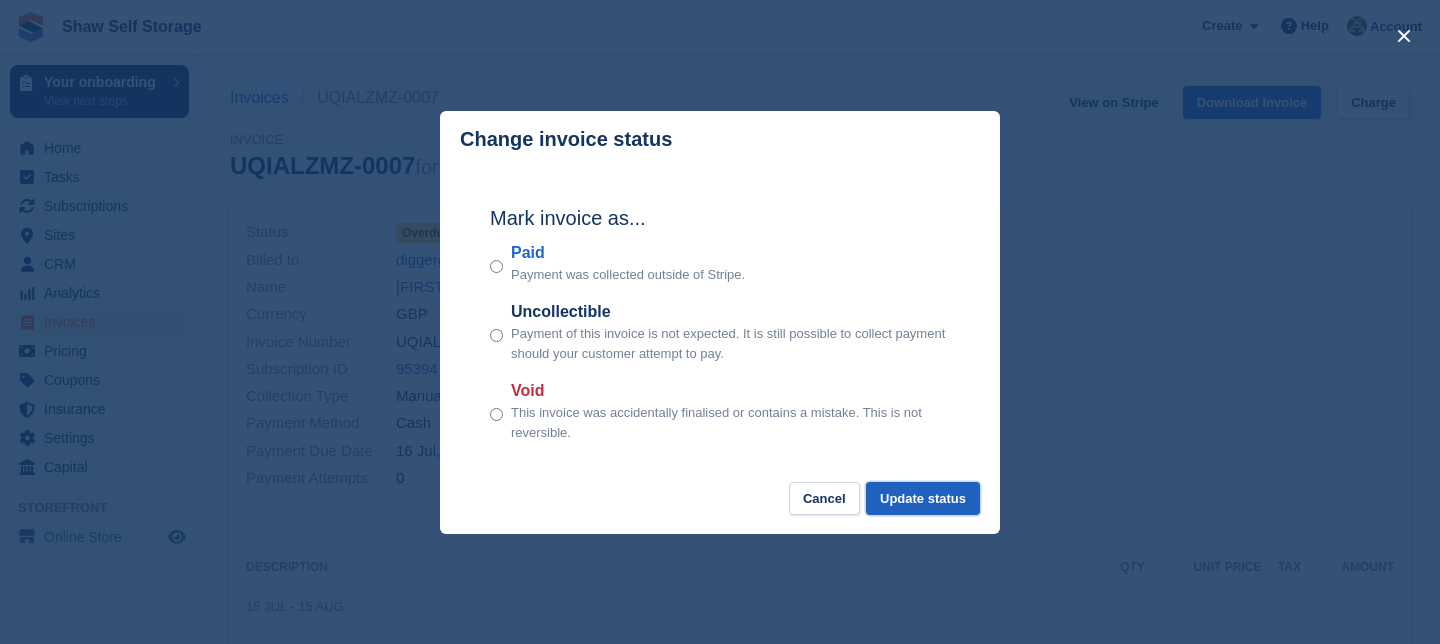 click on "Update status" at bounding box center [923, 498] 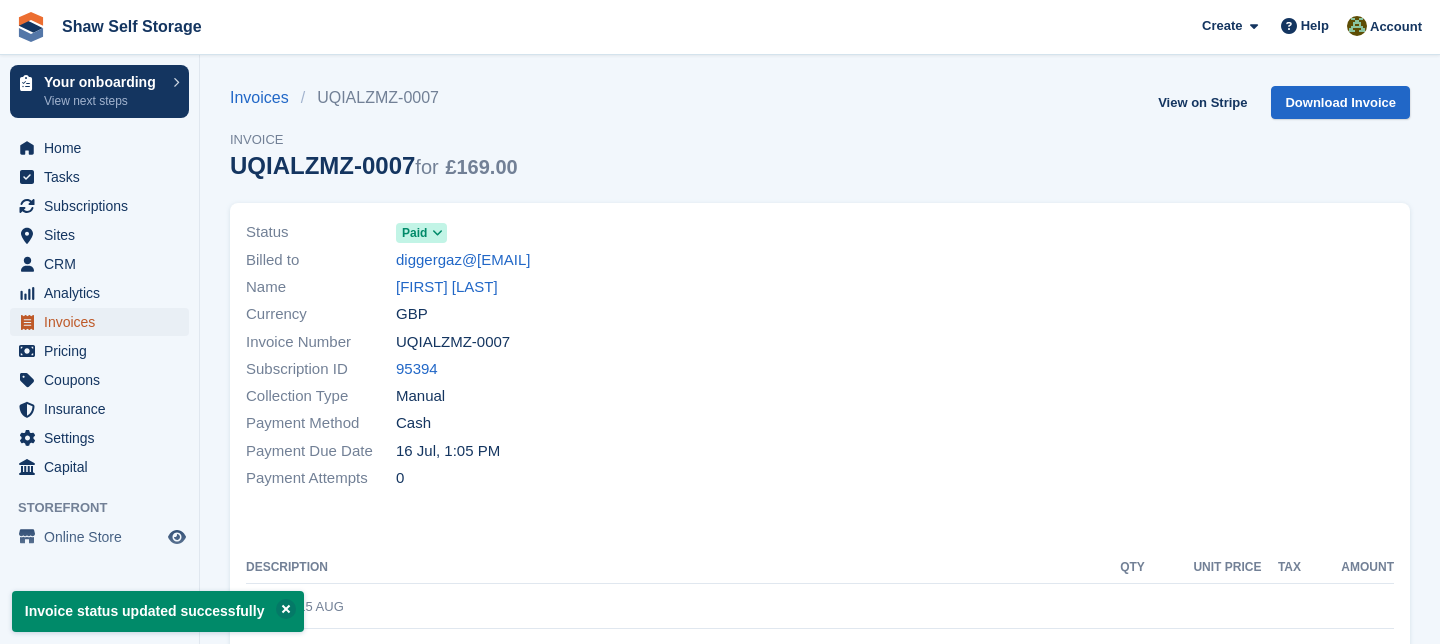 click on "Invoices" at bounding box center [104, 322] 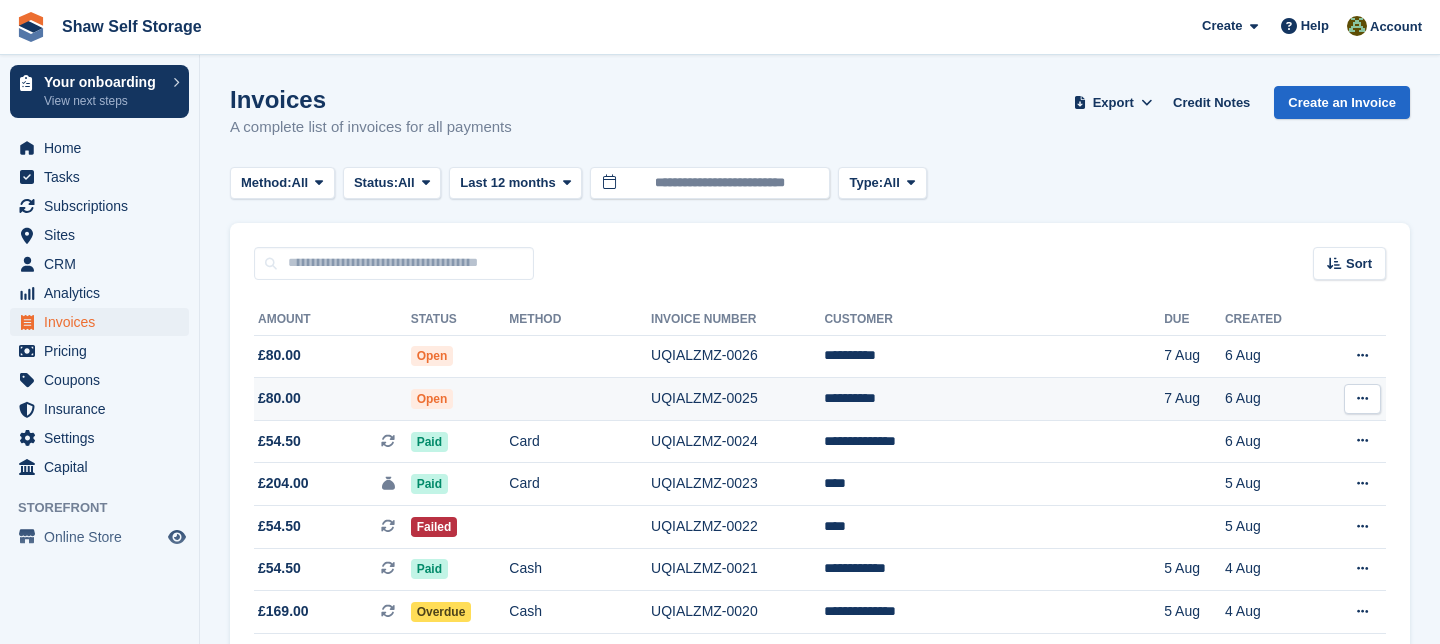 click on "Open" at bounding box center [432, 399] 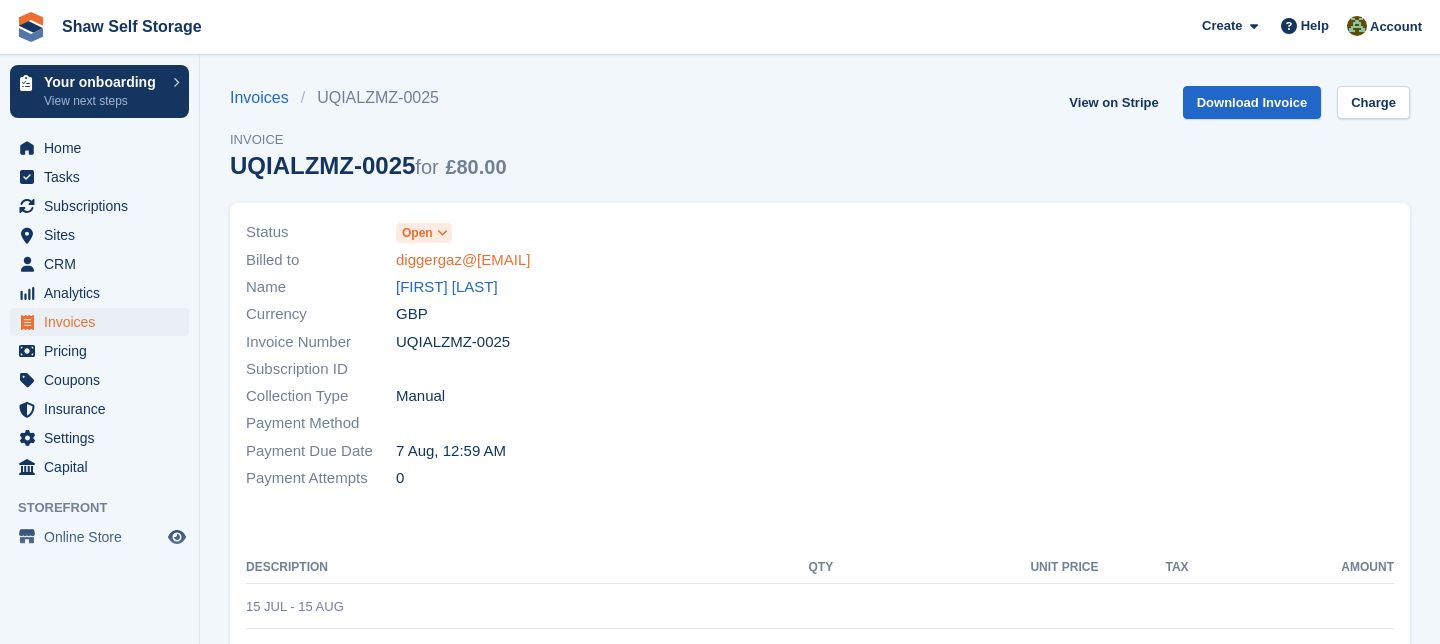 scroll, scrollTop: 0, scrollLeft: 0, axis: both 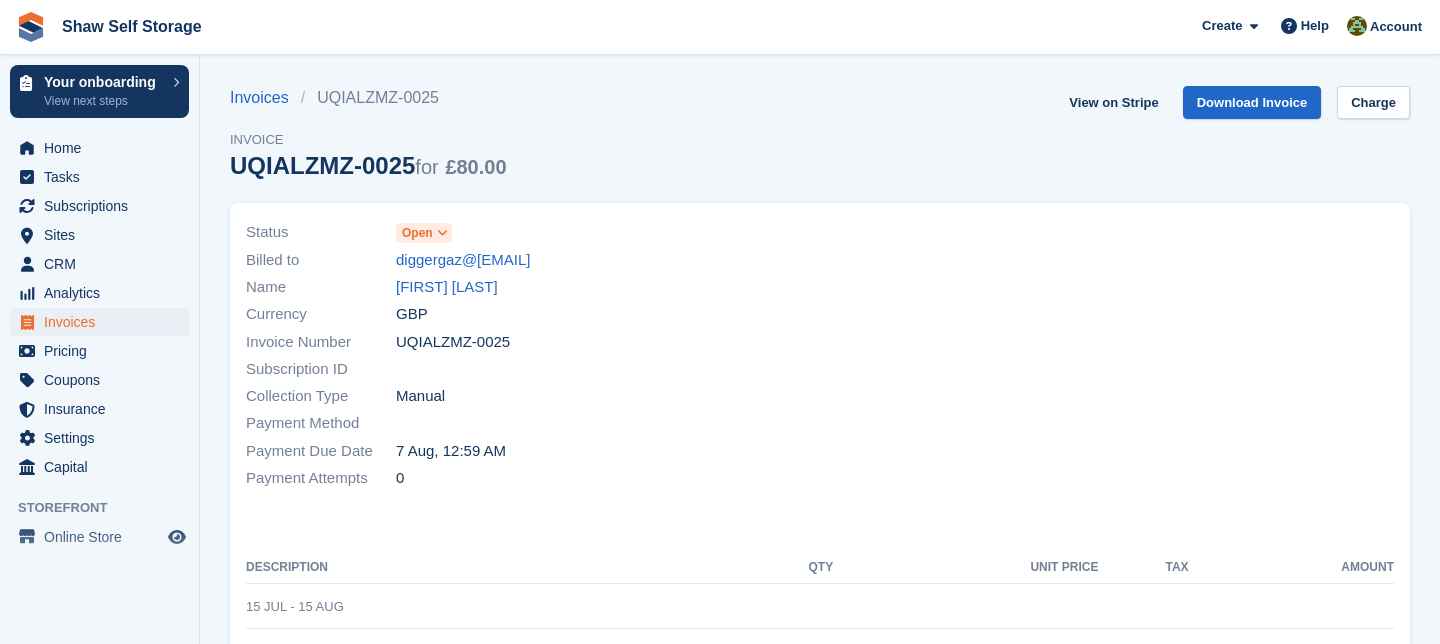 click at bounding box center (442, 233) 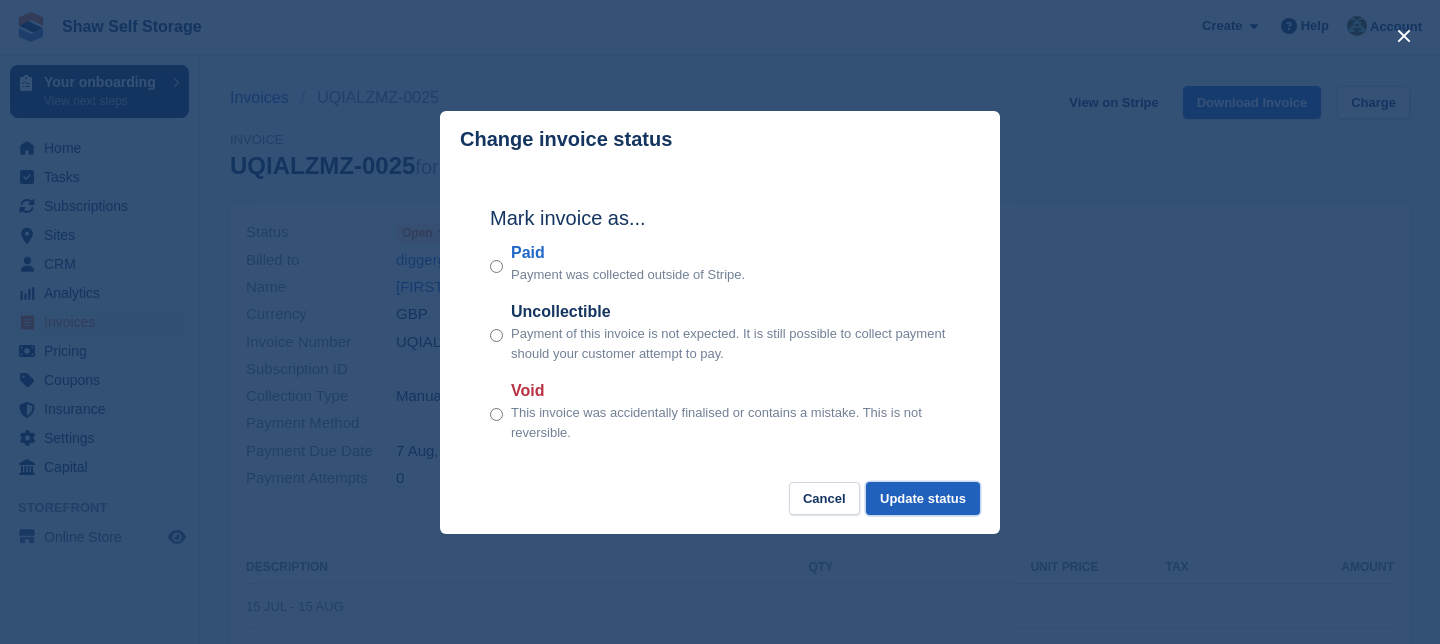 click on "Update status" at bounding box center (923, 498) 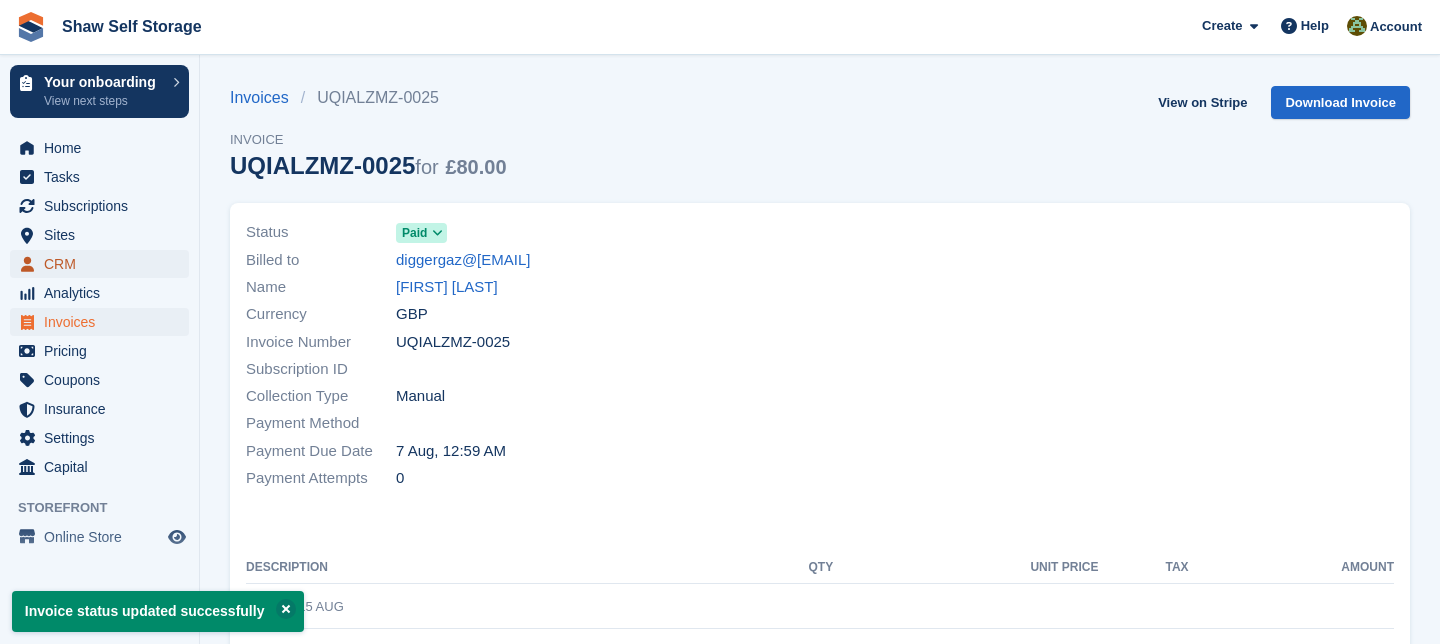 click on "CRM" at bounding box center [104, 264] 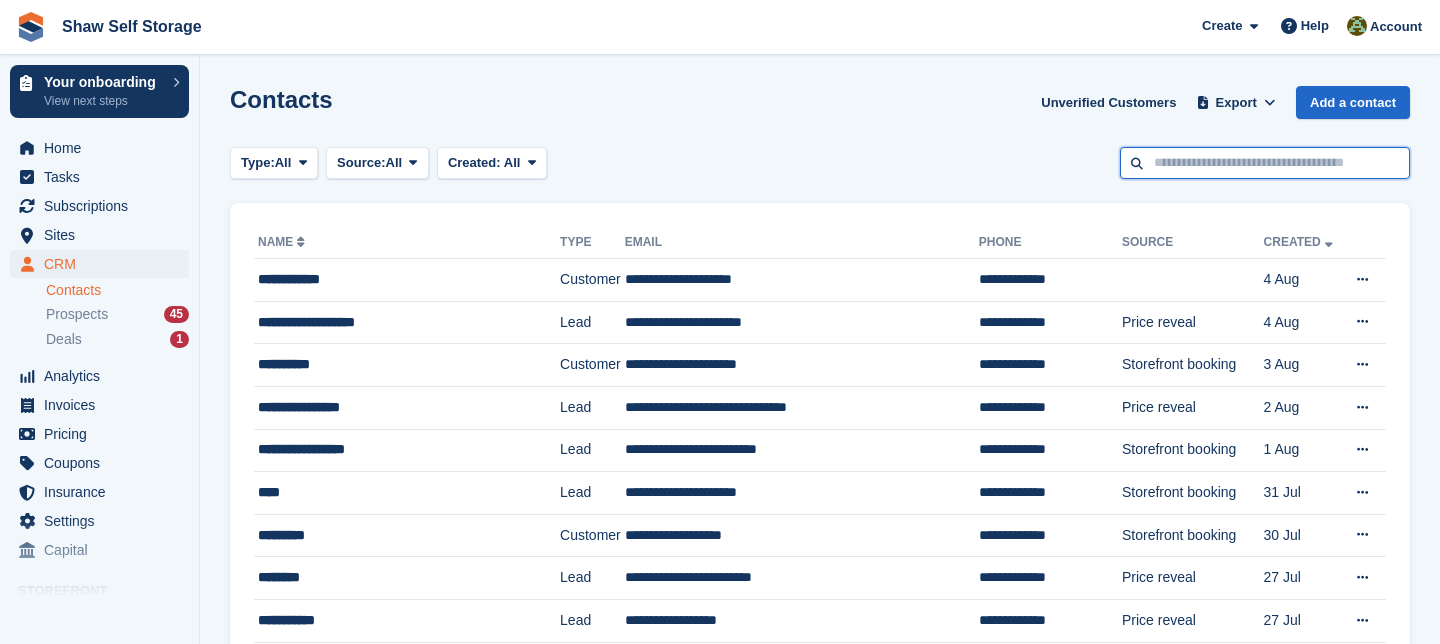 click at bounding box center (1265, 163) 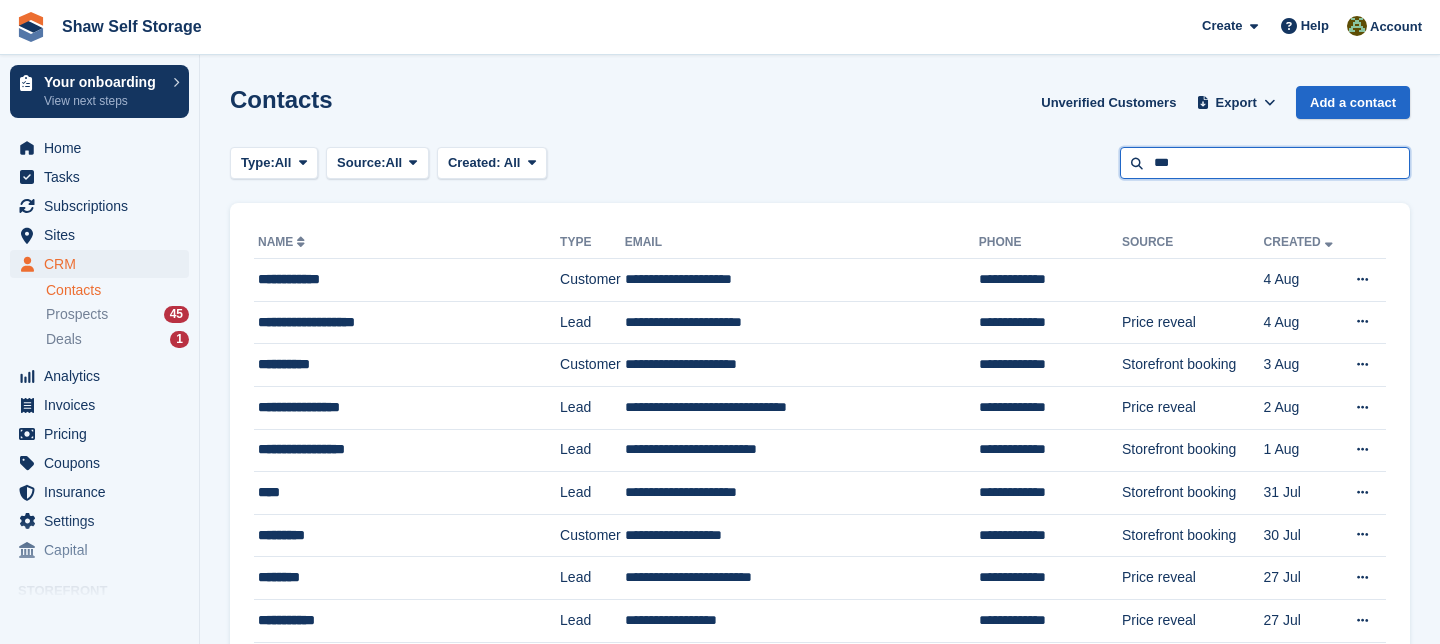 type on "***" 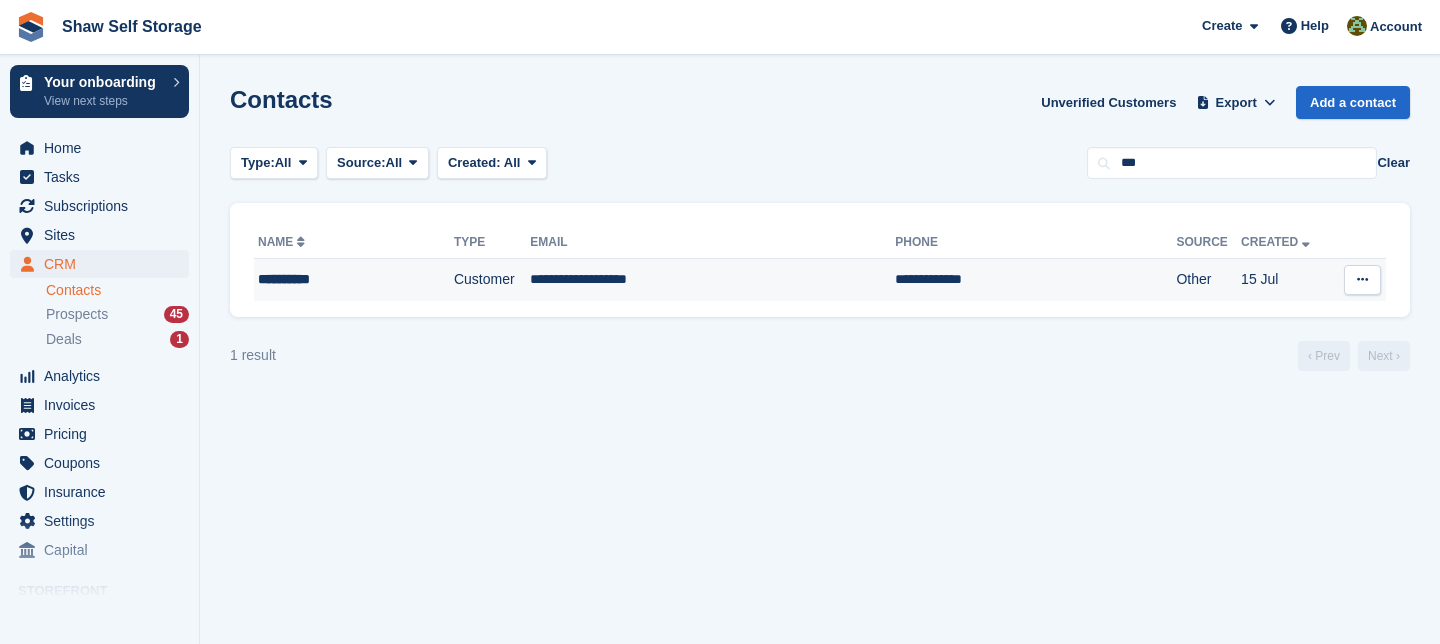click on "**********" at bounding box center (712, 280) 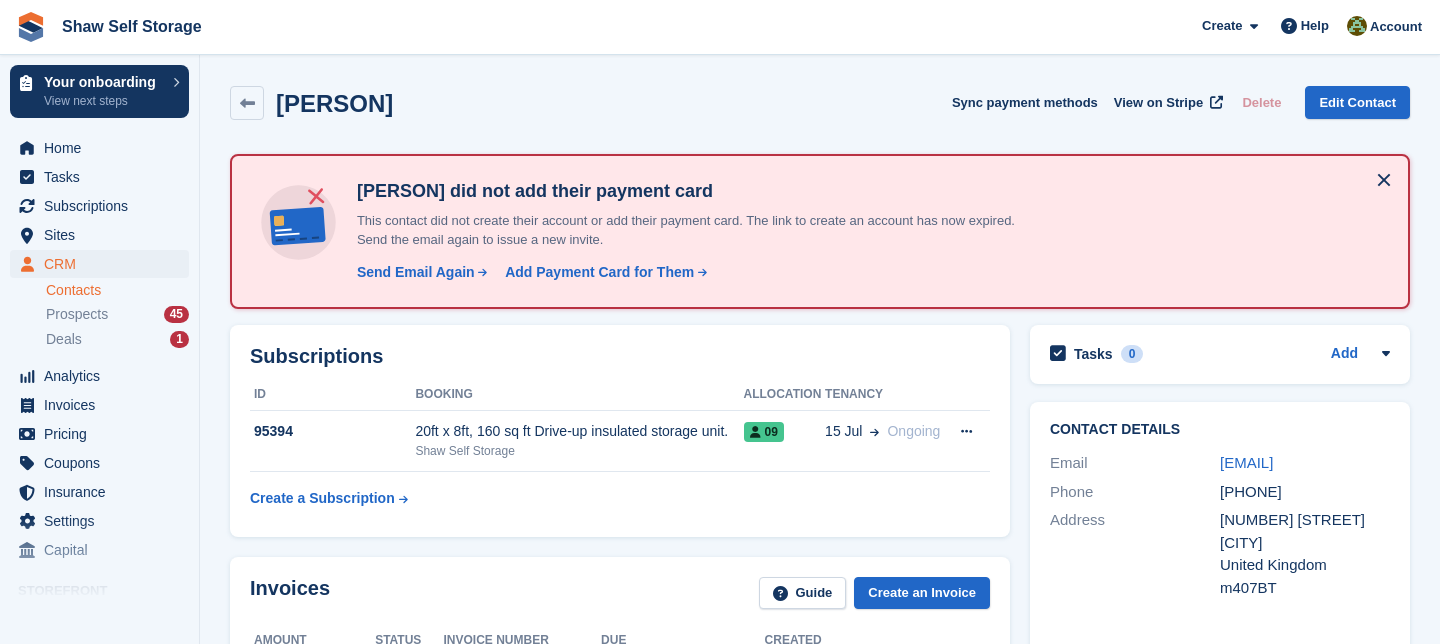 scroll, scrollTop: 1145, scrollLeft: 0, axis: vertical 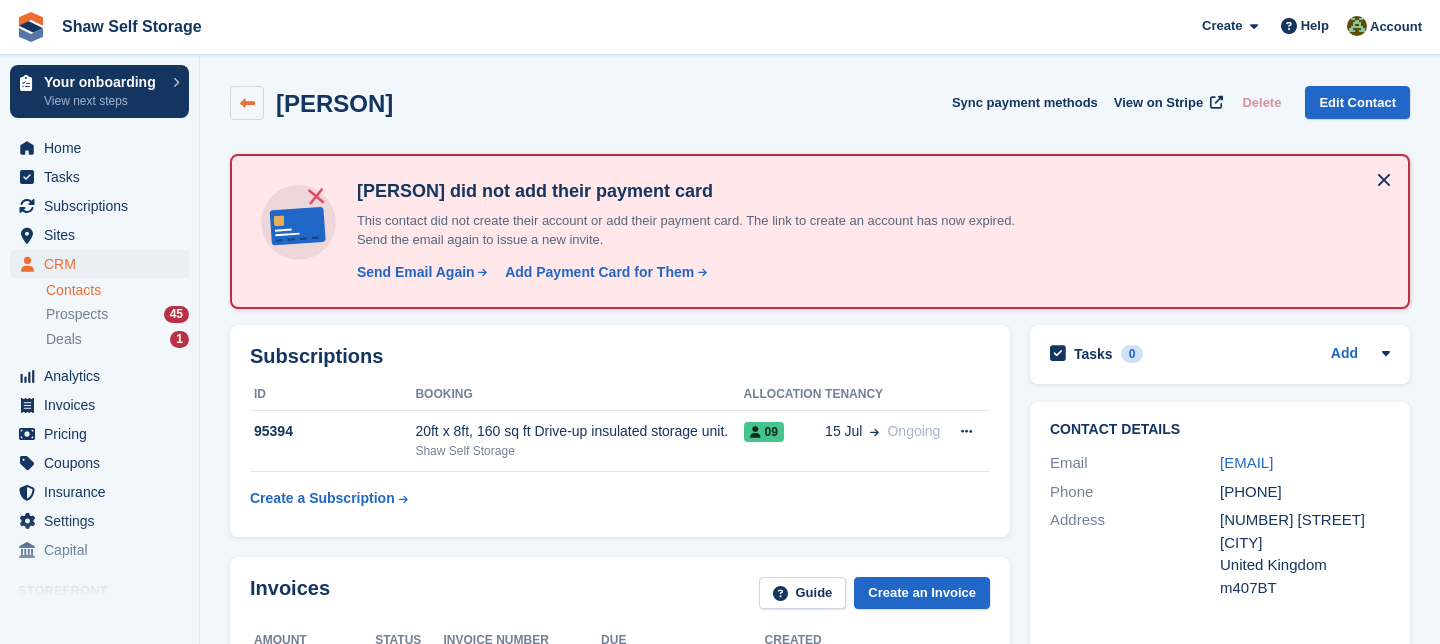 click at bounding box center (247, 103) 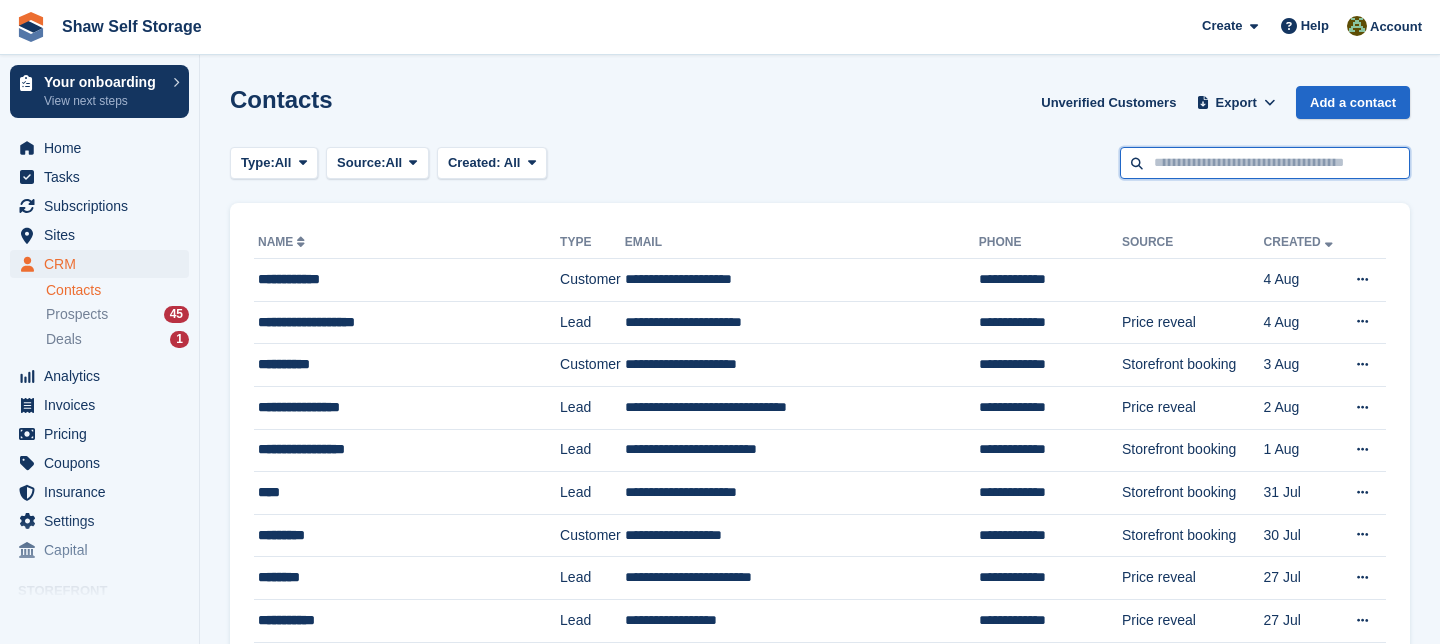 click at bounding box center [1265, 163] 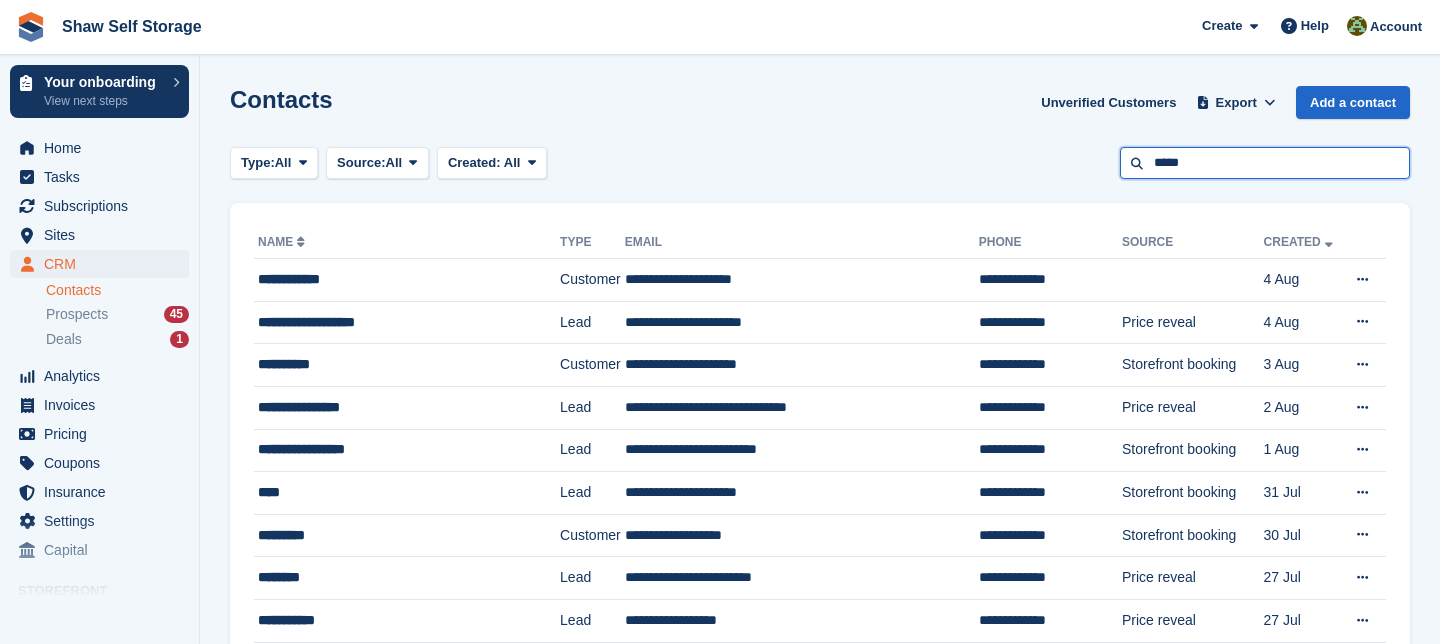 type on "*****" 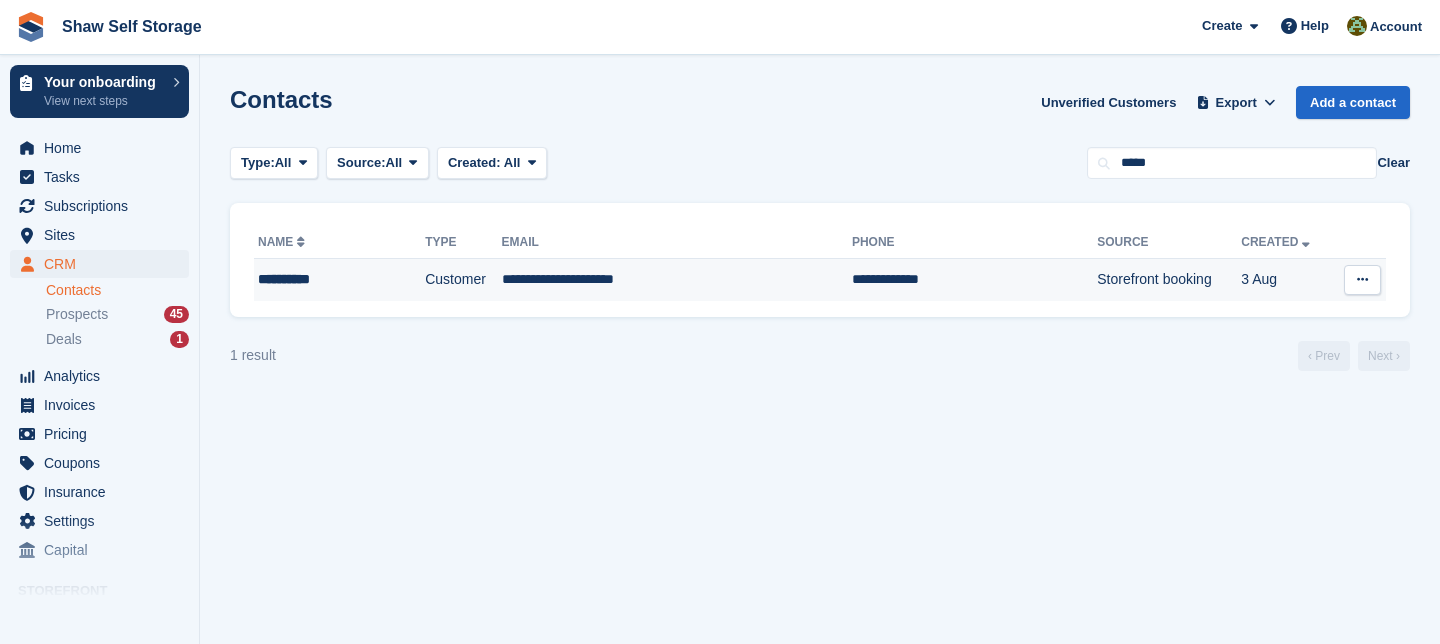 click on "**********" at bounding box center (677, 280) 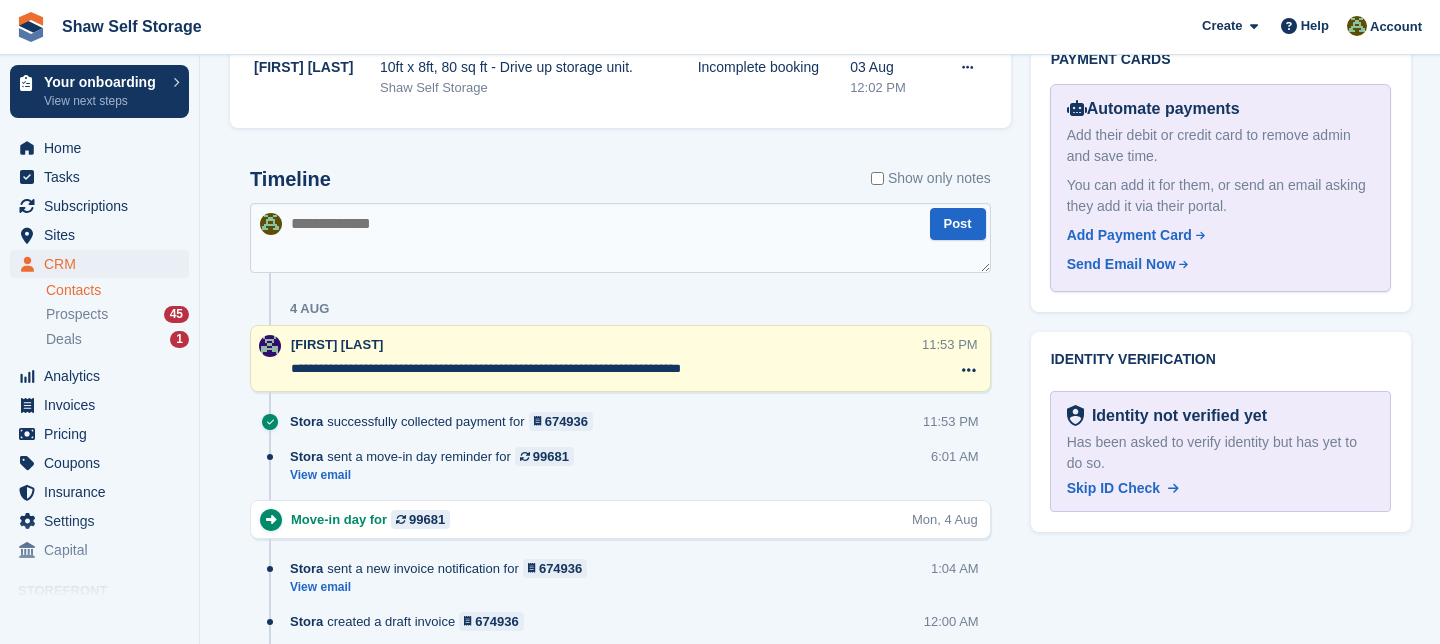 scroll, scrollTop: 1075, scrollLeft: 0, axis: vertical 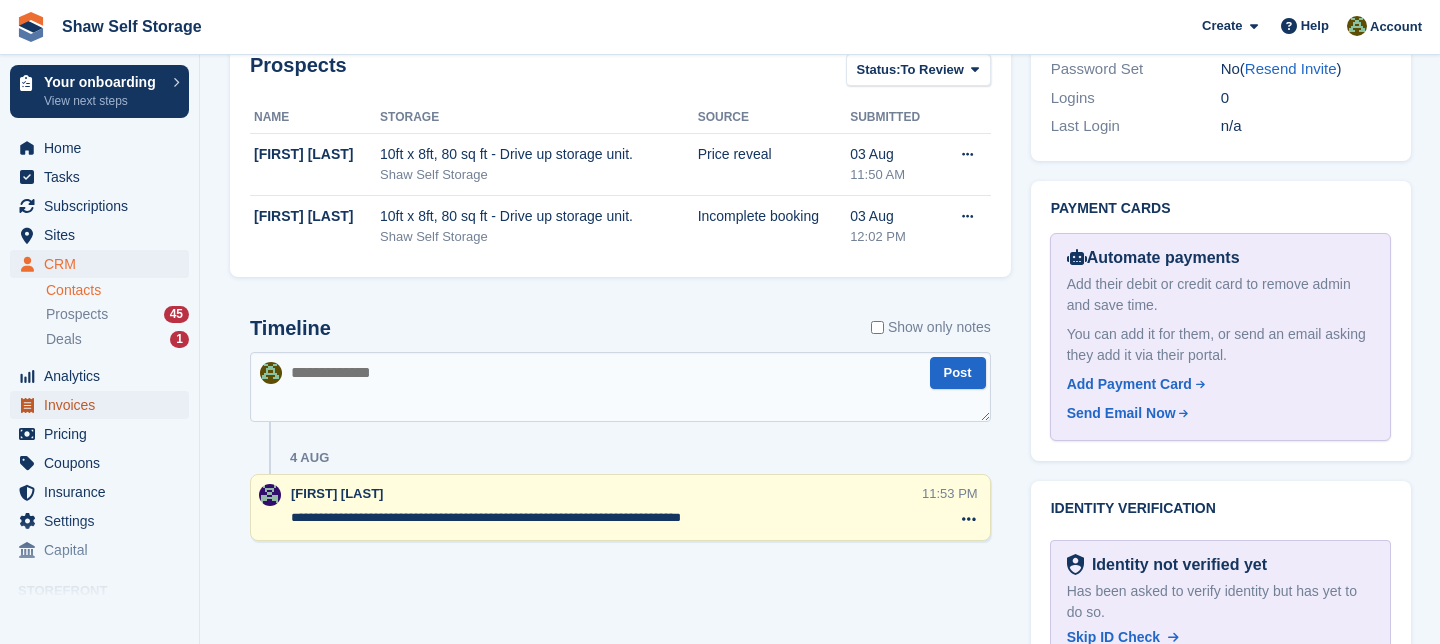 click on "Invoices" at bounding box center [104, 405] 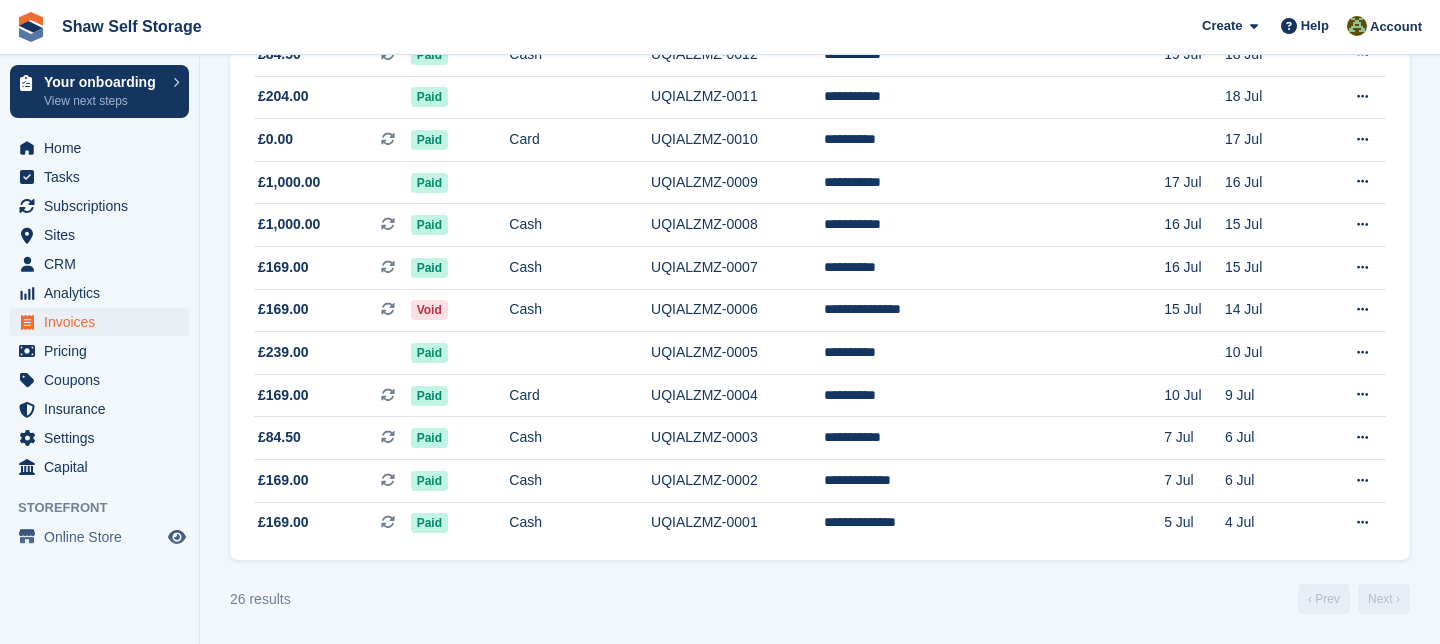 scroll, scrollTop: 0, scrollLeft: 0, axis: both 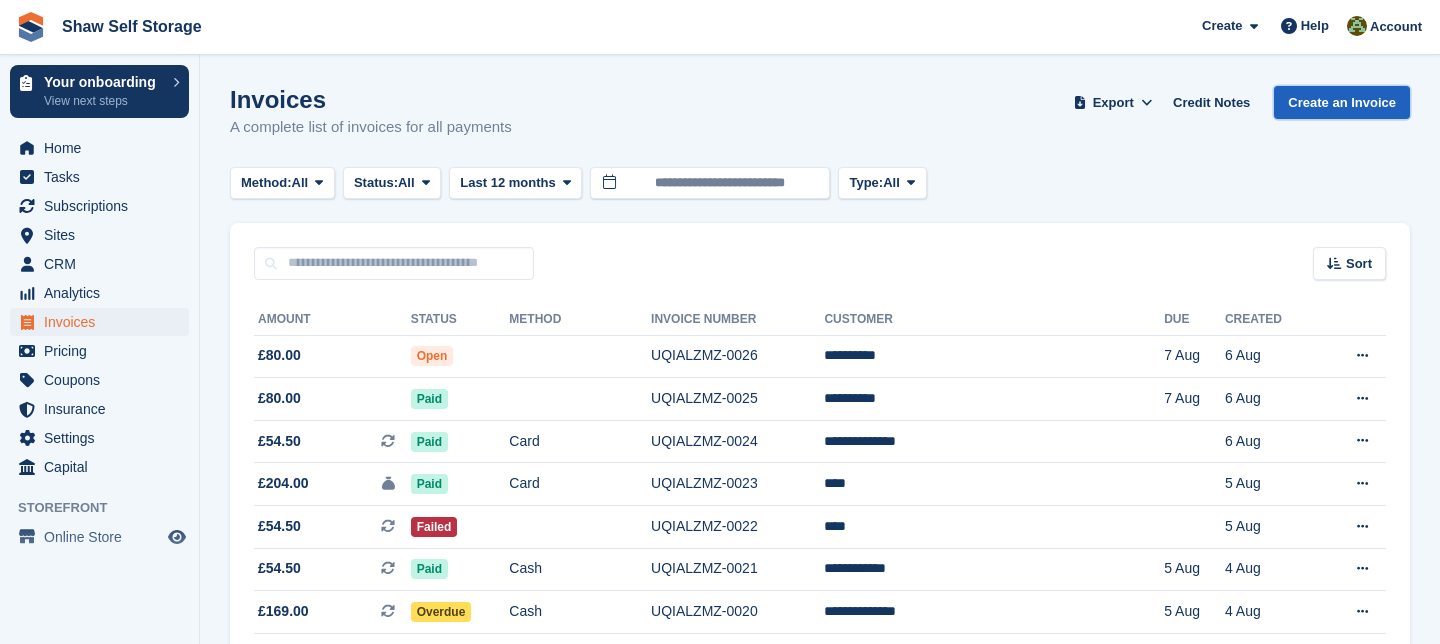 click on "Create an Invoice" at bounding box center (1342, 102) 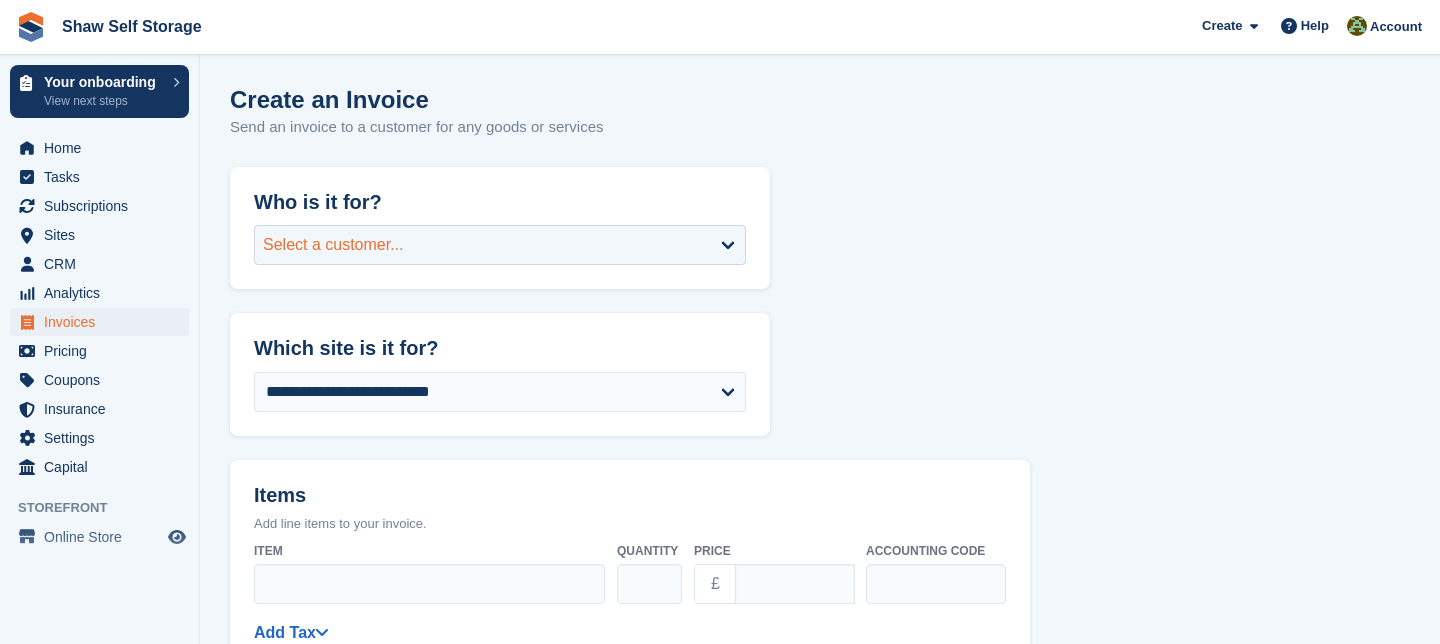 scroll, scrollTop: 0, scrollLeft: 0, axis: both 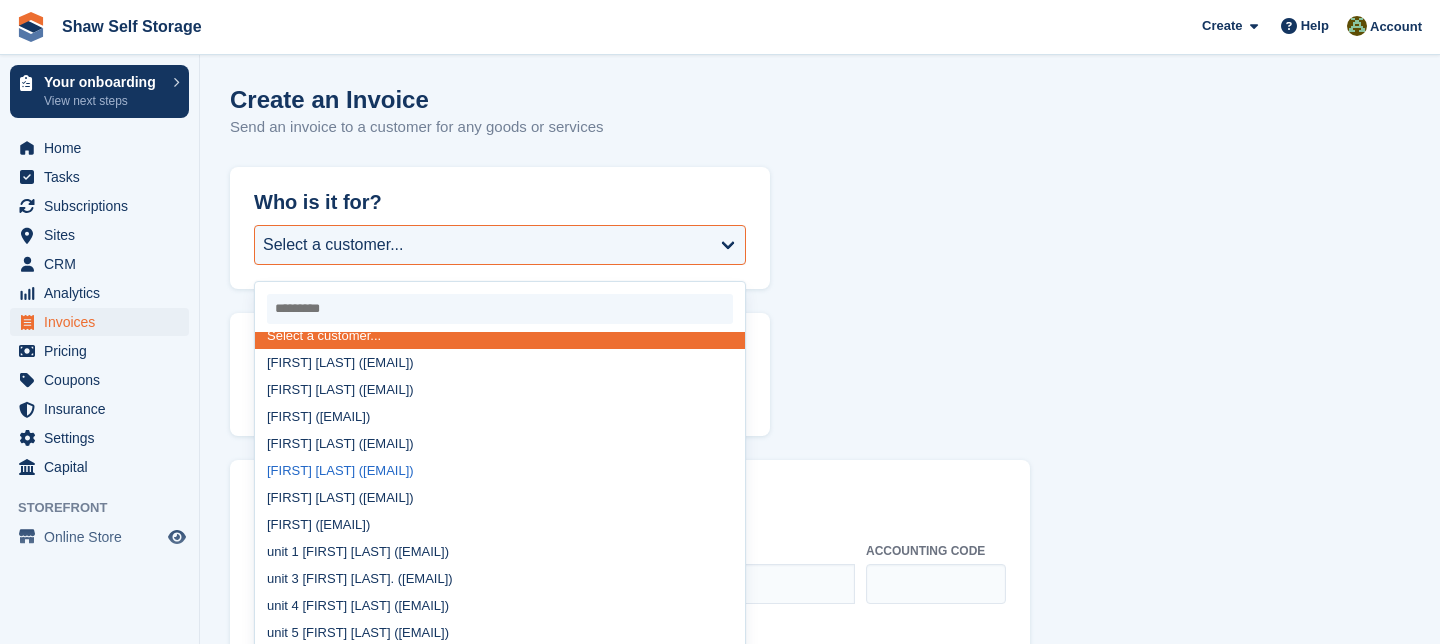click on "Debra Carr (debby.42@hotmail.co.uk)" at bounding box center [500, 470] 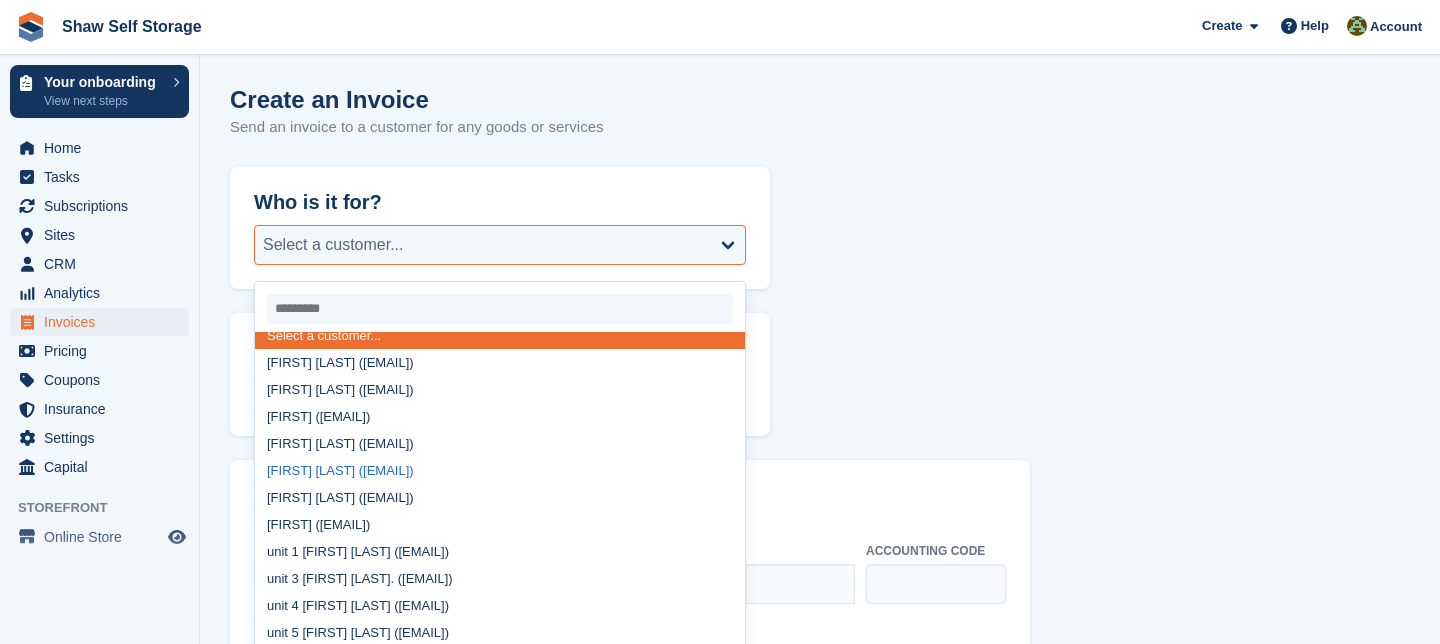 select on "******" 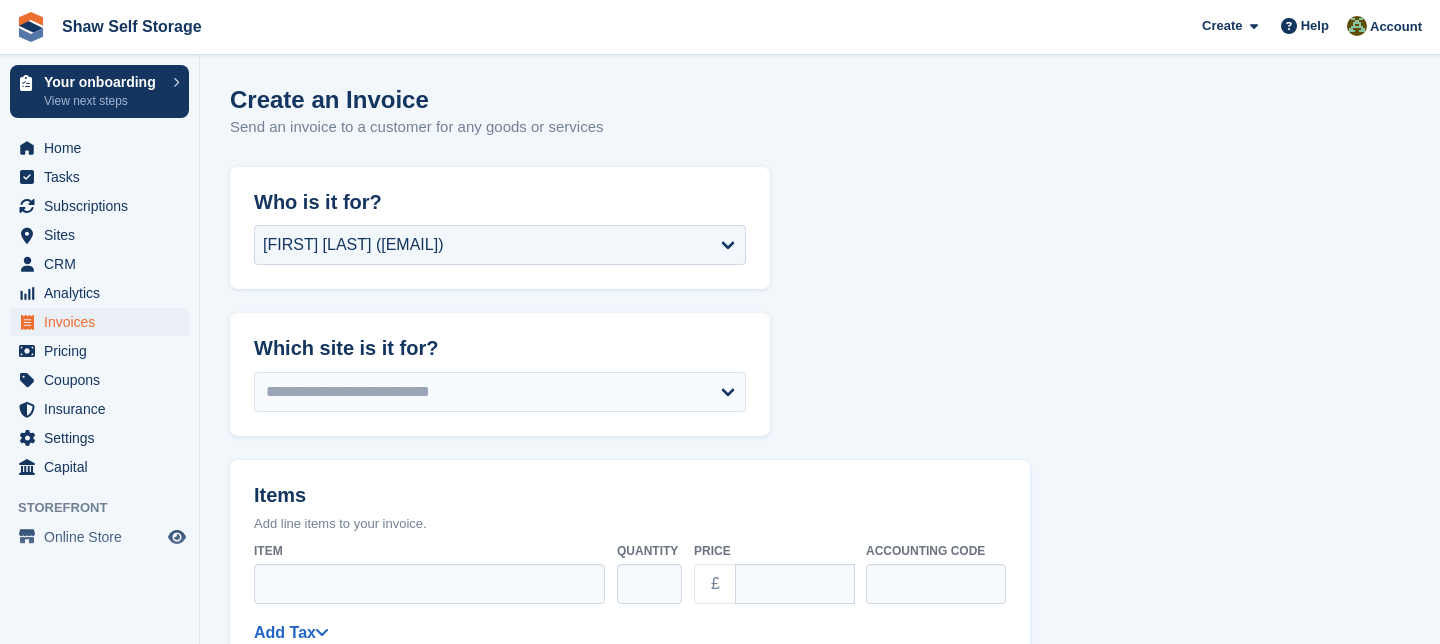 select on "******" 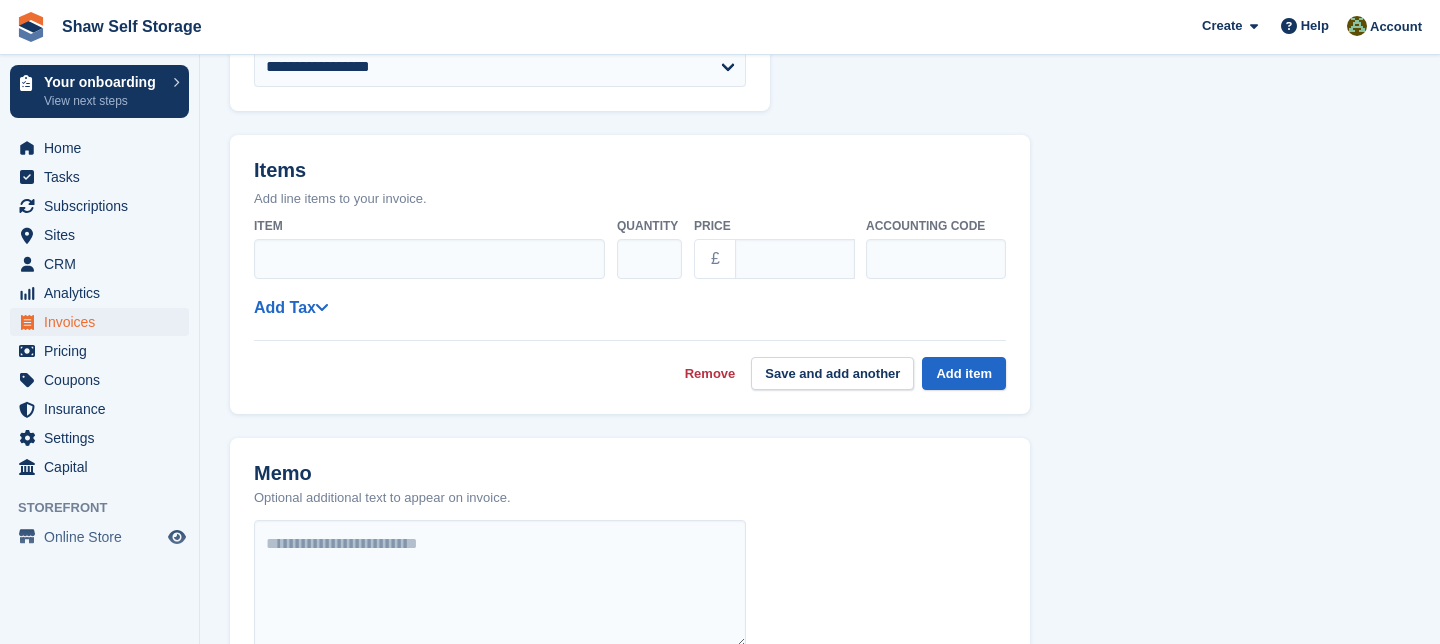 scroll, scrollTop: 429, scrollLeft: 0, axis: vertical 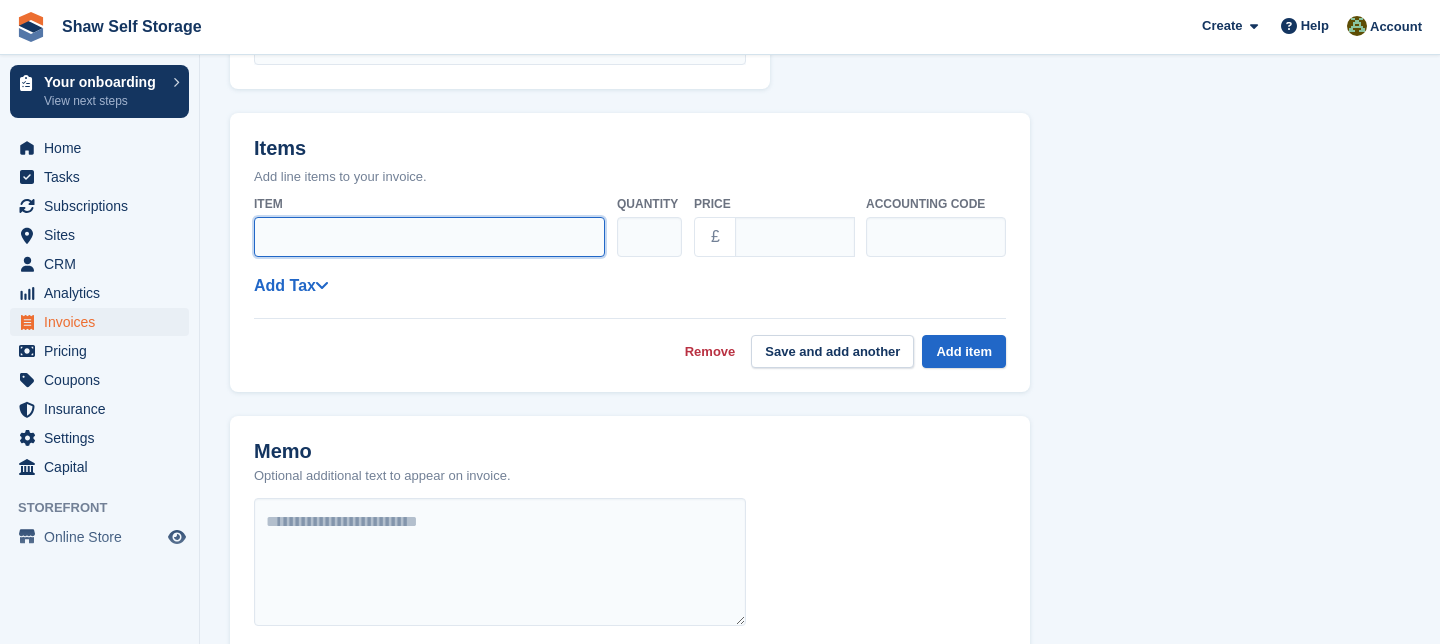 click on "Item" at bounding box center (429, 237) 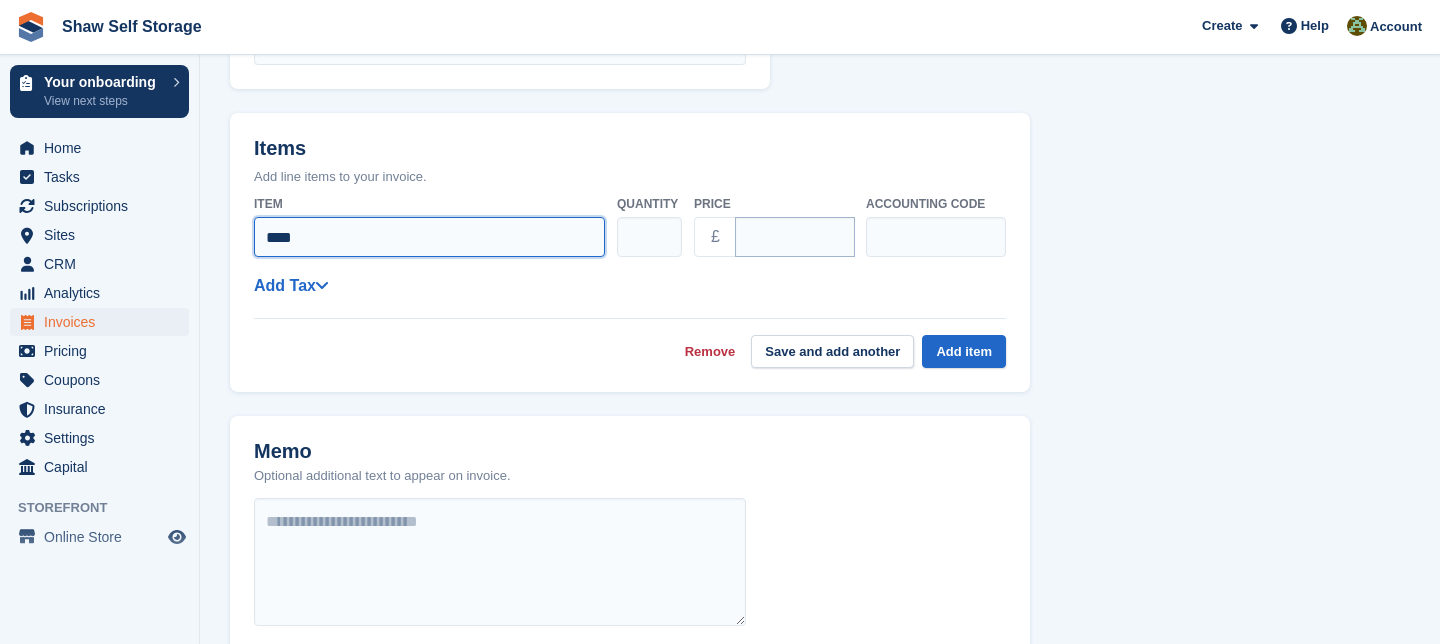 type on "****" 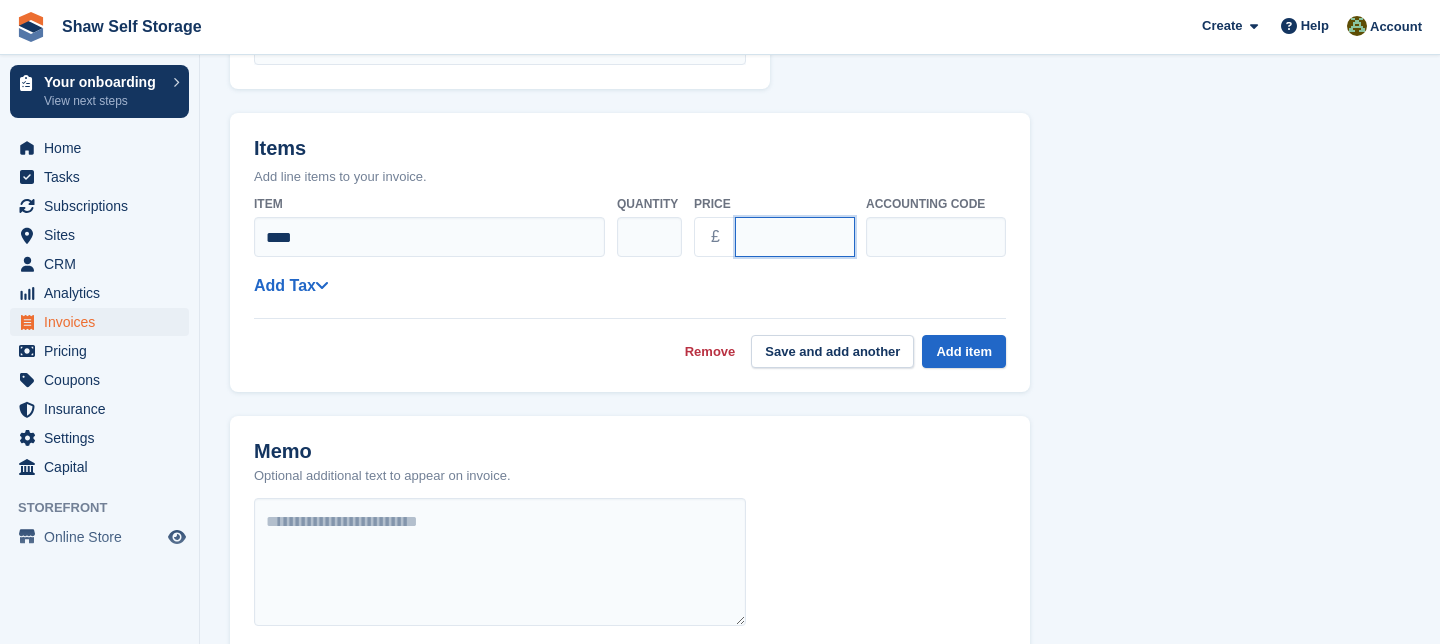 drag, startPoint x: 758, startPoint y: 238, endPoint x: 743, endPoint y: 238, distance: 15 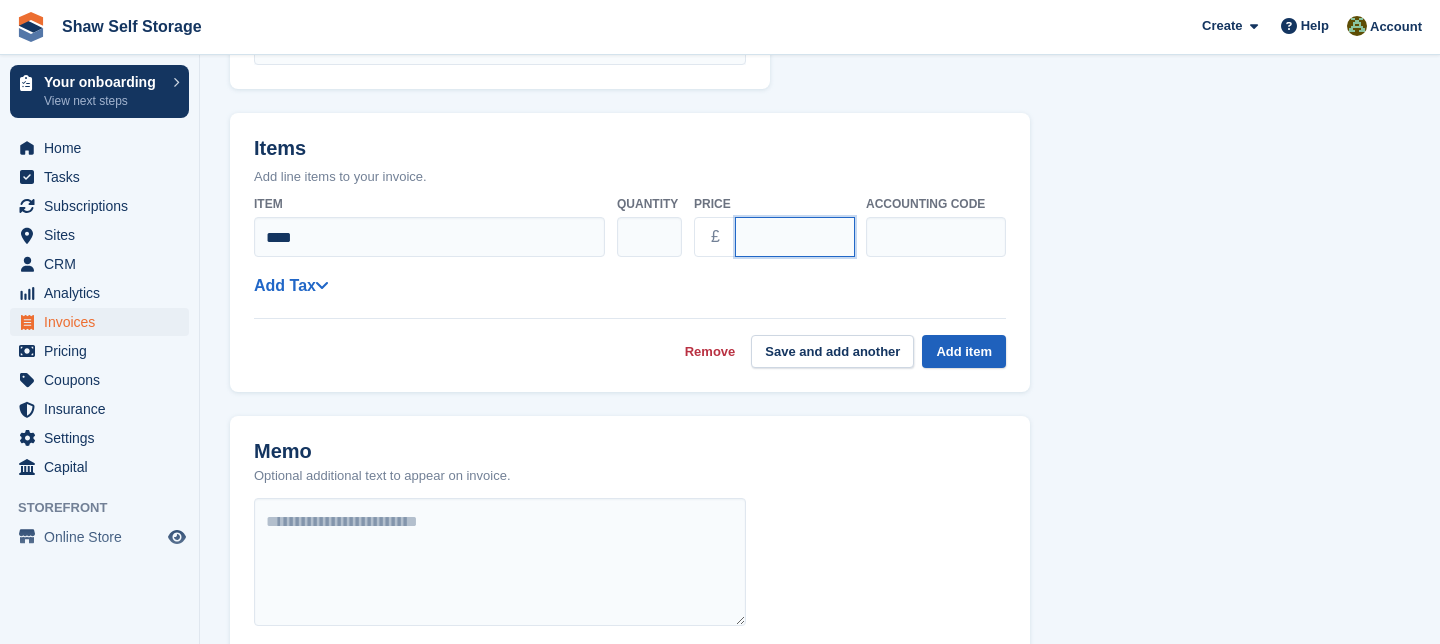 type on "*****" 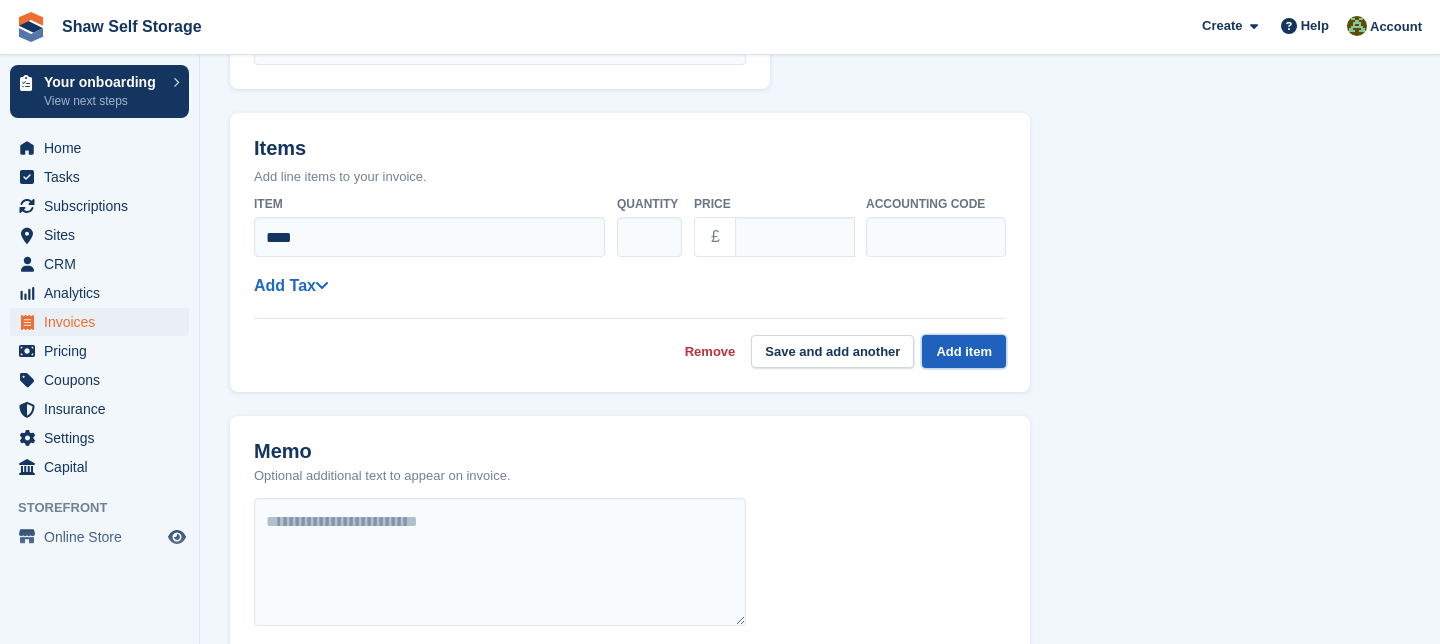 click on "Add item" at bounding box center (964, 351) 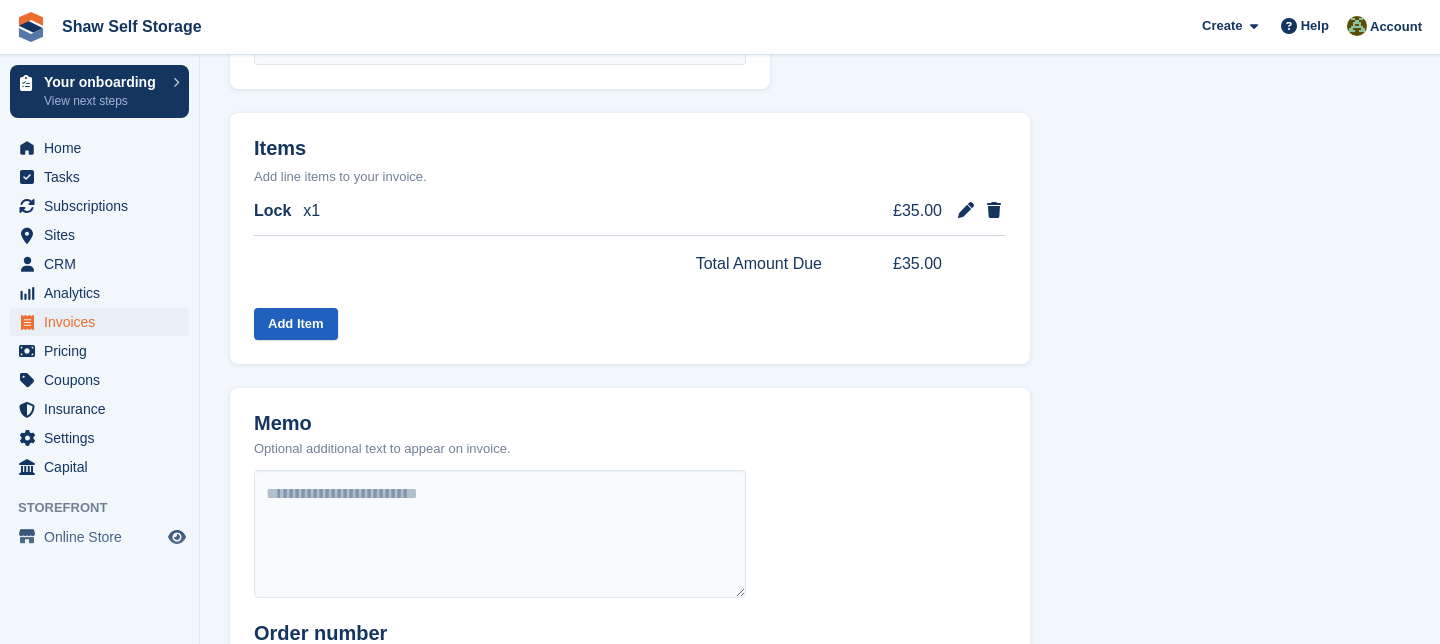 click on "Add Item" at bounding box center (296, 324) 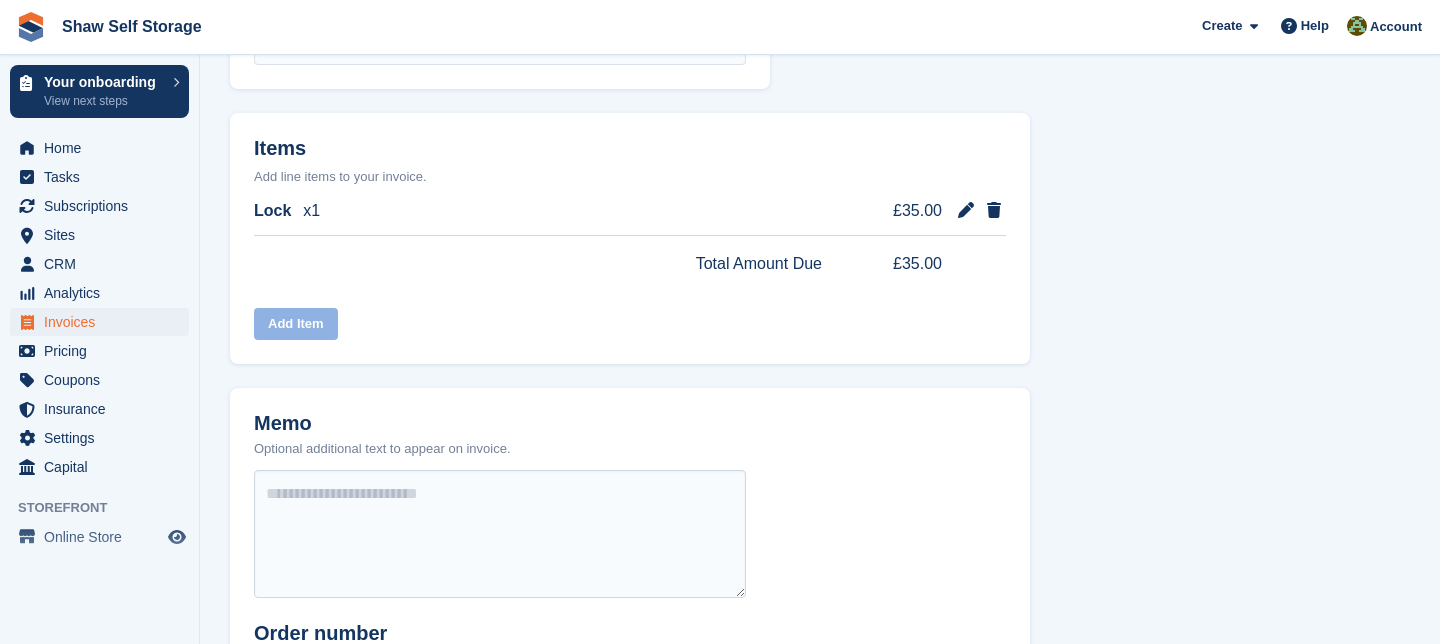 select on "******" 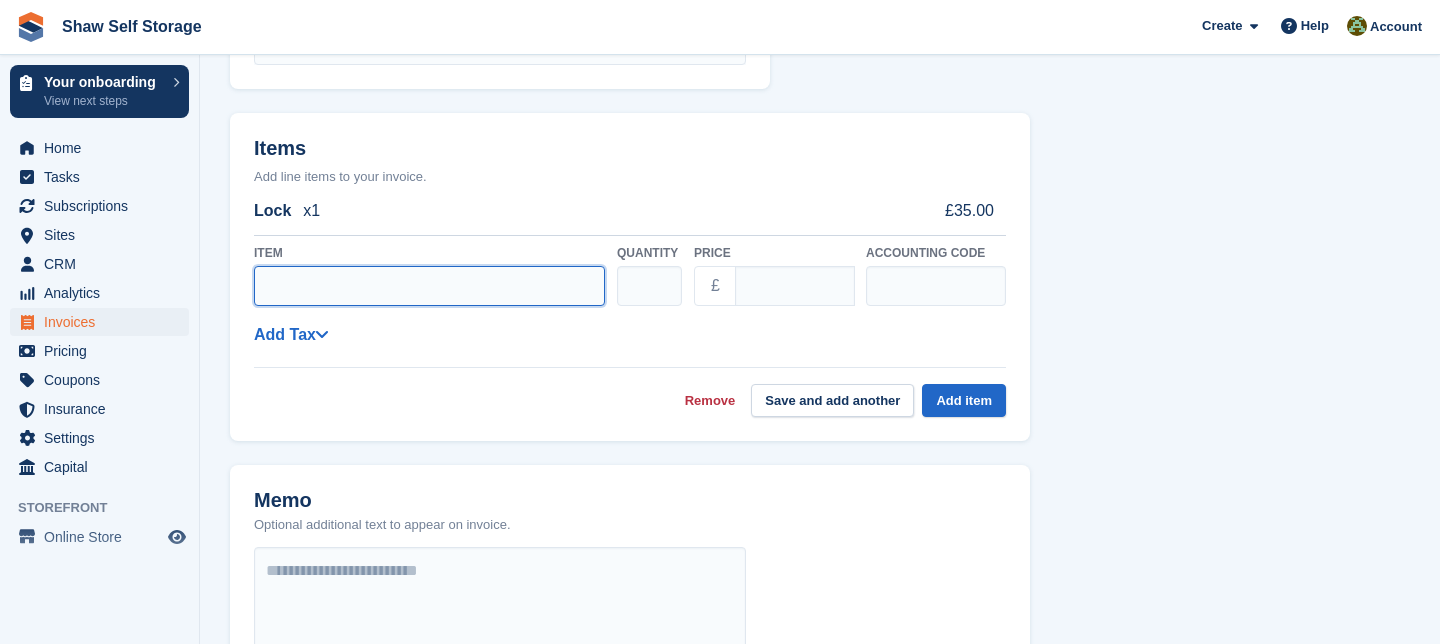click on "Item" at bounding box center [429, 286] 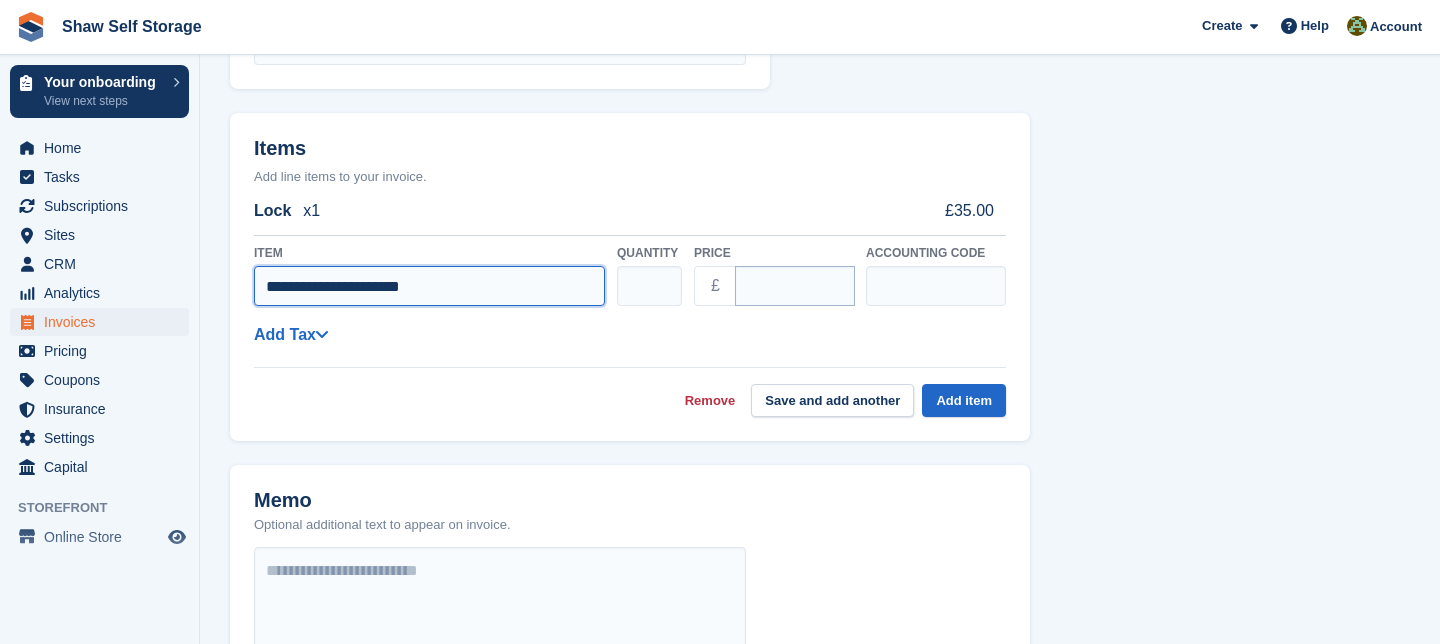 type on "**********" 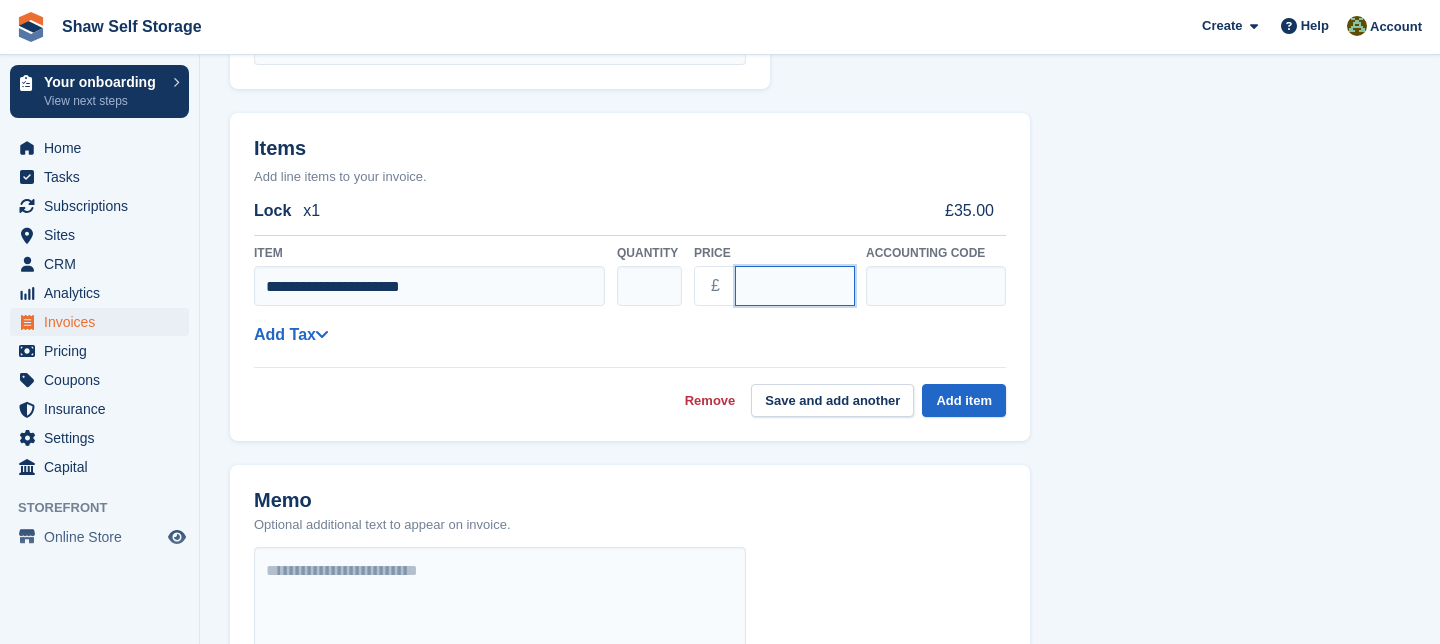 click on "****" at bounding box center (795, 286) 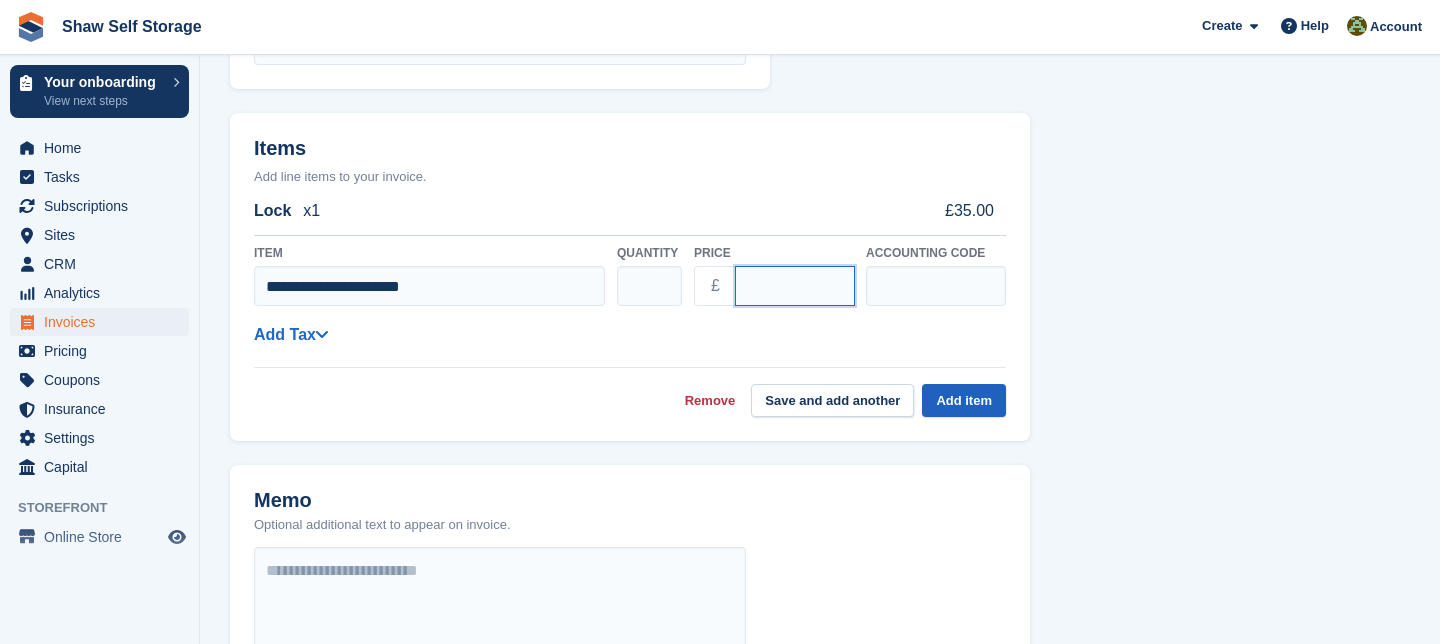 type on "*****" 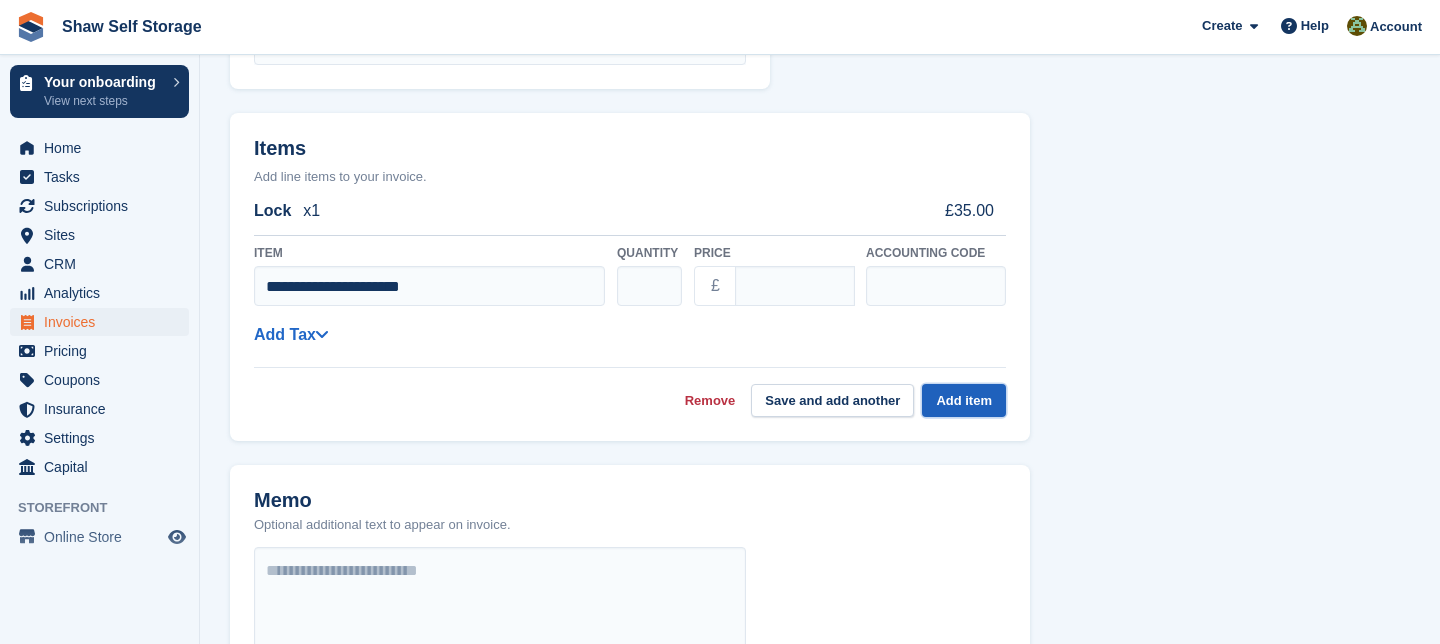 click on "Add item" at bounding box center (964, 400) 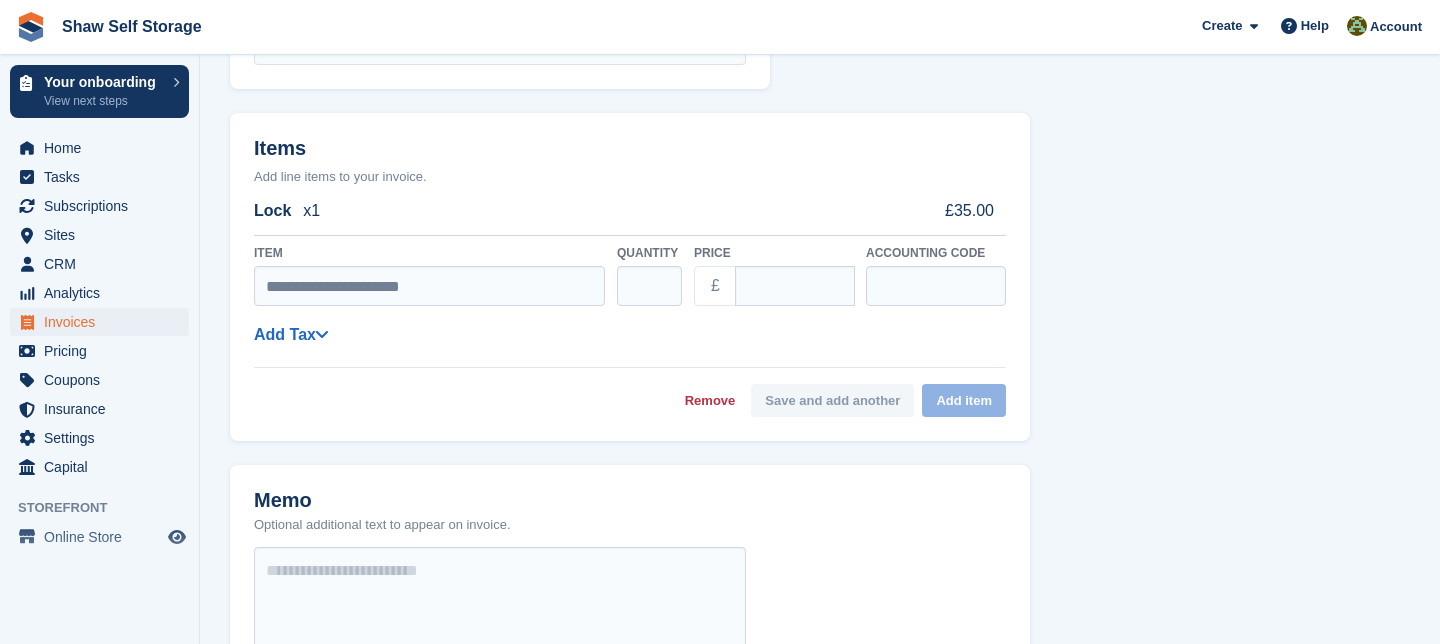 select on "******" 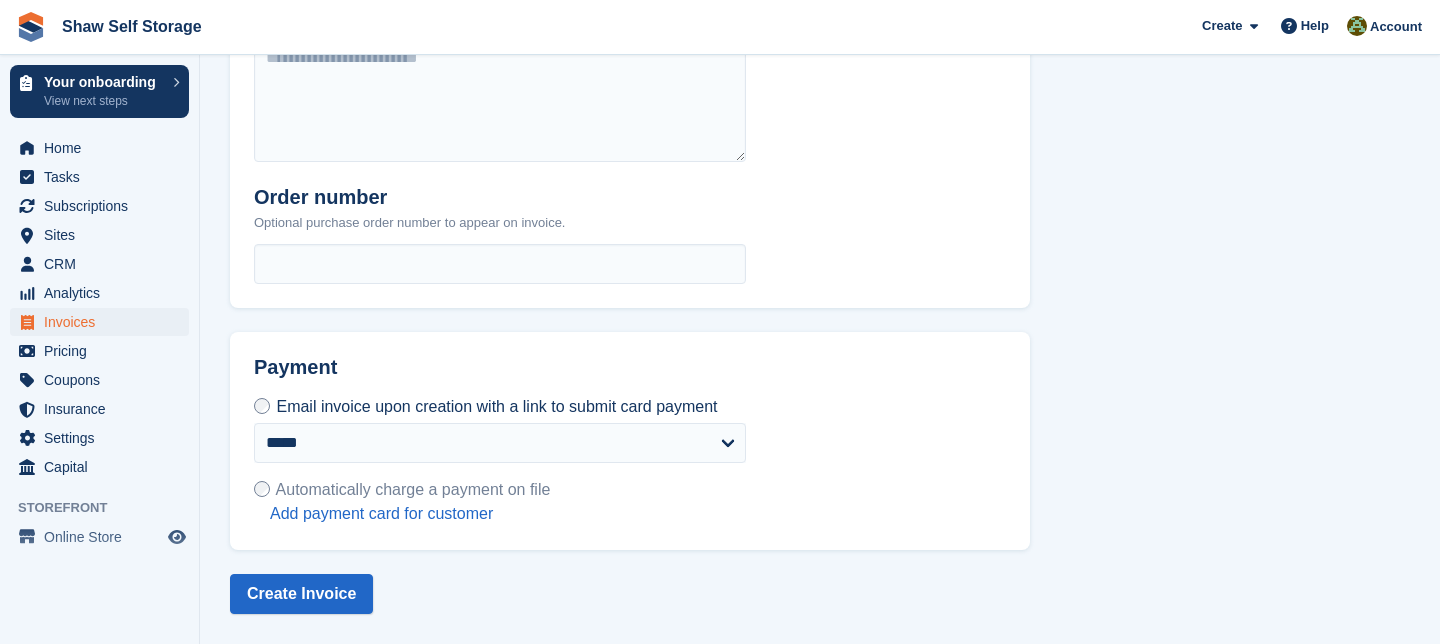 scroll, scrollTop: 930, scrollLeft: 0, axis: vertical 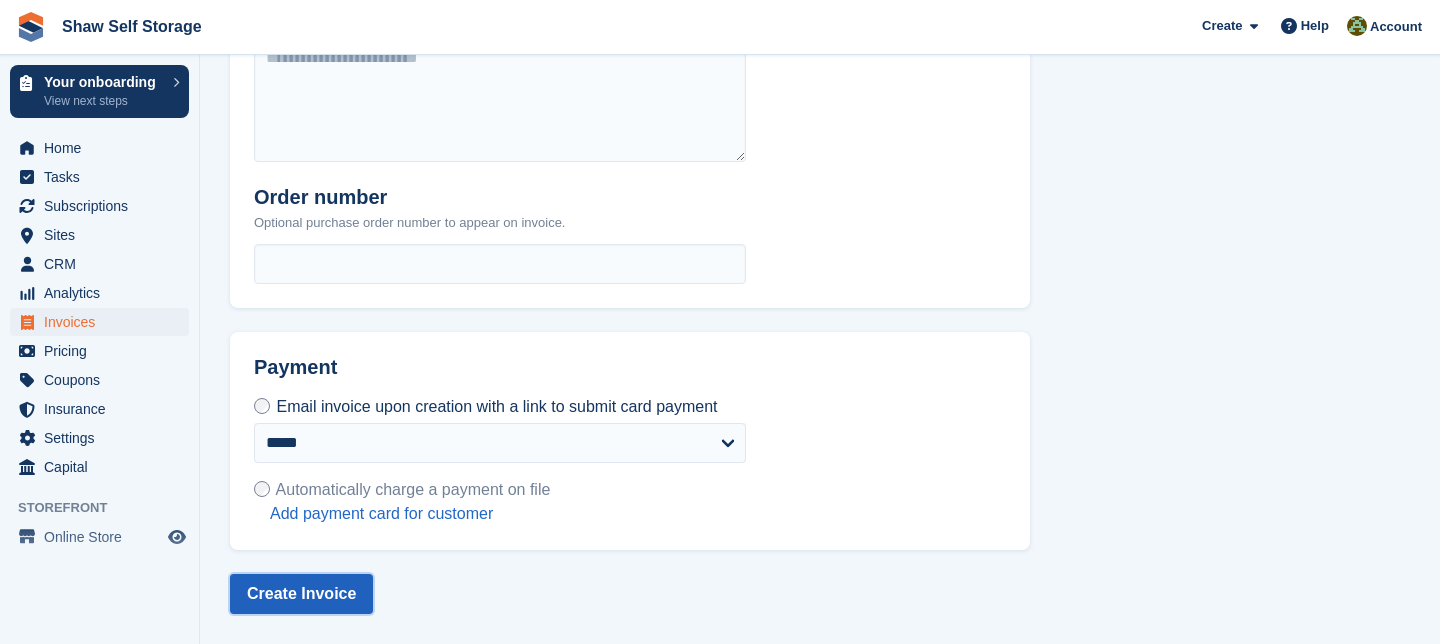 click on "Create Invoice" at bounding box center [301, 594] 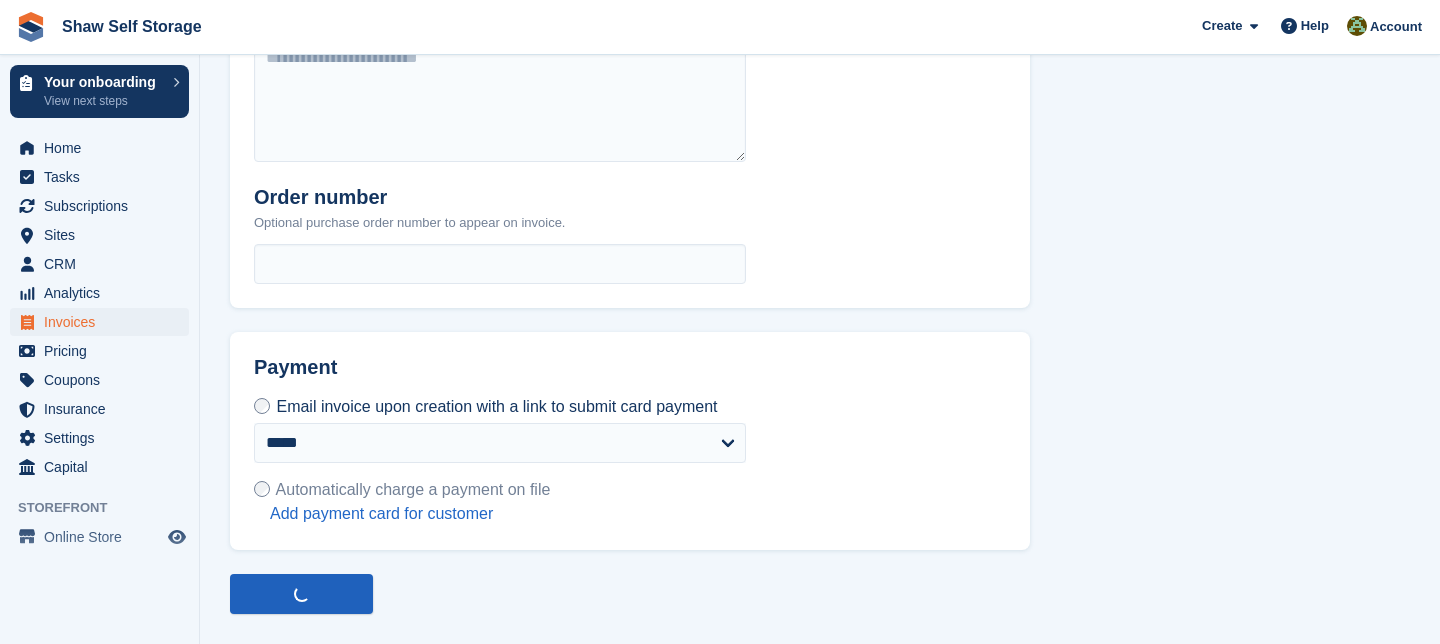 scroll, scrollTop: 0, scrollLeft: 0, axis: both 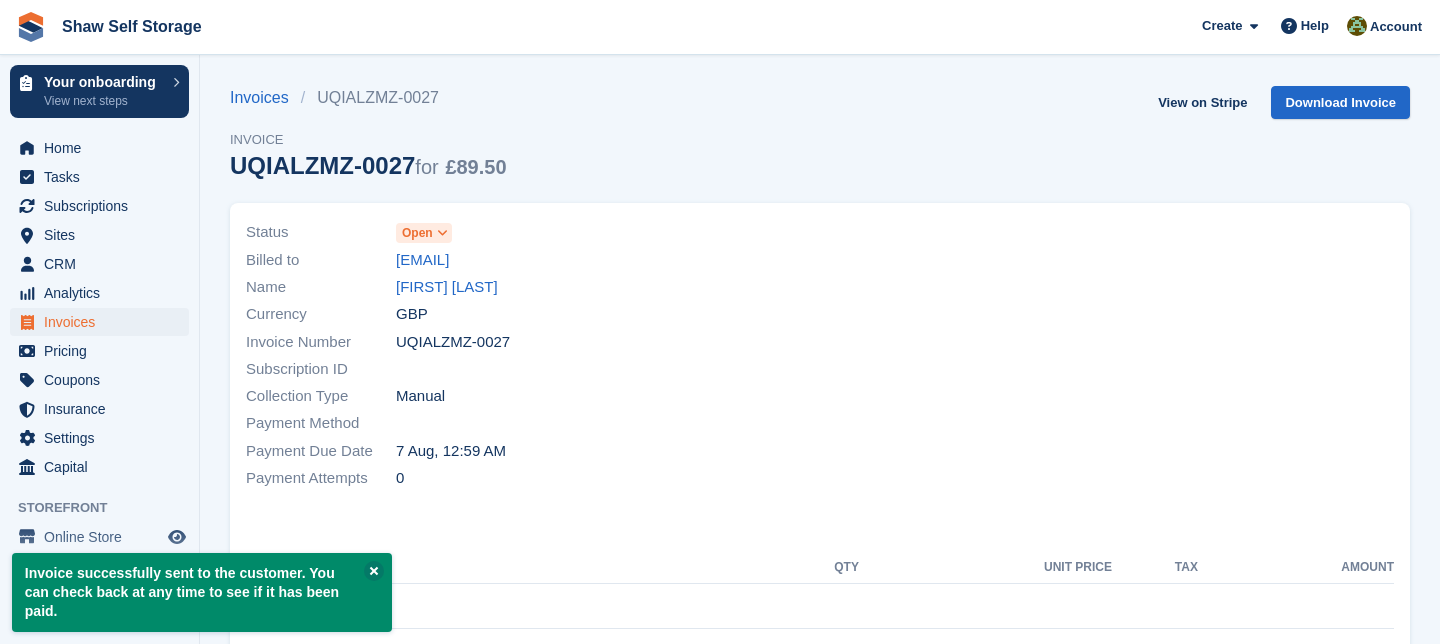 click at bounding box center [442, 233] 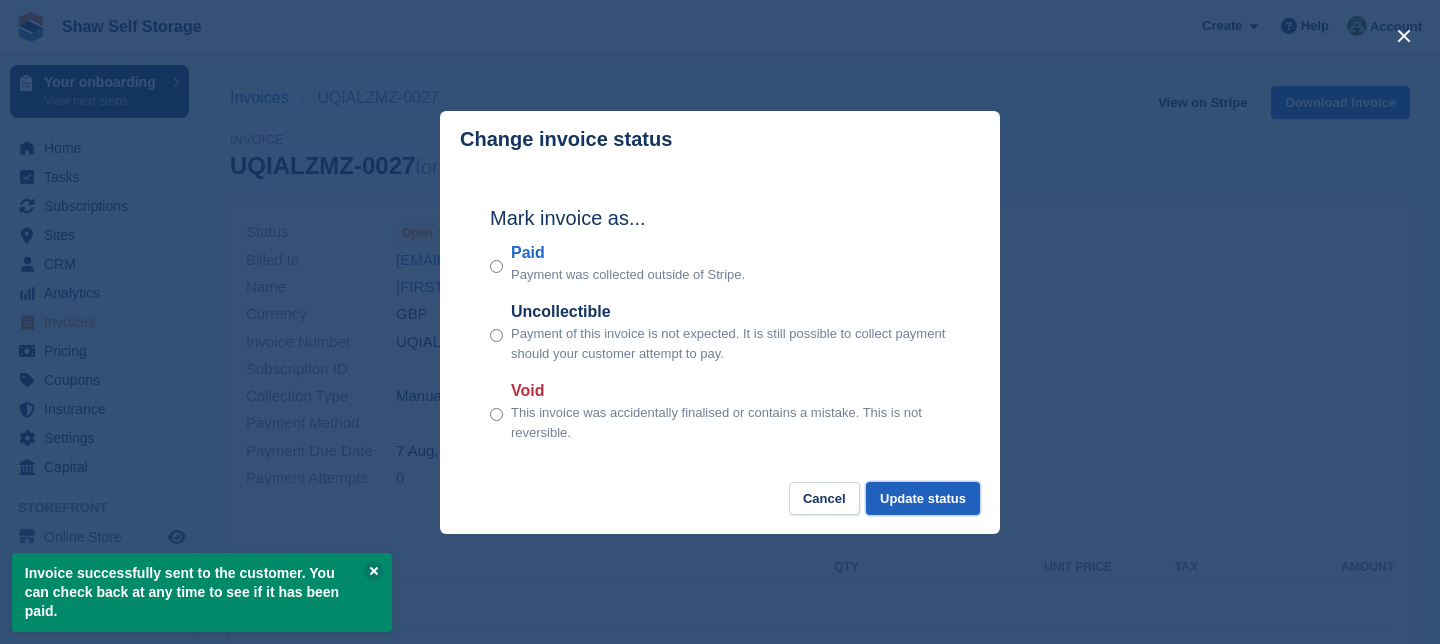 click on "Update status" at bounding box center (923, 498) 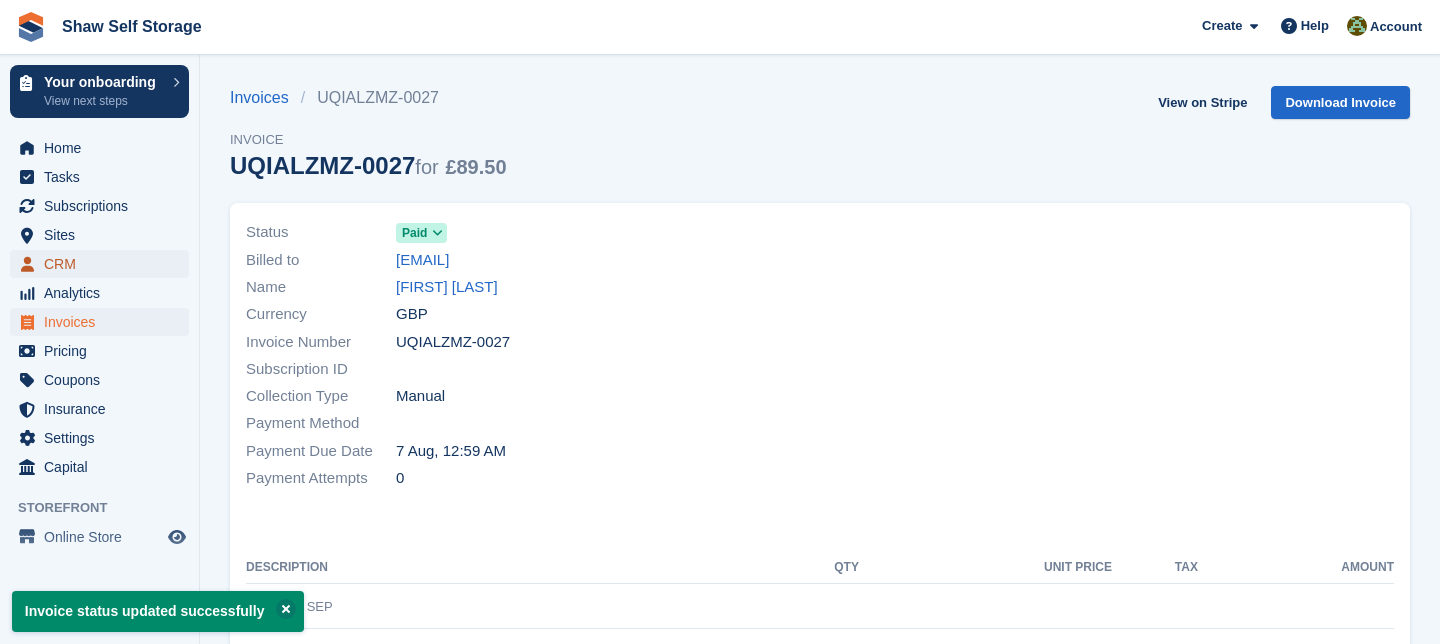 click on "CRM" at bounding box center [104, 264] 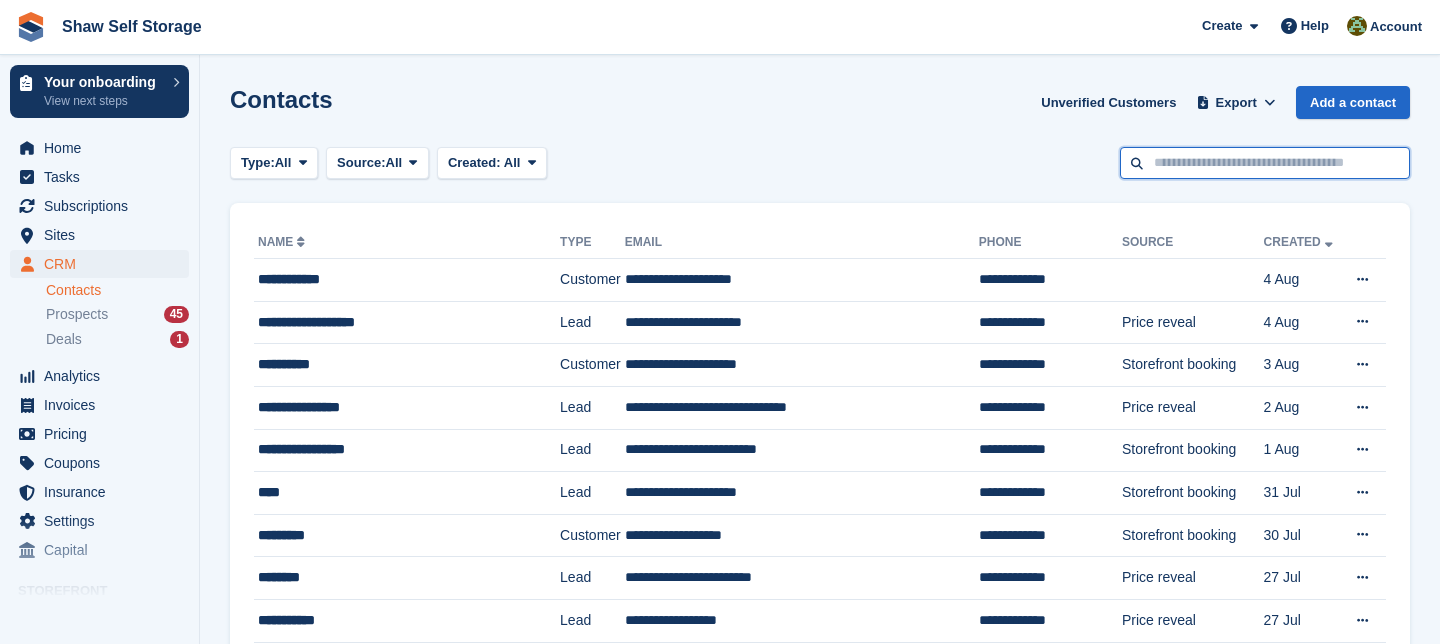 click at bounding box center (1265, 163) 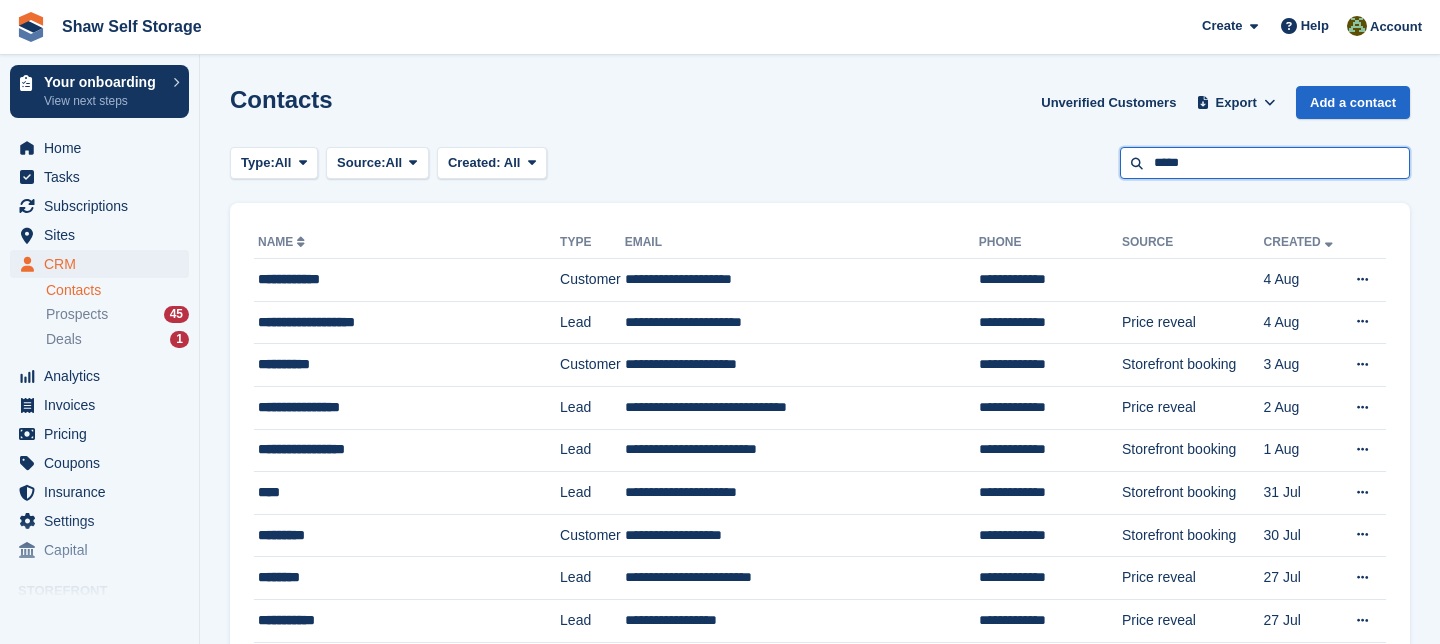 type on "*****" 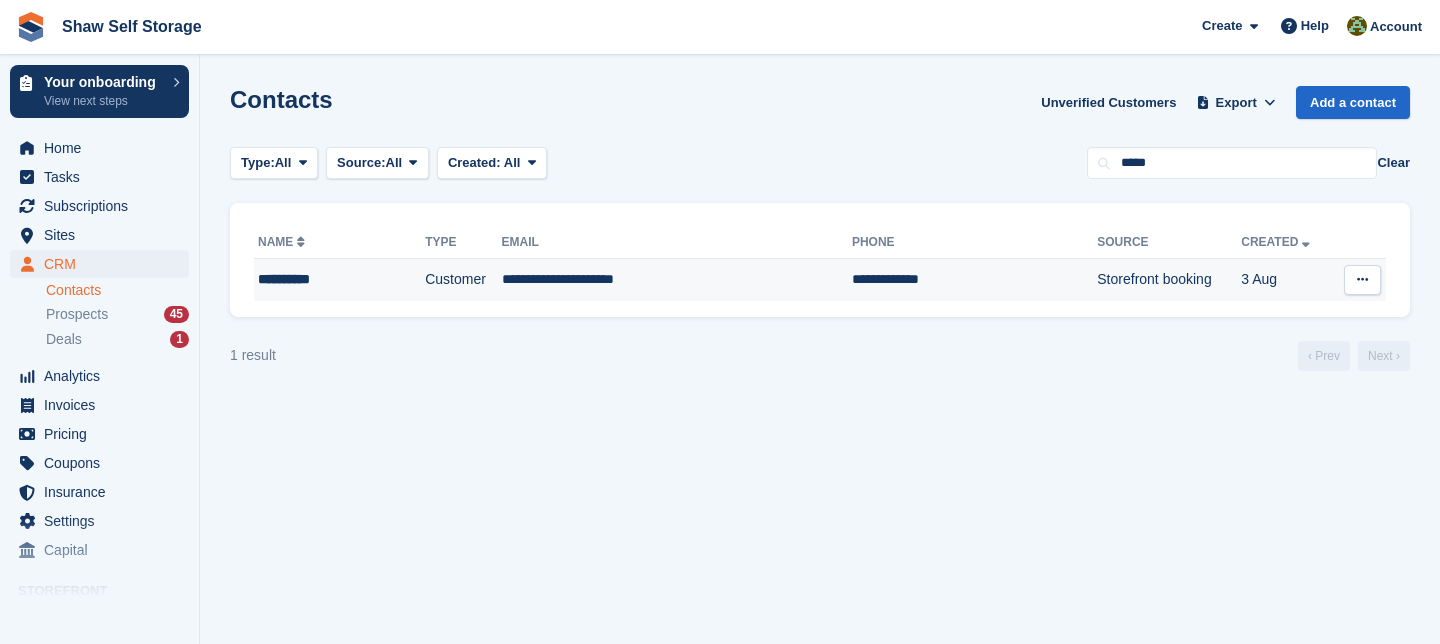 click on "**********" at bounding box center (324, 279) 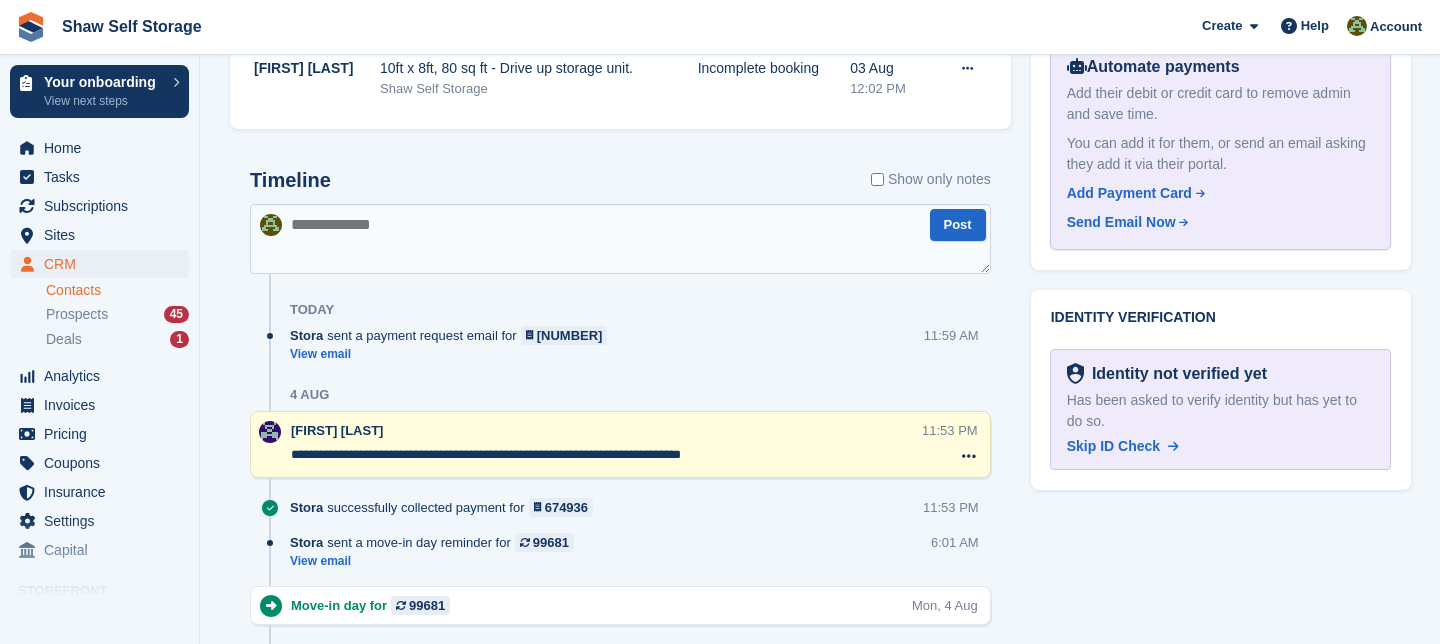 scroll, scrollTop: 1135, scrollLeft: 0, axis: vertical 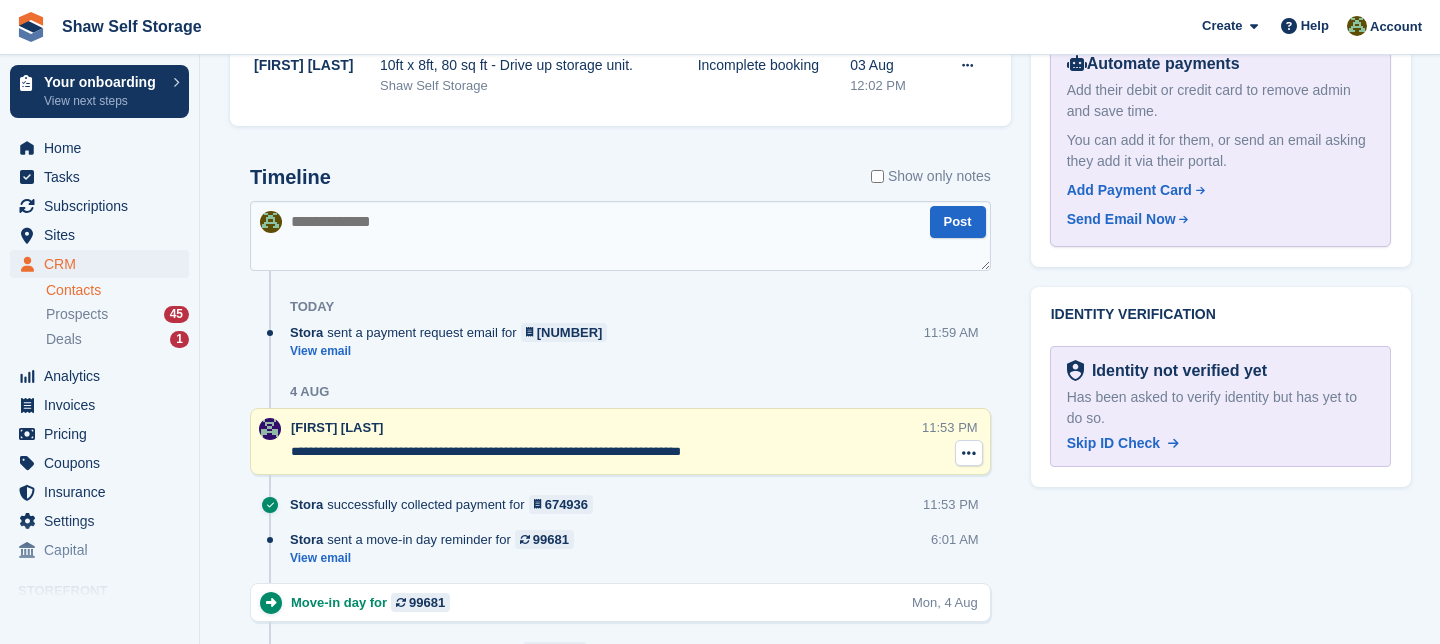 click at bounding box center [969, 453] 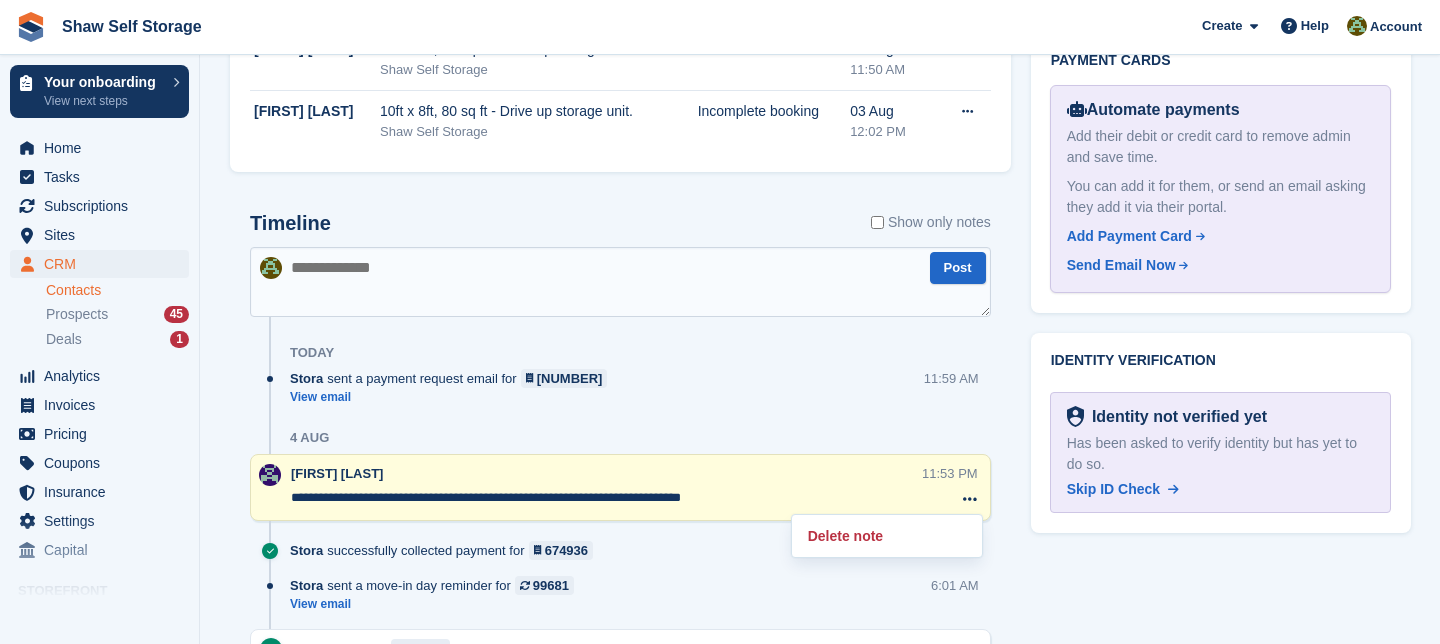 scroll, scrollTop: 1085, scrollLeft: 0, axis: vertical 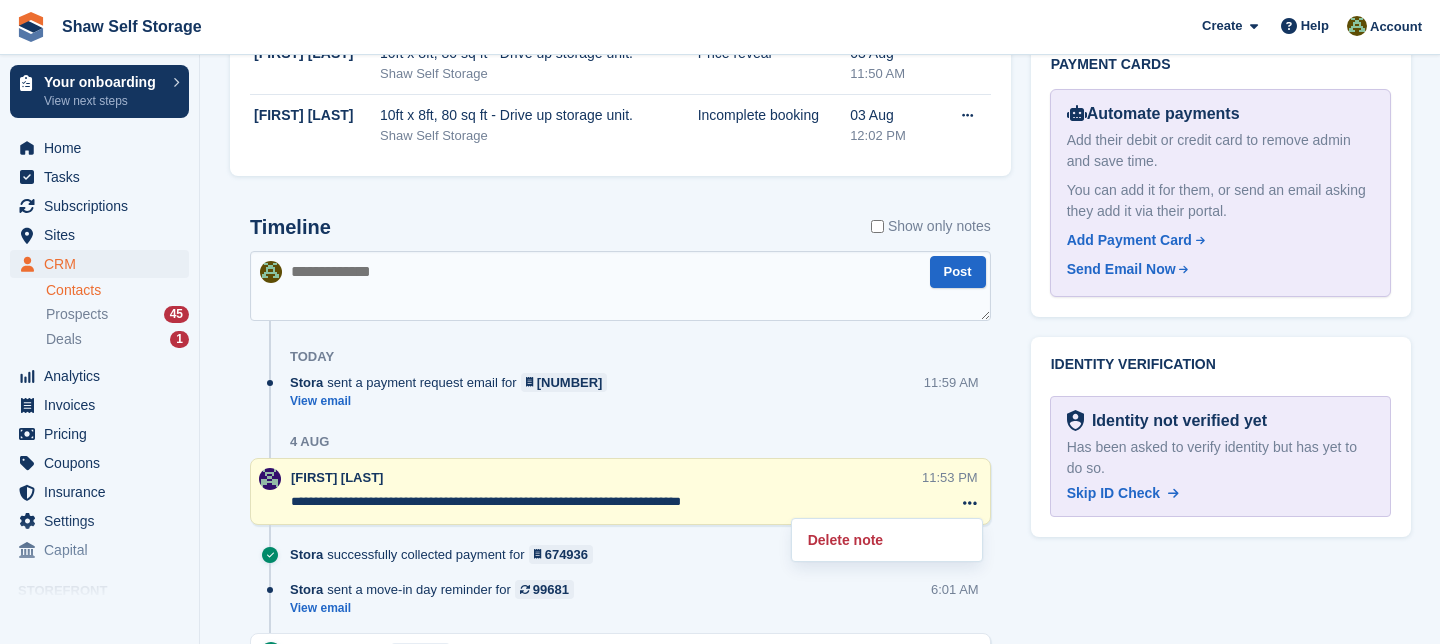 click at bounding box center (620, 286) 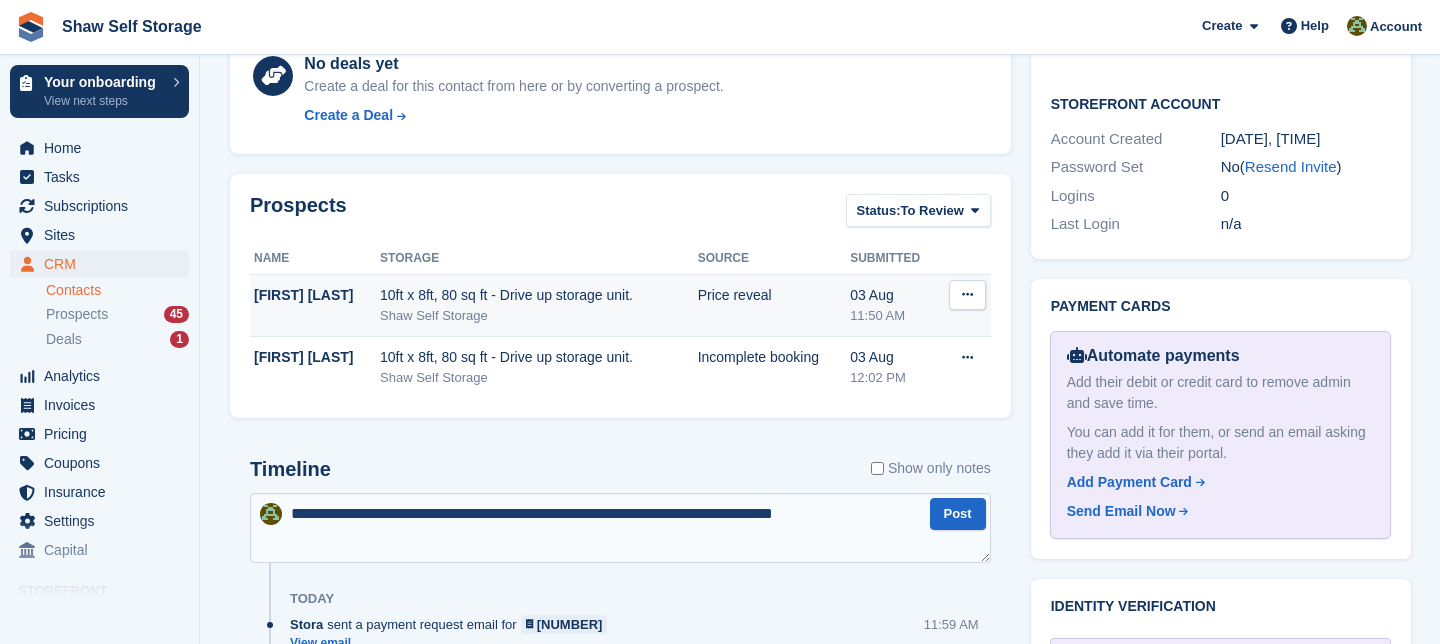 scroll, scrollTop: 846, scrollLeft: 0, axis: vertical 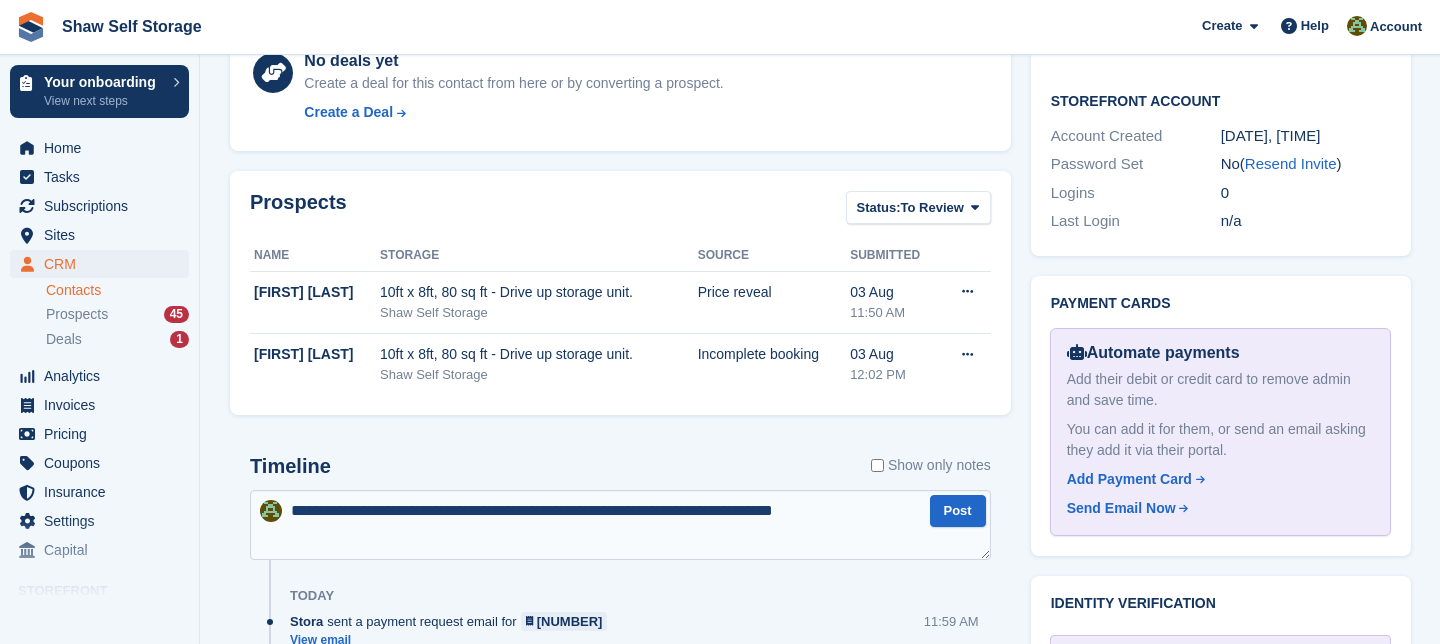 click on "**********" at bounding box center [620, 525] 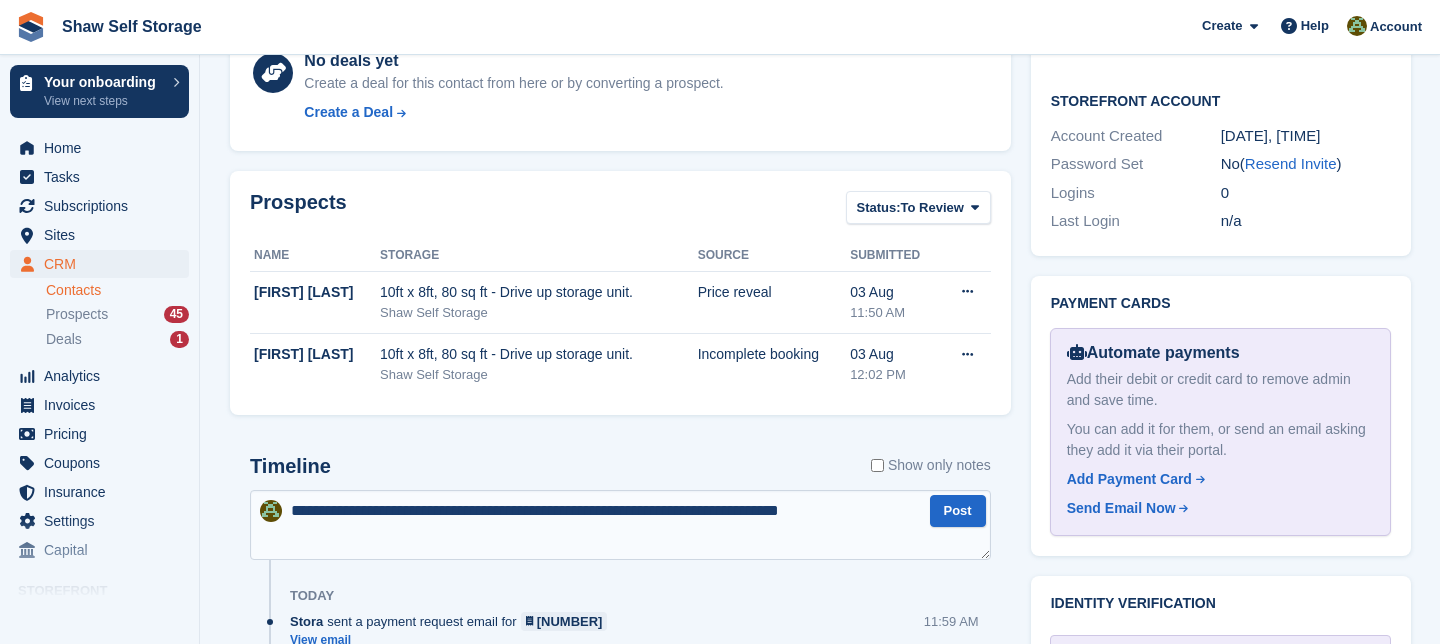 click on "**********" at bounding box center [620, 525] 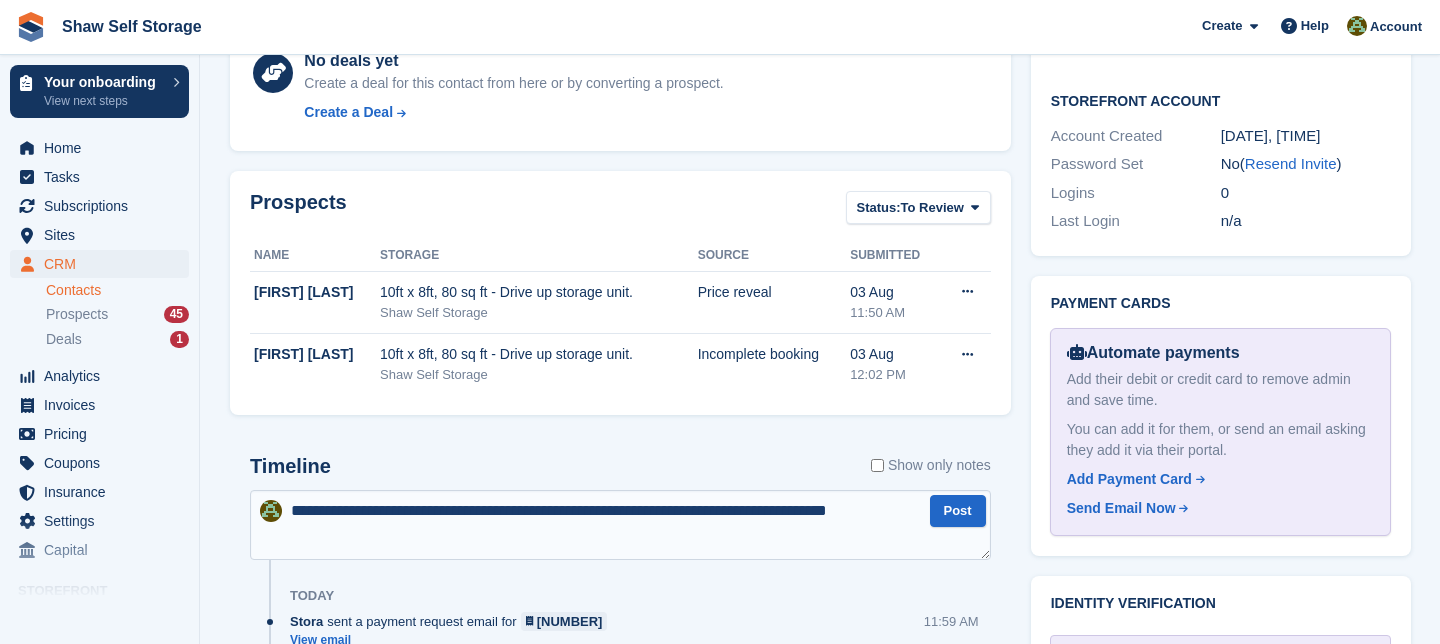 click on "**********" at bounding box center (620, 525) 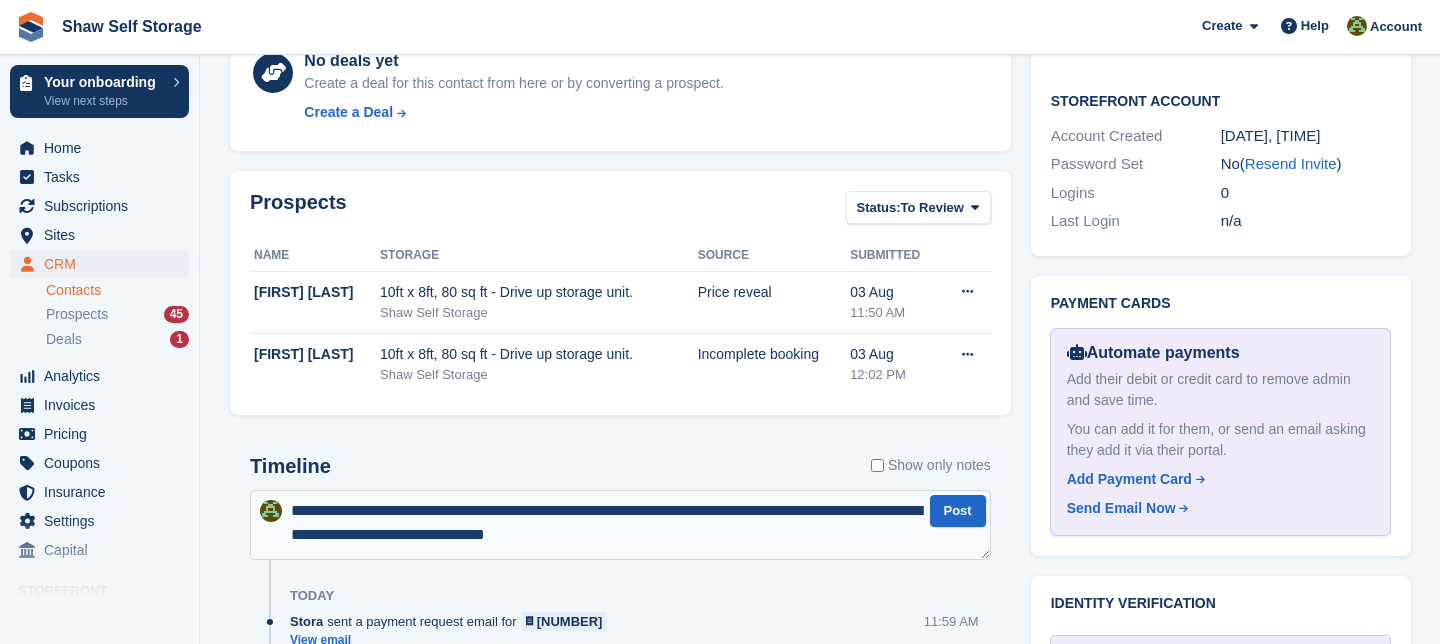 click on "**********" at bounding box center (620, 525) 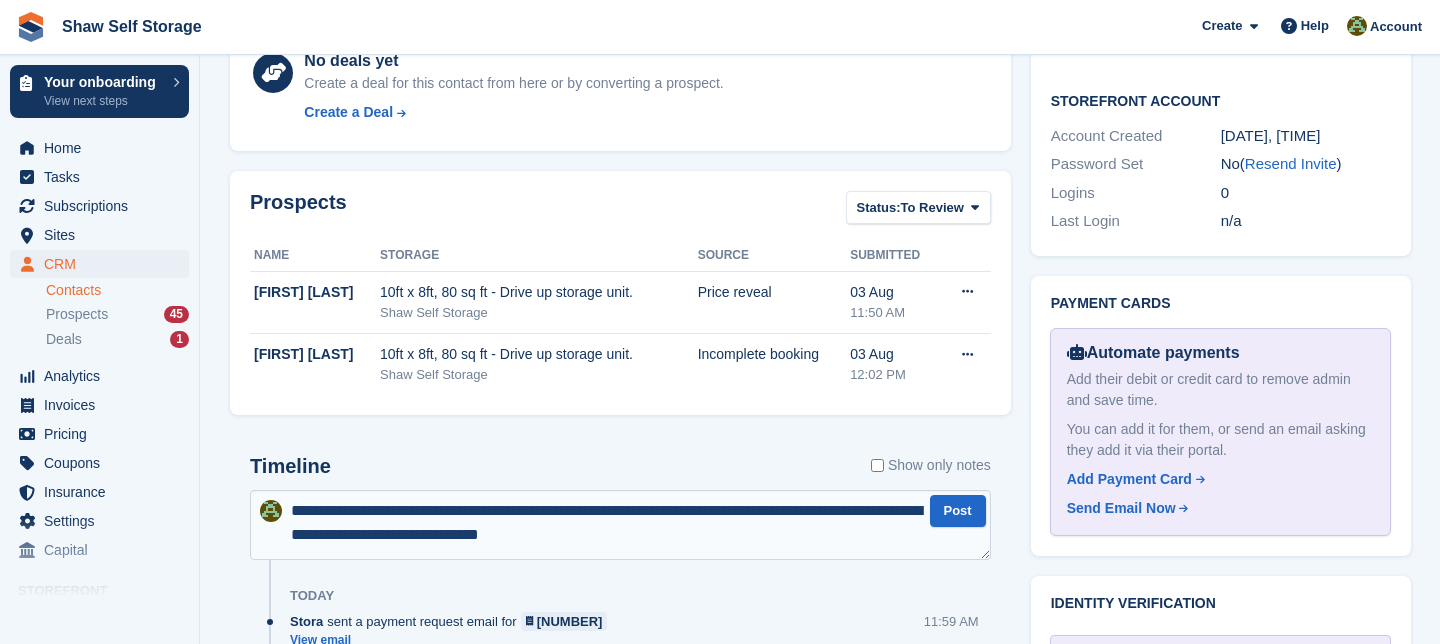 click on "**********" at bounding box center [620, 525] 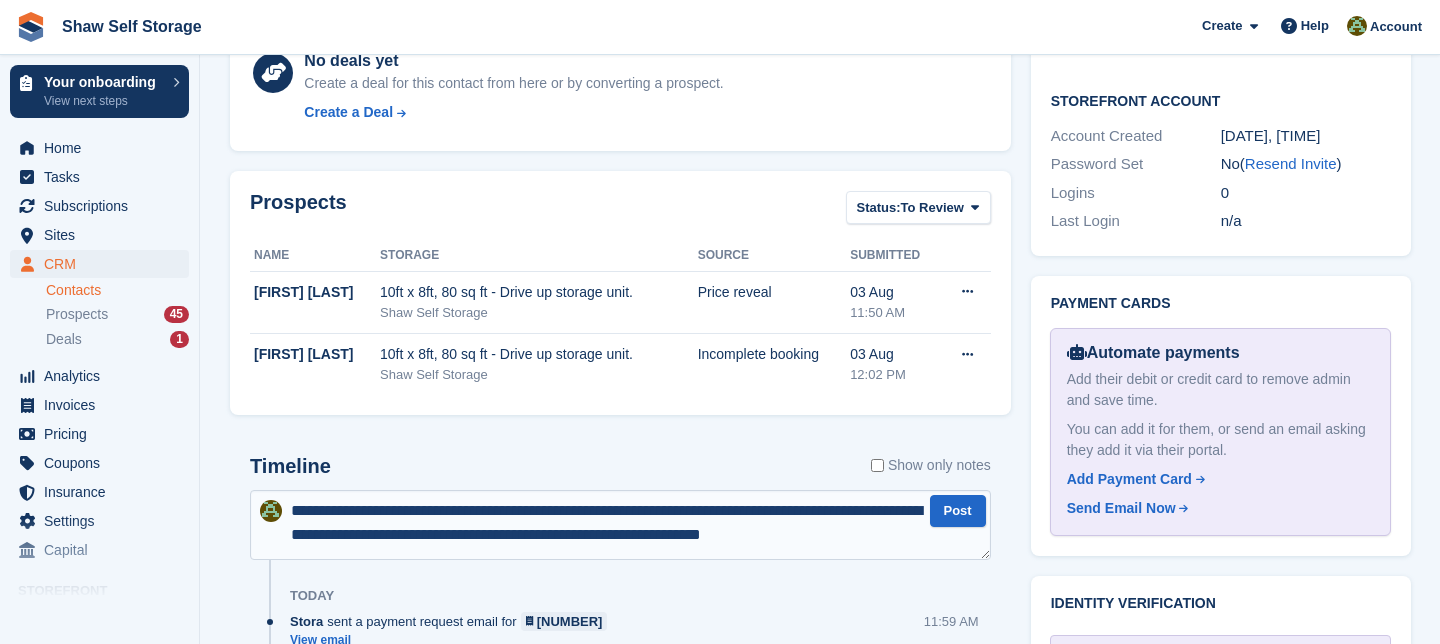 scroll, scrollTop: 10, scrollLeft: 0, axis: vertical 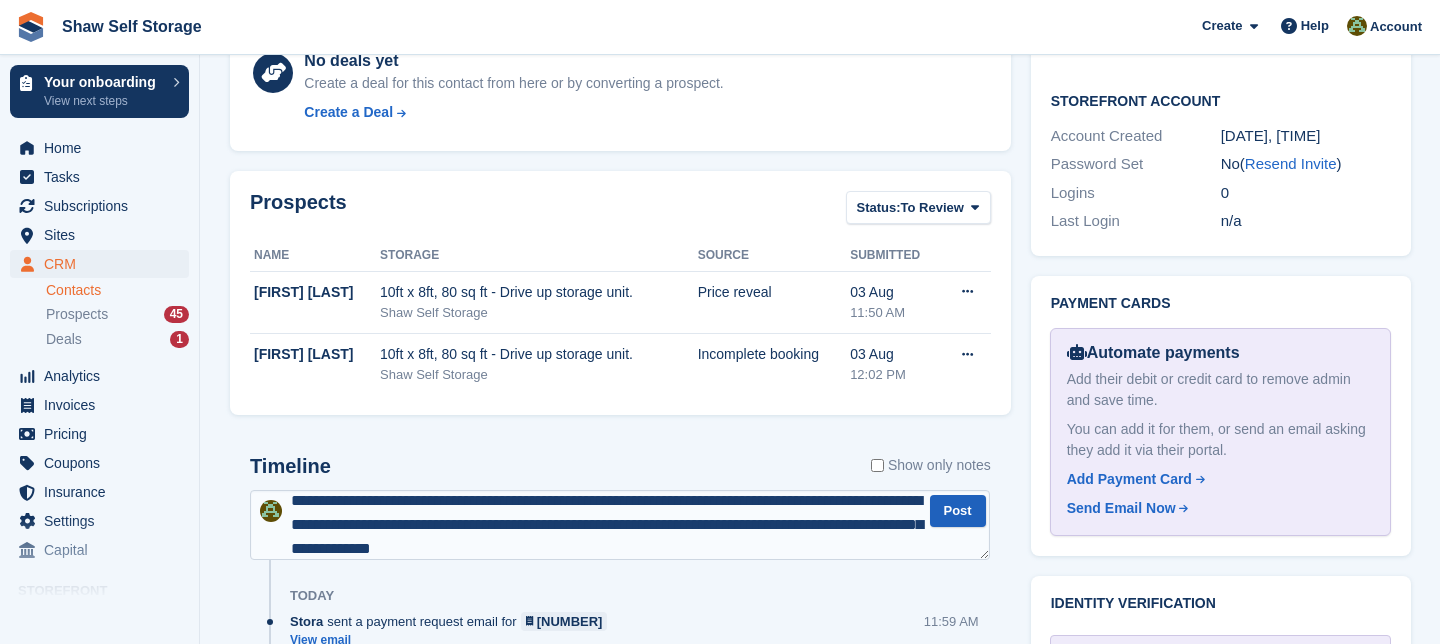 type on "**********" 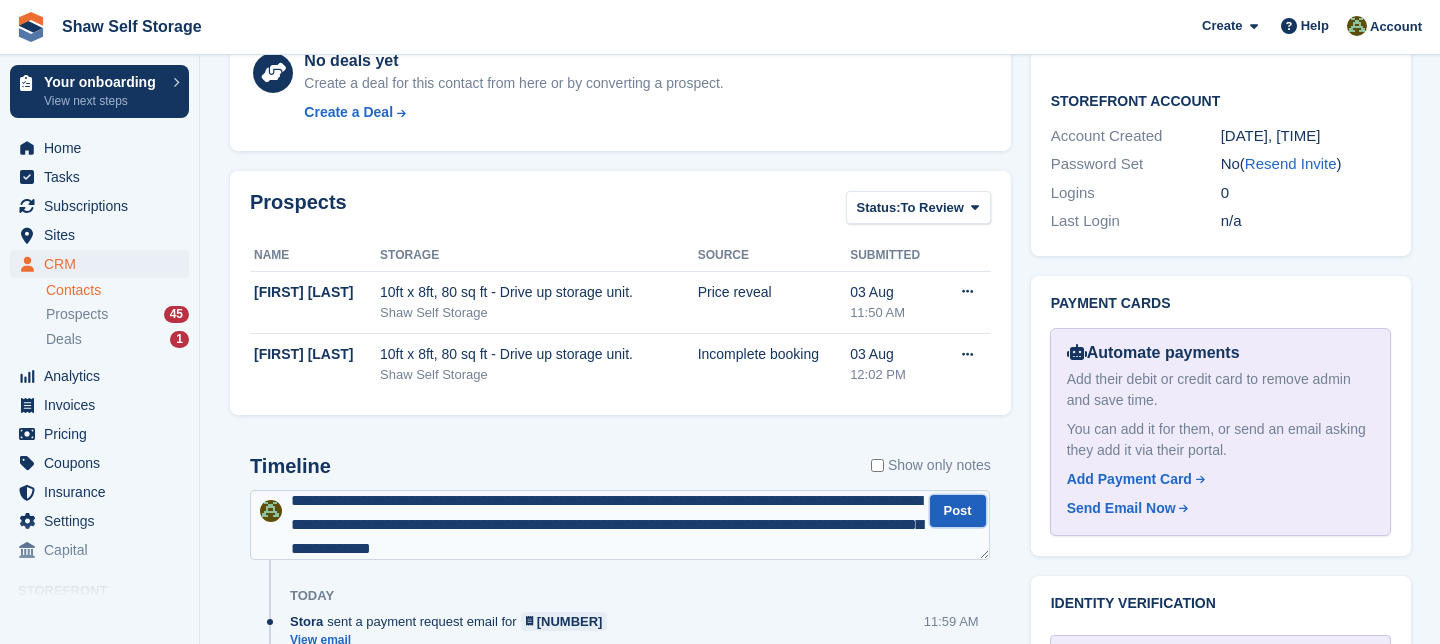 click on "Post" at bounding box center [958, 511] 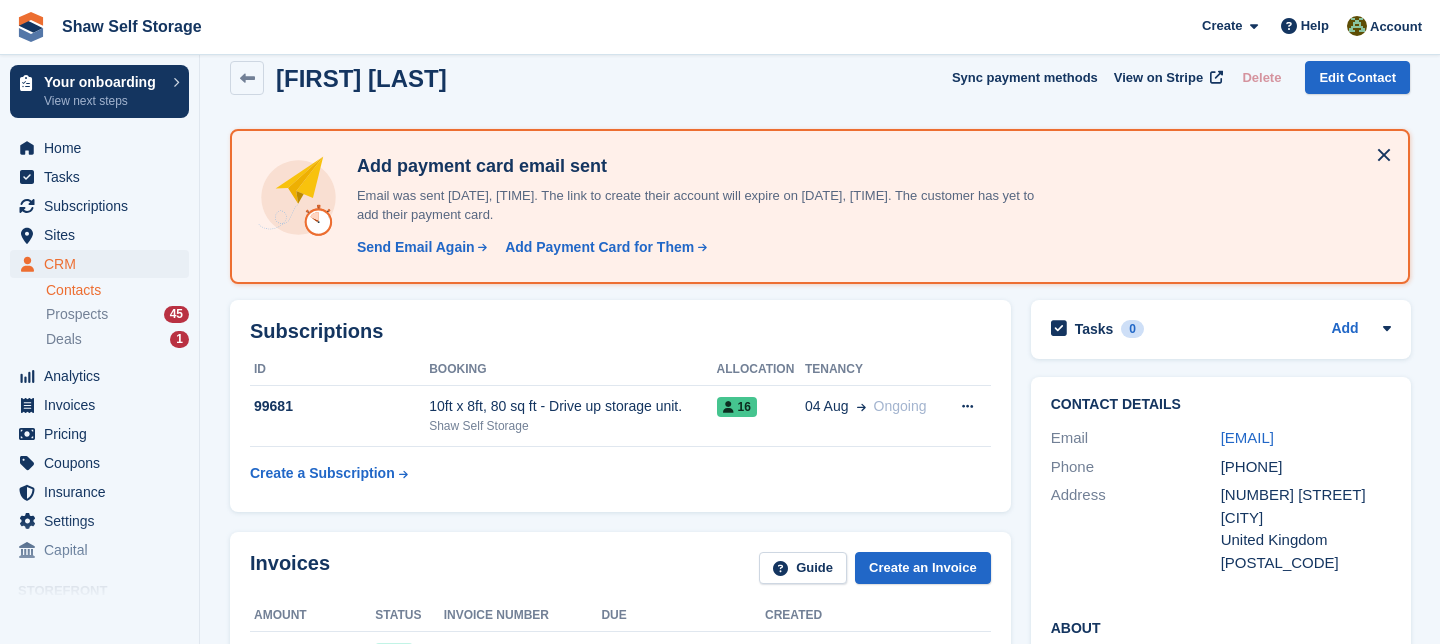 scroll, scrollTop: 33, scrollLeft: 0, axis: vertical 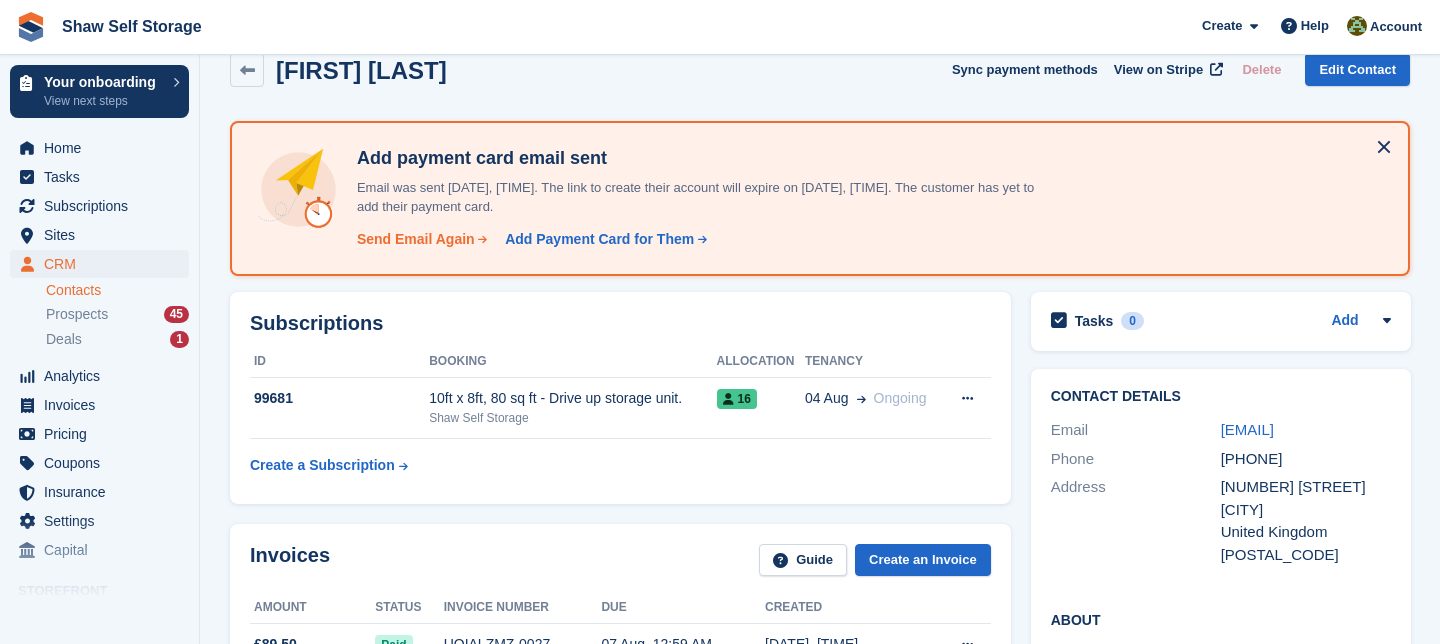 click on "Send Email Again" at bounding box center [416, 239] 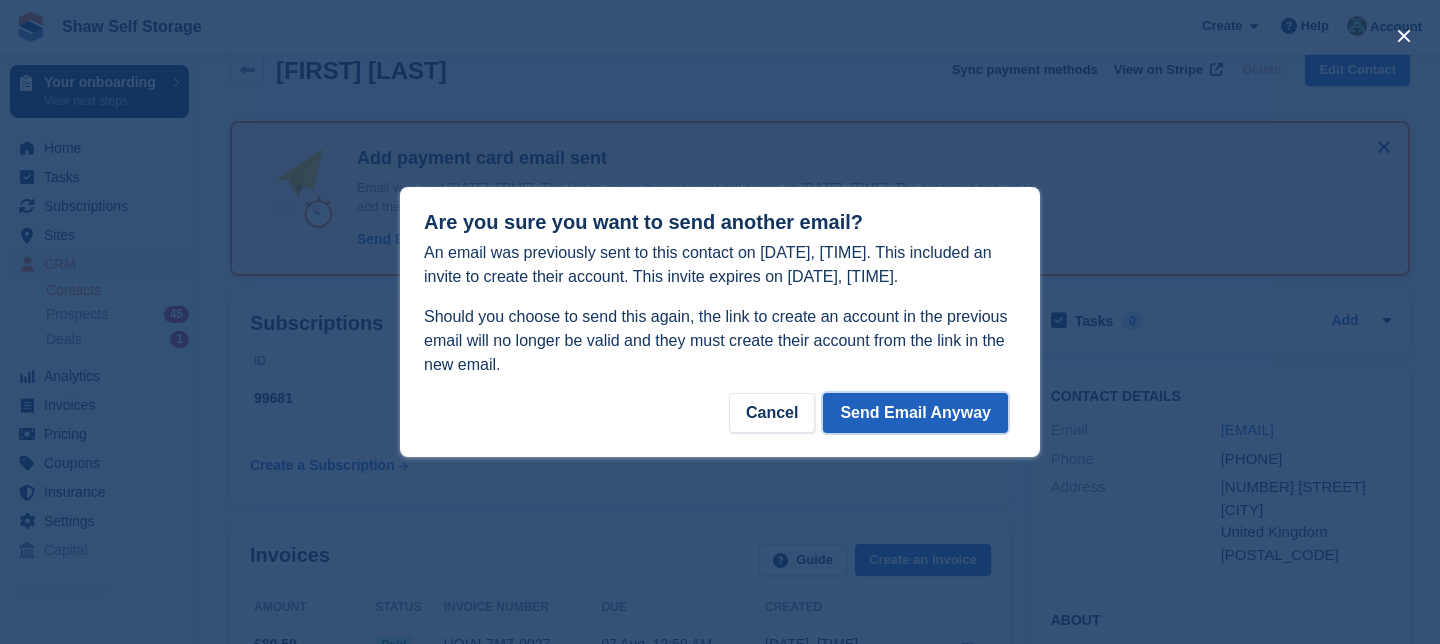 click on "Send Email Anyway" at bounding box center [915, 413] 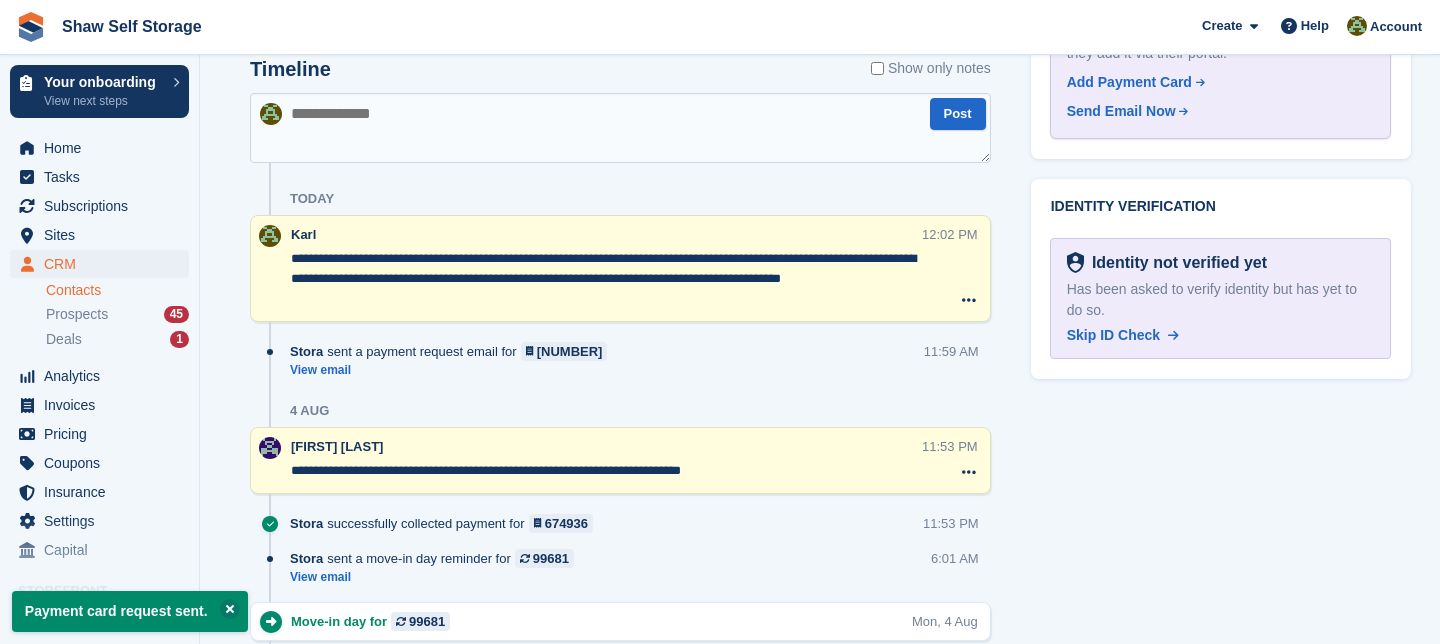 scroll, scrollTop: 1182, scrollLeft: 0, axis: vertical 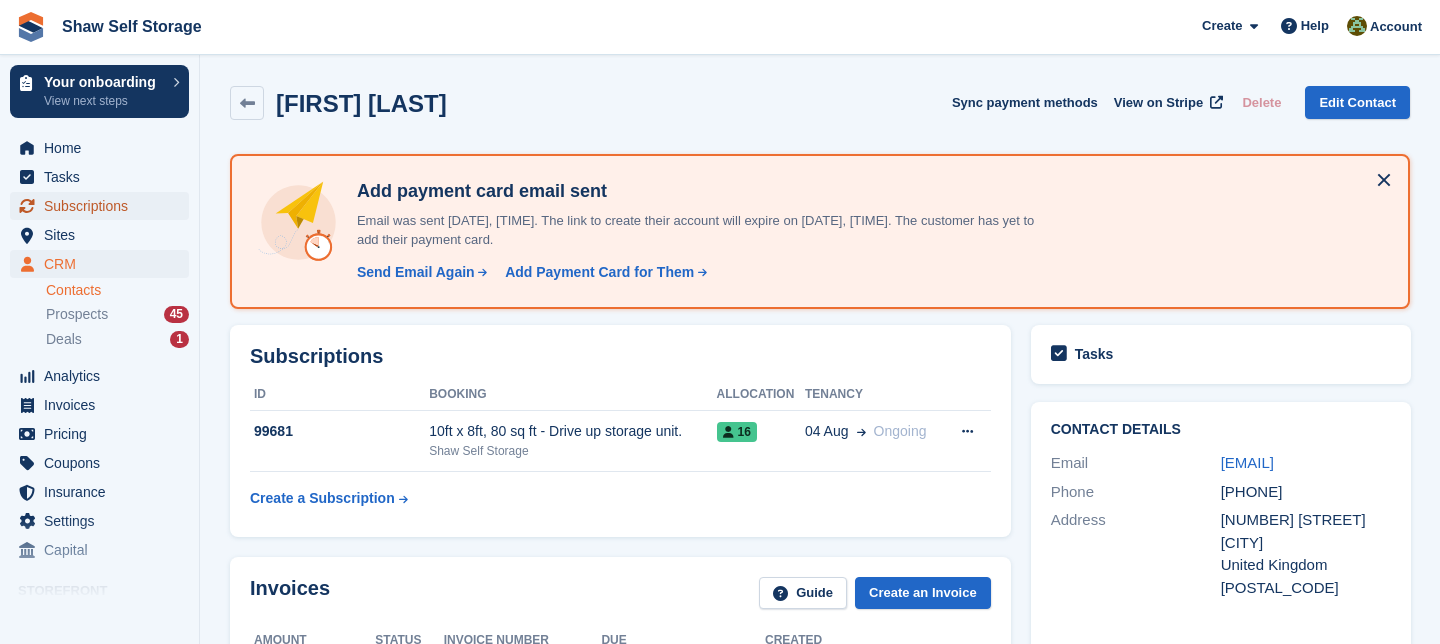 click on "Subscriptions" at bounding box center (104, 206) 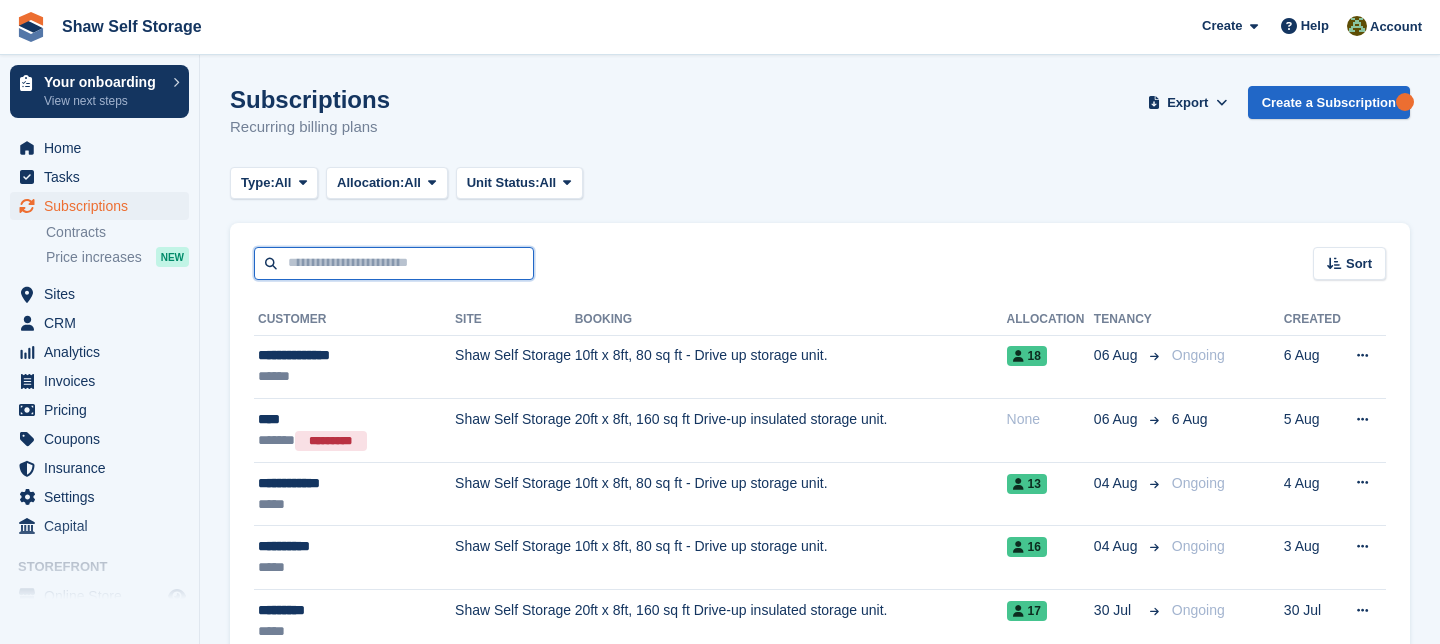 click at bounding box center (394, 263) 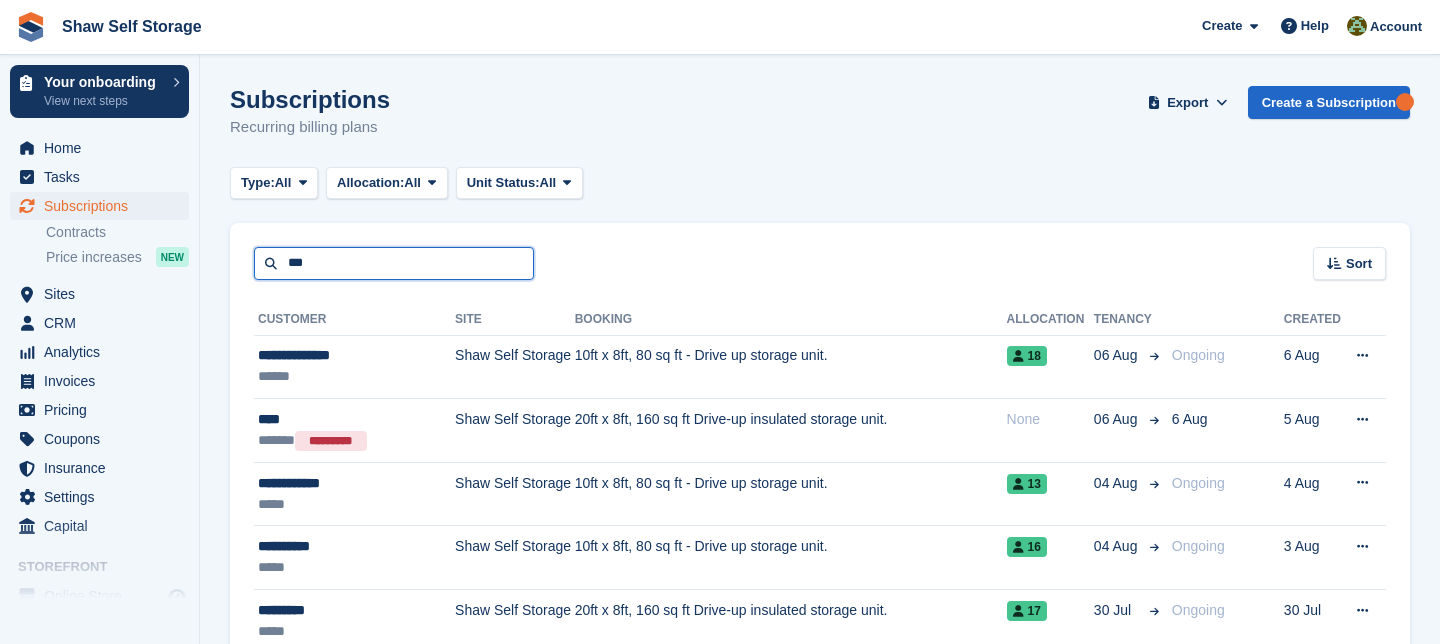 type on "***" 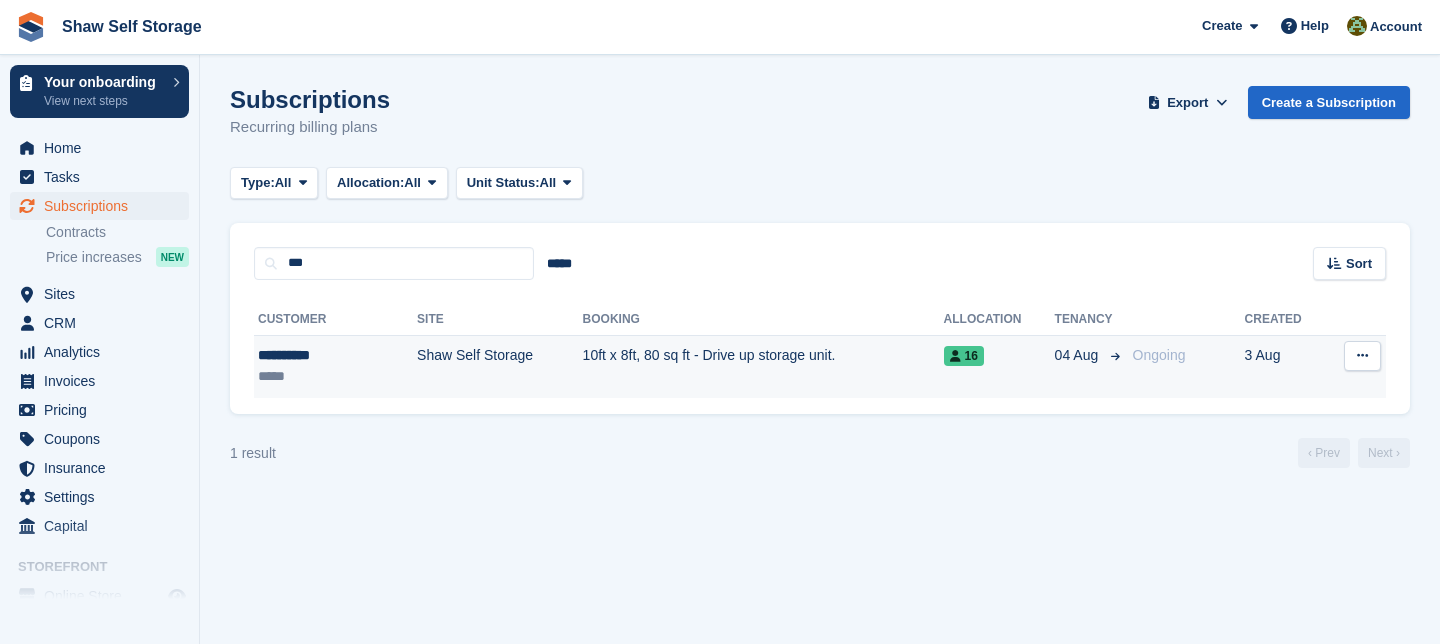 click on "Shaw Self Storage" at bounding box center [500, 366] 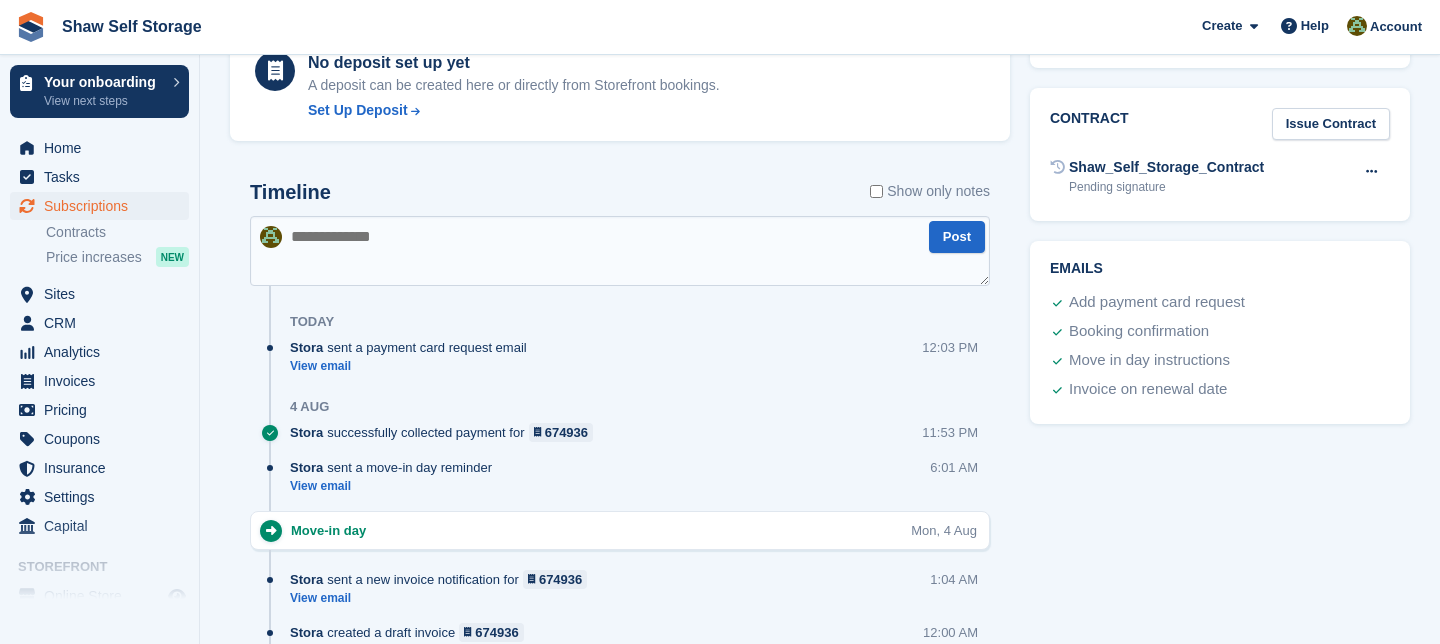 scroll, scrollTop: 890, scrollLeft: 0, axis: vertical 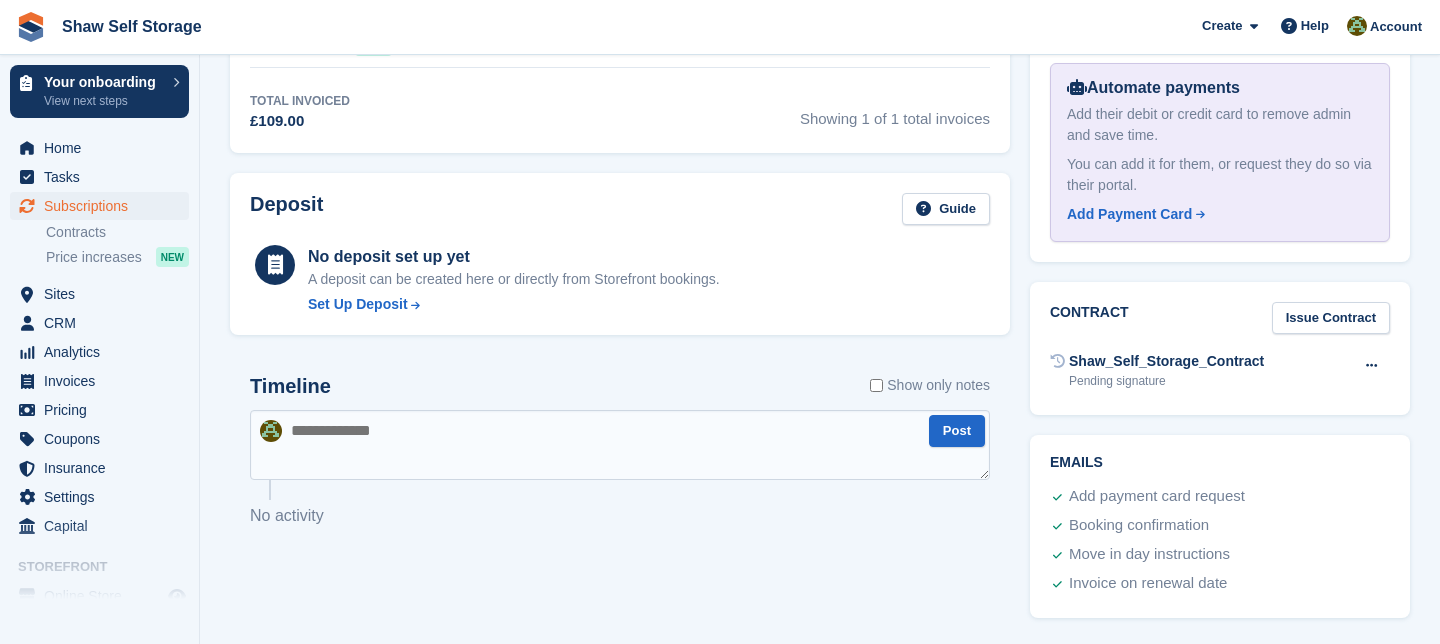 click at bounding box center (620, 445) 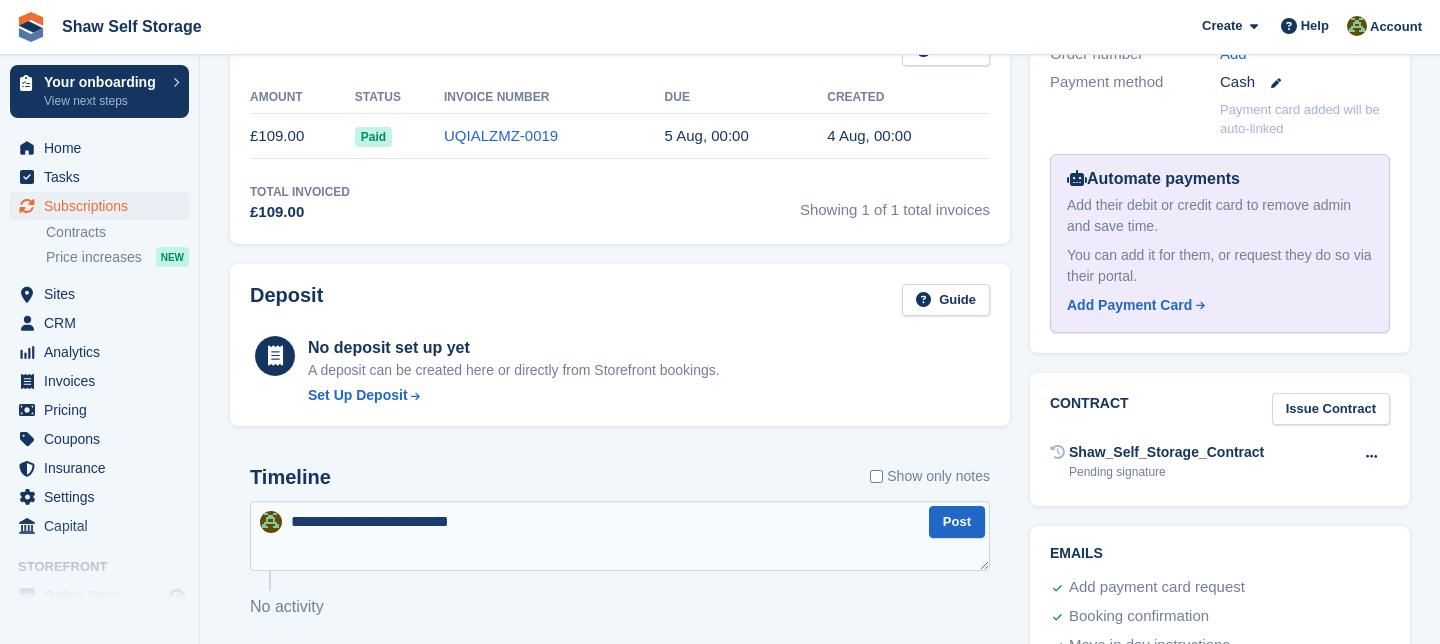 scroll, scrollTop: 717, scrollLeft: 0, axis: vertical 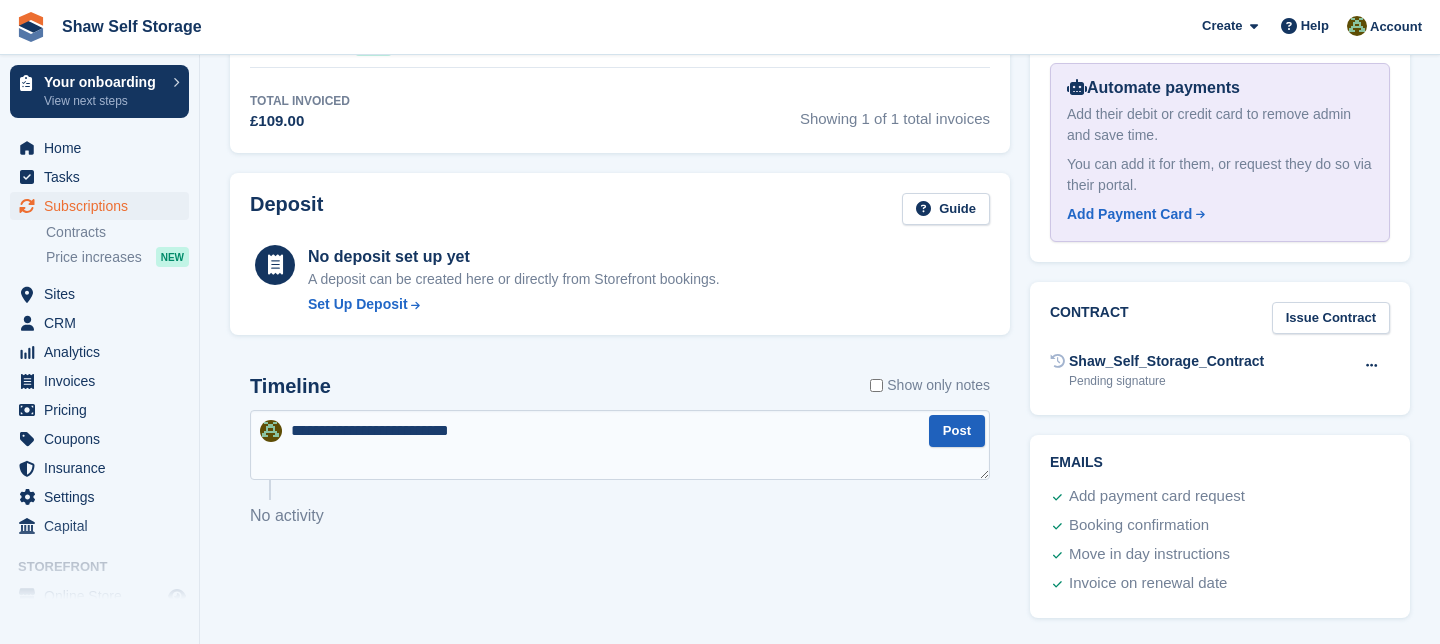 type on "**********" 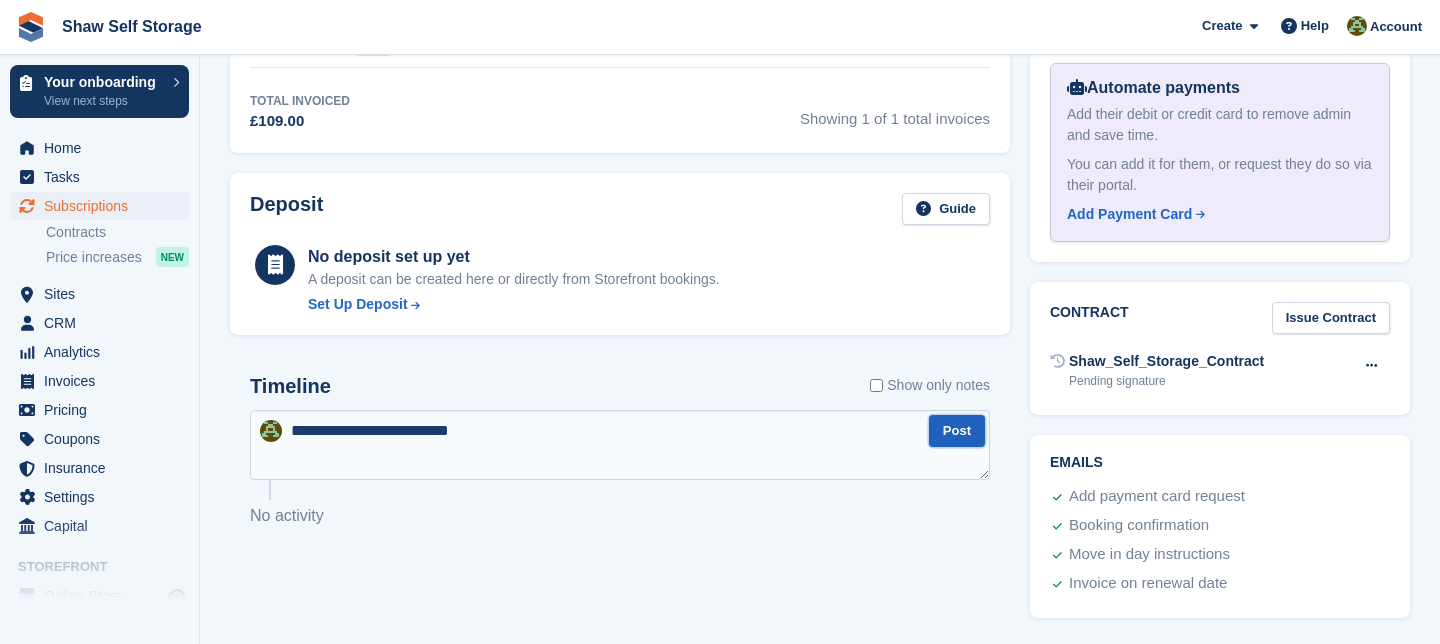 click on "Post" at bounding box center [957, 431] 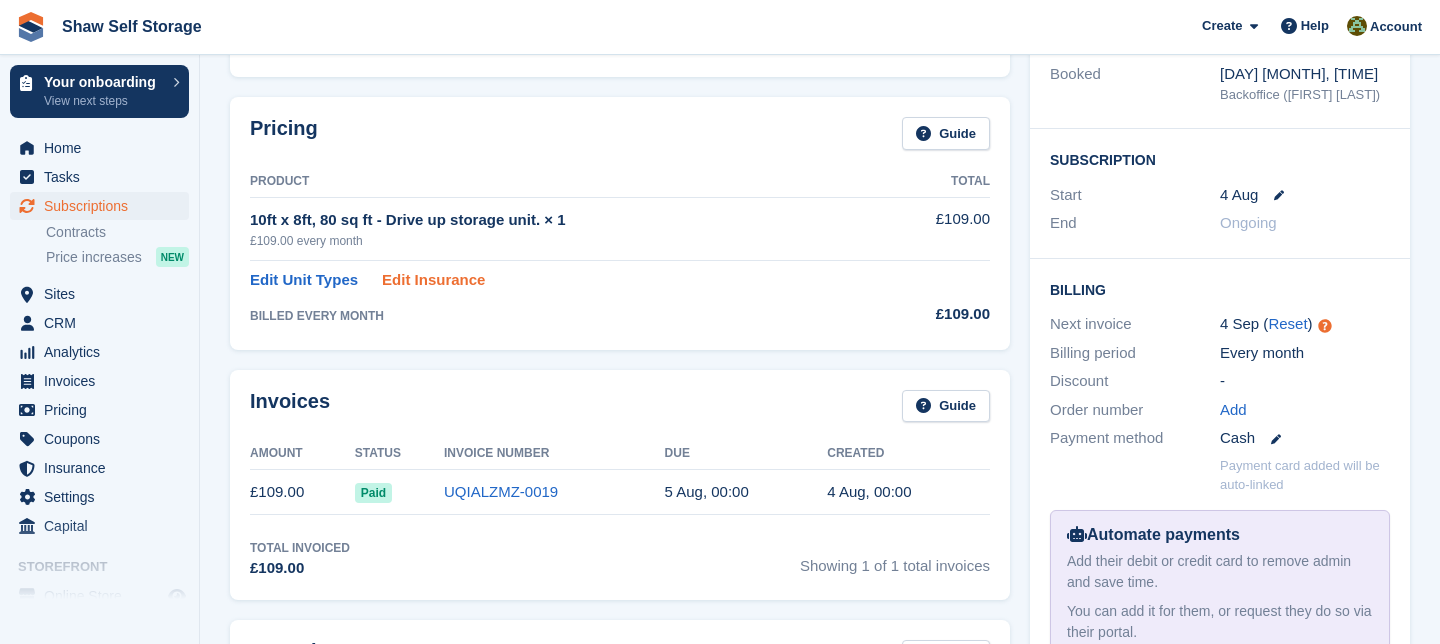 scroll, scrollTop: 278, scrollLeft: 0, axis: vertical 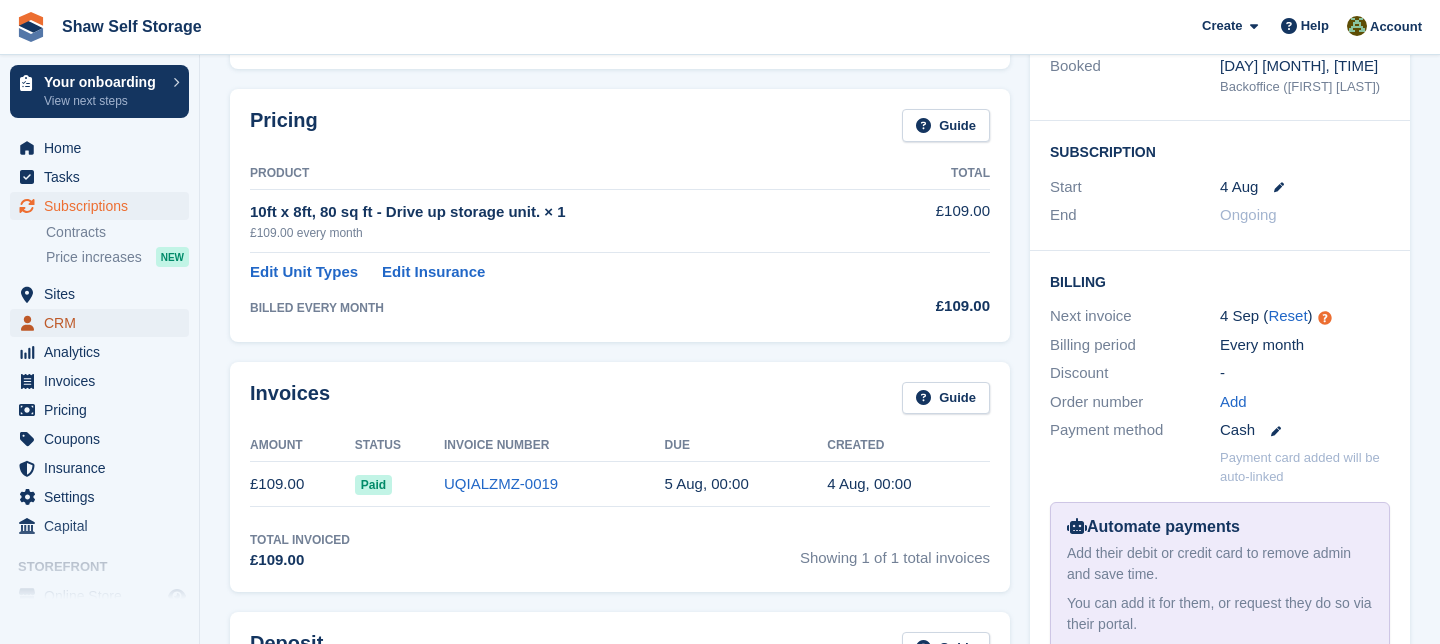 click on "CRM" at bounding box center (104, 323) 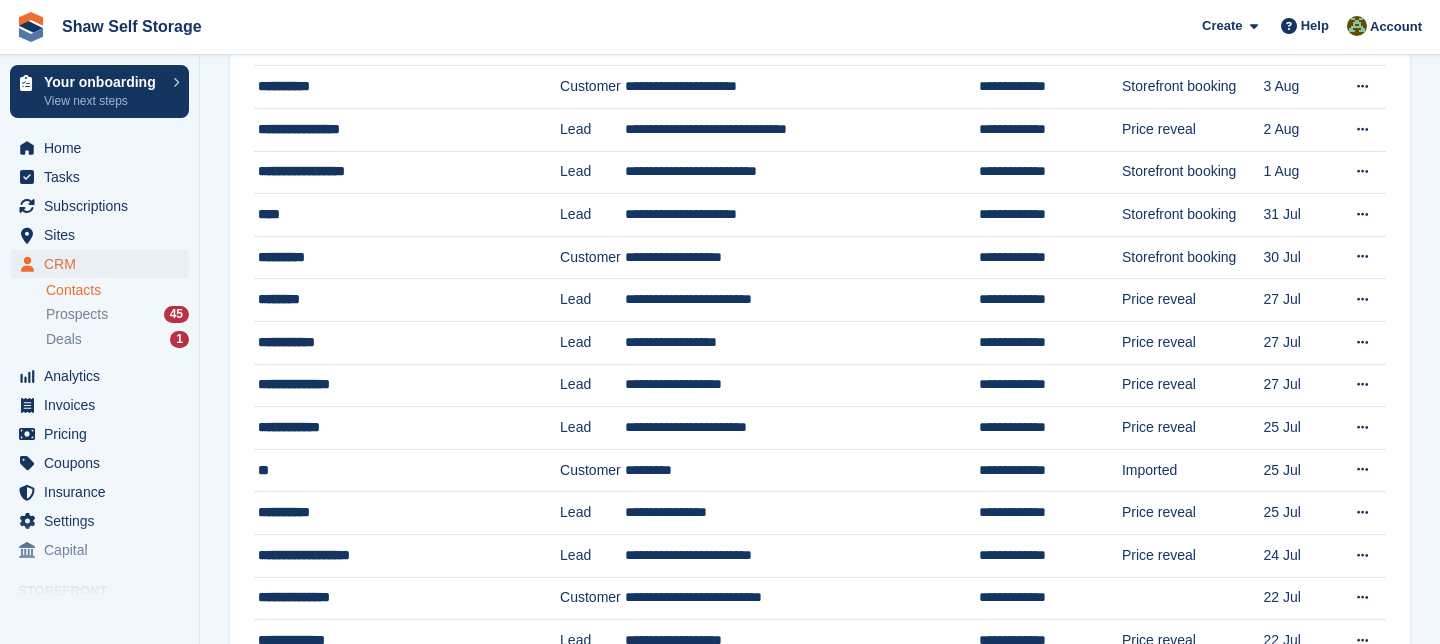 scroll, scrollTop: 0, scrollLeft: 0, axis: both 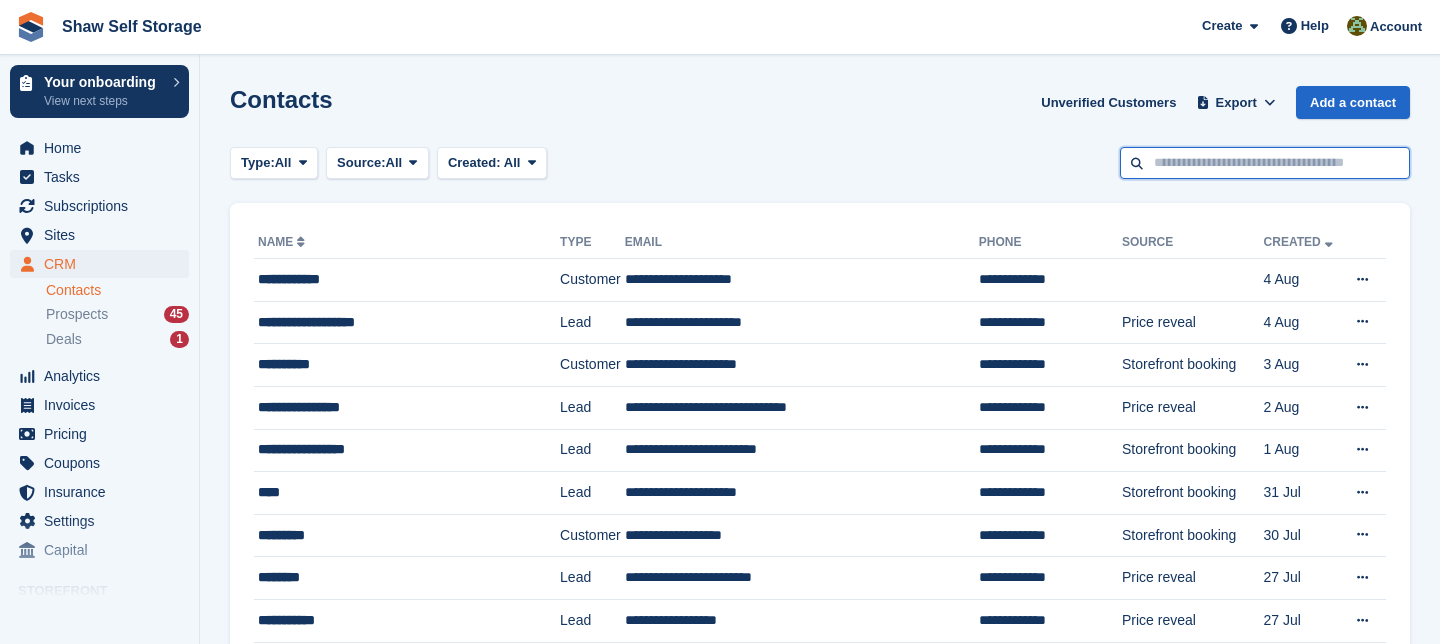 click at bounding box center (1265, 163) 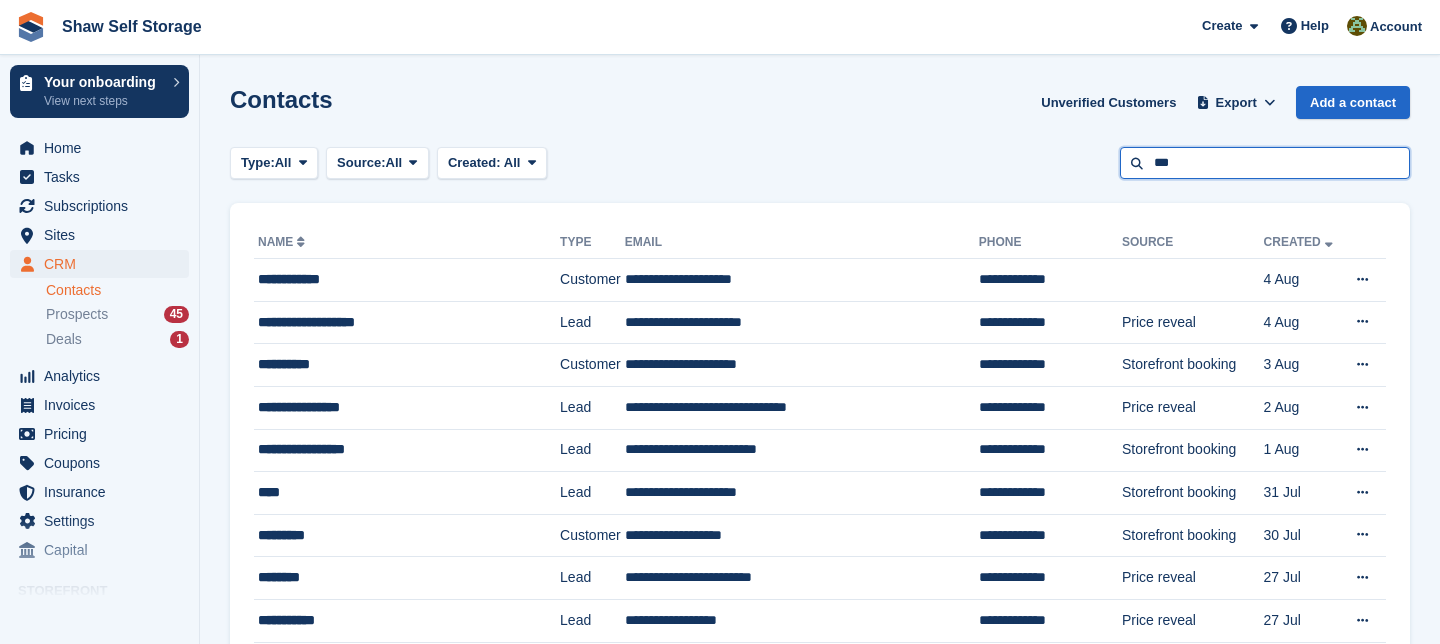 type on "***" 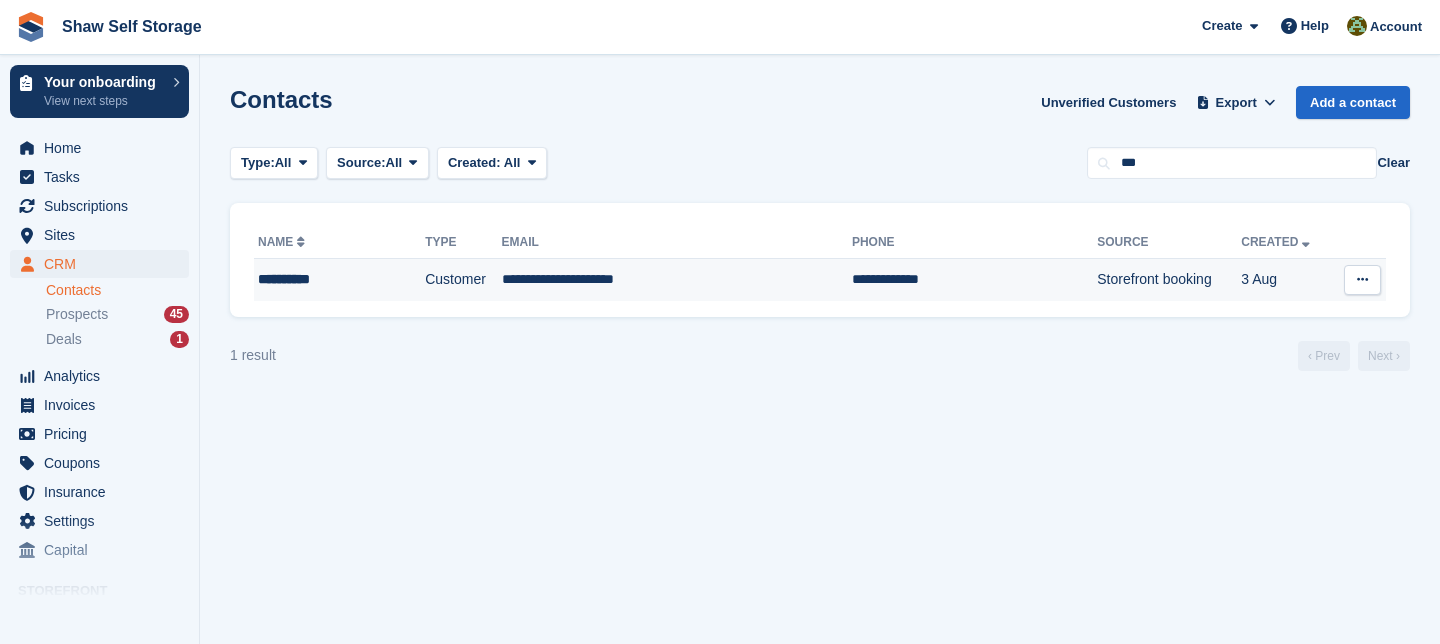 click on "**********" at bounding box center (677, 280) 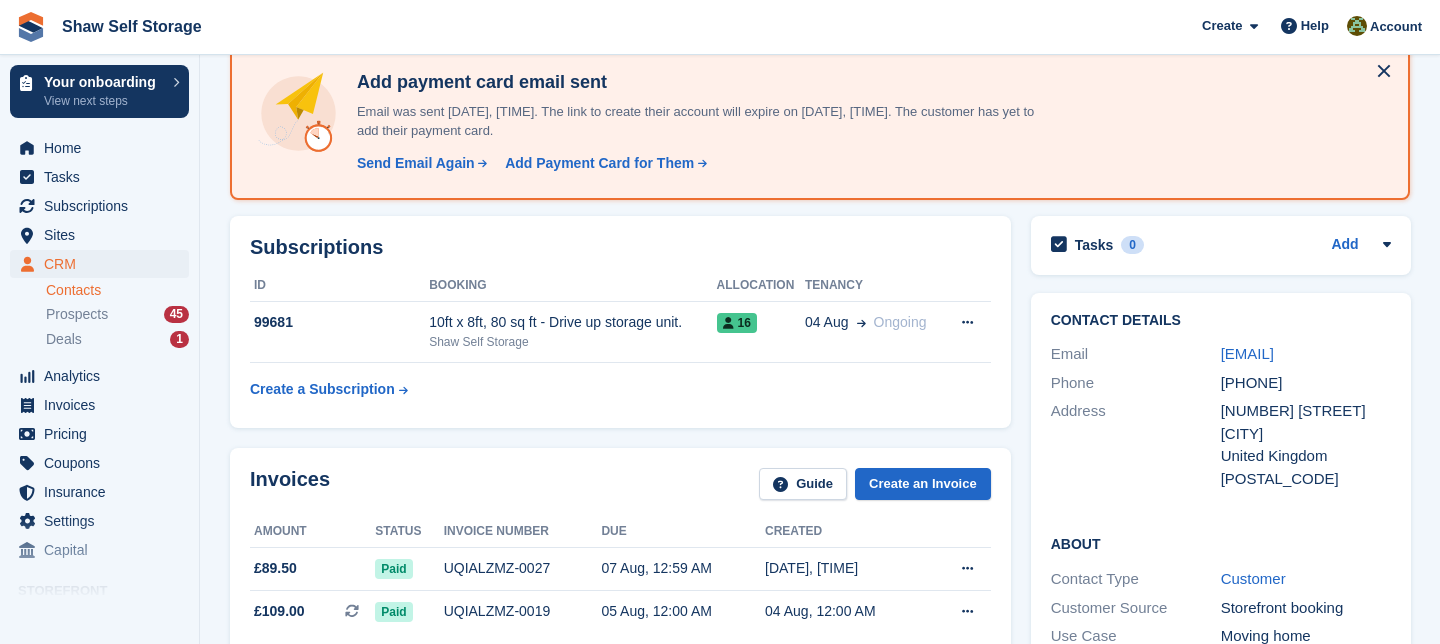 scroll, scrollTop: 0, scrollLeft: 0, axis: both 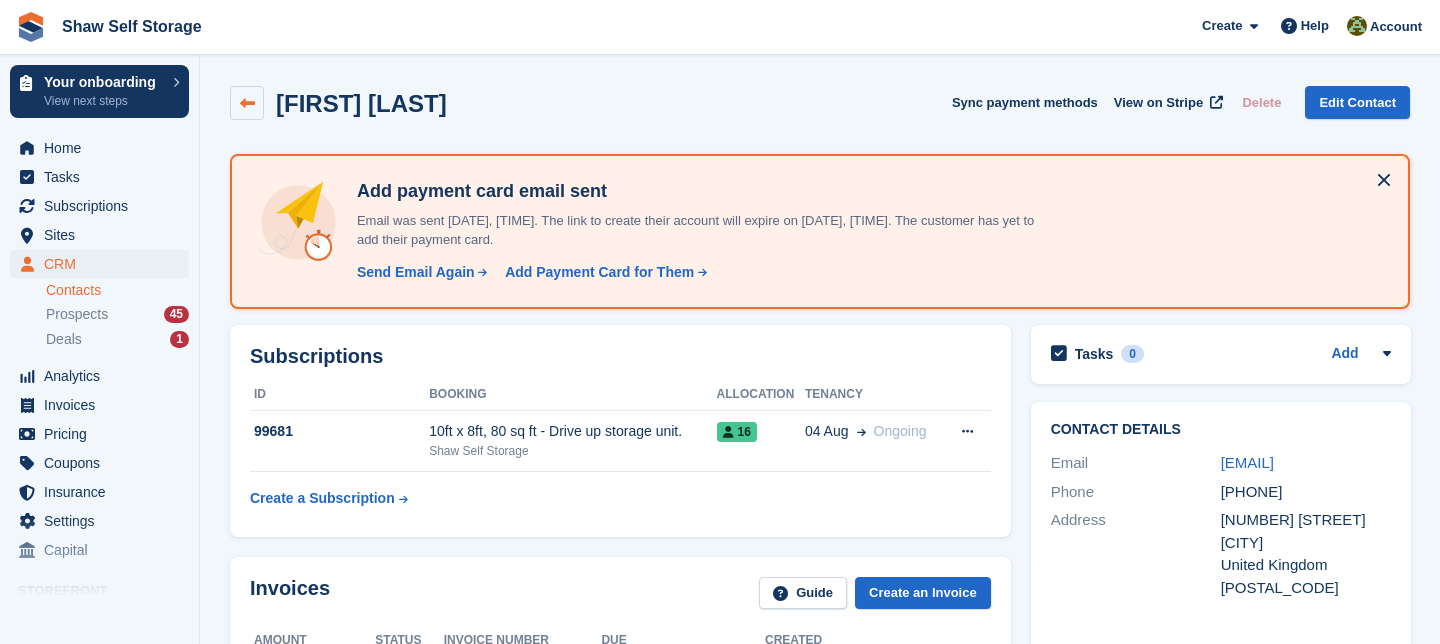 click at bounding box center [247, 103] 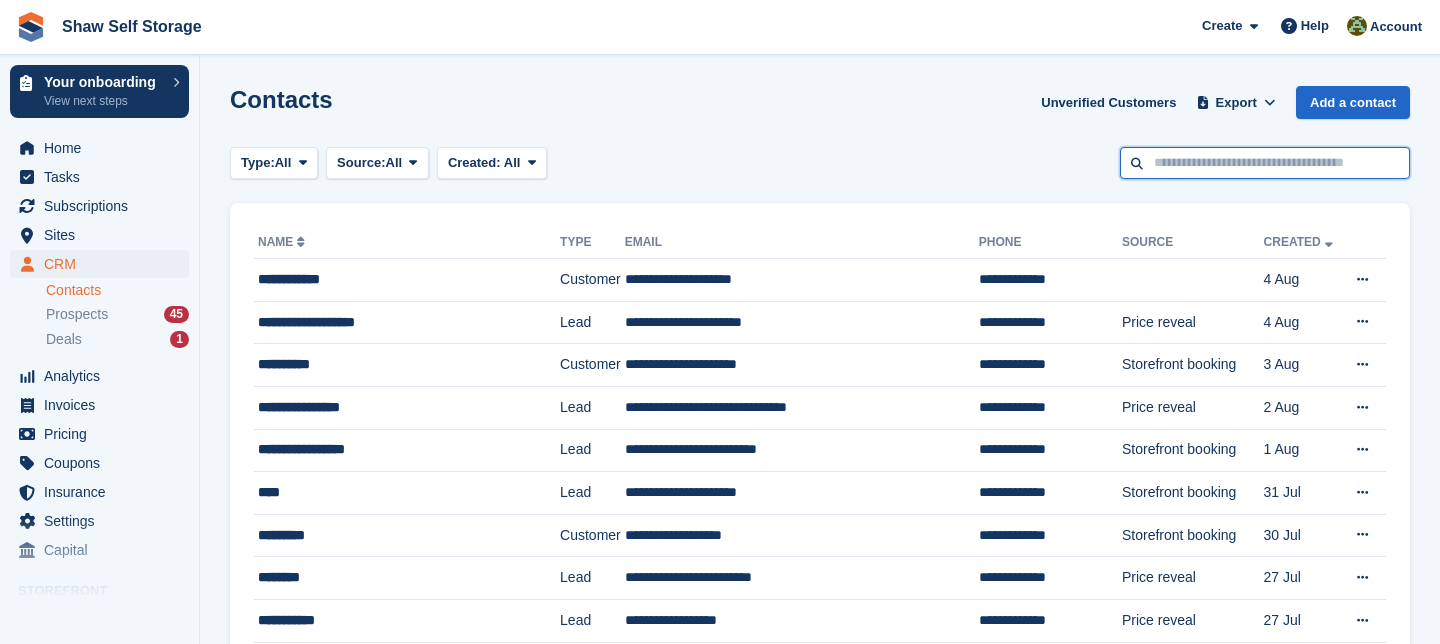 click at bounding box center [1265, 163] 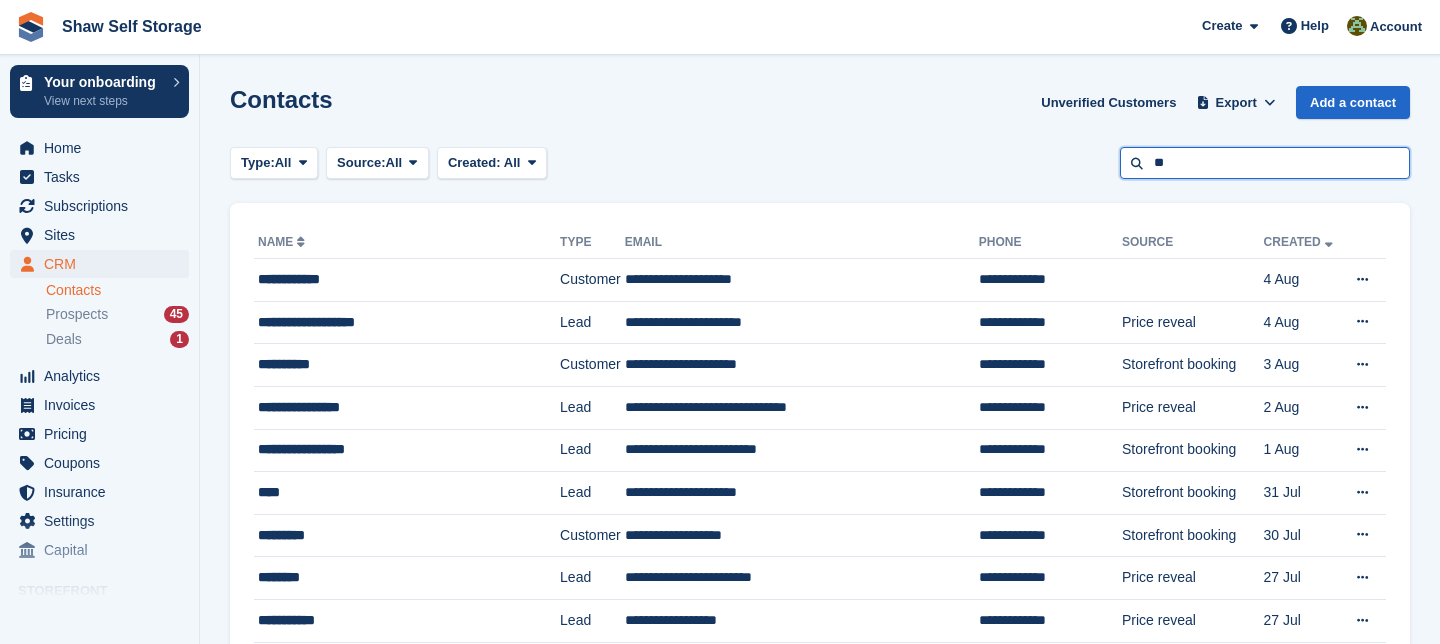 type on "**" 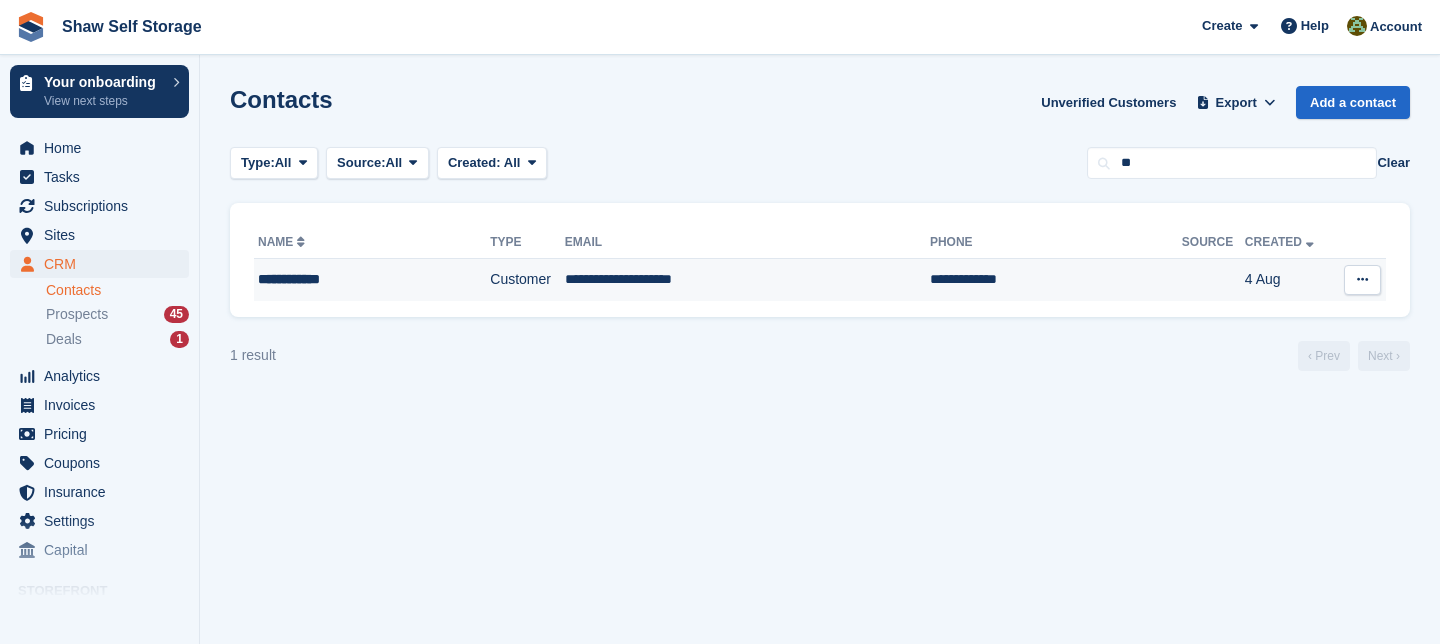 click on "**********" at bounding box center [747, 280] 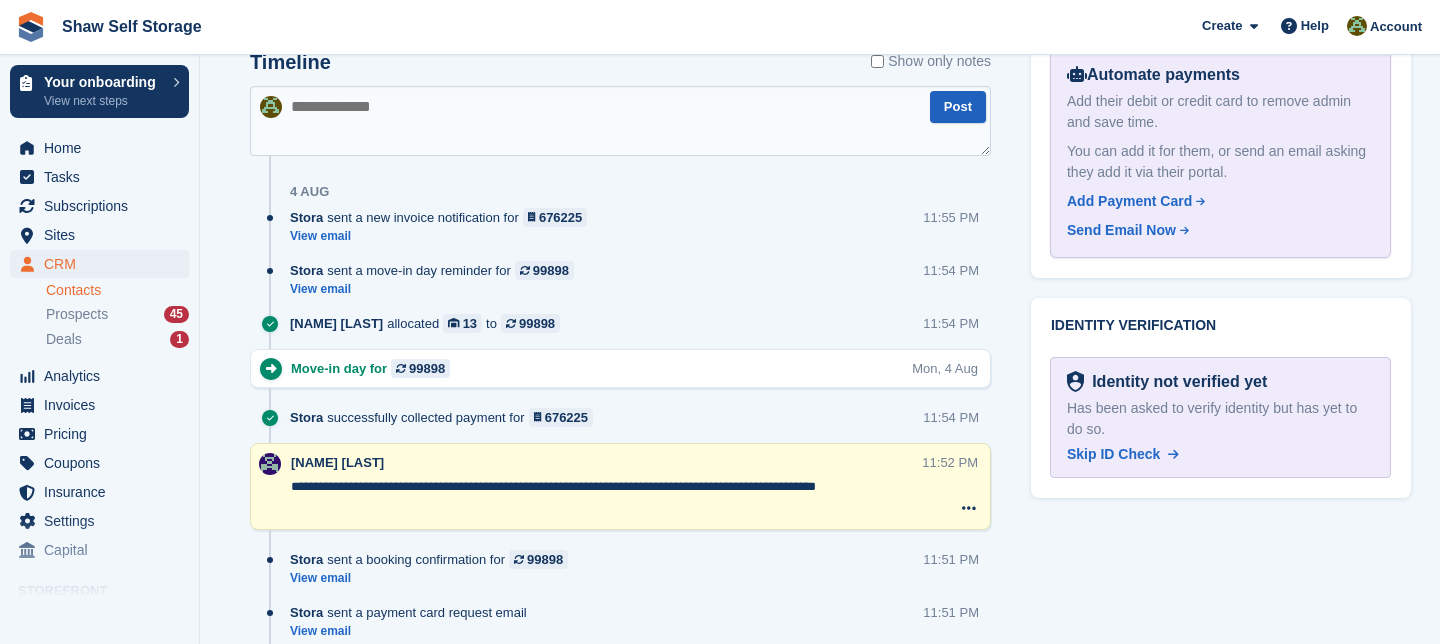 scroll, scrollTop: 1074, scrollLeft: 0, axis: vertical 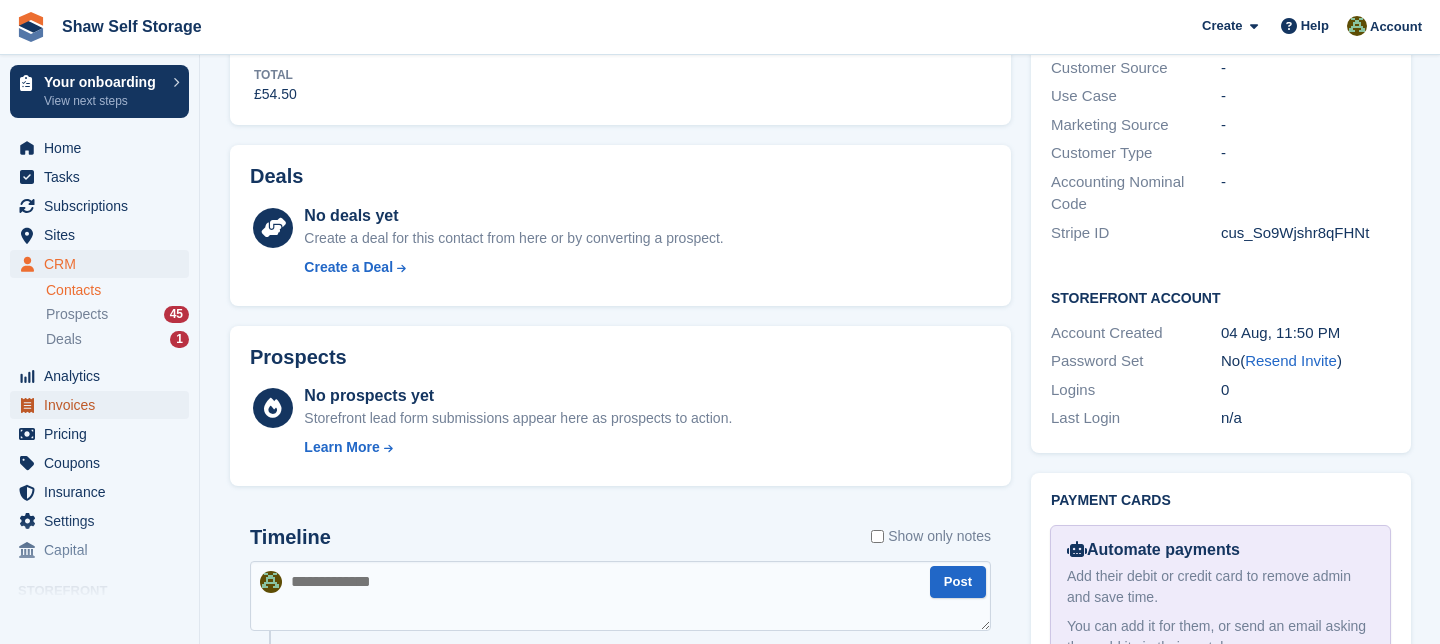 click on "Invoices" at bounding box center (104, 405) 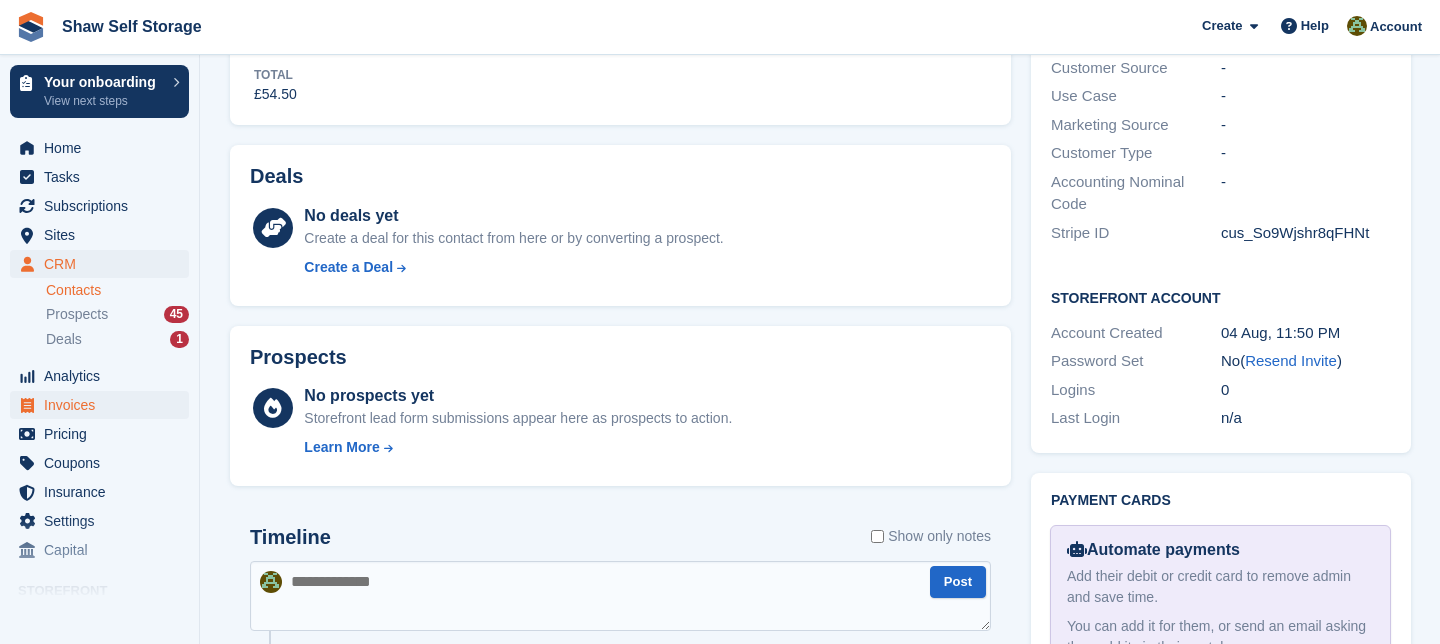scroll, scrollTop: 0, scrollLeft: 0, axis: both 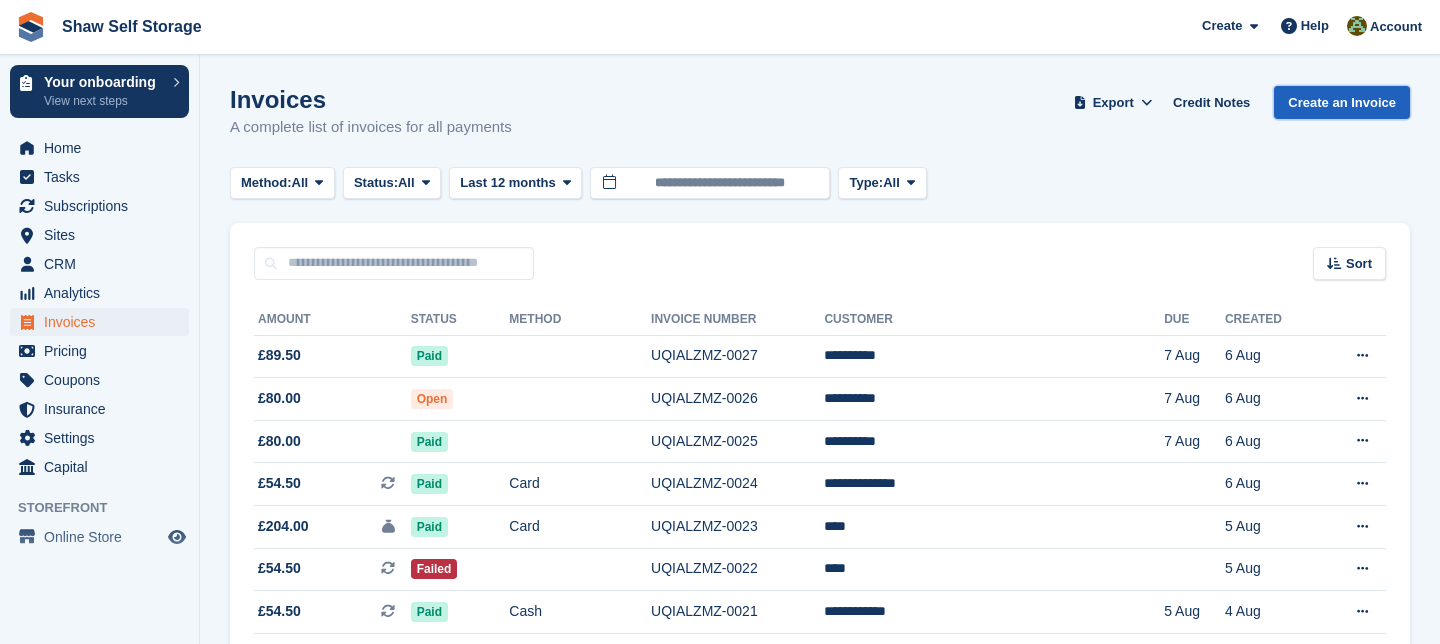 click on "Create an Invoice" at bounding box center (1342, 102) 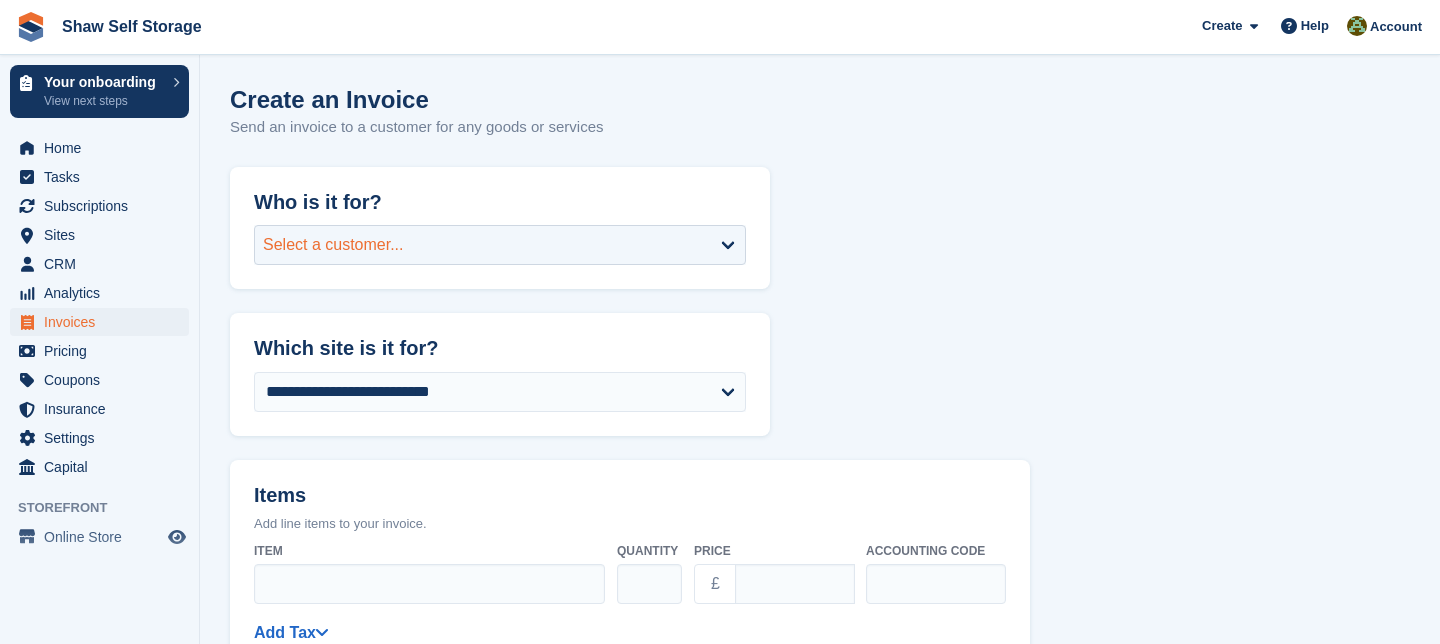 scroll, scrollTop: 0, scrollLeft: 0, axis: both 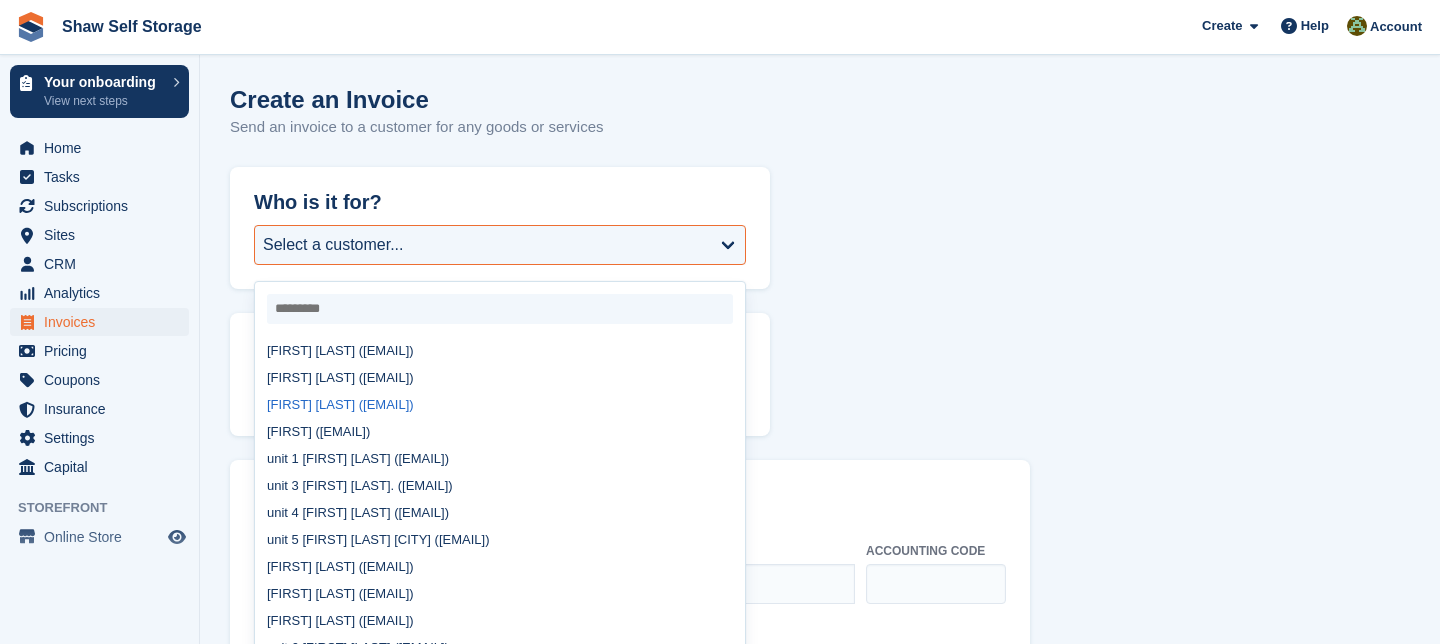click on "Dwain Murphy (raarochdale@gmail.com)" at bounding box center (500, 404) 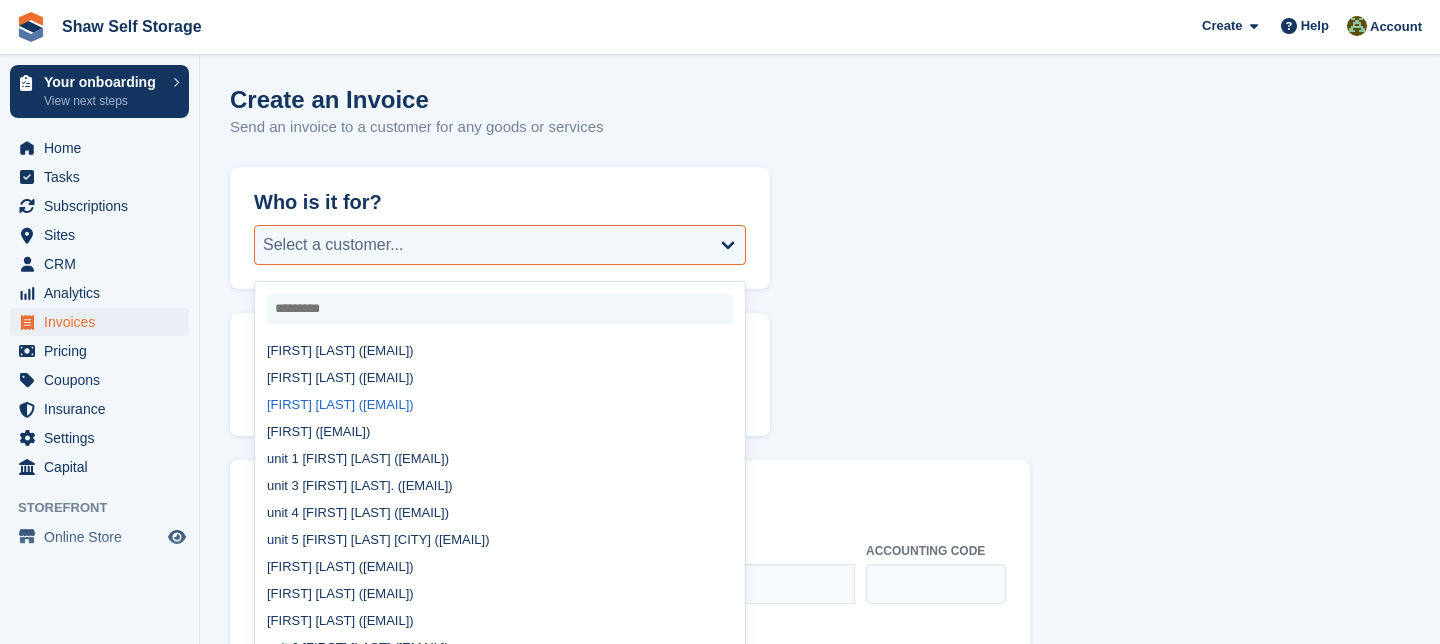 select on "******" 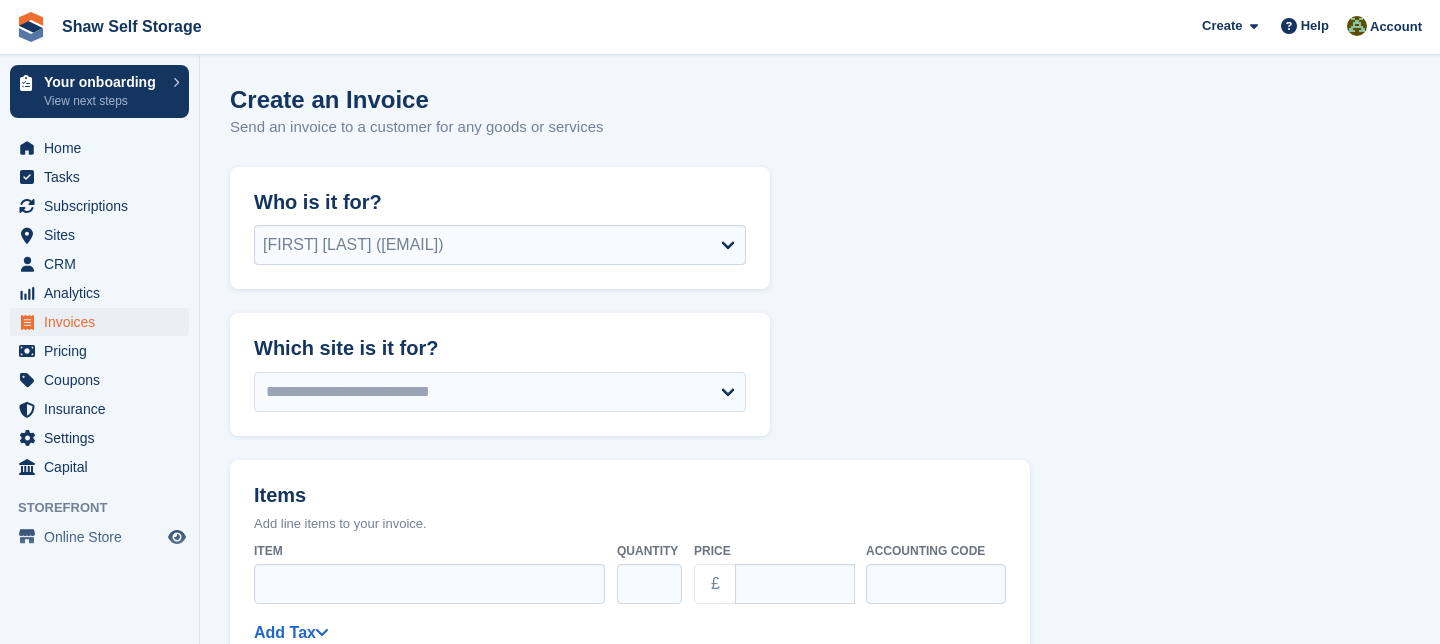 select on "******" 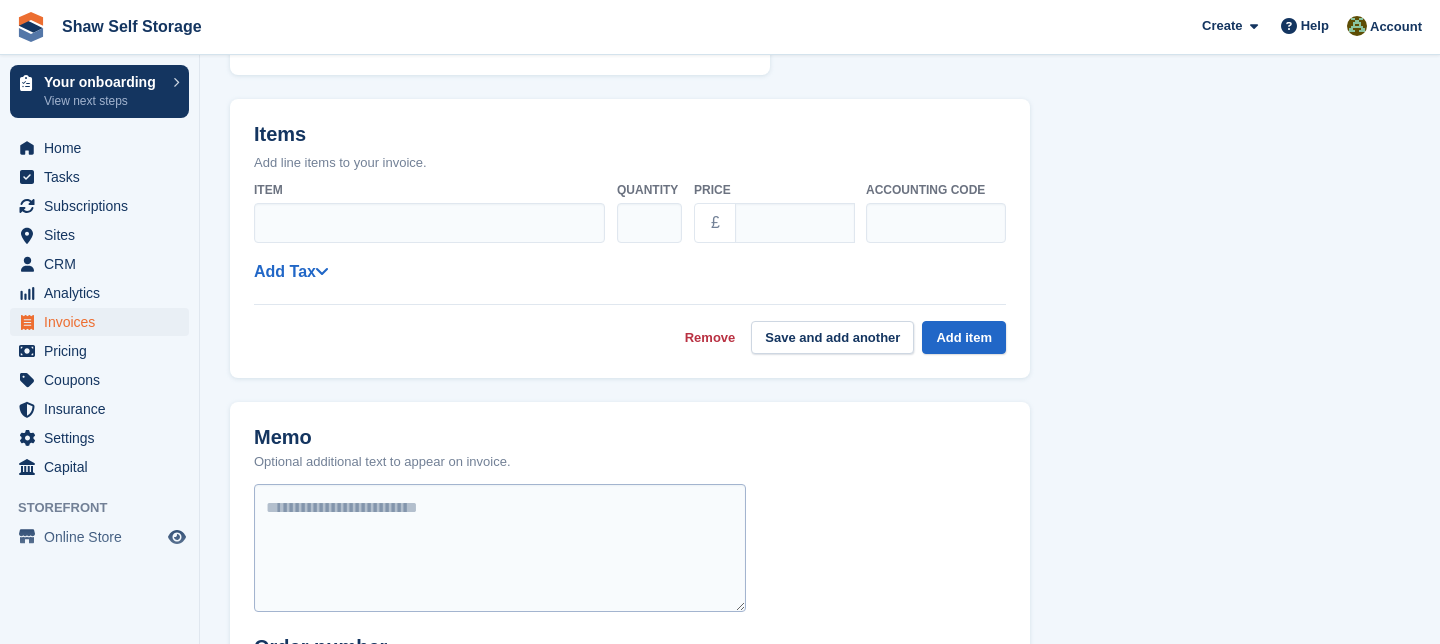 scroll, scrollTop: 446, scrollLeft: 0, axis: vertical 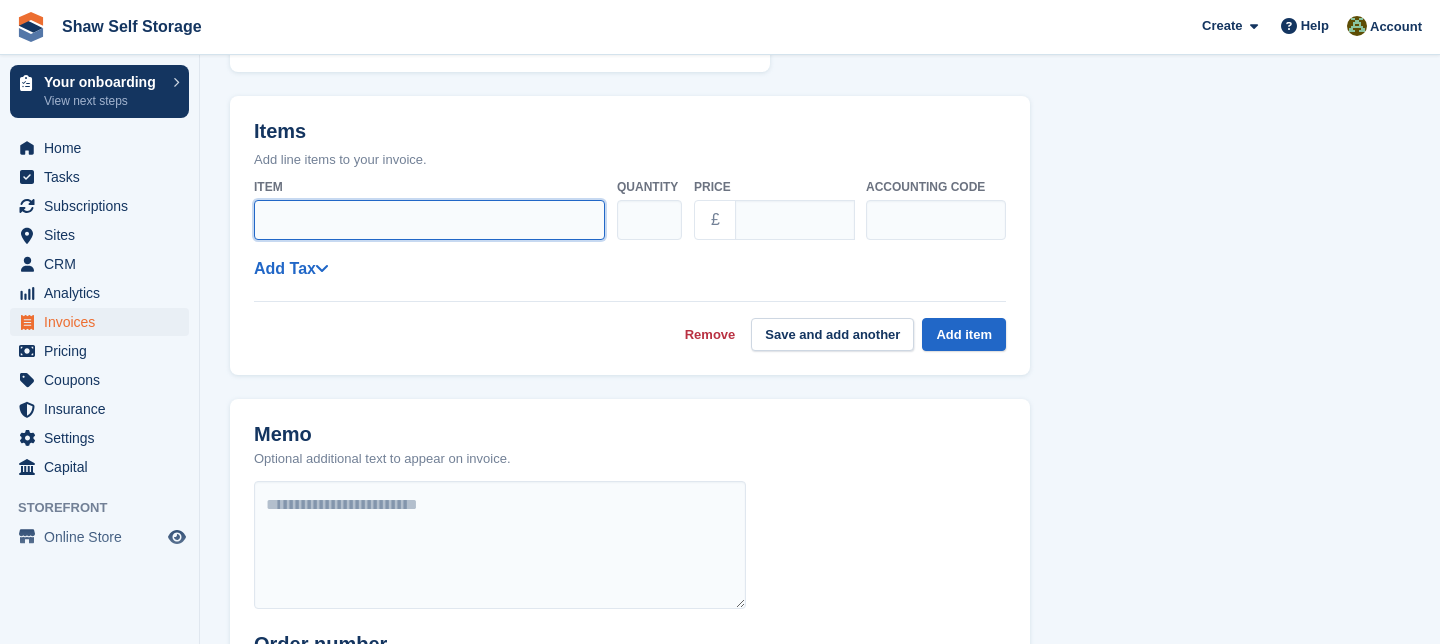 click on "Item" at bounding box center [429, 220] 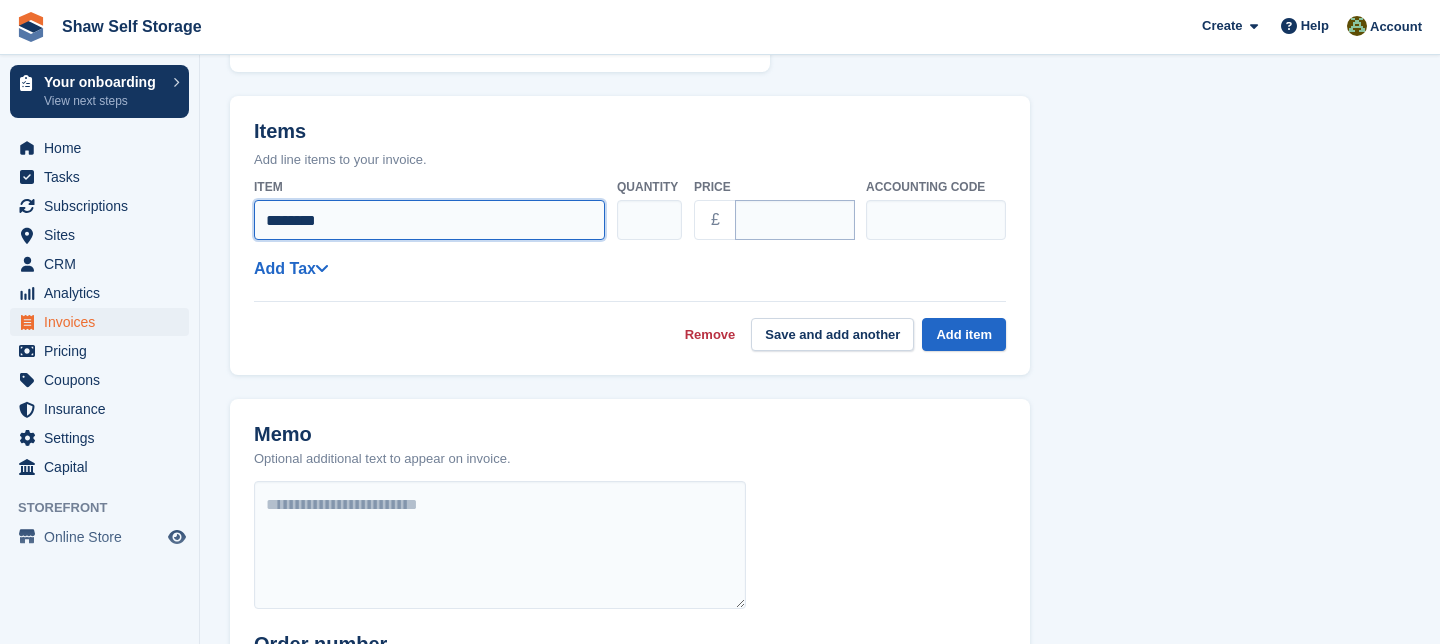 type on "********" 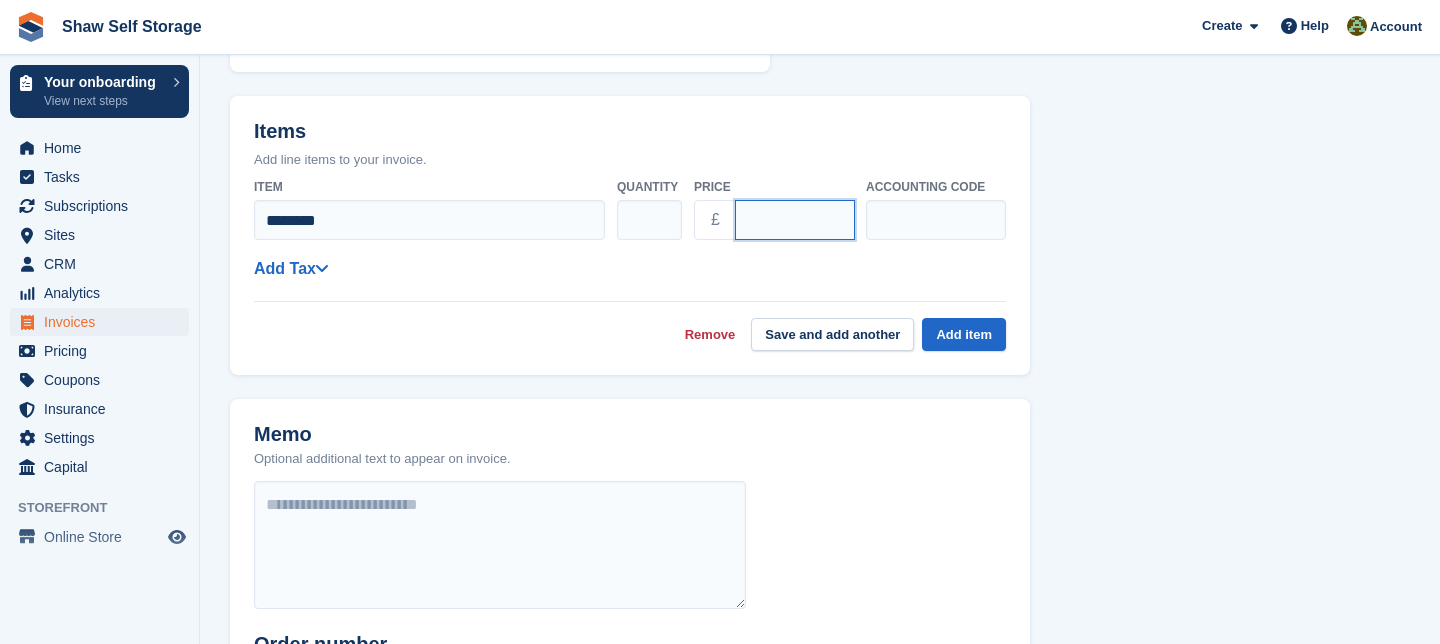 click on "****" 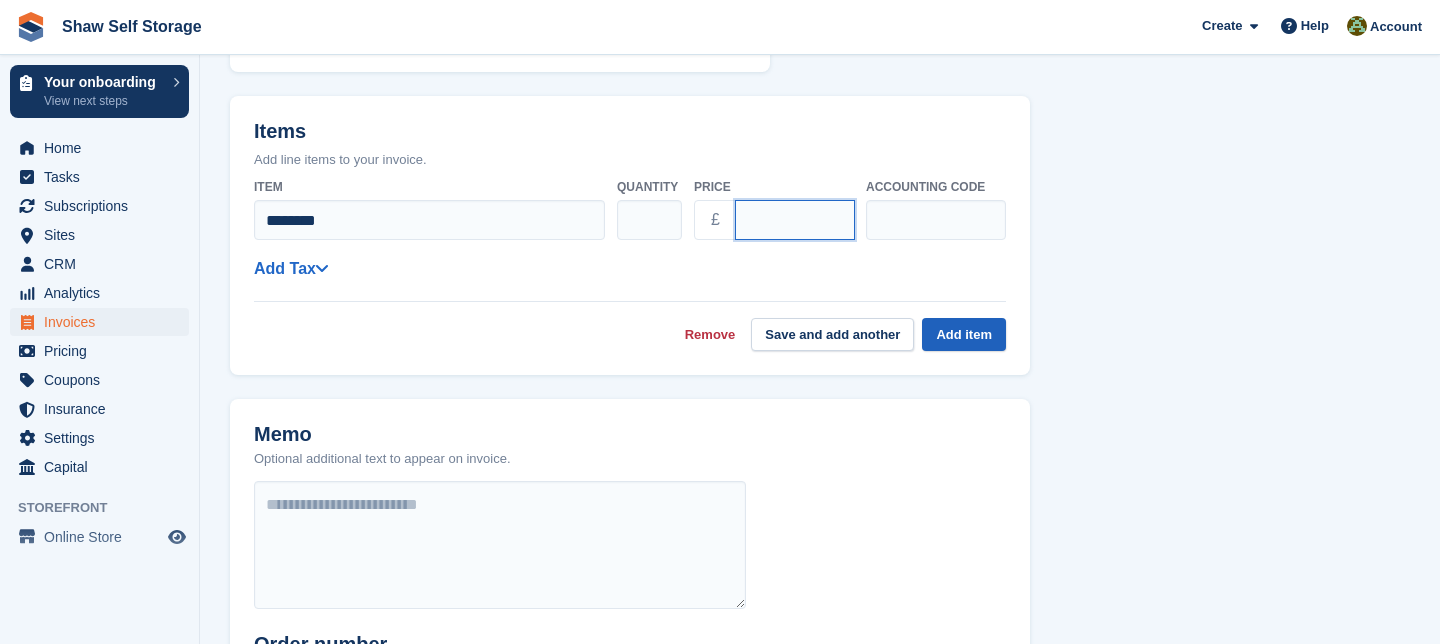 type on "*****" 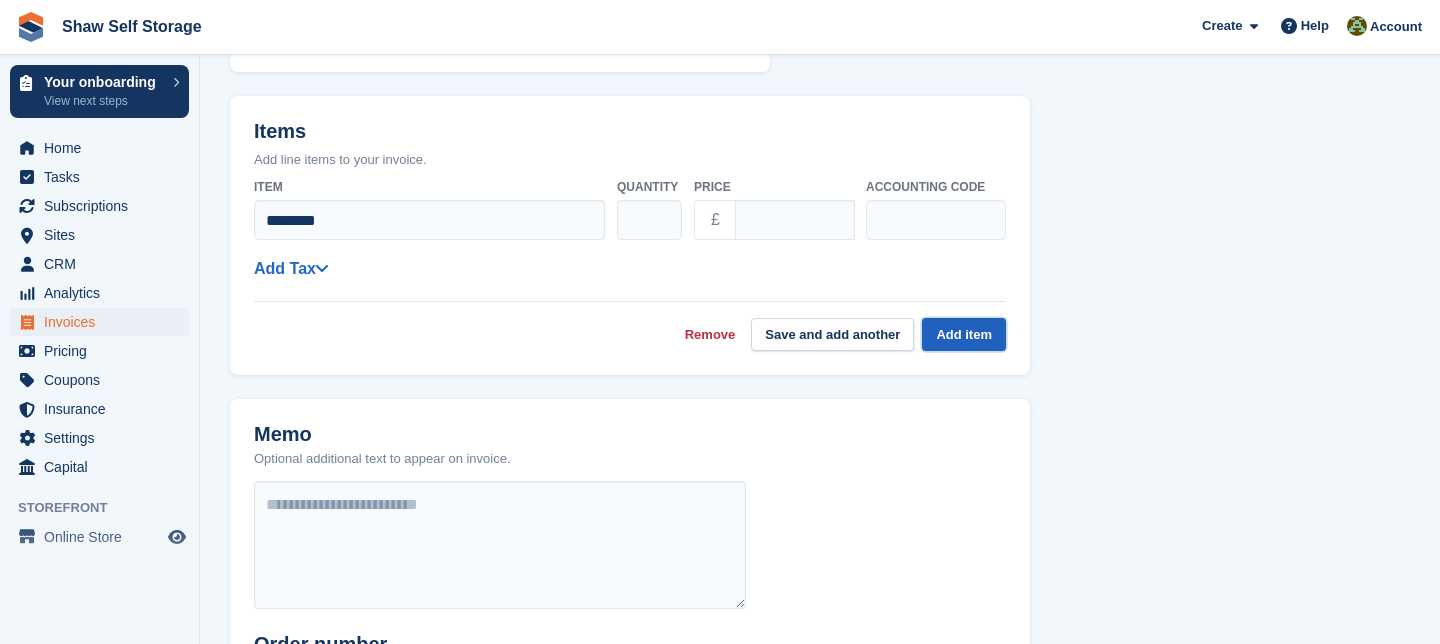 click on "Add item" 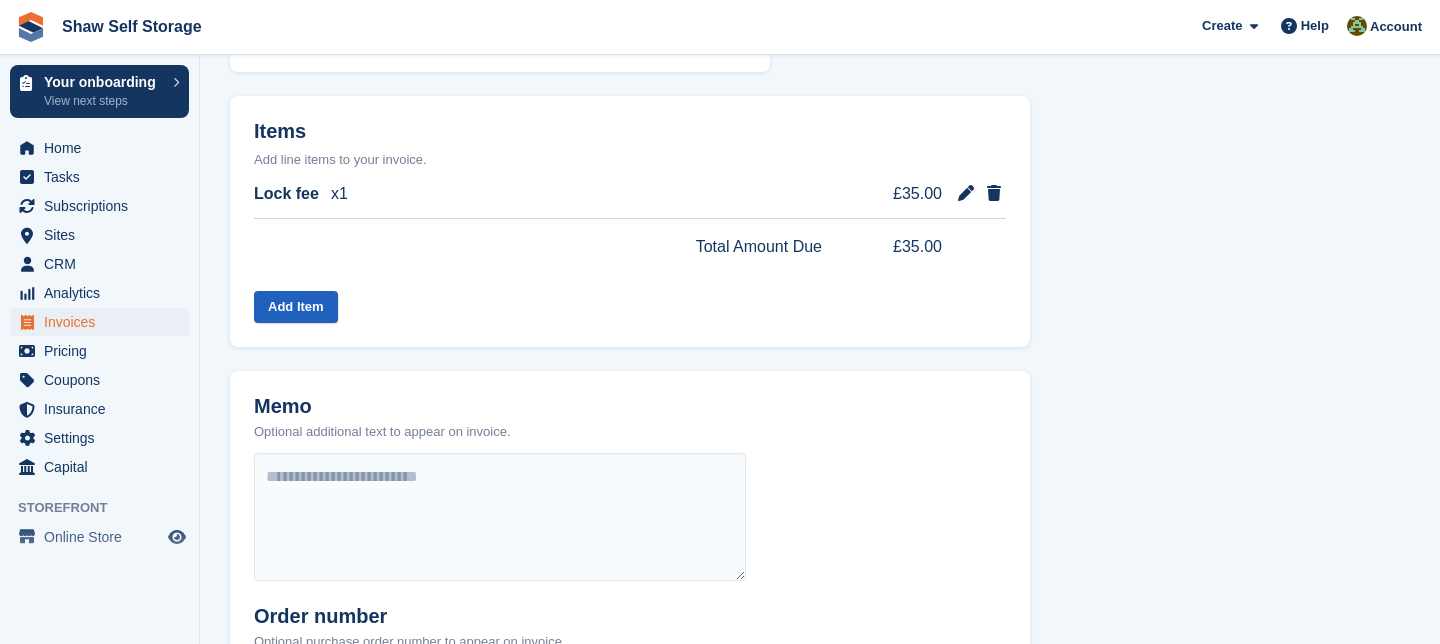 click on "Add Item" 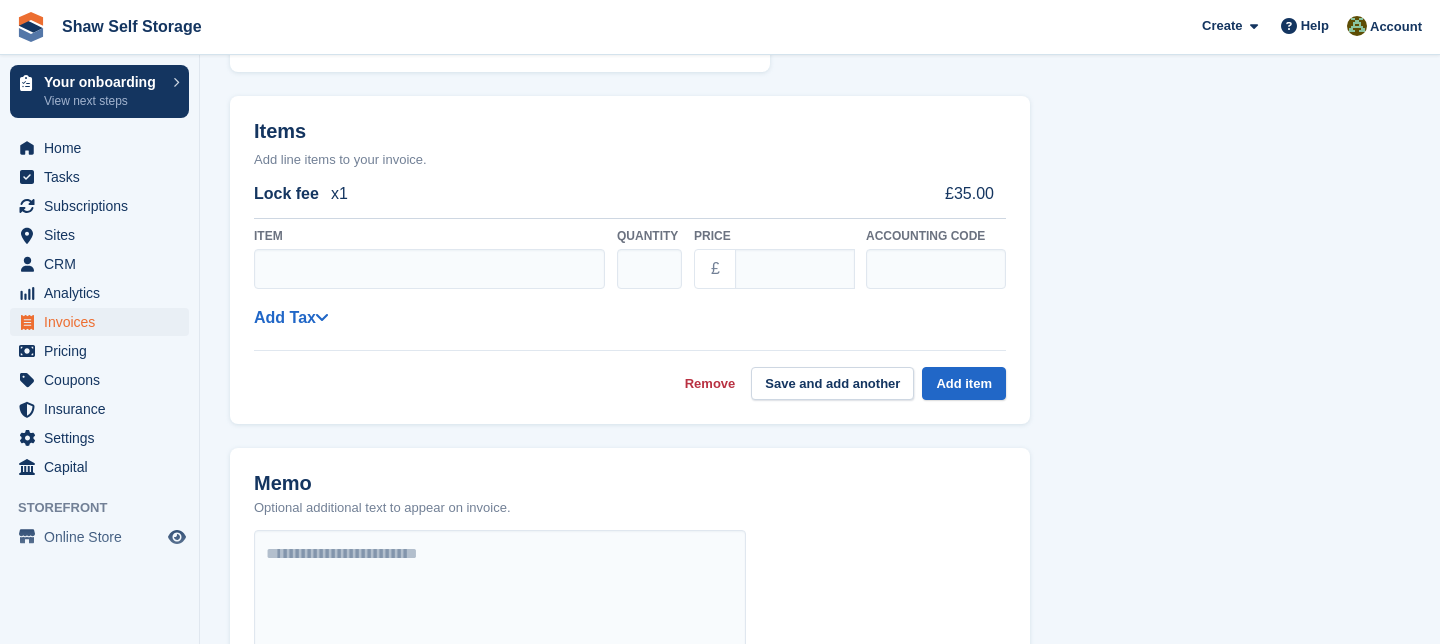 click on "Remove" 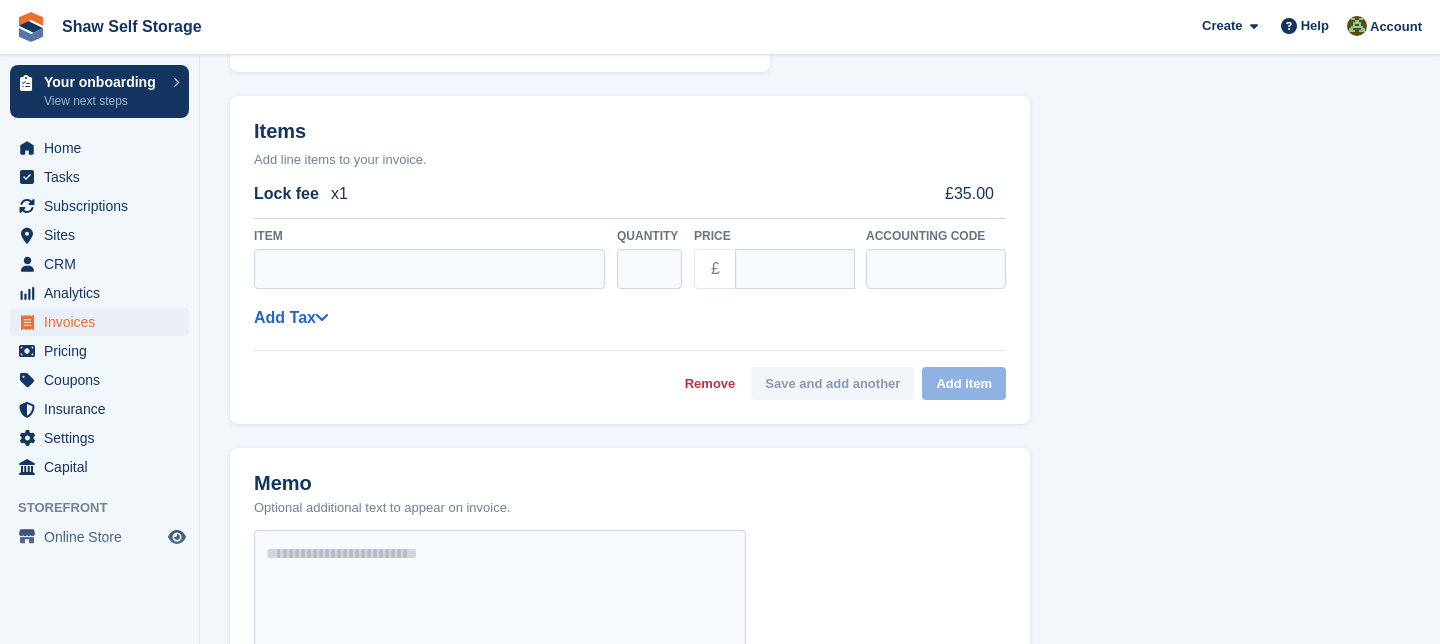 select on "******" 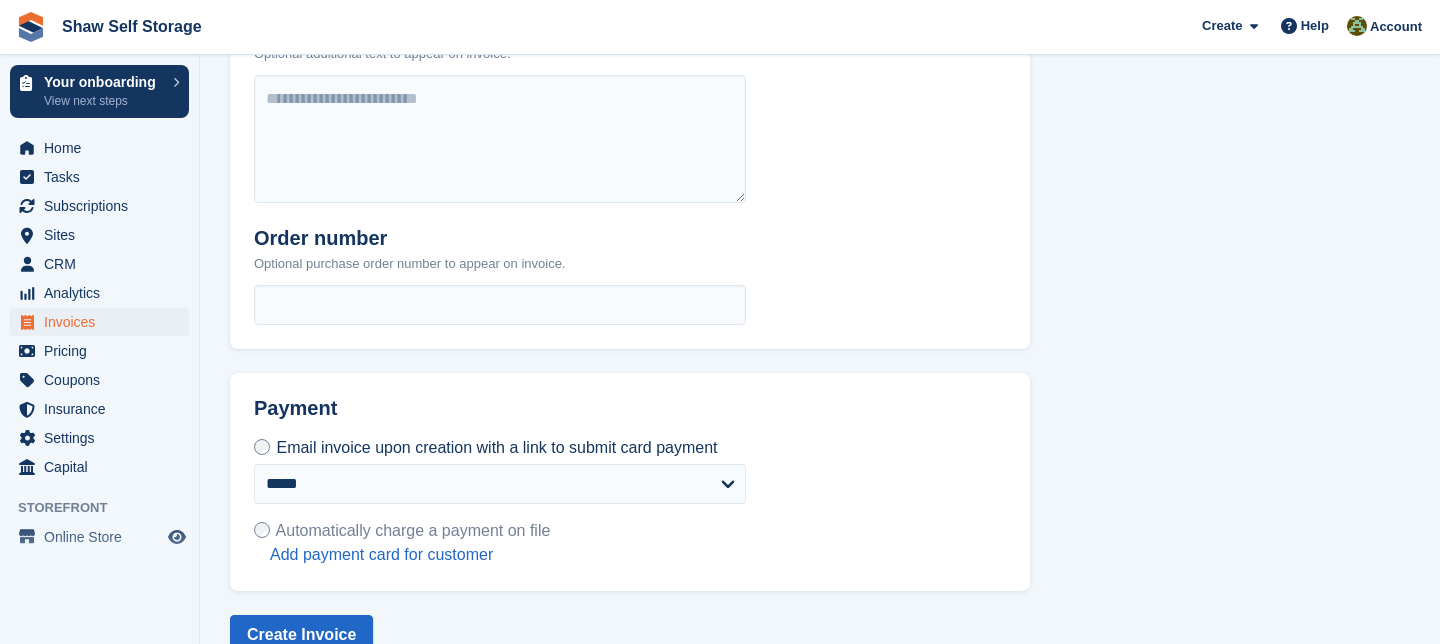 scroll, scrollTop: 881, scrollLeft: 0, axis: vertical 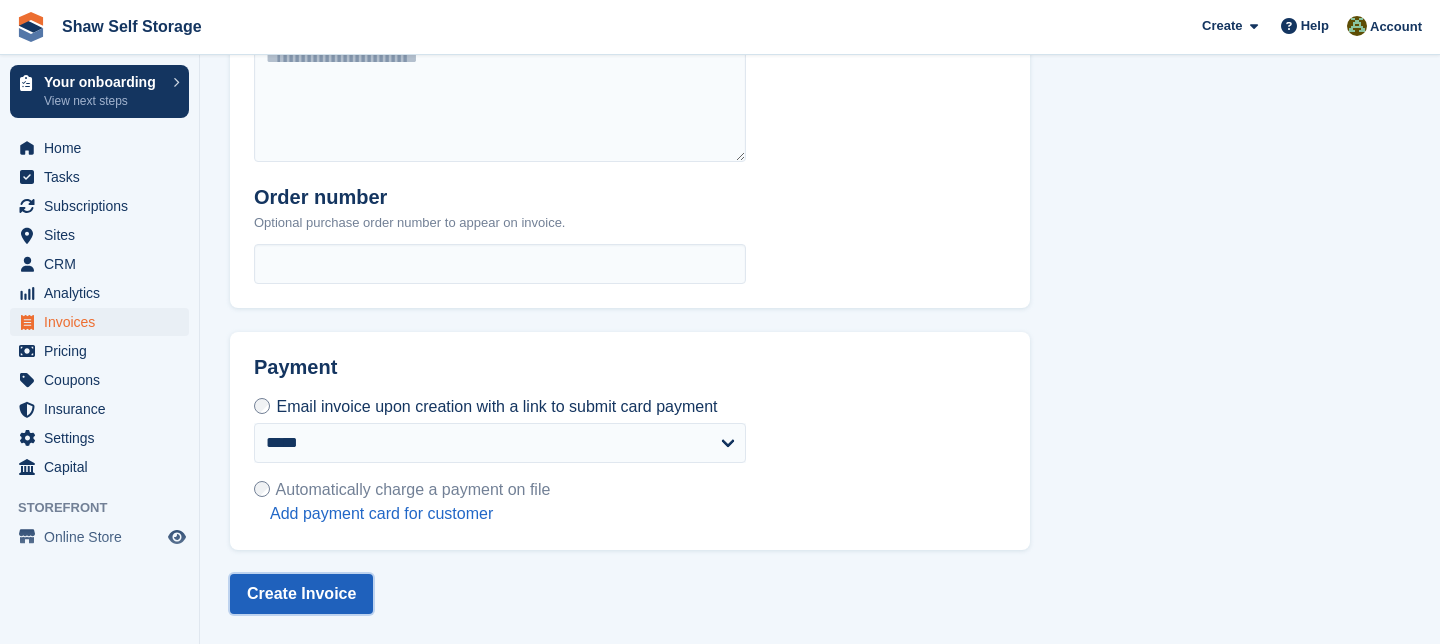 click on "Create Invoice" 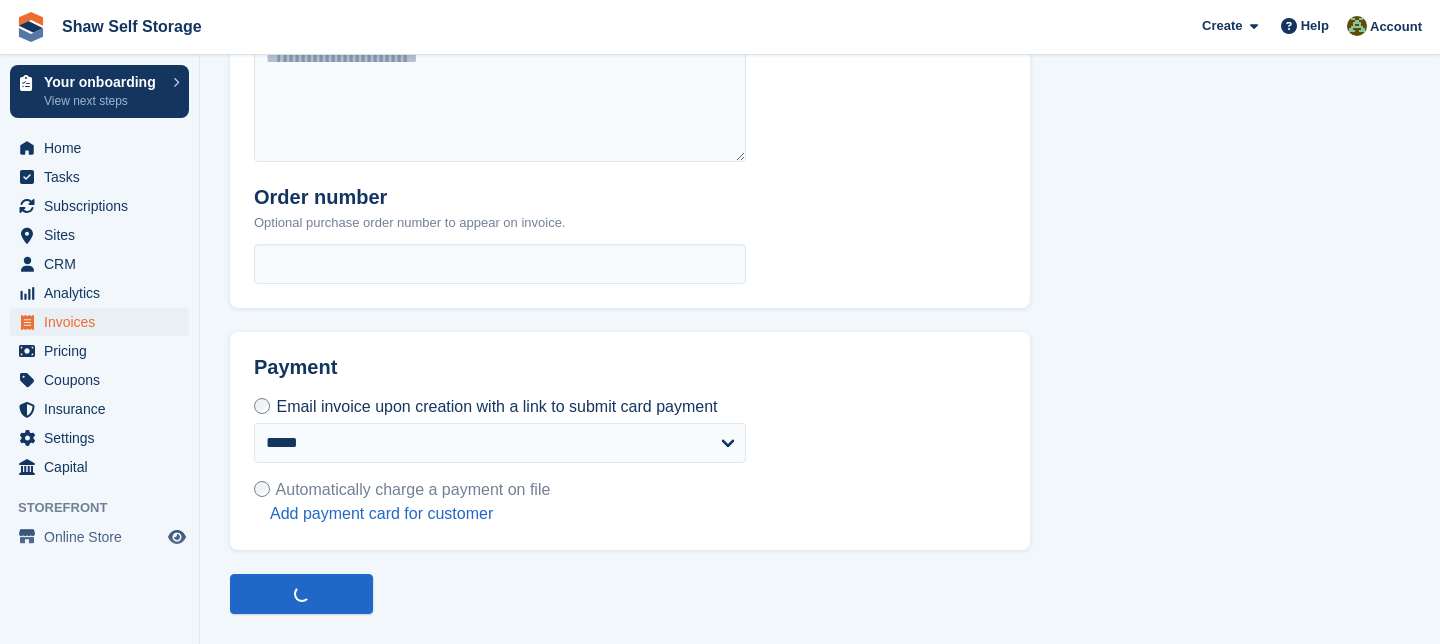 scroll, scrollTop: 0, scrollLeft: 0, axis: both 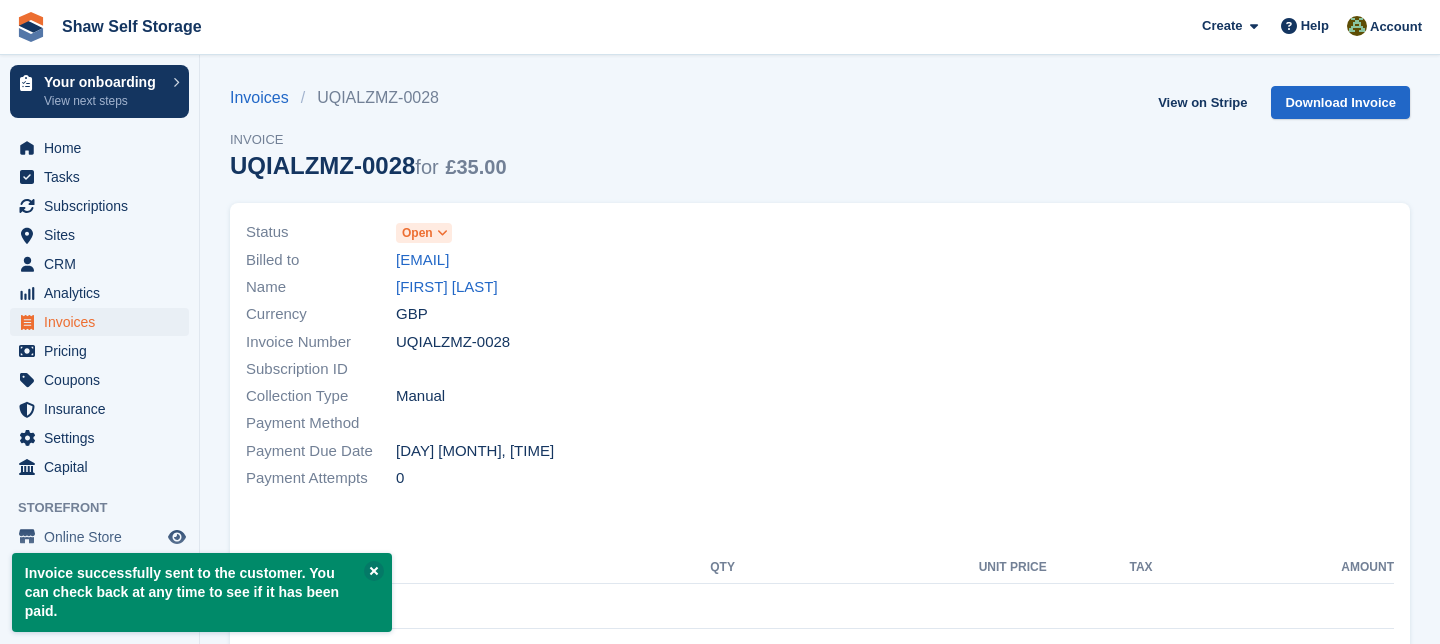 click 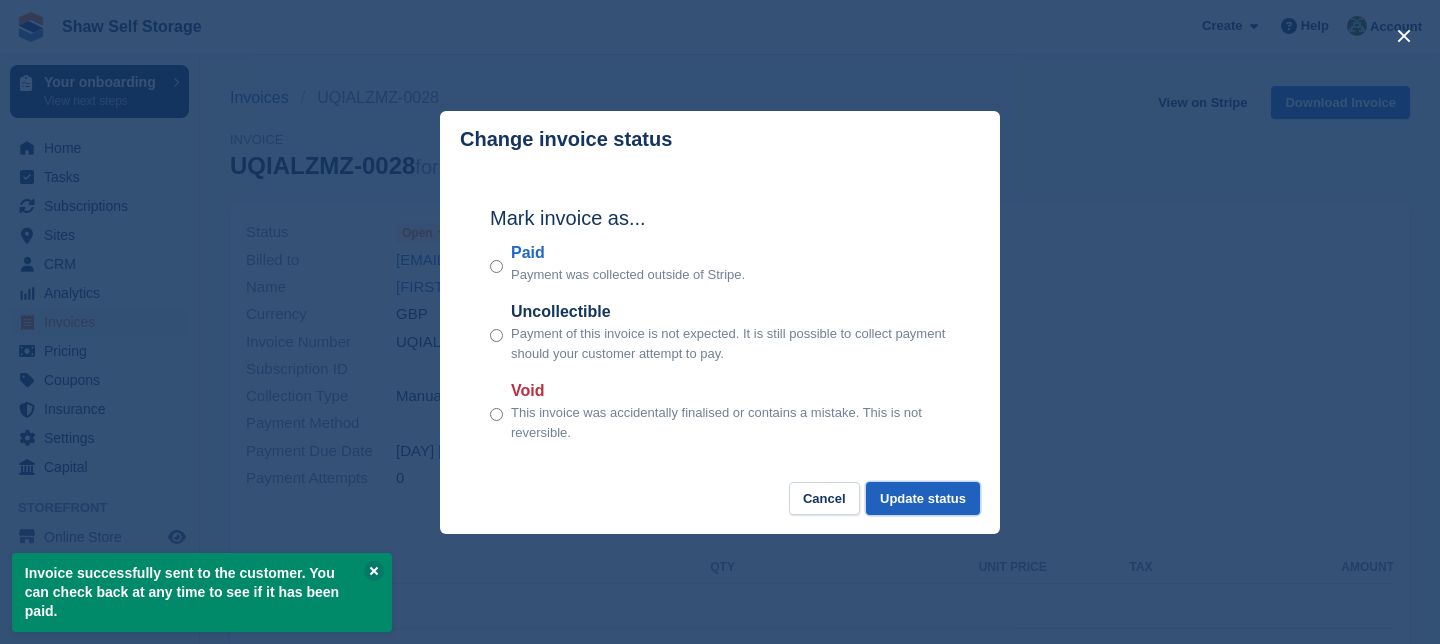 click on "Update status" 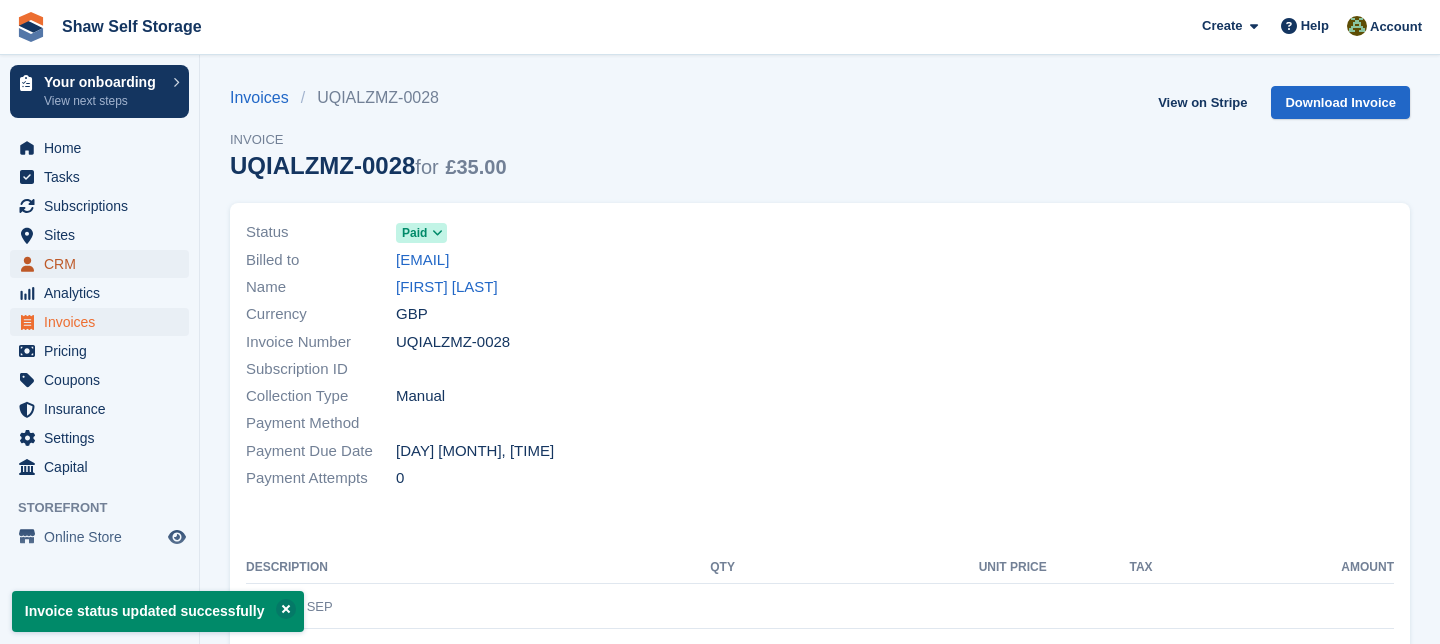 click on "CRM" 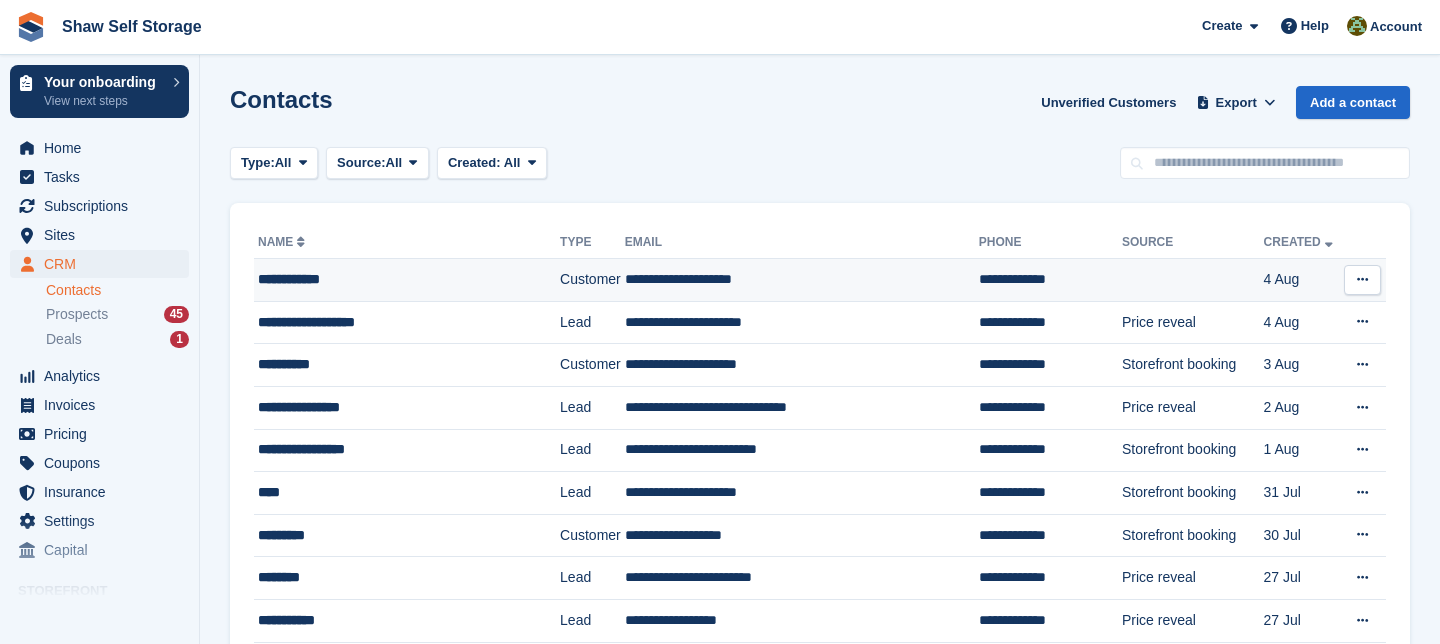 click on "**********" 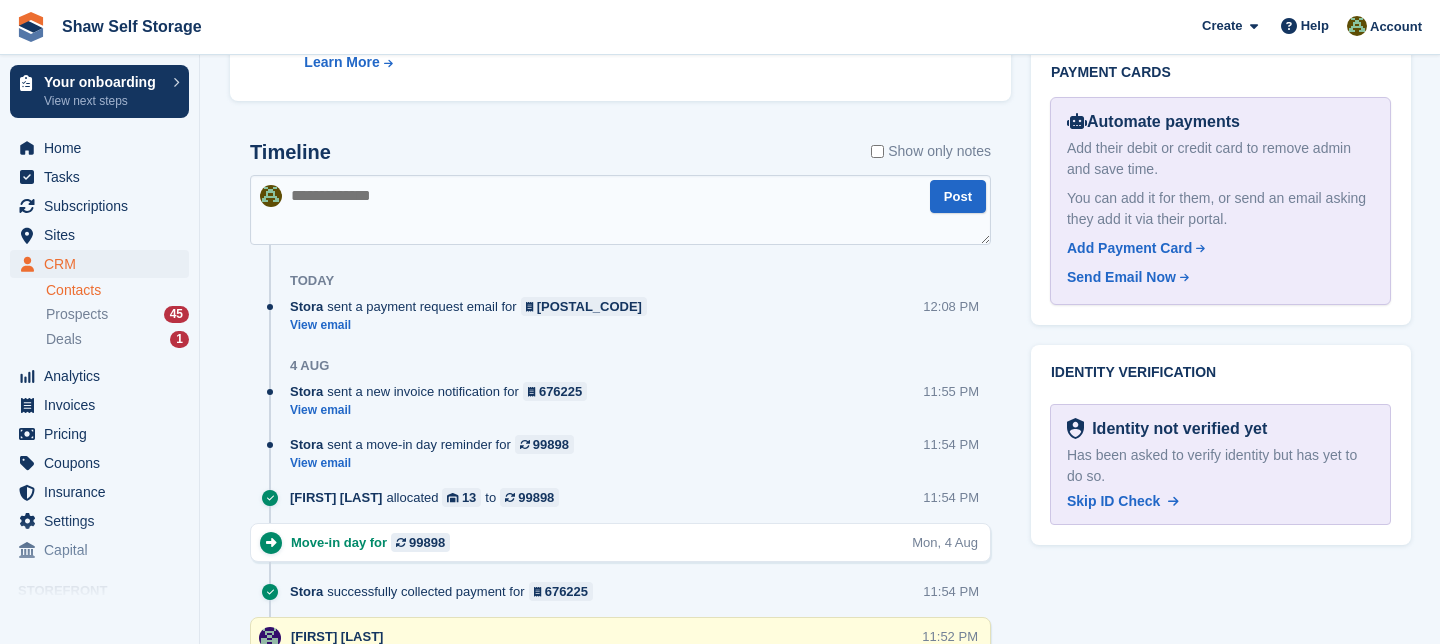 scroll, scrollTop: 1078, scrollLeft: 0, axis: vertical 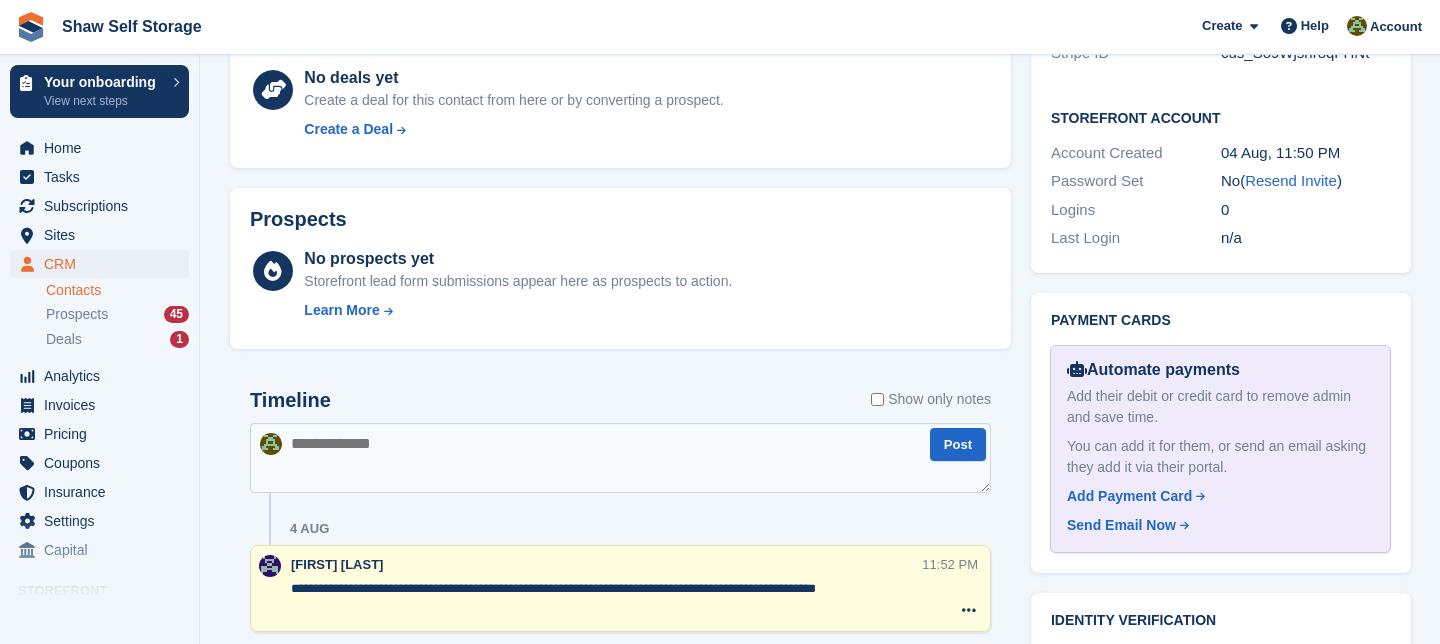 click at bounding box center [620, 458] 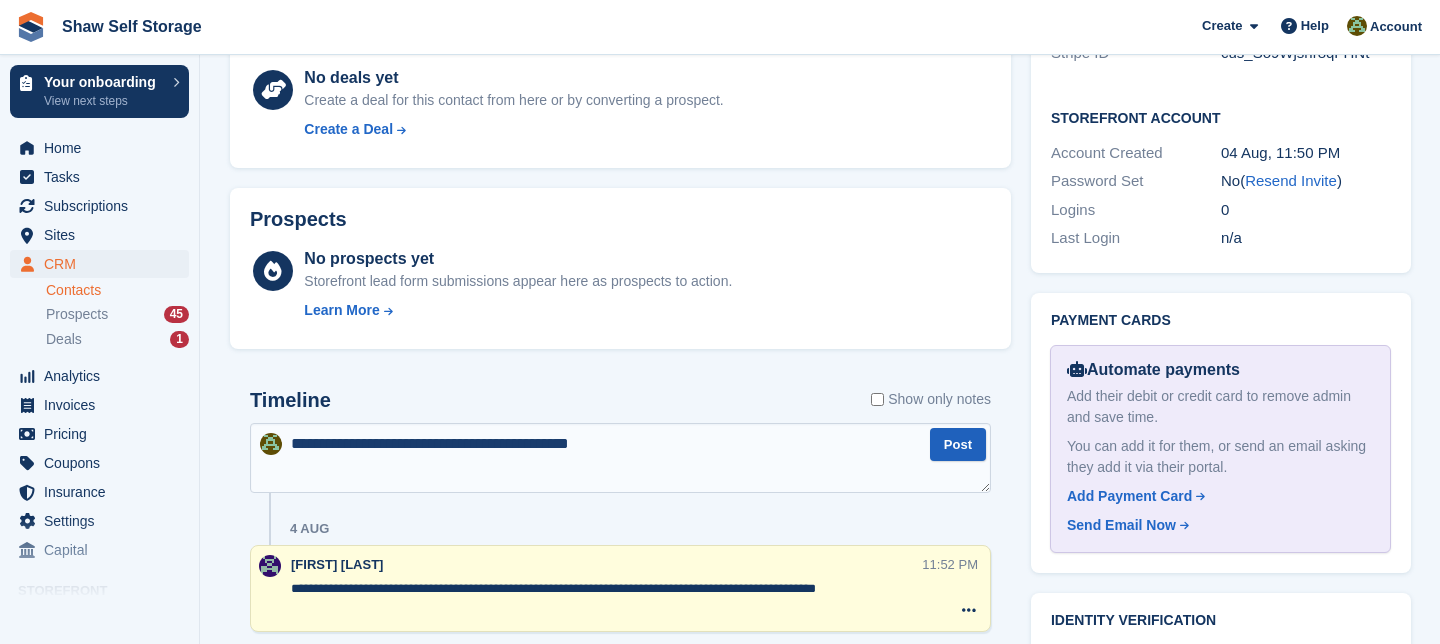 type on "**********" 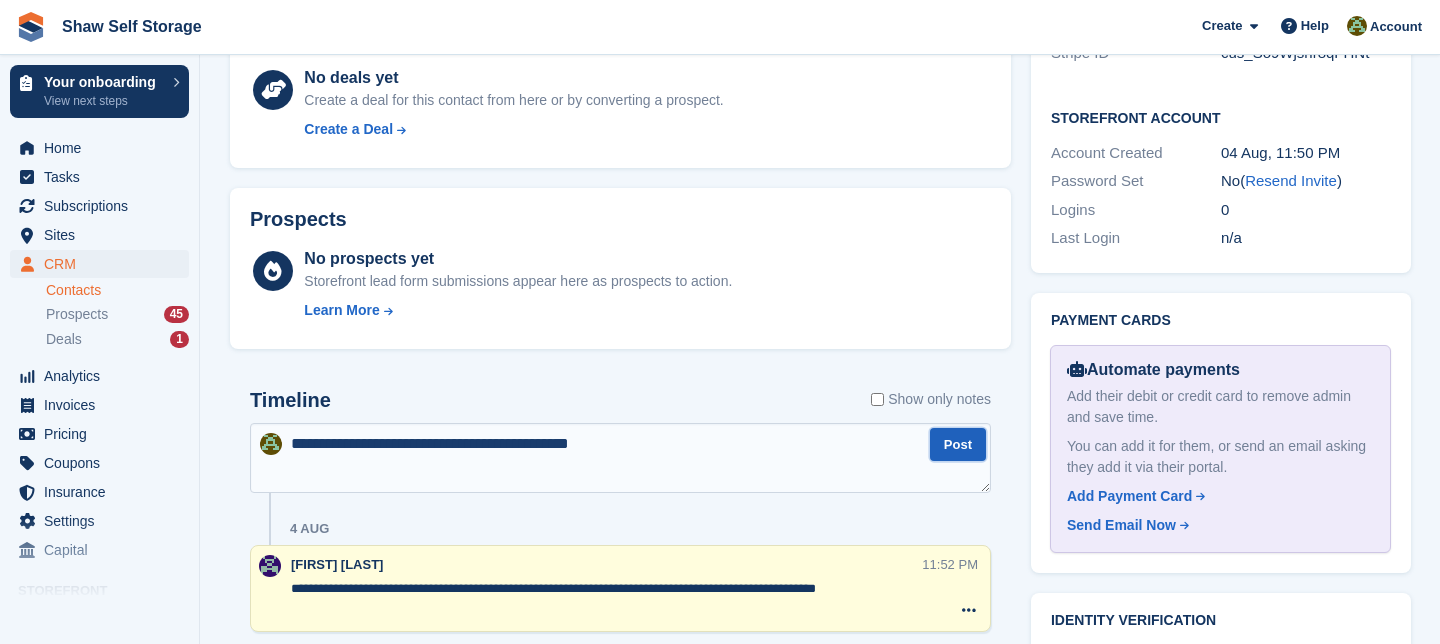 click on "Post" at bounding box center [958, 444] 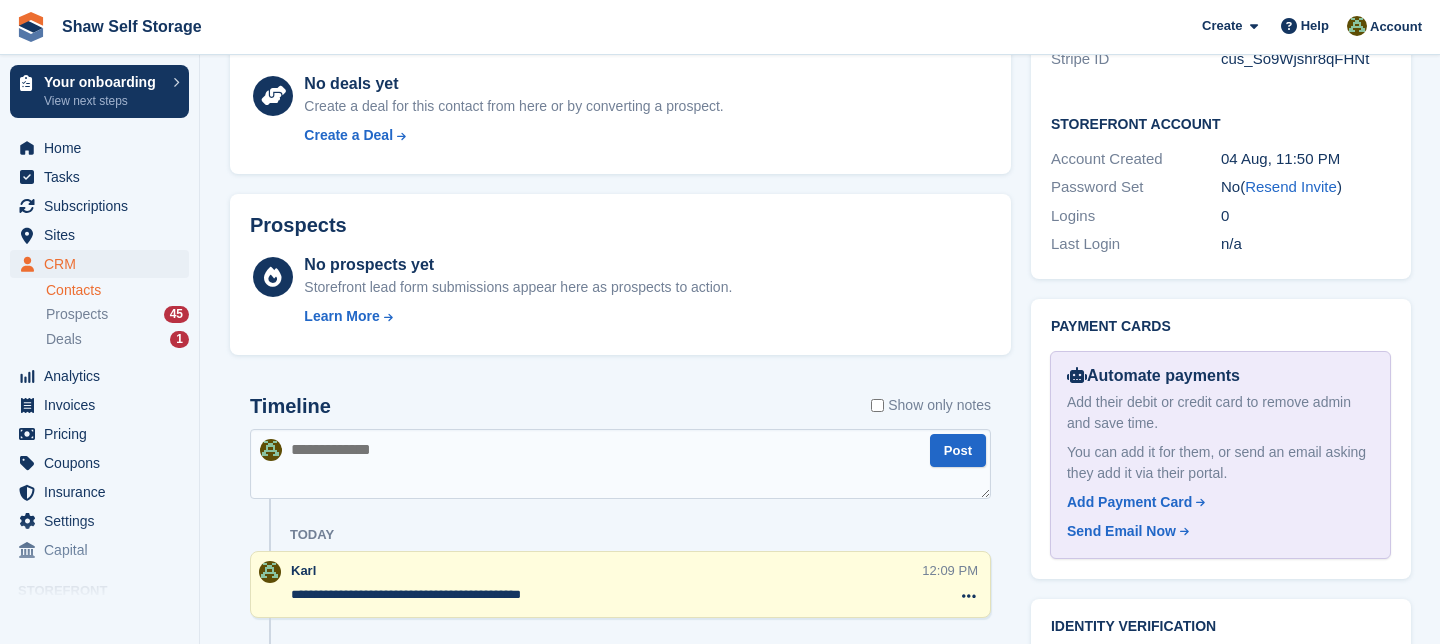 scroll, scrollTop: 836, scrollLeft: 0, axis: vertical 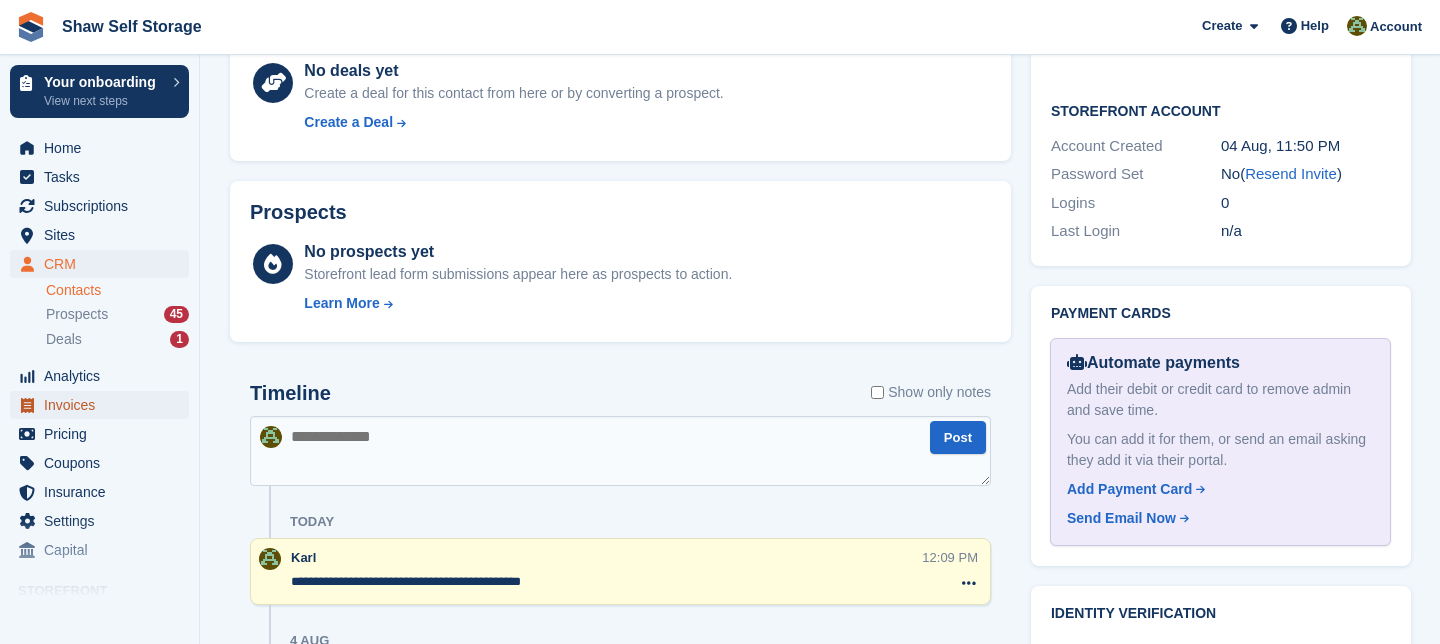 click on "Invoices" at bounding box center [104, 405] 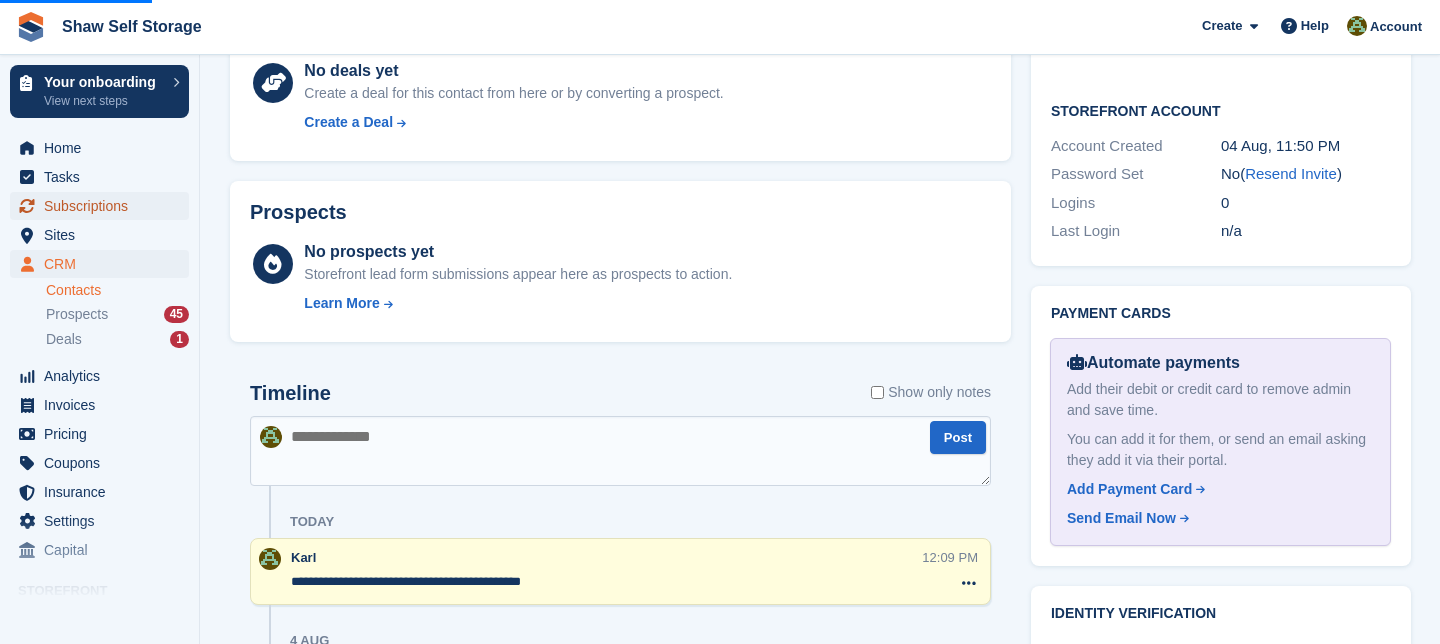click on "Subscriptions" at bounding box center (104, 206) 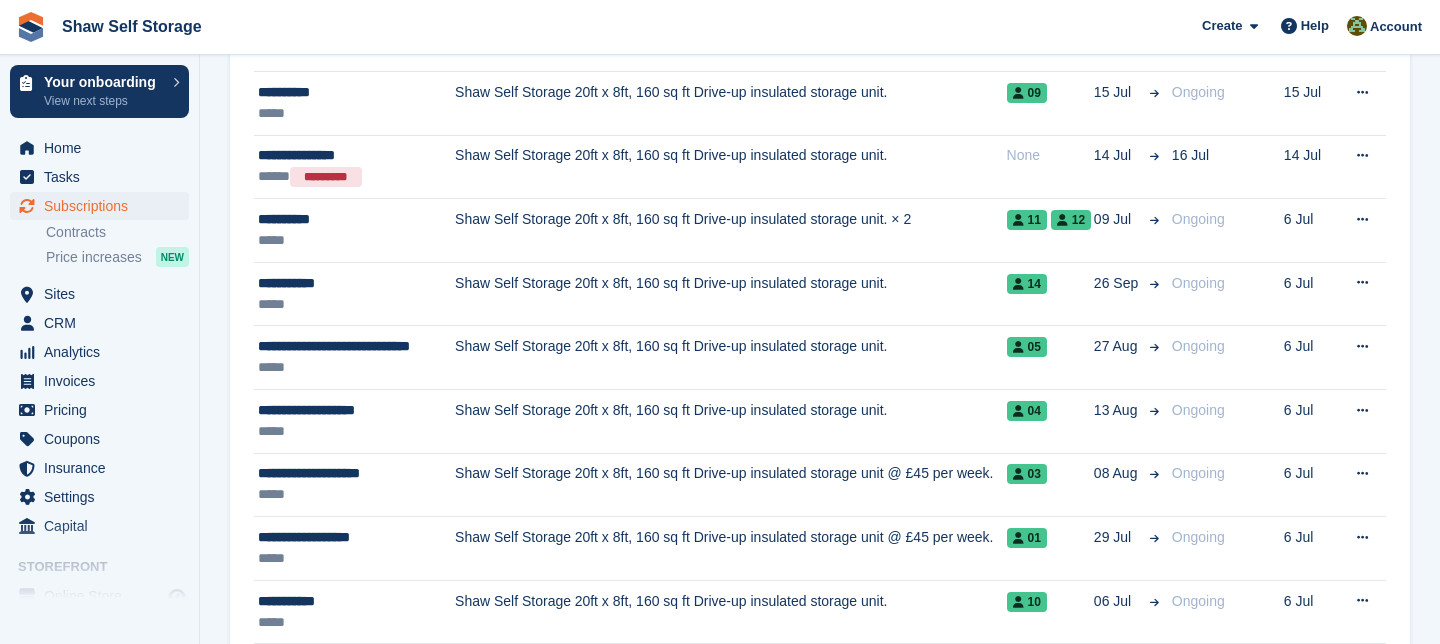 scroll, scrollTop: 0, scrollLeft: 0, axis: both 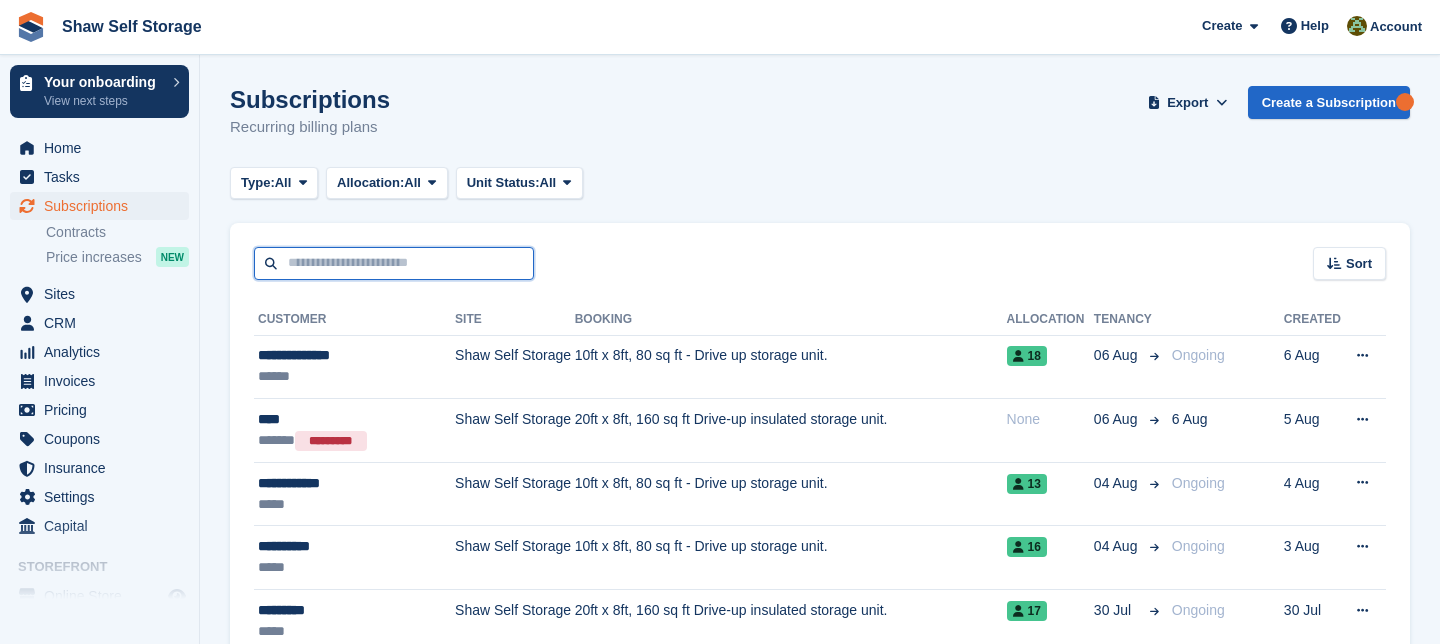 click at bounding box center (394, 263) 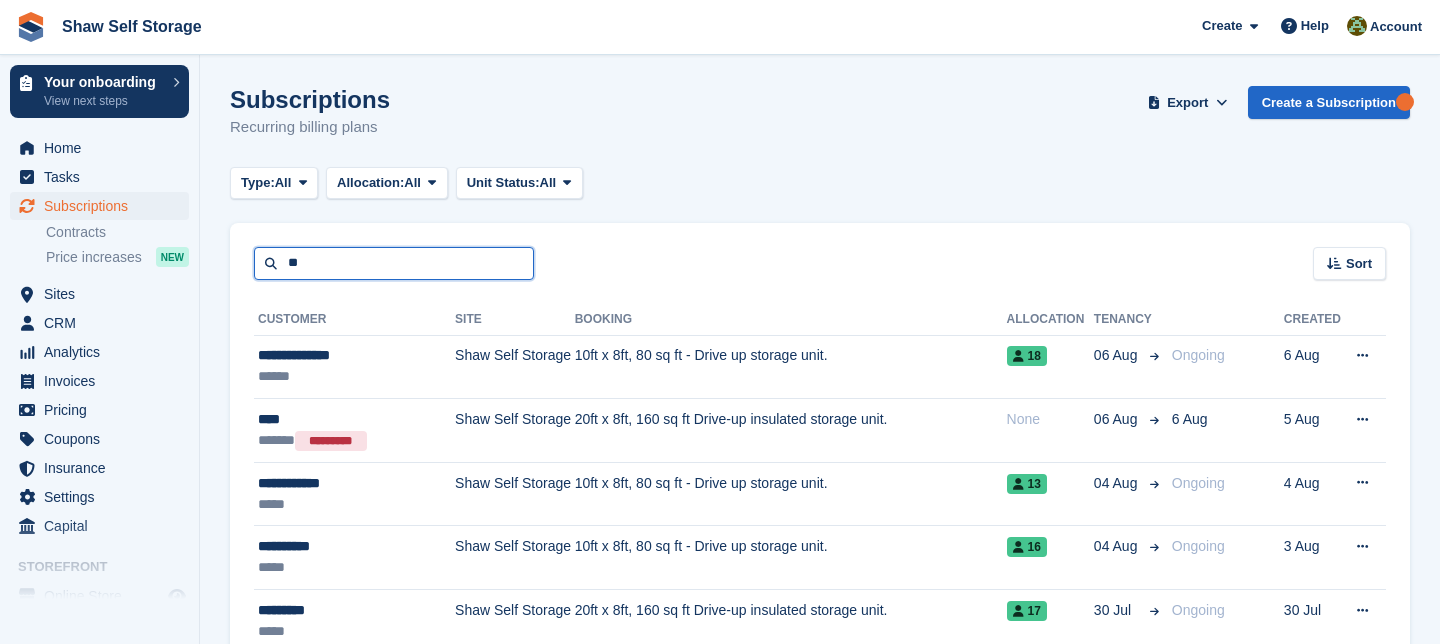 type on "**" 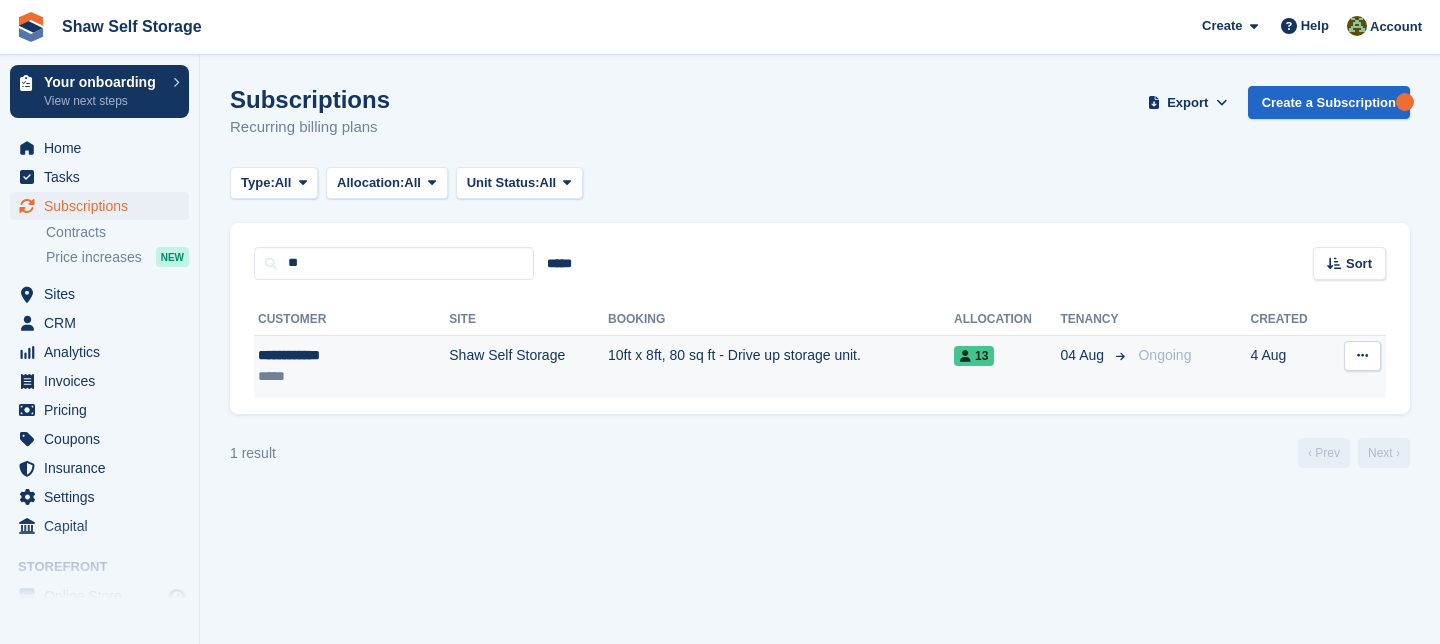 click on "**********" at bounding box center (327, 355) 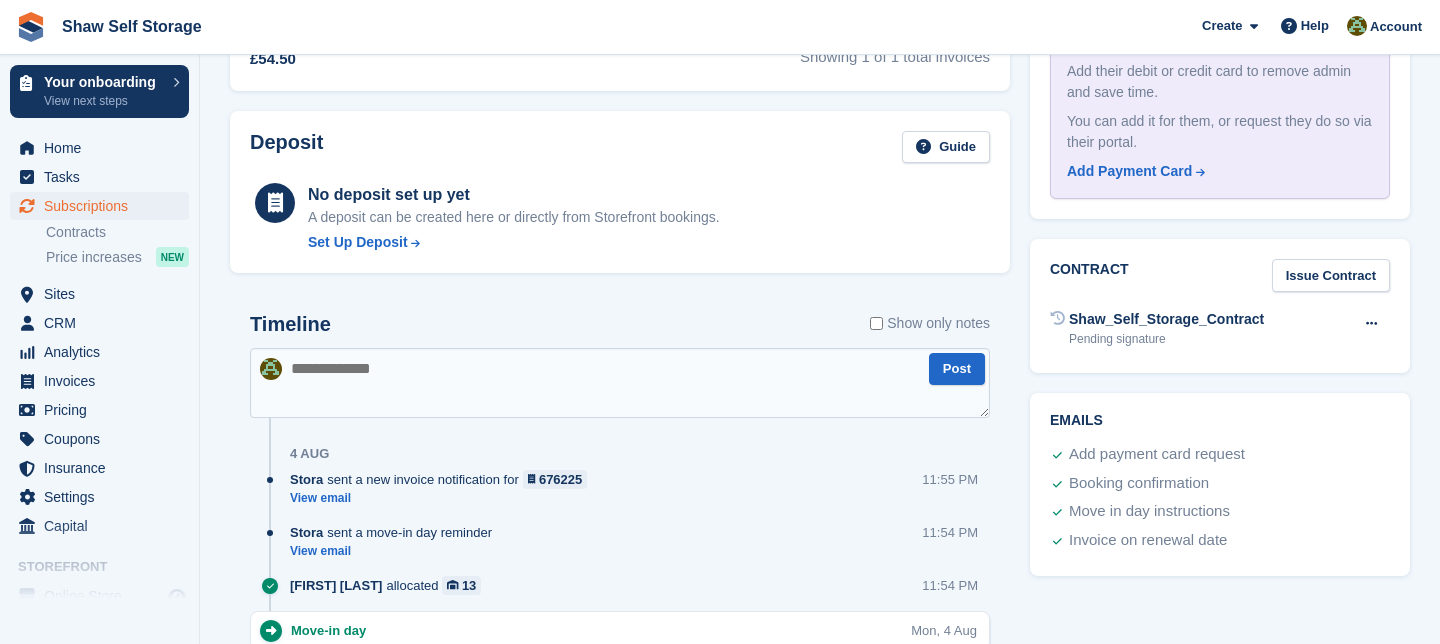 scroll, scrollTop: 781, scrollLeft: 0, axis: vertical 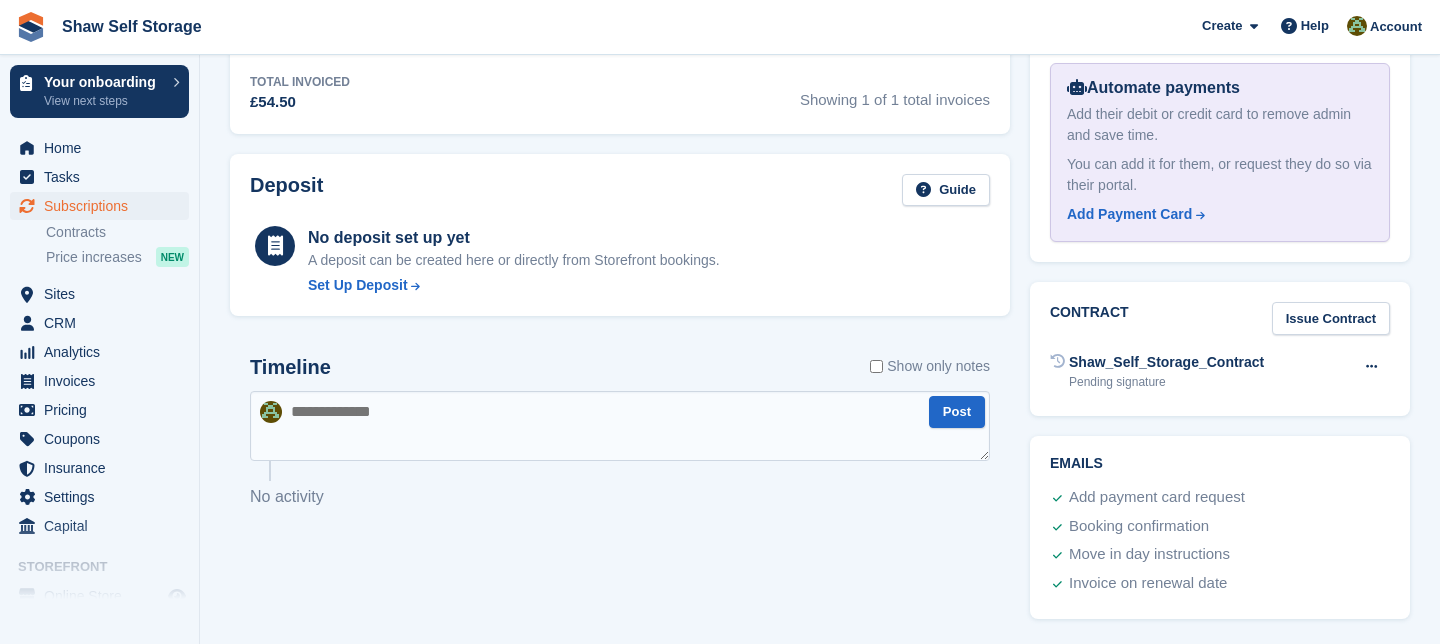 click at bounding box center [620, 426] 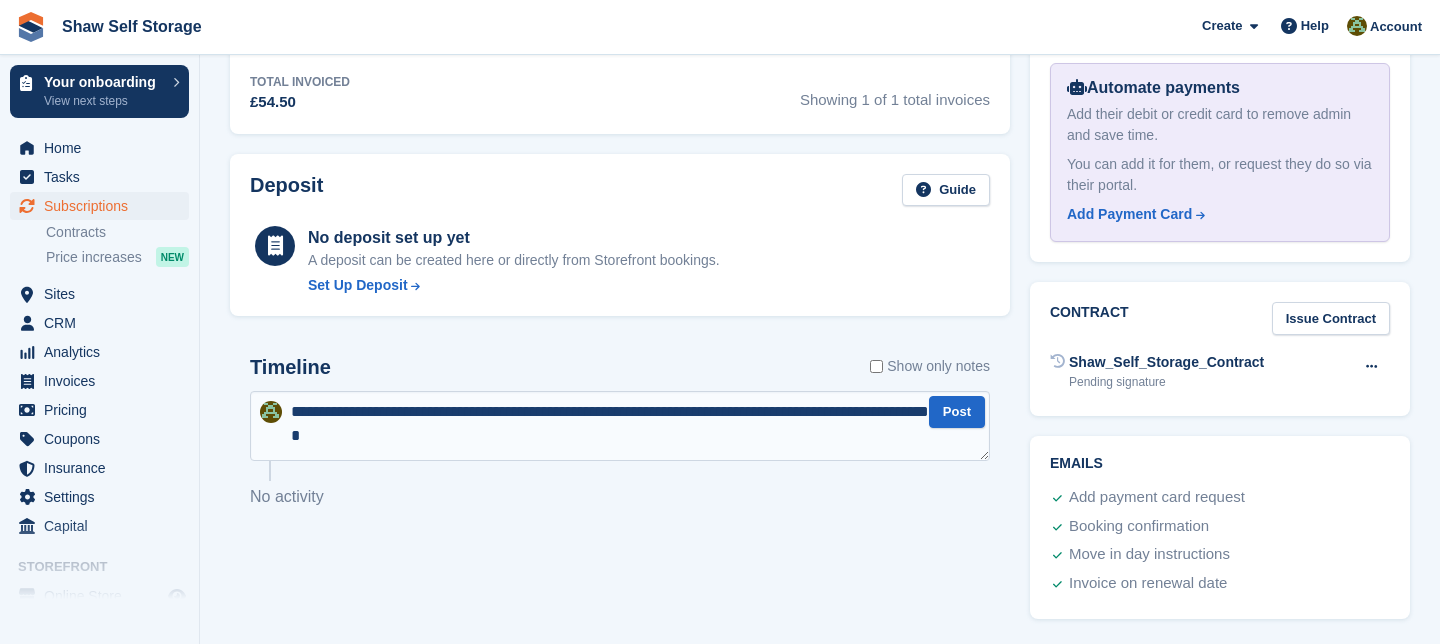 click on "**********" at bounding box center [620, 426] 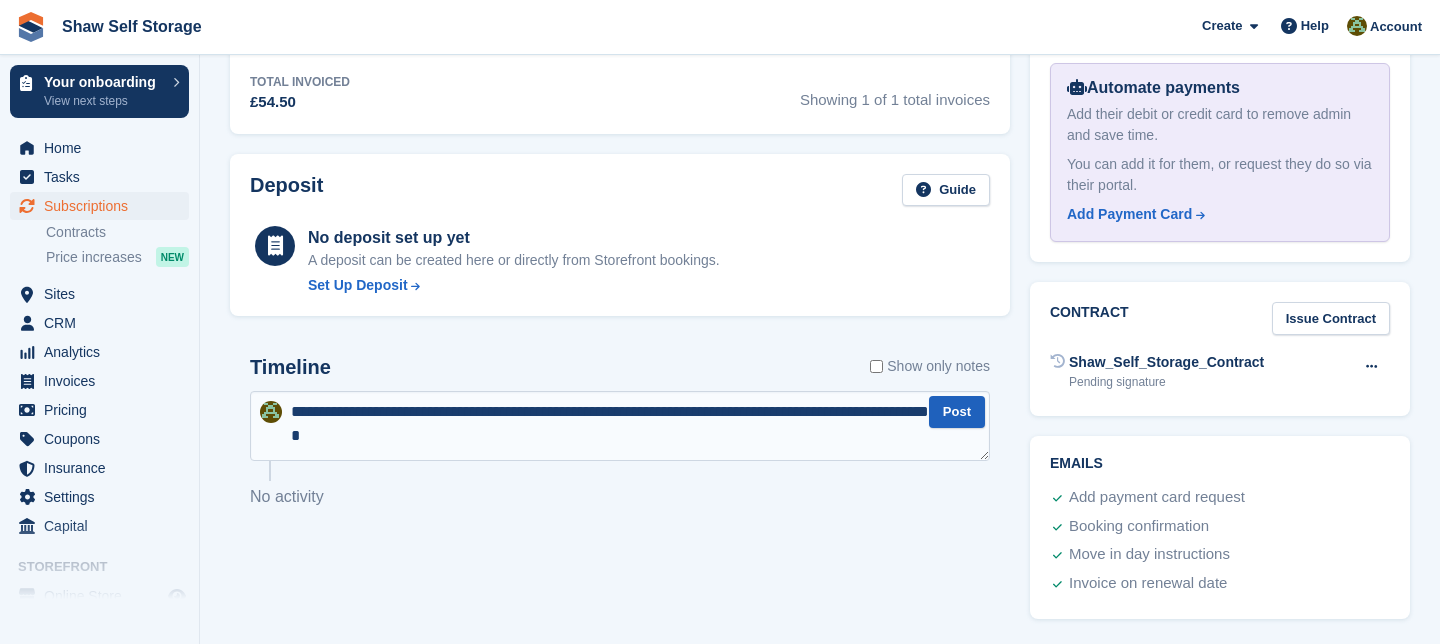 type on "**********" 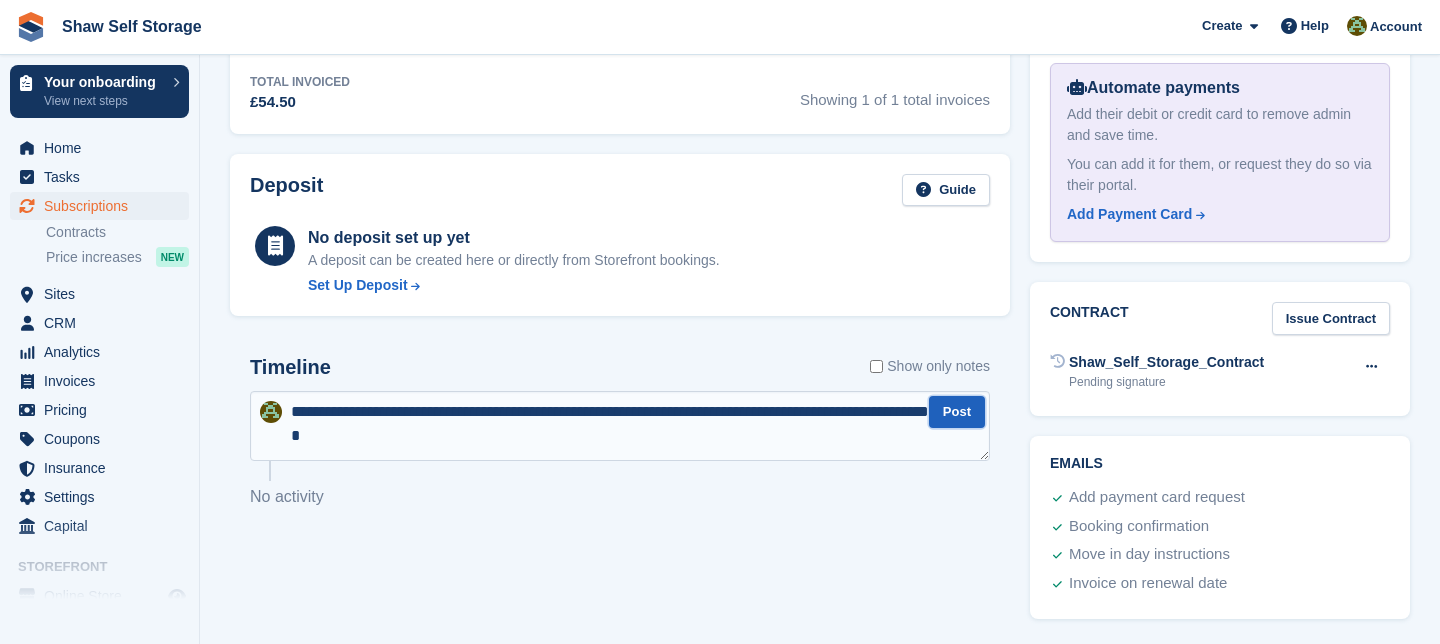 click on "Post" at bounding box center (957, 412) 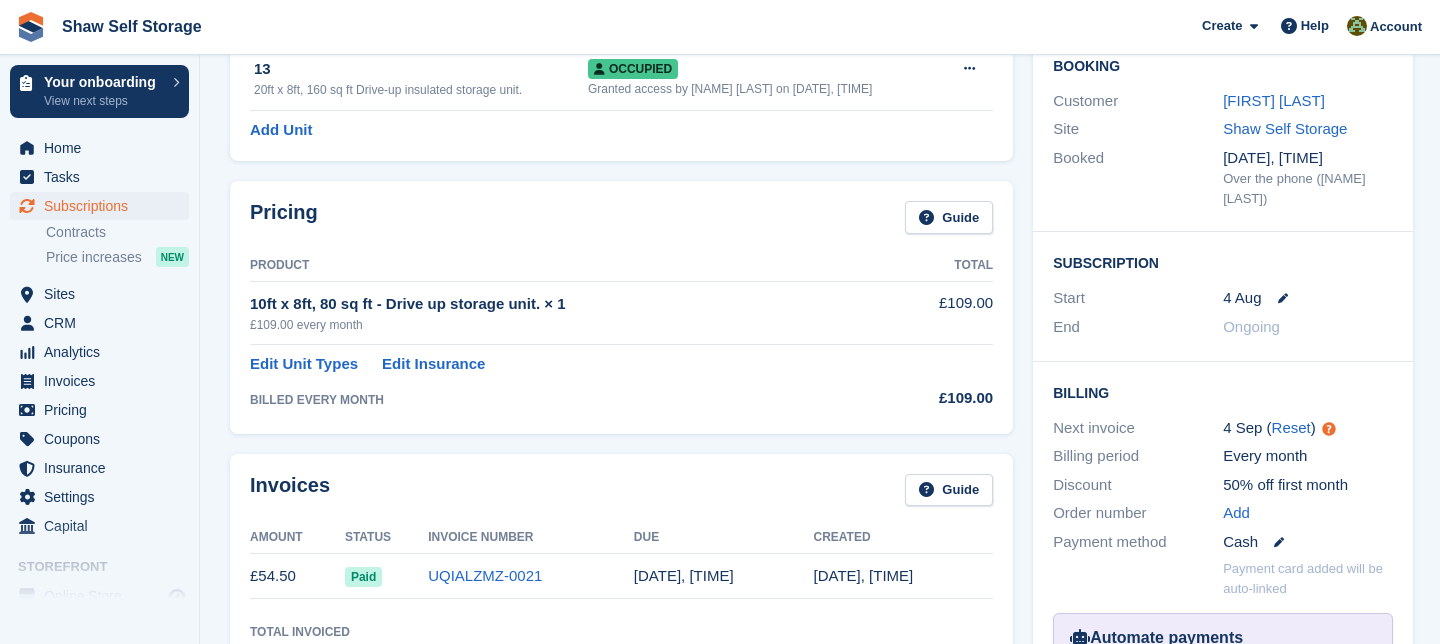 scroll, scrollTop: 0, scrollLeft: 0, axis: both 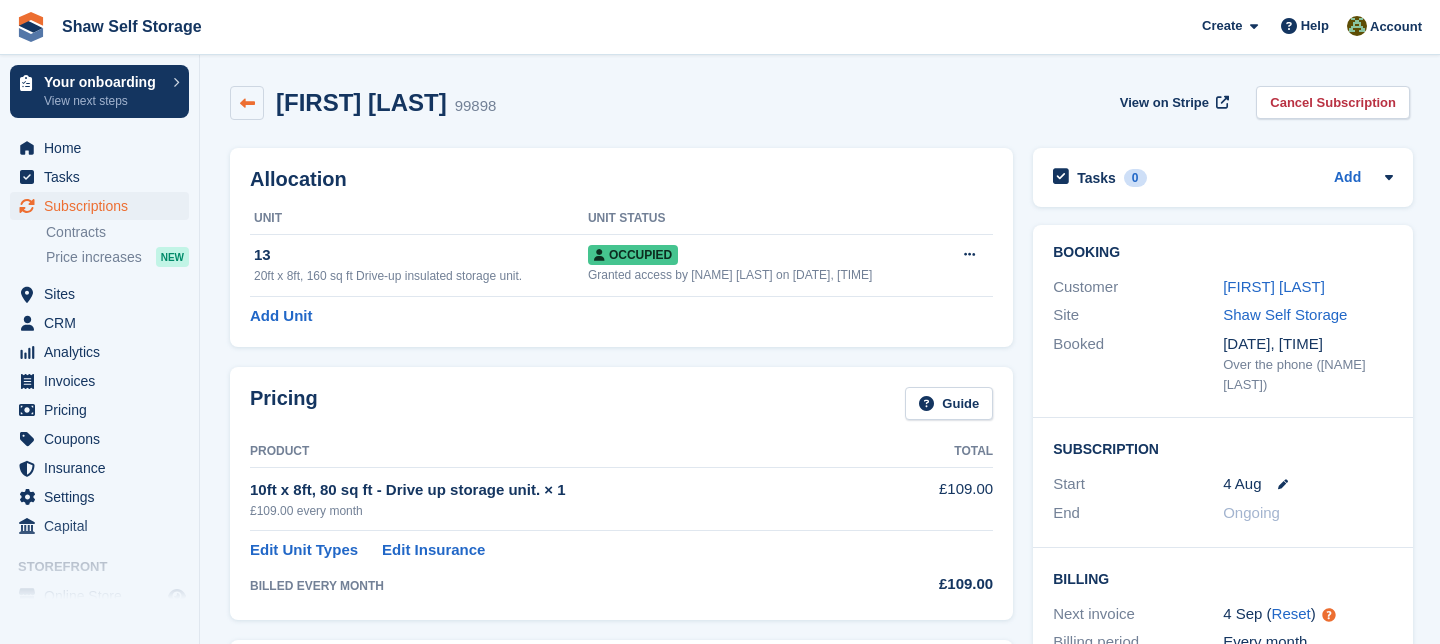 click at bounding box center [247, 103] 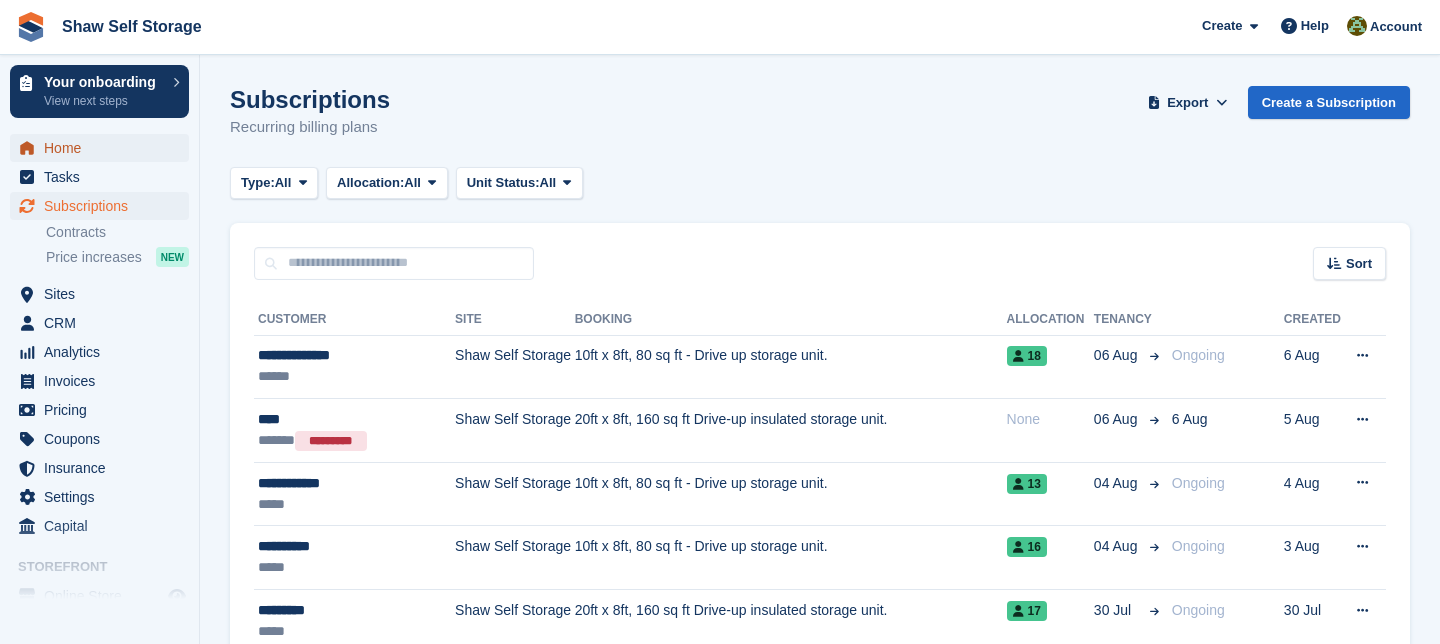 click on "Home" at bounding box center [104, 148] 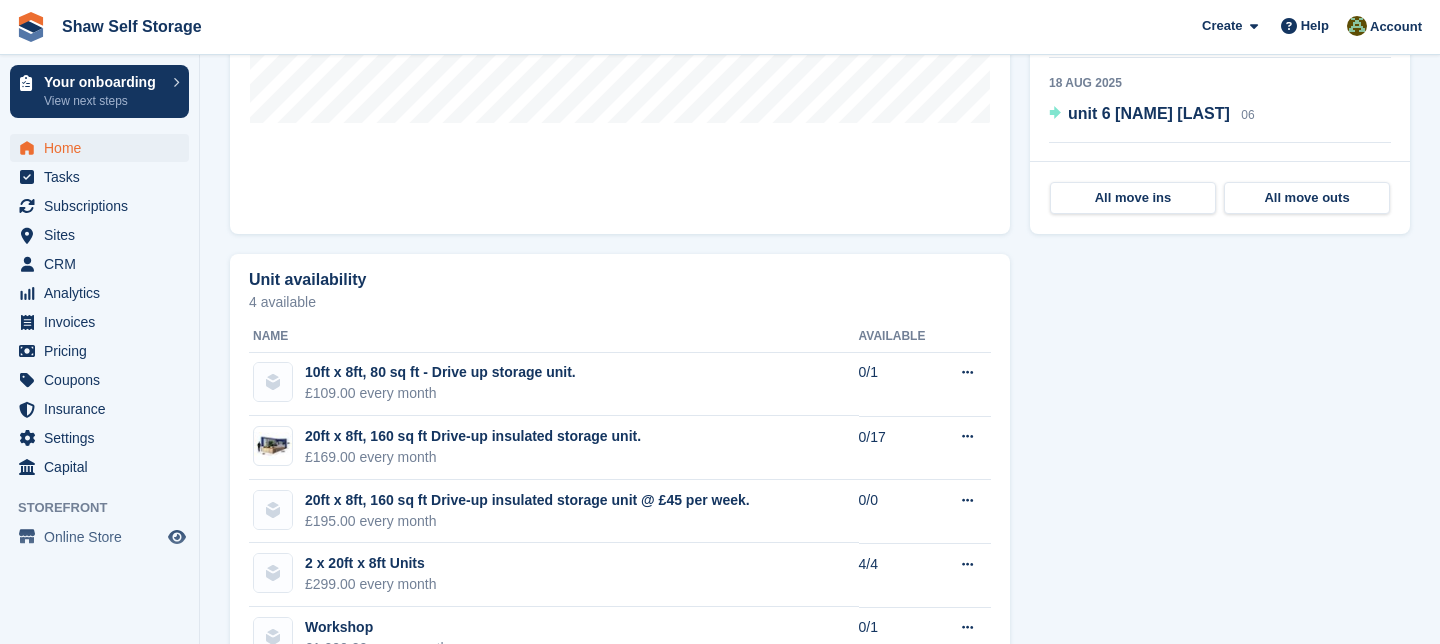 scroll, scrollTop: 1069, scrollLeft: 0, axis: vertical 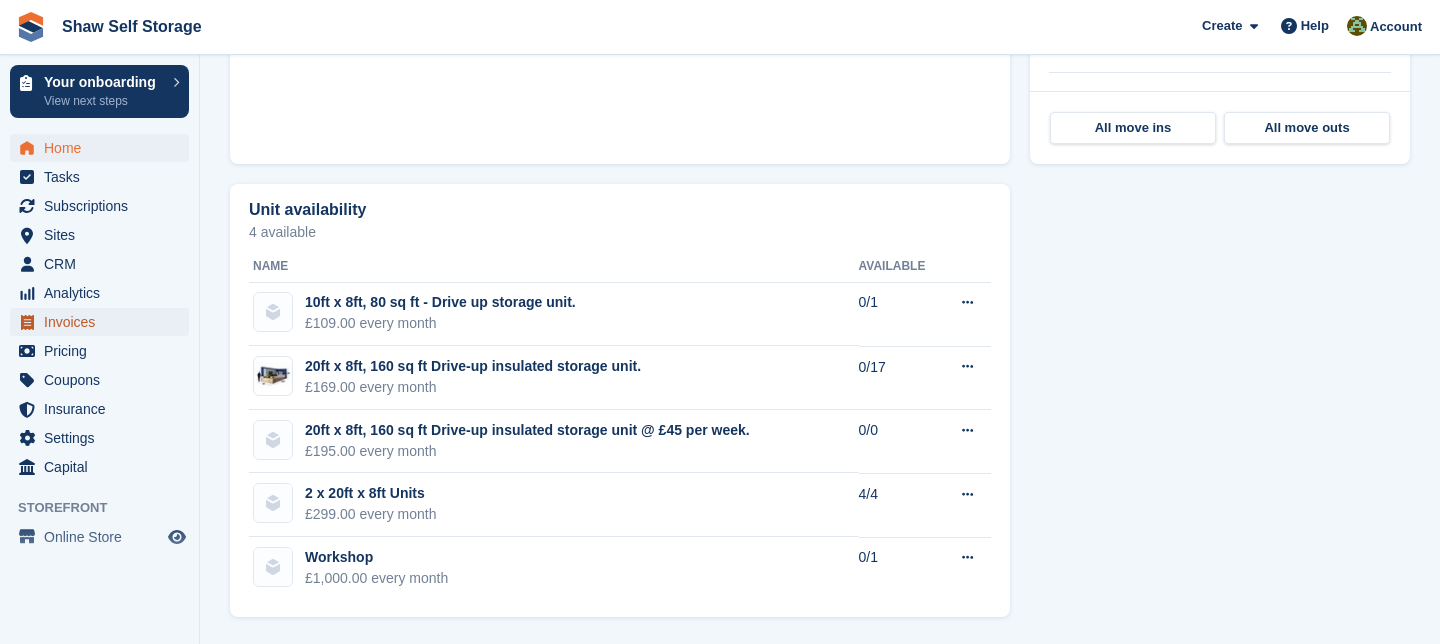 click on "Invoices" at bounding box center [104, 322] 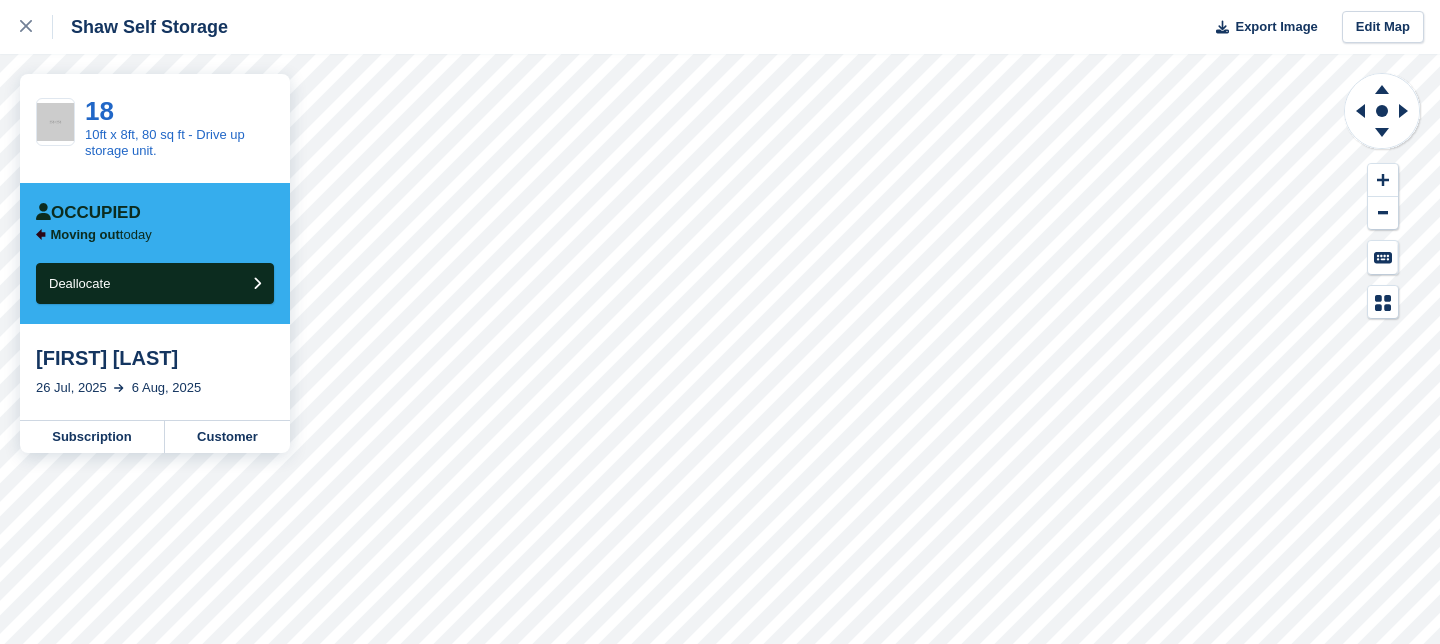 scroll, scrollTop: 0, scrollLeft: 0, axis: both 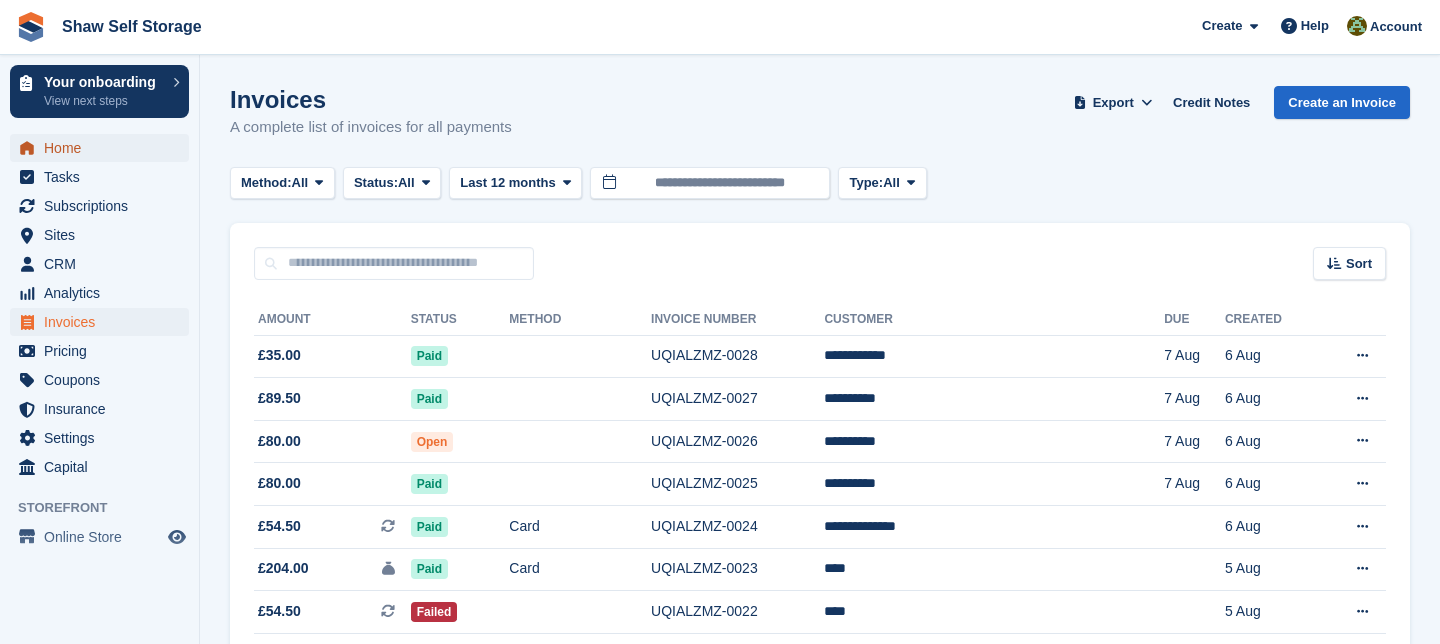 click on "Home" at bounding box center (104, 148) 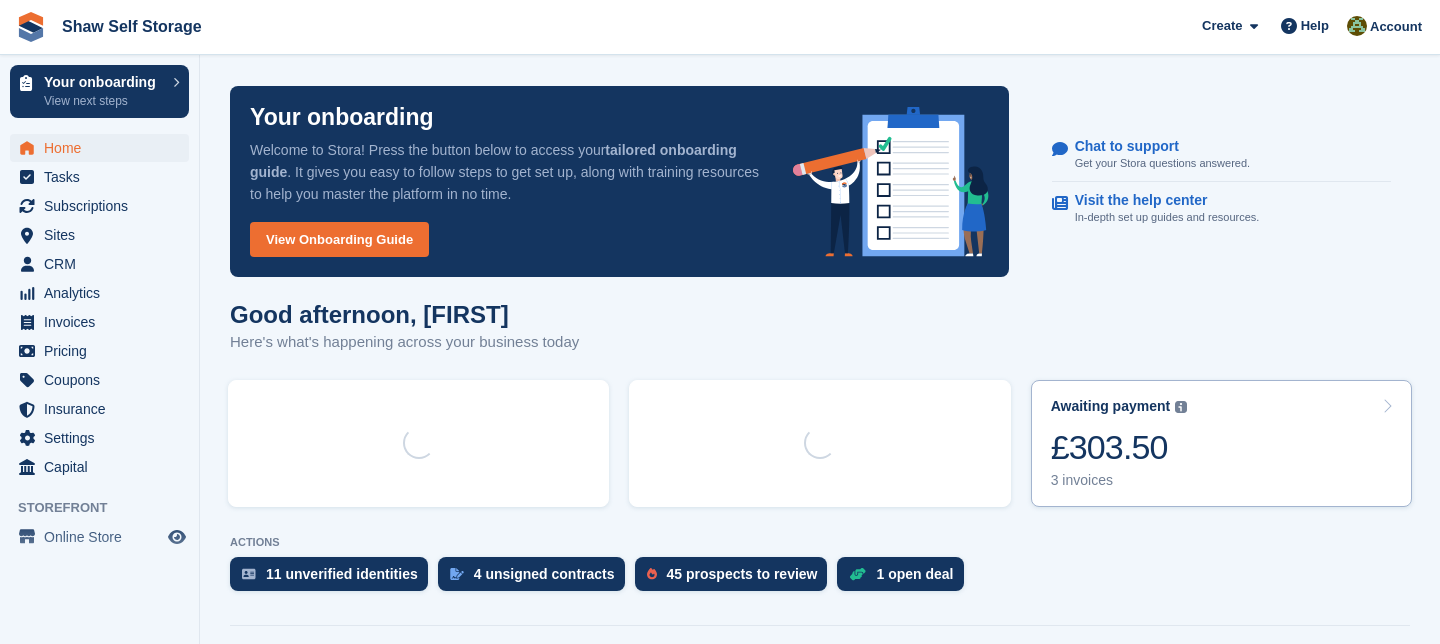 scroll, scrollTop: 0, scrollLeft: 0, axis: both 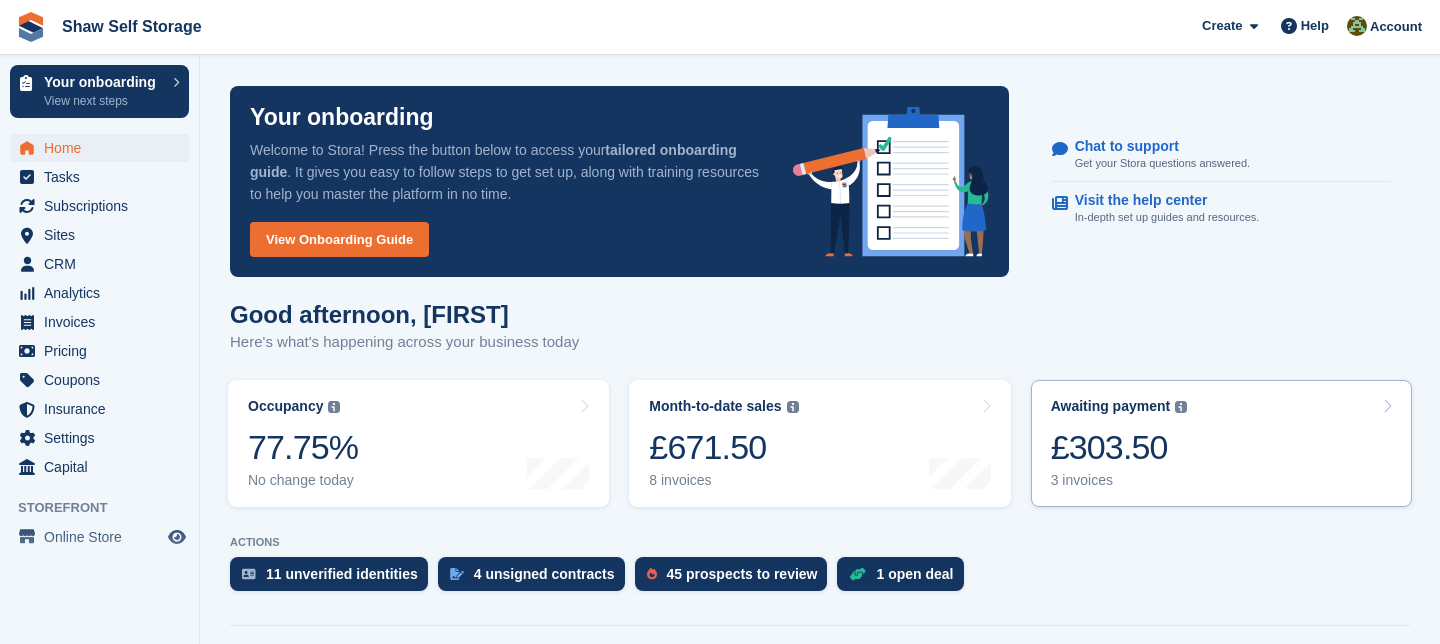 click at bounding box center [1387, 406] 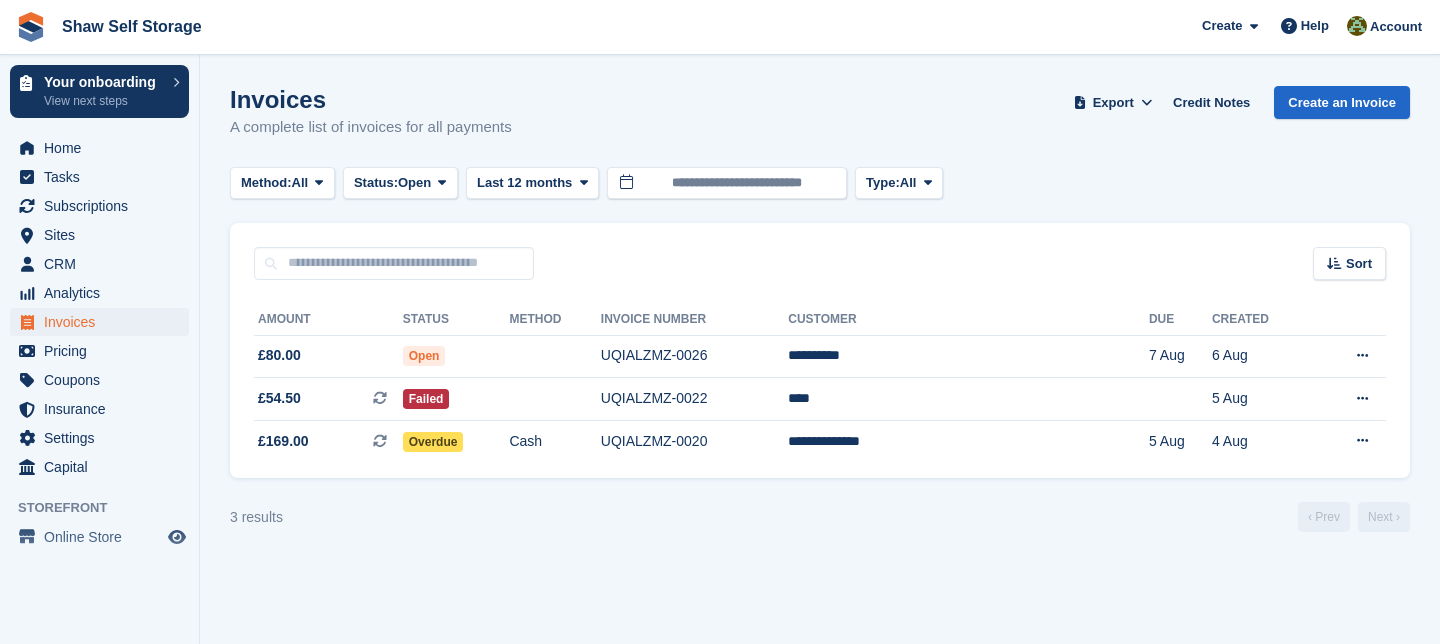 scroll, scrollTop: 0, scrollLeft: 0, axis: both 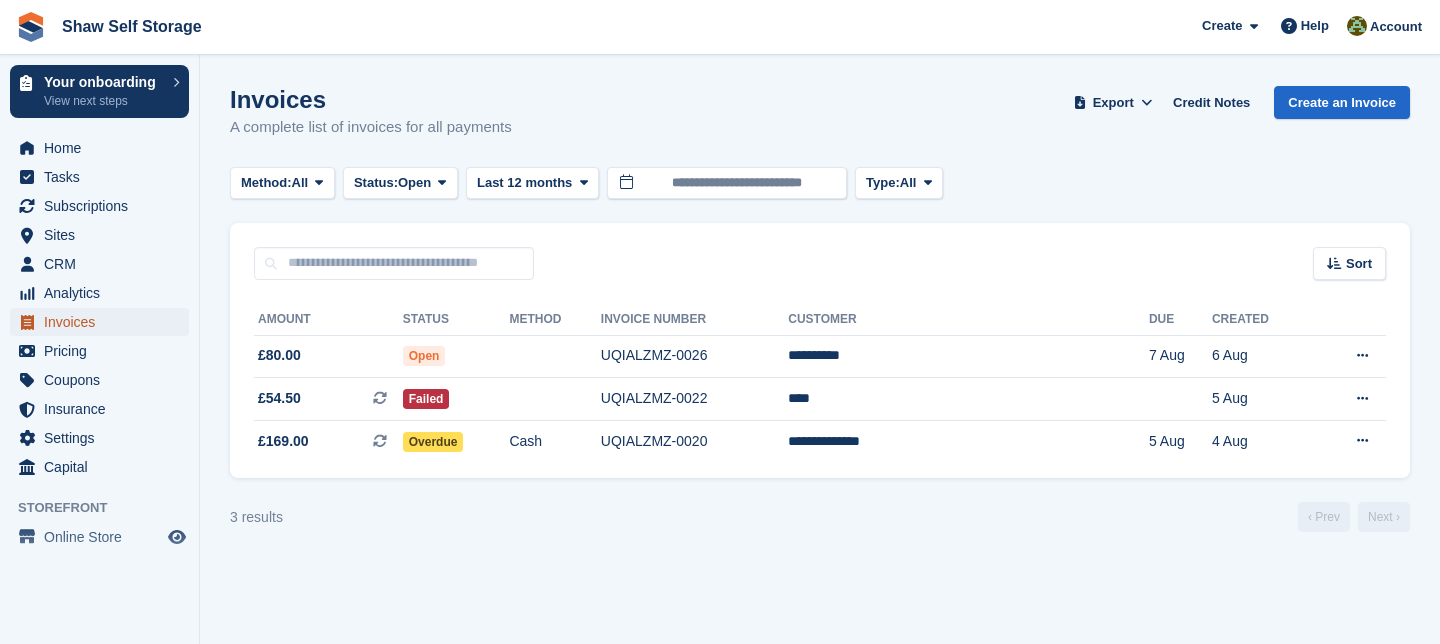 click on "Invoices" at bounding box center [104, 322] 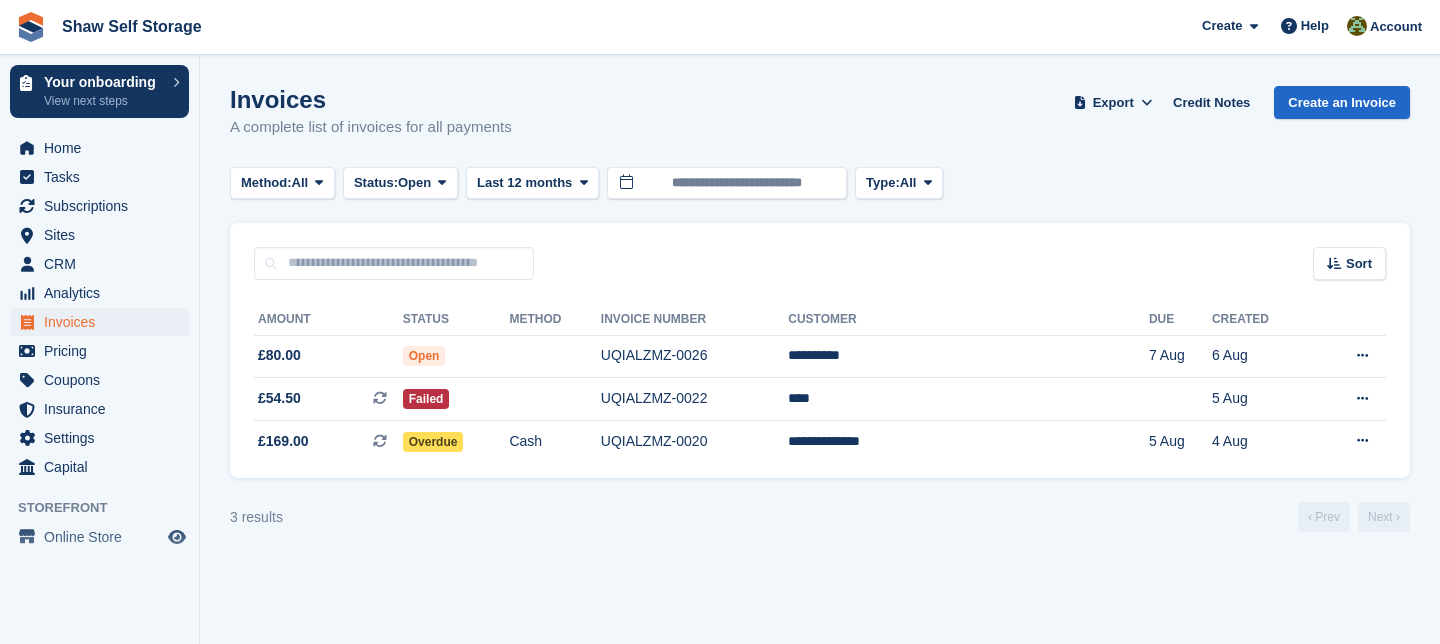 scroll, scrollTop: 0, scrollLeft: 0, axis: both 